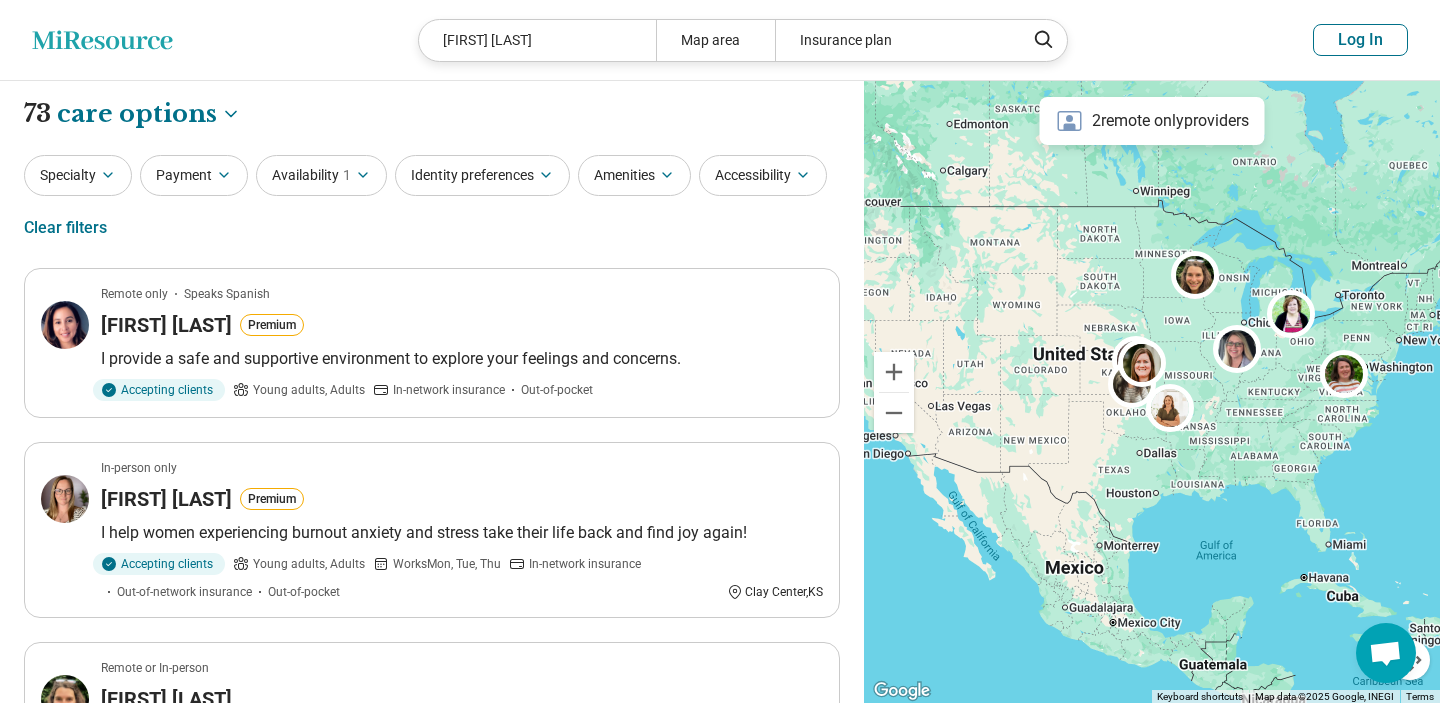 select on "***" 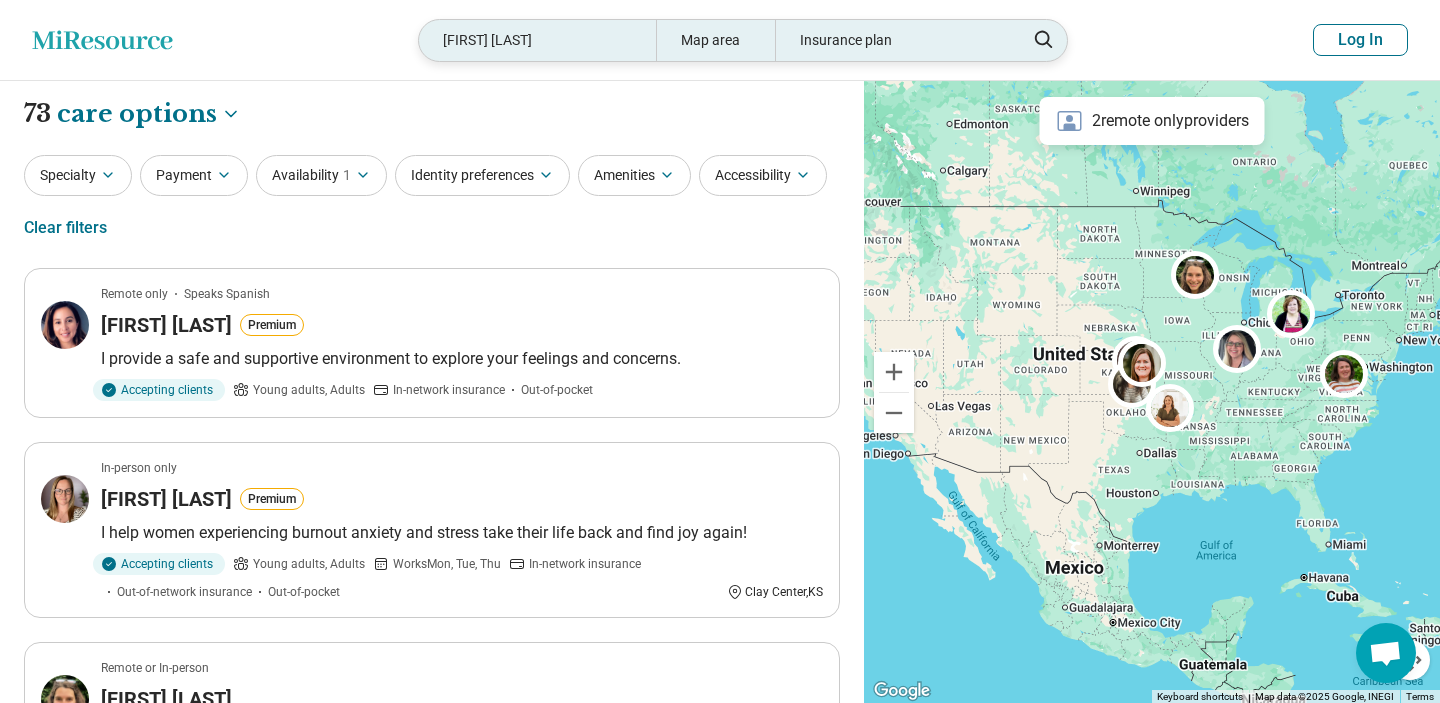 scroll, scrollTop: 0, scrollLeft: 0, axis: both 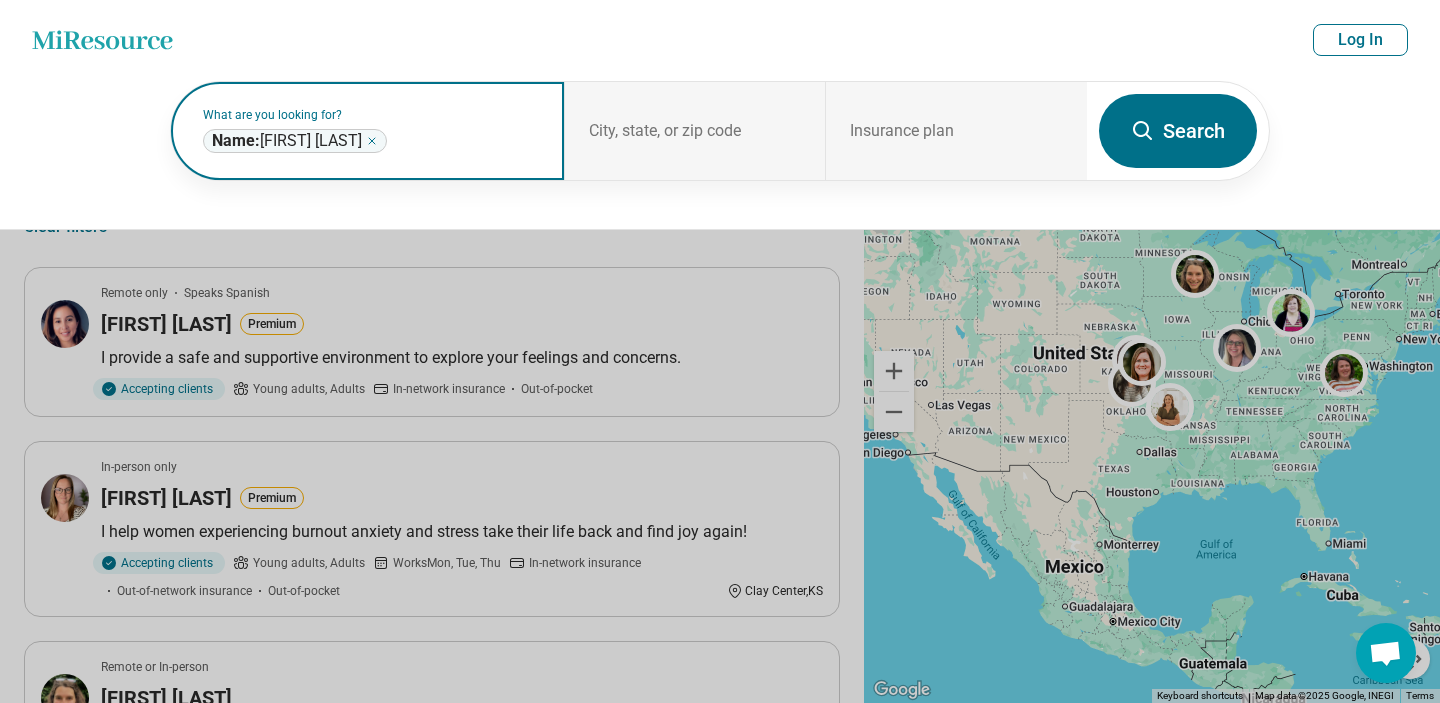 click 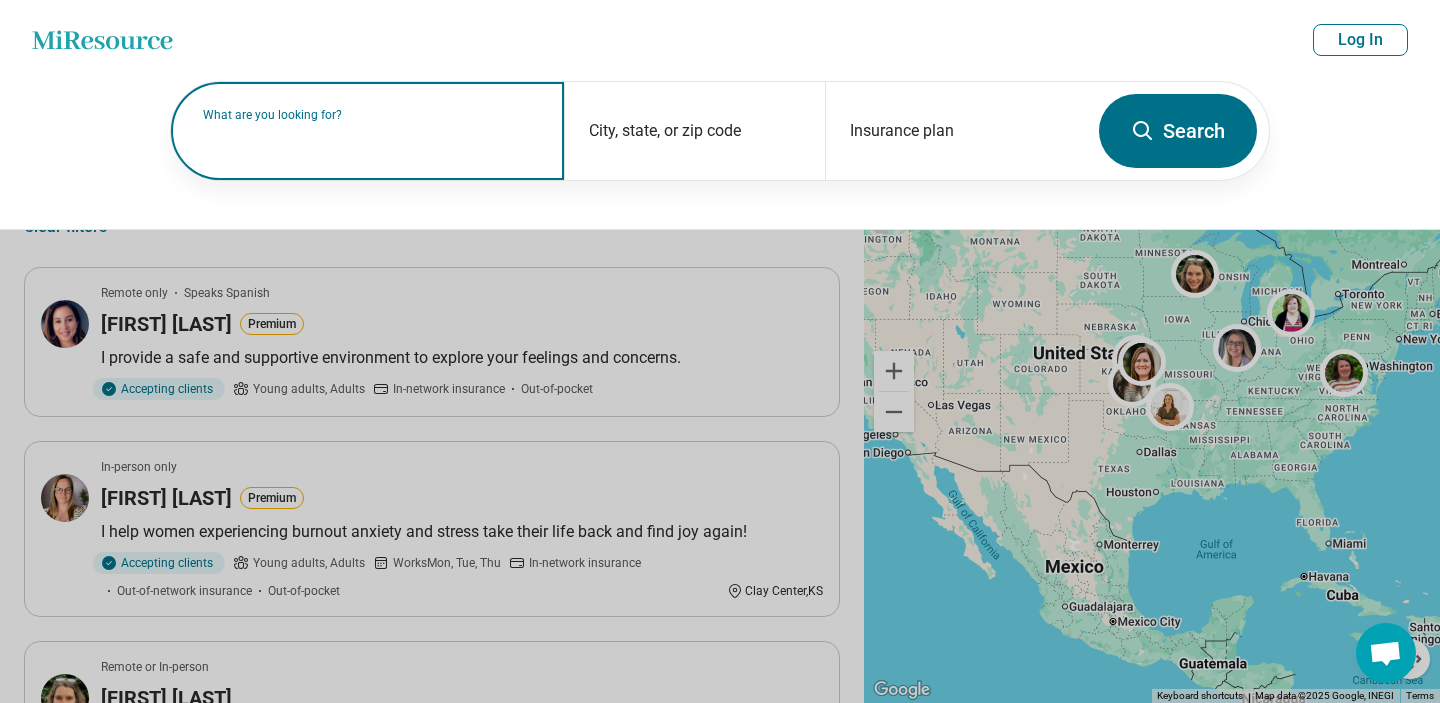 click on "What are you looking for?" at bounding box center [371, 115] 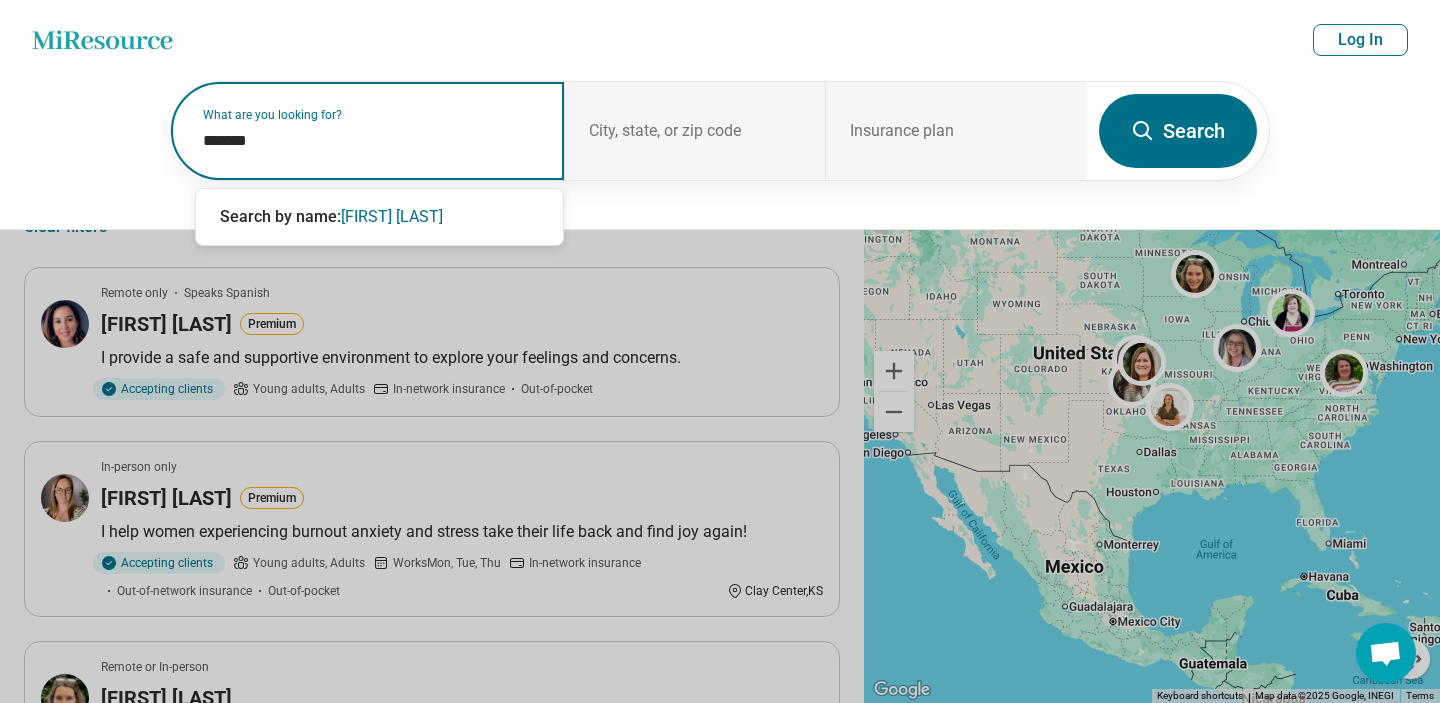type on "********" 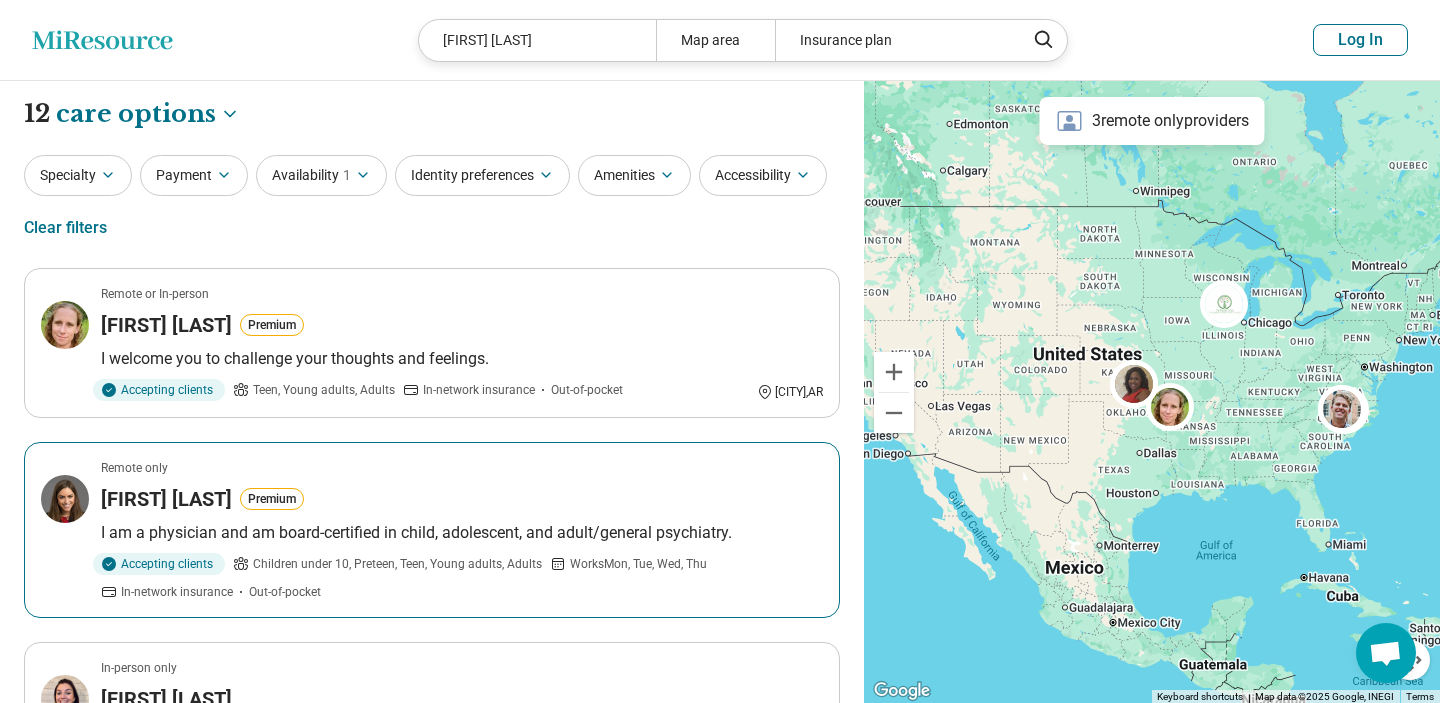 click on "Premium" at bounding box center (272, 499) 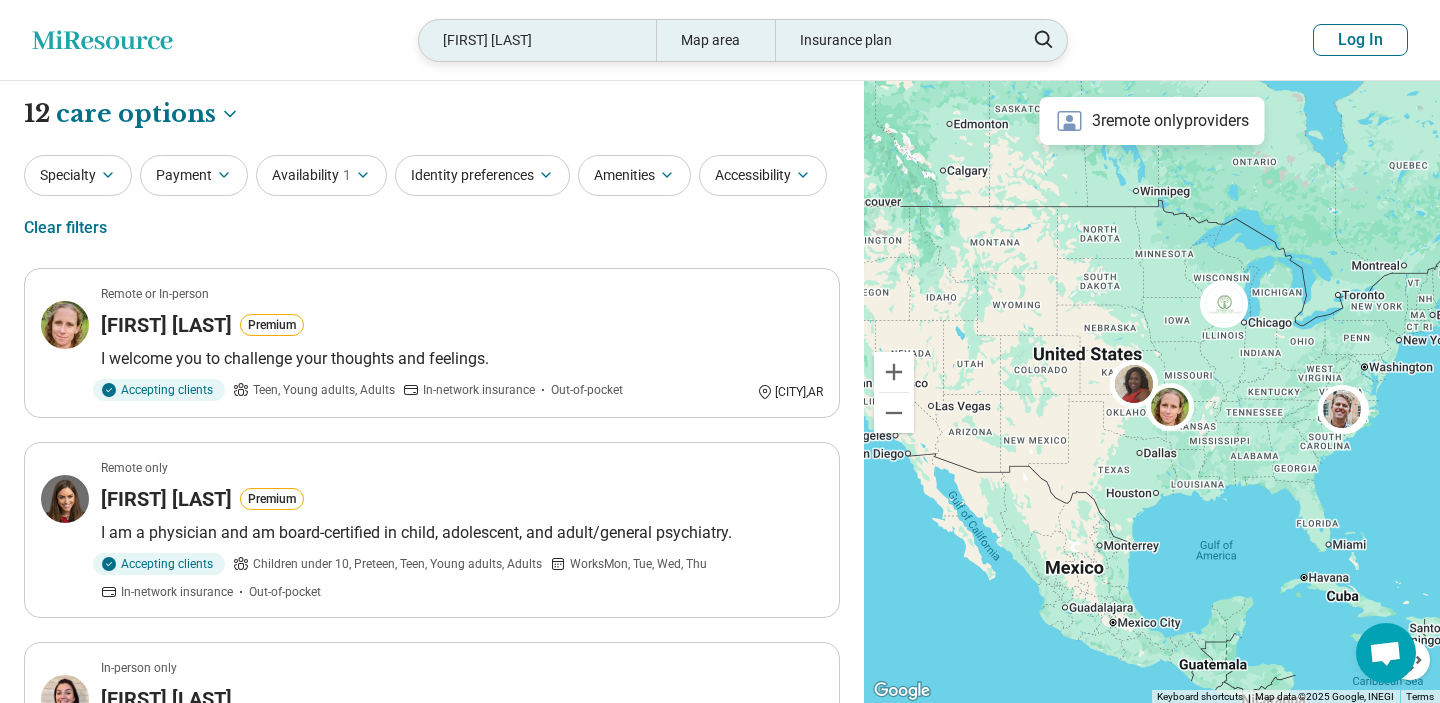 click on "mia bell" at bounding box center (537, 40) 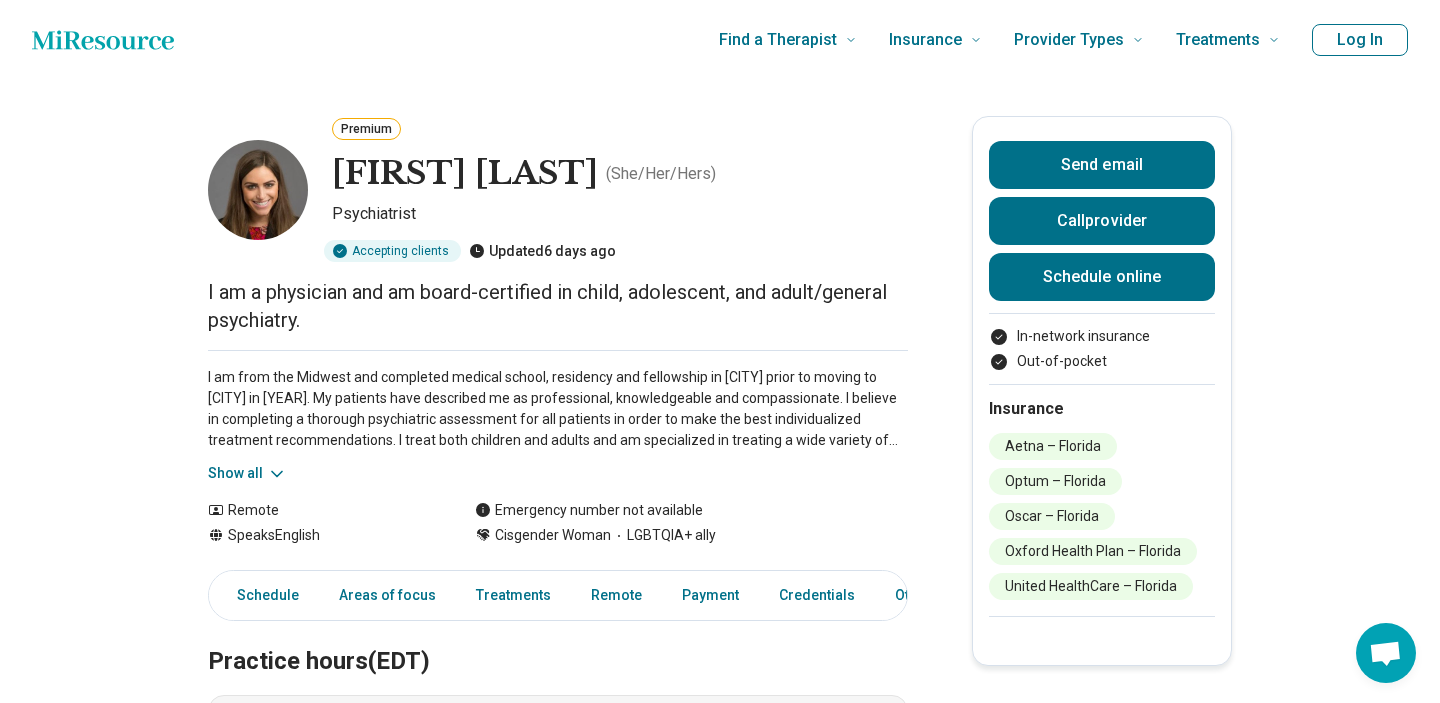scroll, scrollTop: 0, scrollLeft: 0, axis: both 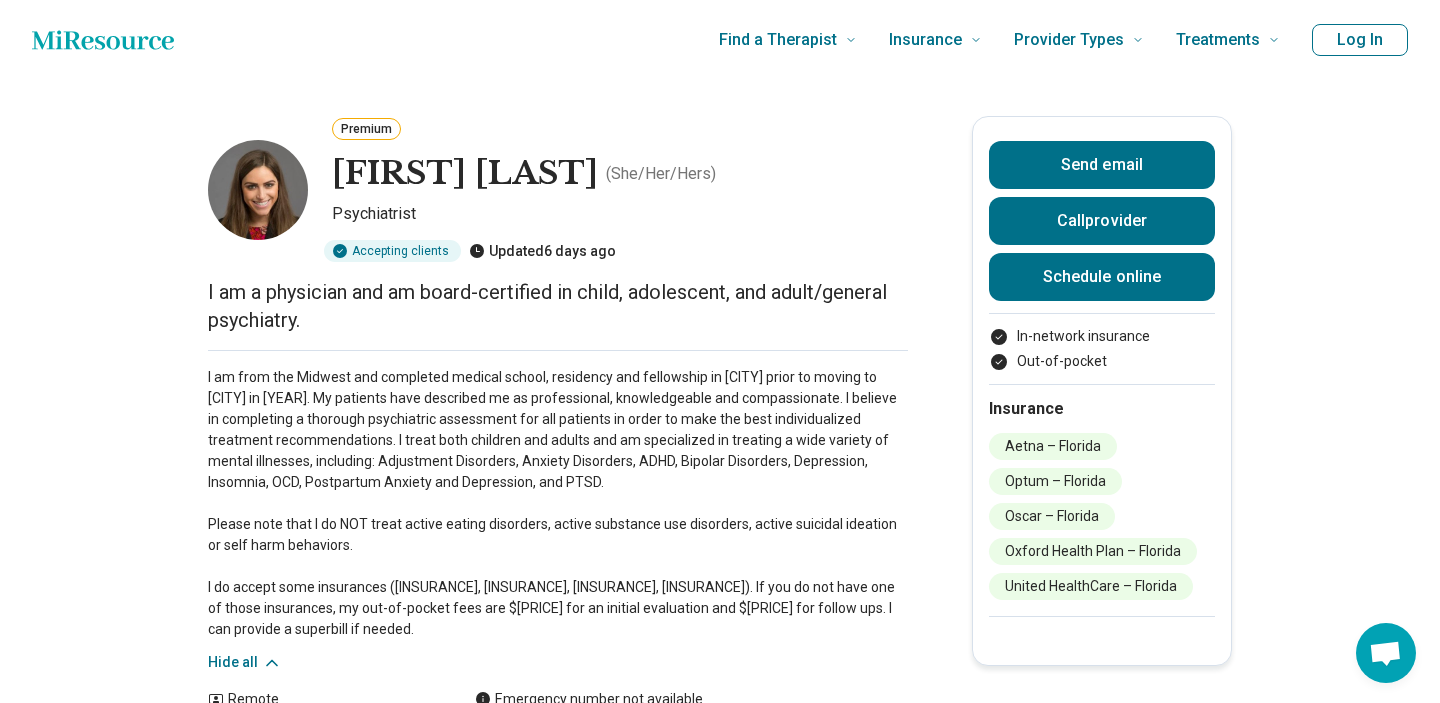 type 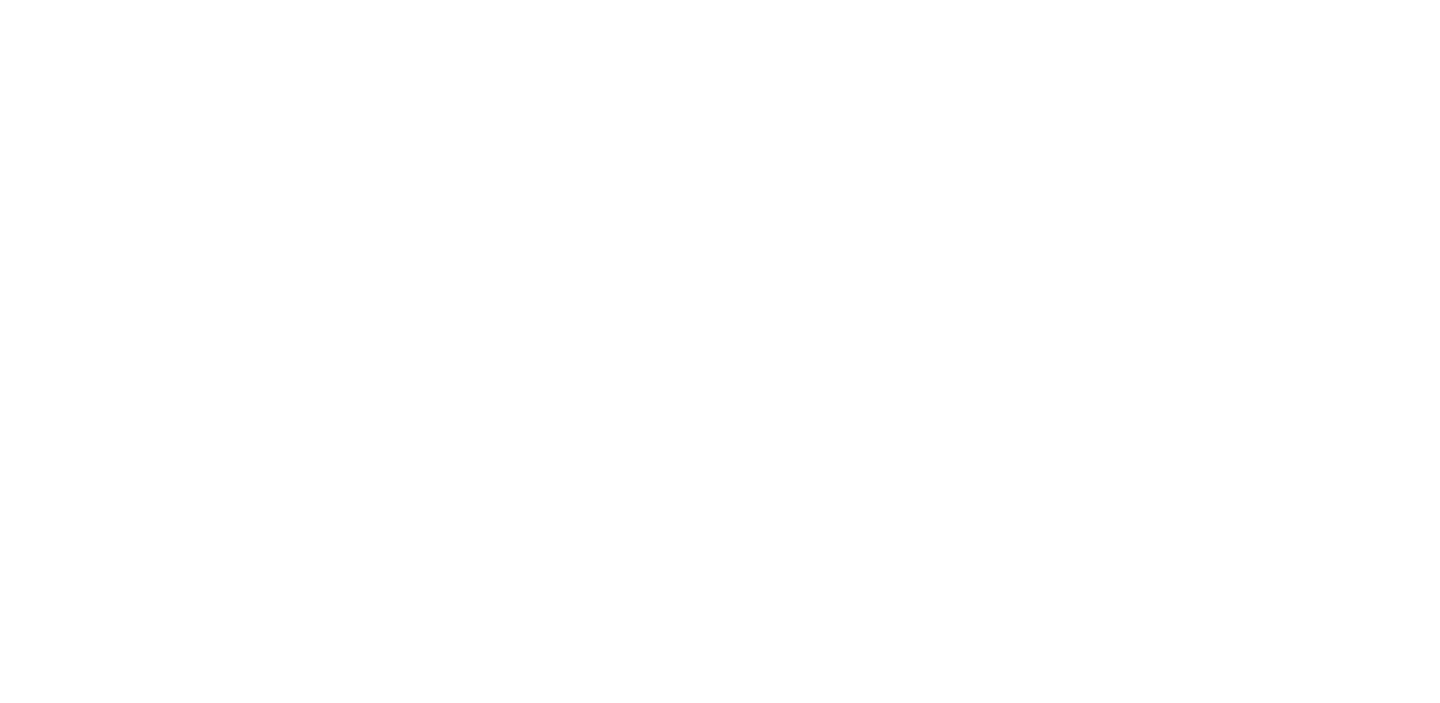 scroll, scrollTop: 0, scrollLeft: 0, axis: both 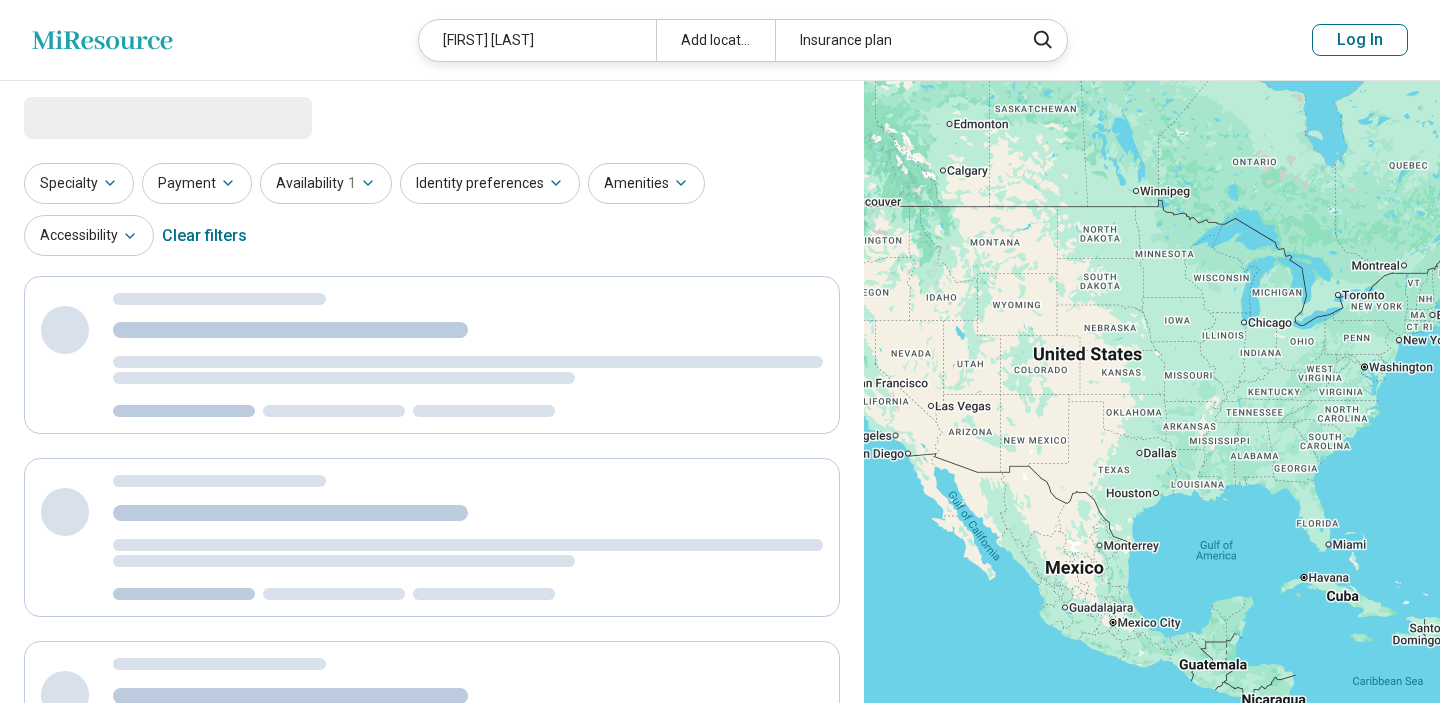select on "***" 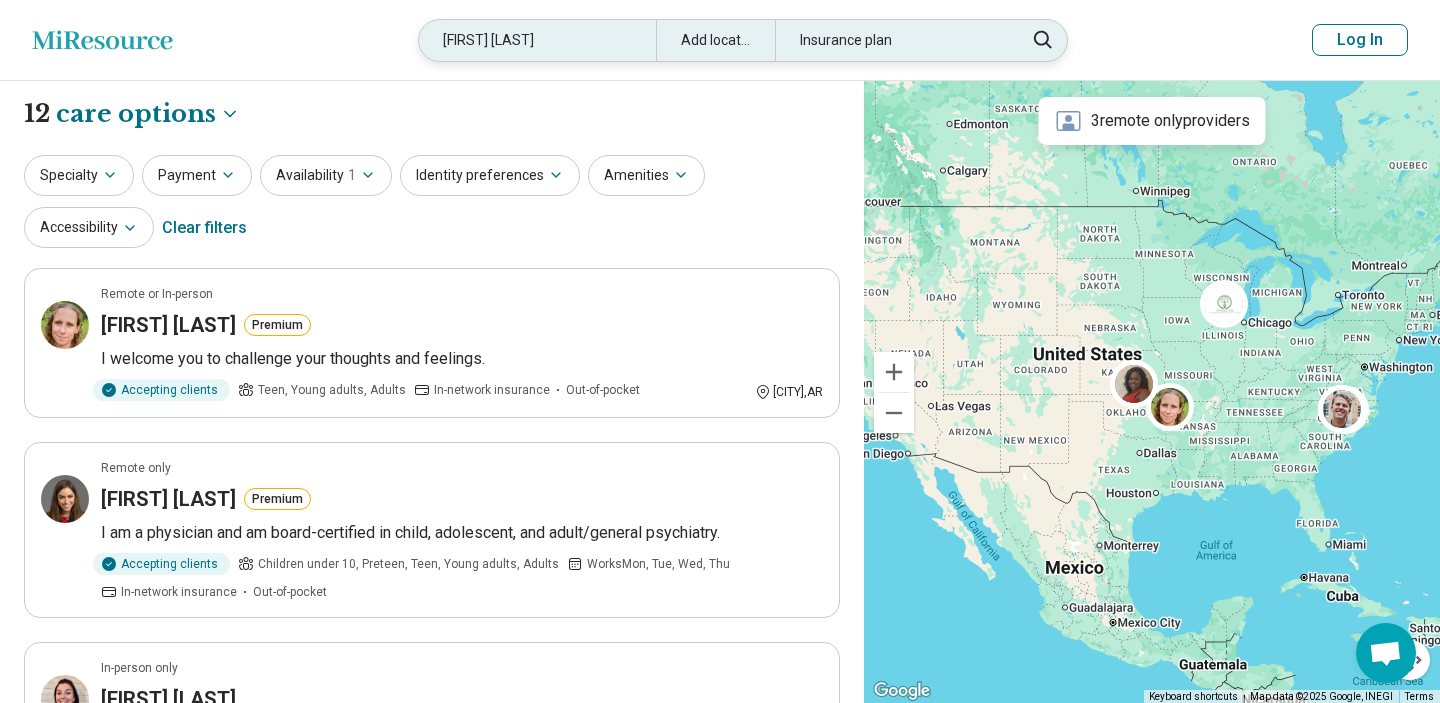 click on "[FIRST] [LAST]" at bounding box center (537, 40) 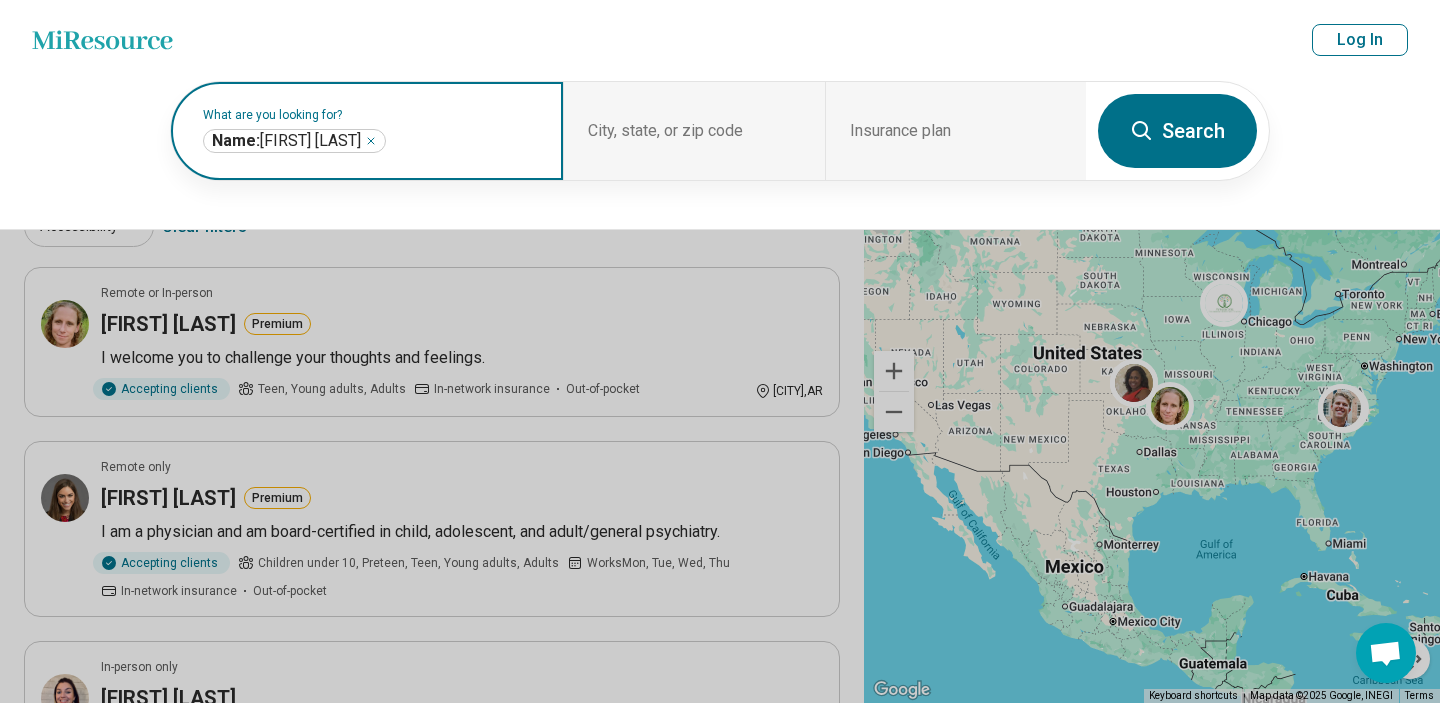 click 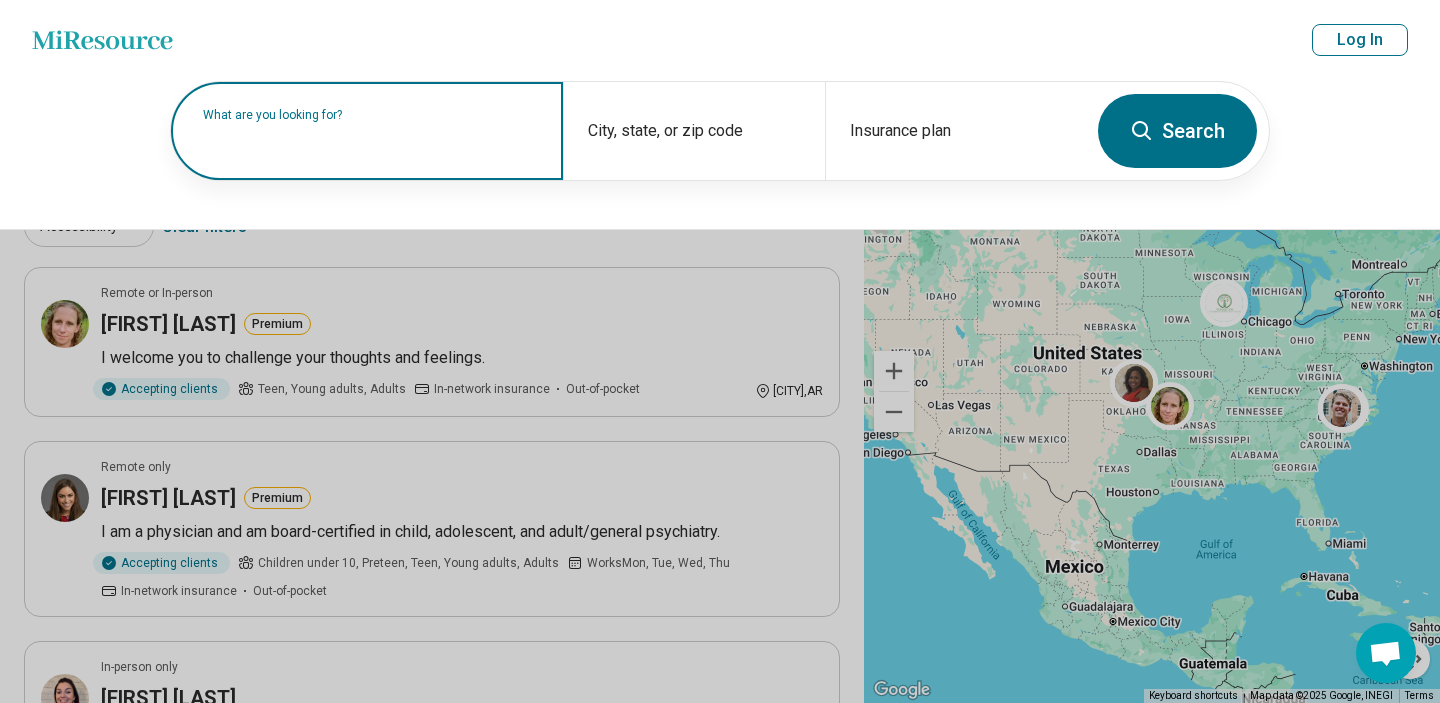 click on "What are you looking for?" at bounding box center [371, 115] 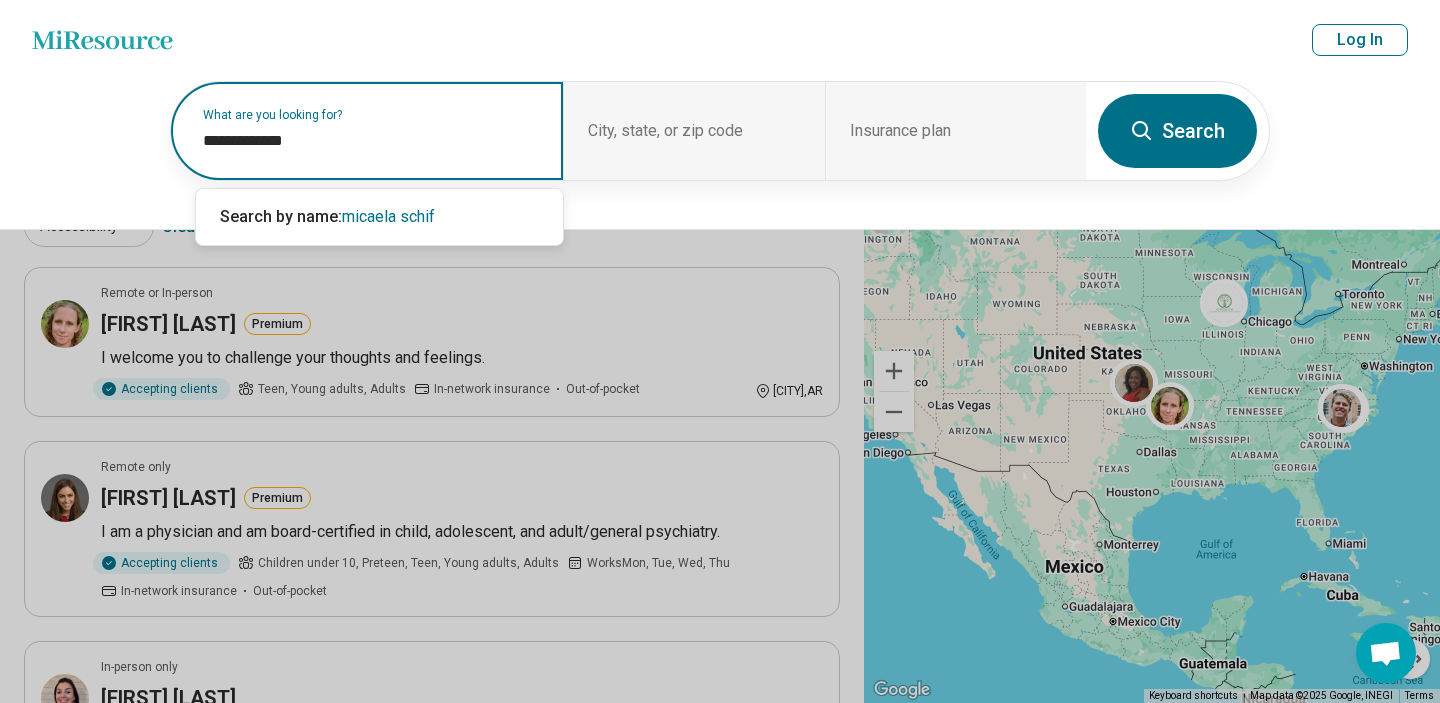 type on "**********" 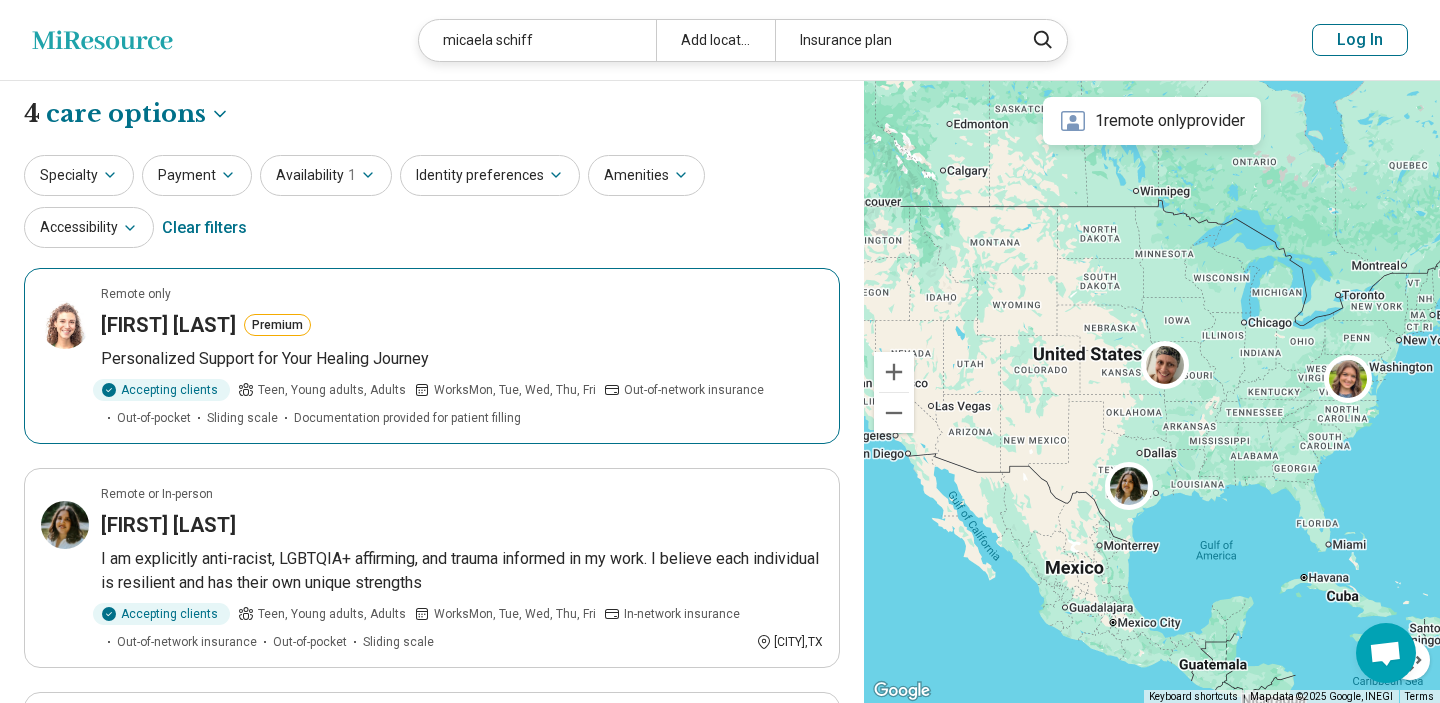 click on "Remote only Micaela Schiff Premium Personalized Support for Your Healing Journey Accepting clients Teen, Young adults, Adults Works  Mon, Tue, Wed, Thu, Fri Out-of-network insurance Out-of-pocket Sliding scale Documentation provided for patient filling" at bounding box center (432, 356) 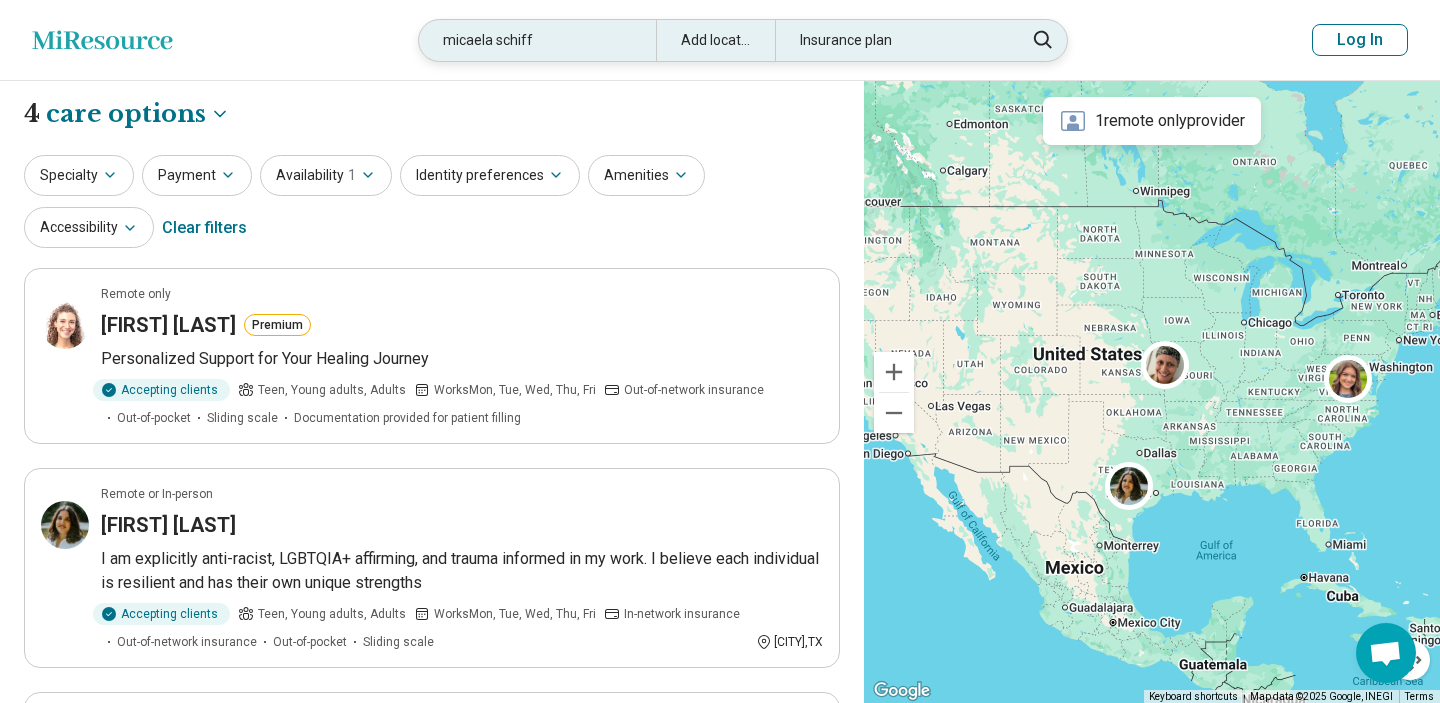 click on "micaela schiff" at bounding box center (537, 40) 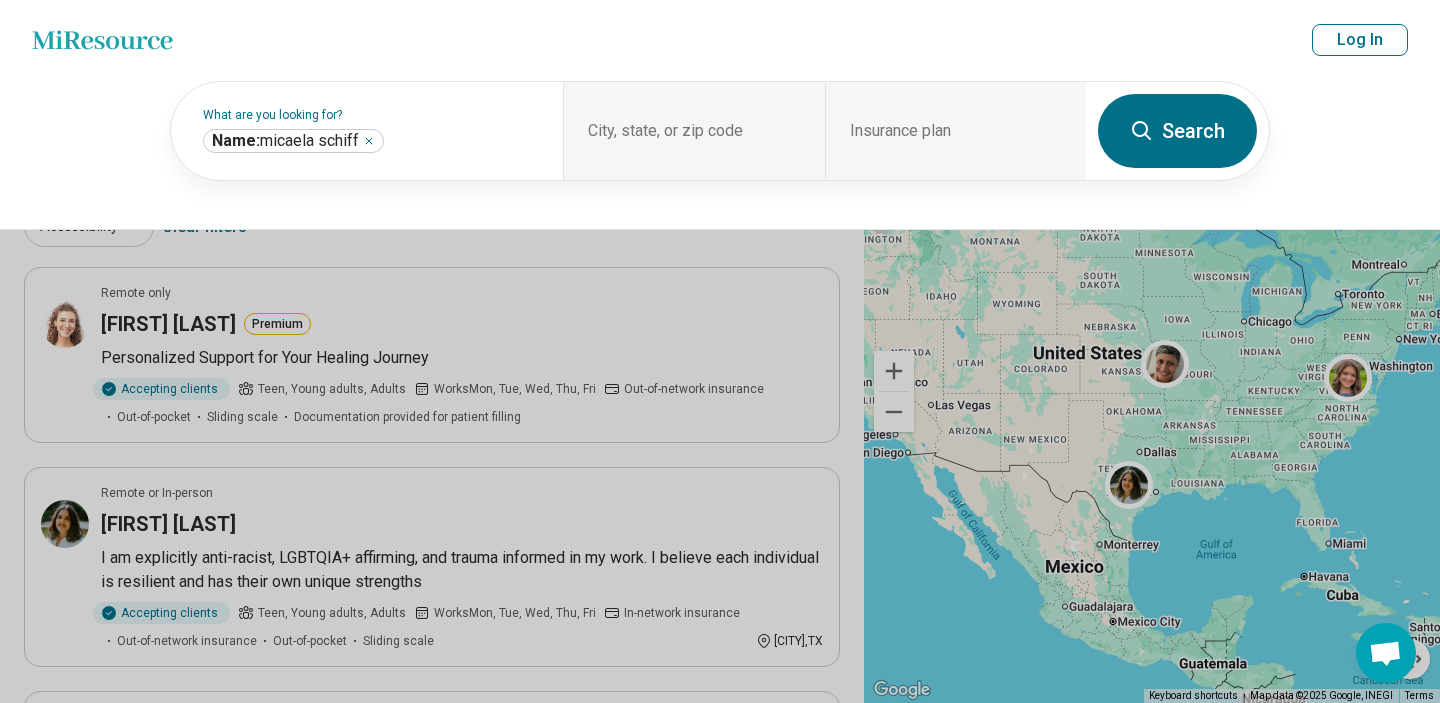 click on "Miresource logo micaela schiff Add location Insurance plan Log In" at bounding box center [720, 40] 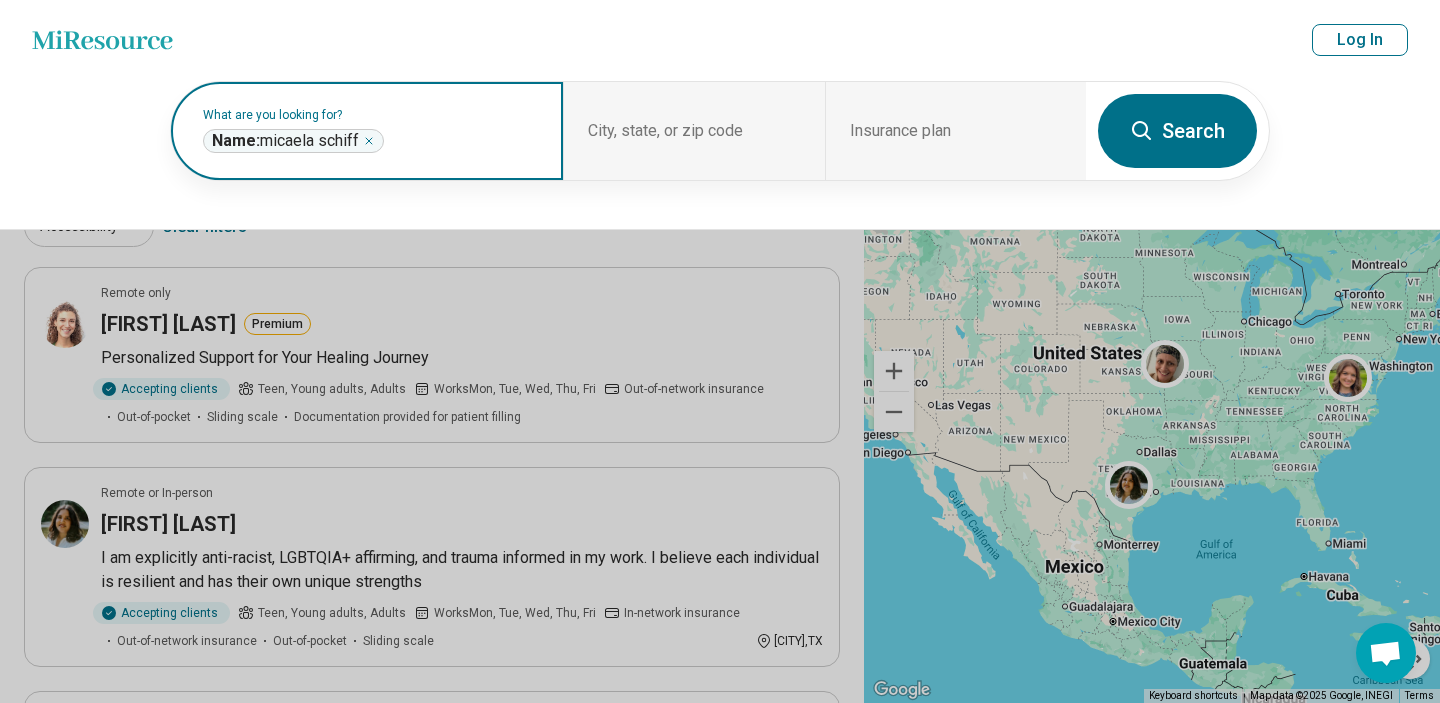 click 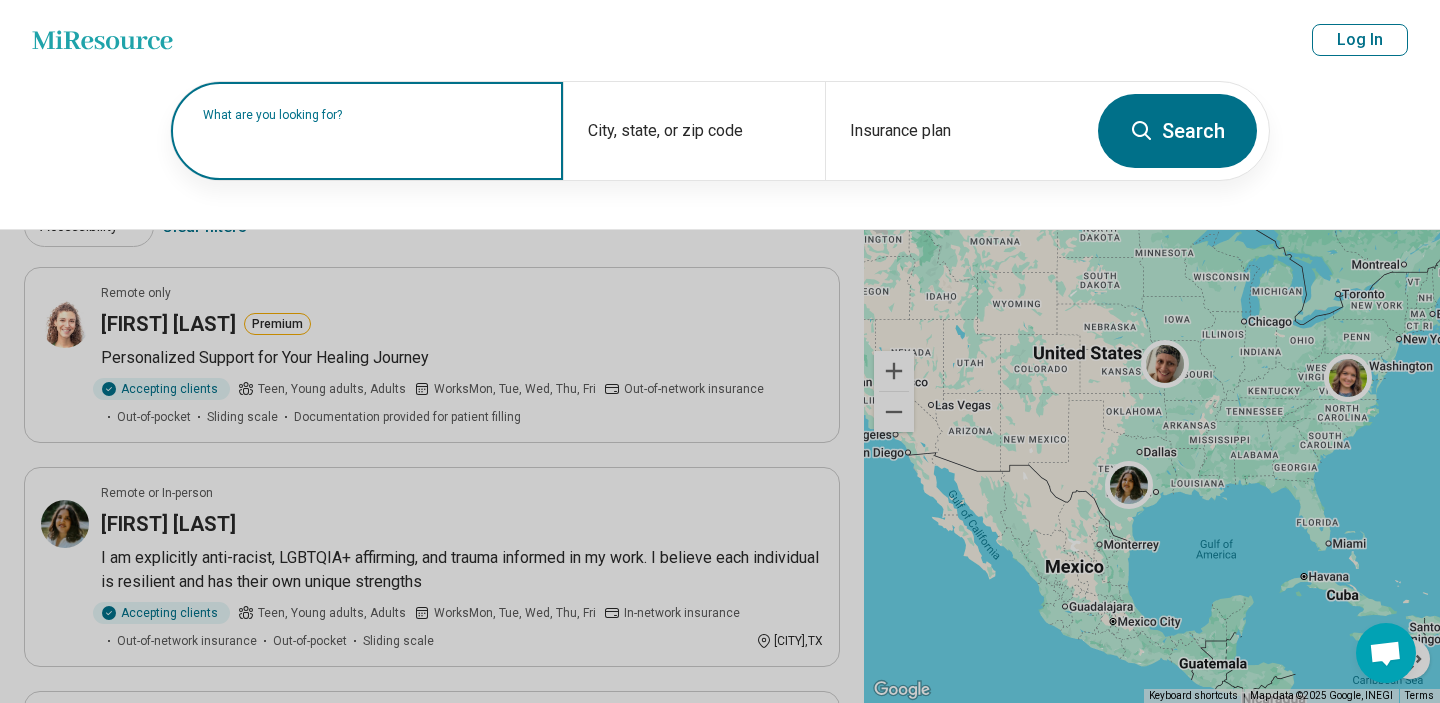 click on "What are you looking for?" at bounding box center [371, 115] 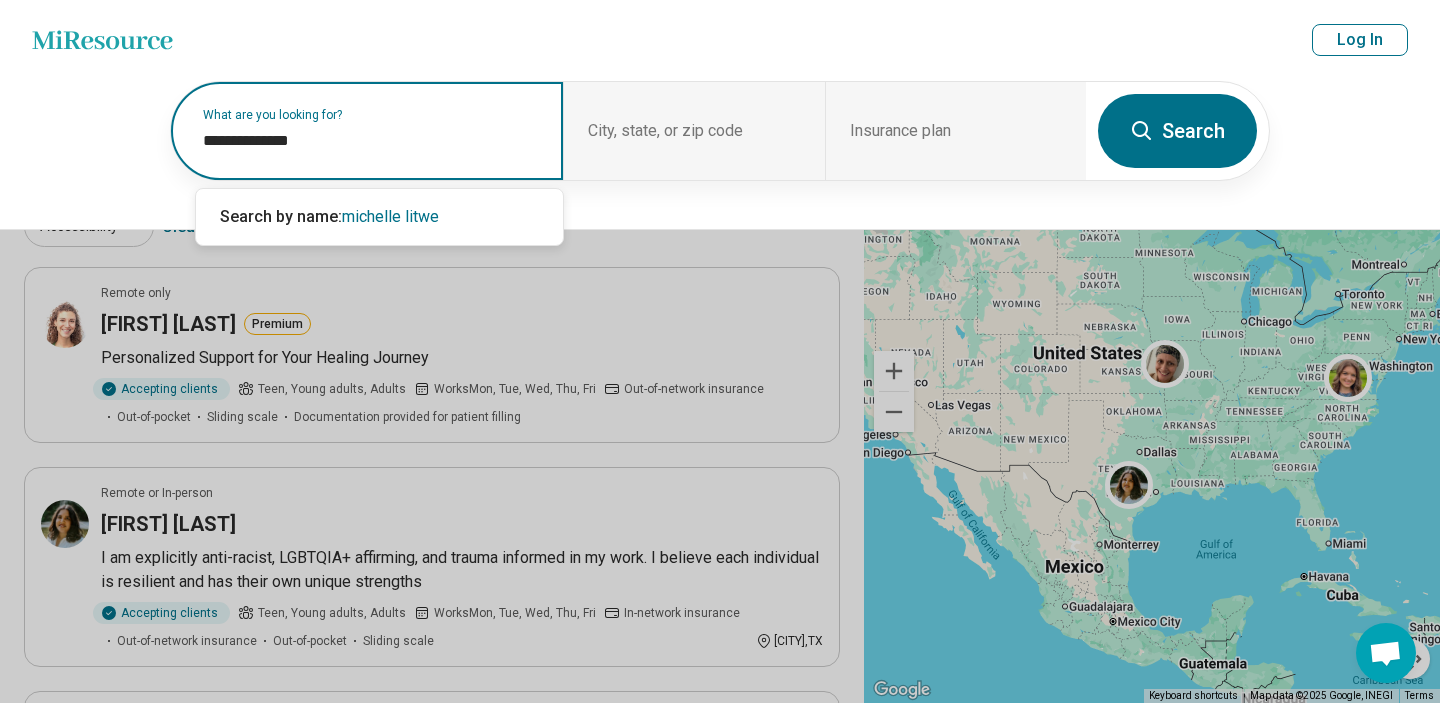 type on "**********" 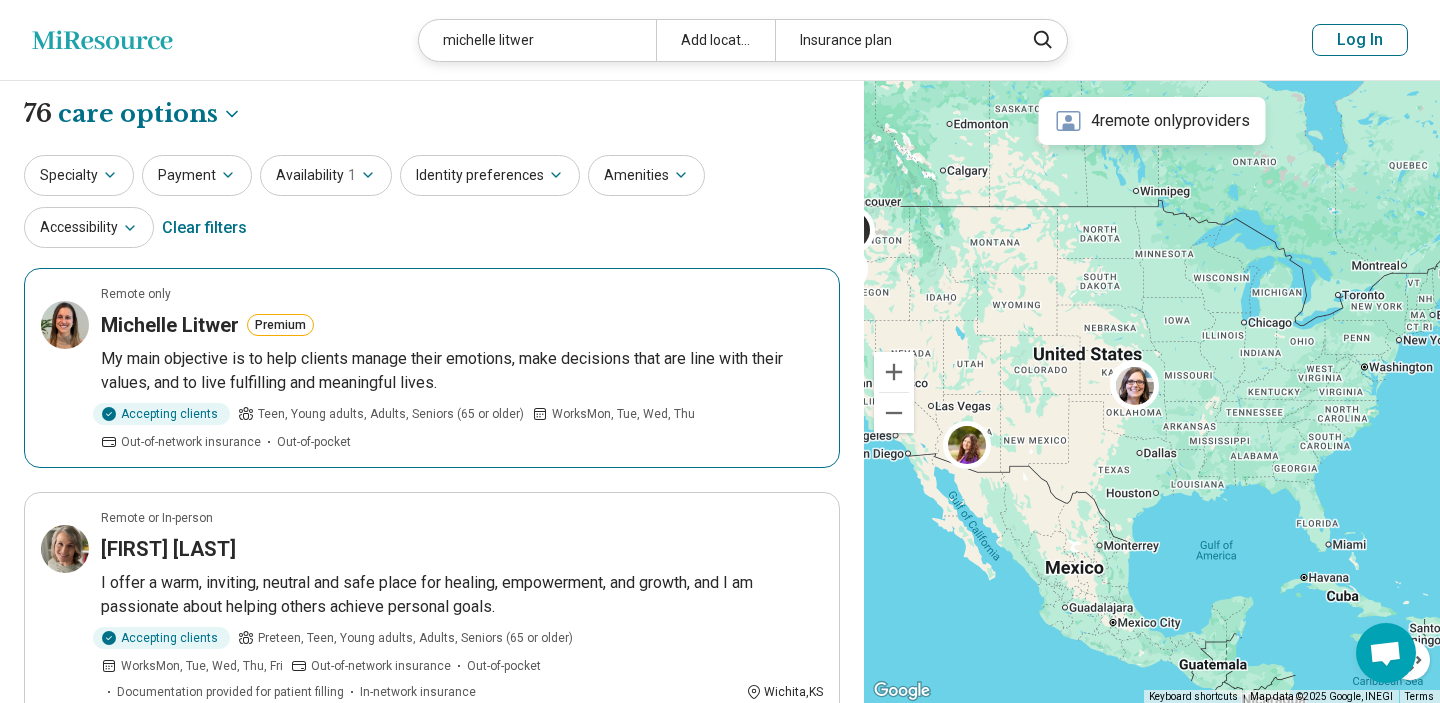 click on "Michelle Litwer Premium" at bounding box center [462, 325] 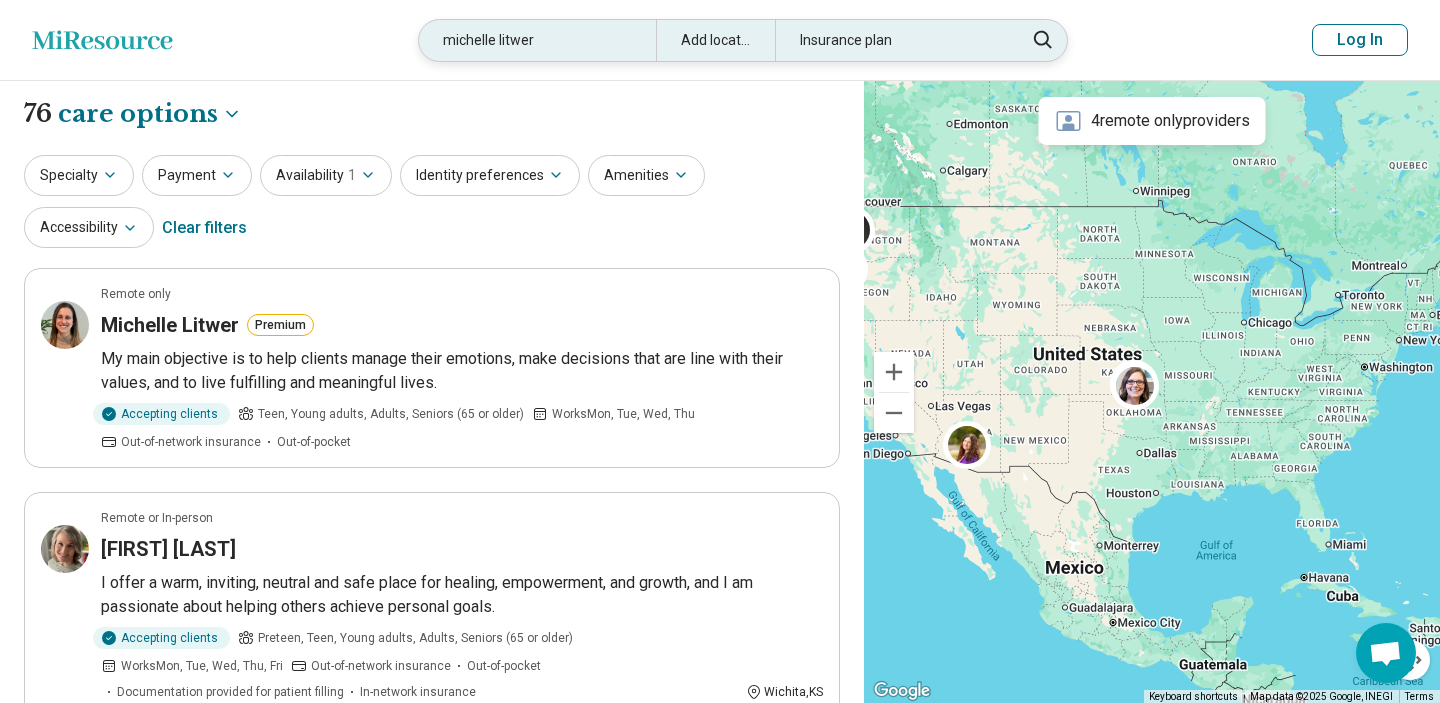 click on "michelle litwer" at bounding box center (537, 40) 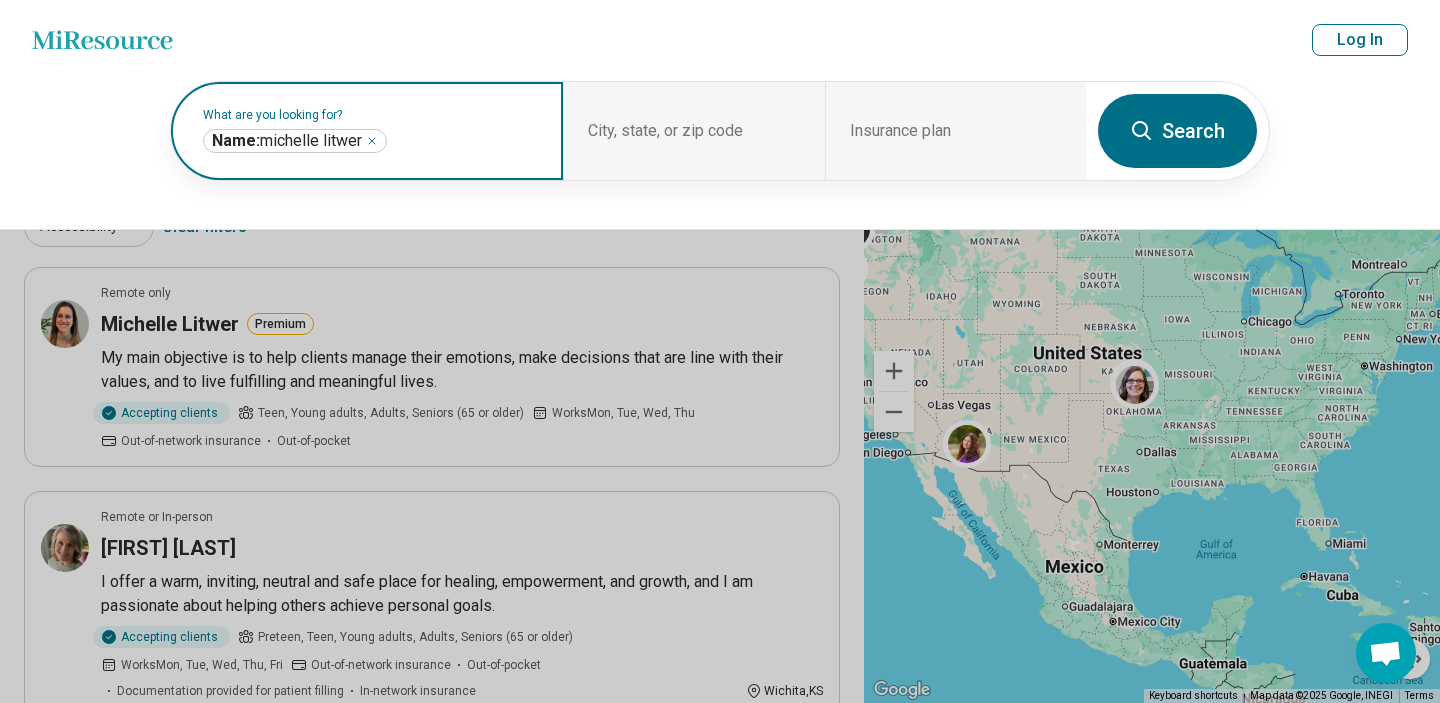 click 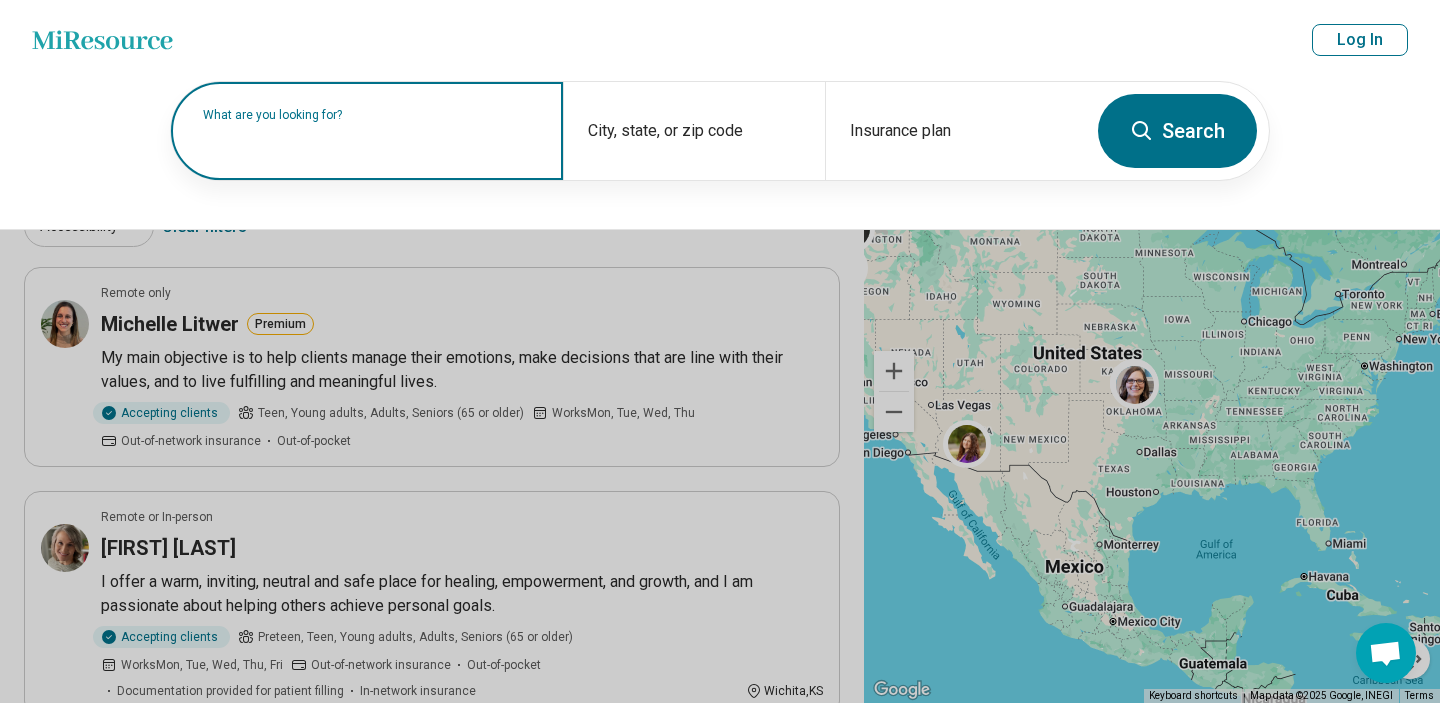 click on "What are you looking for?" at bounding box center (371, 115) 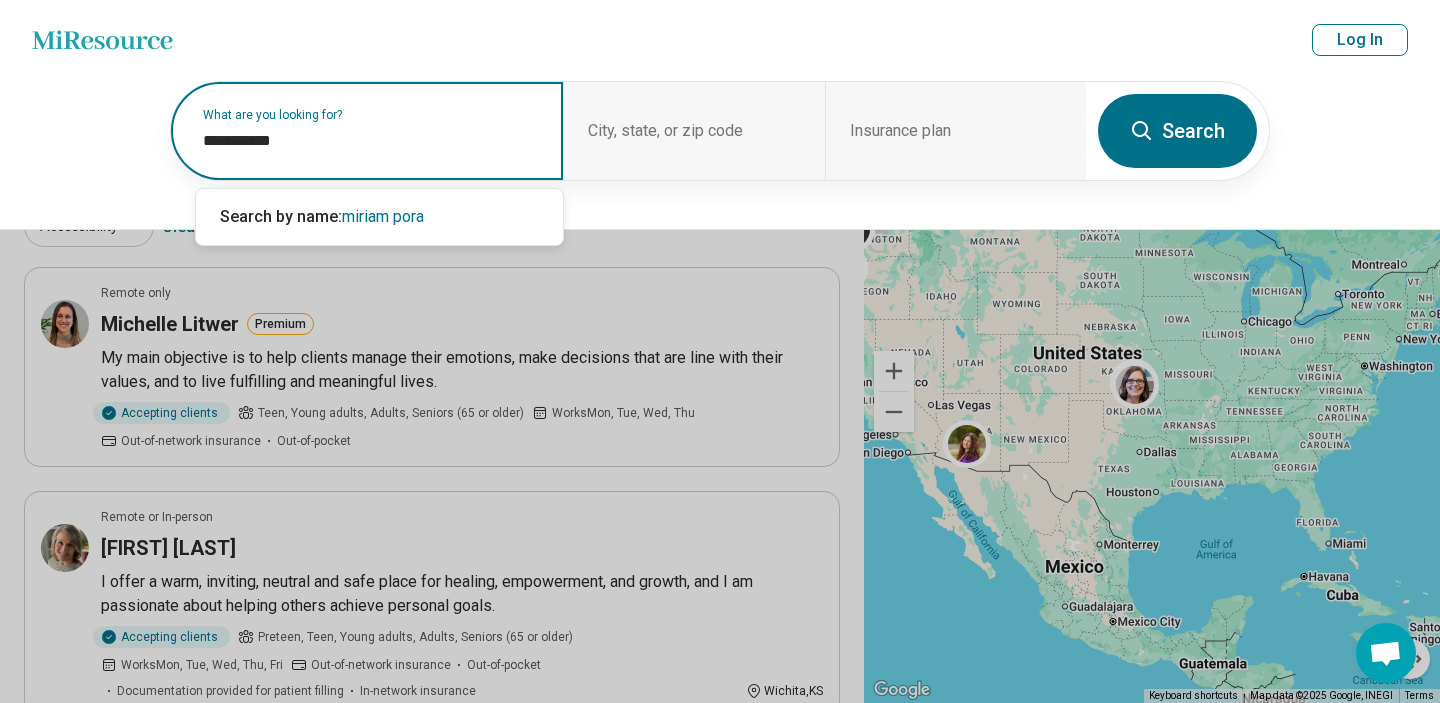 type on "**********" 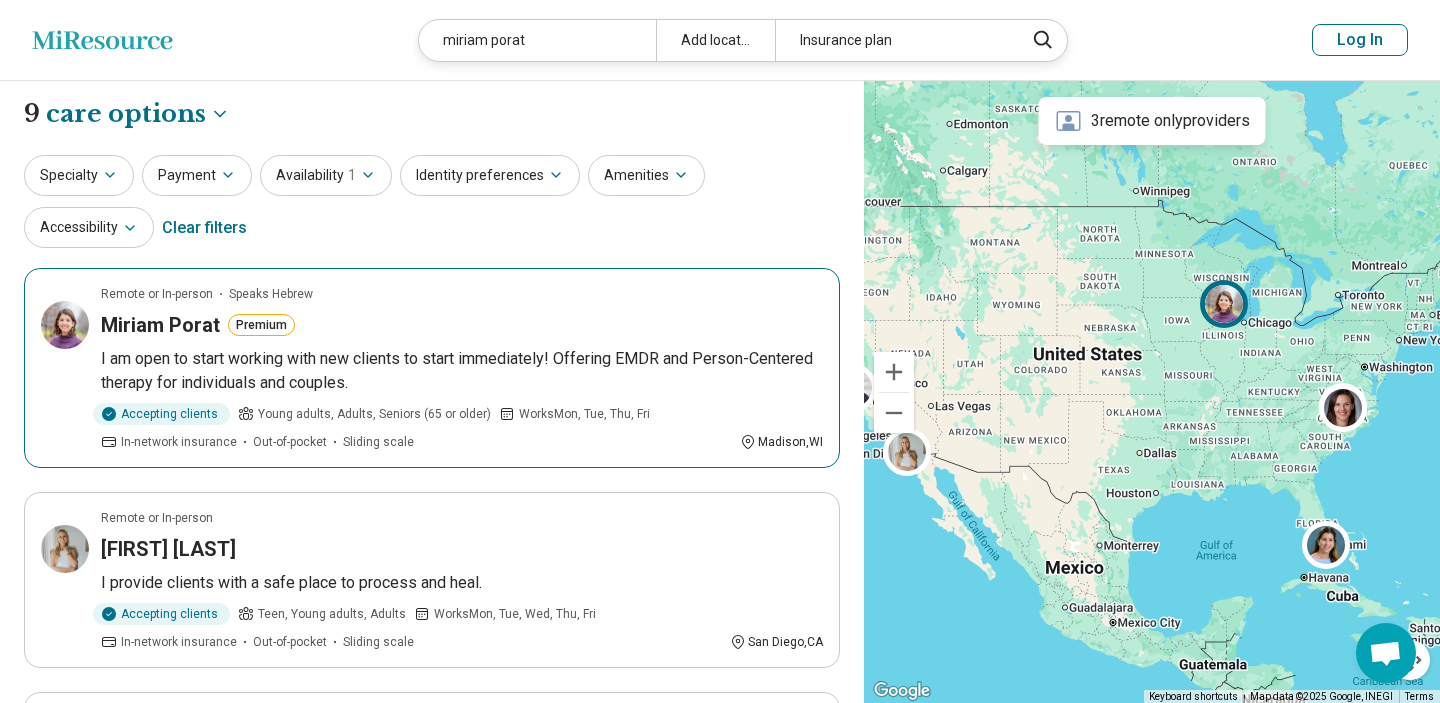 click on "Miriam Porat Premium" at bounding box center (462, 325) 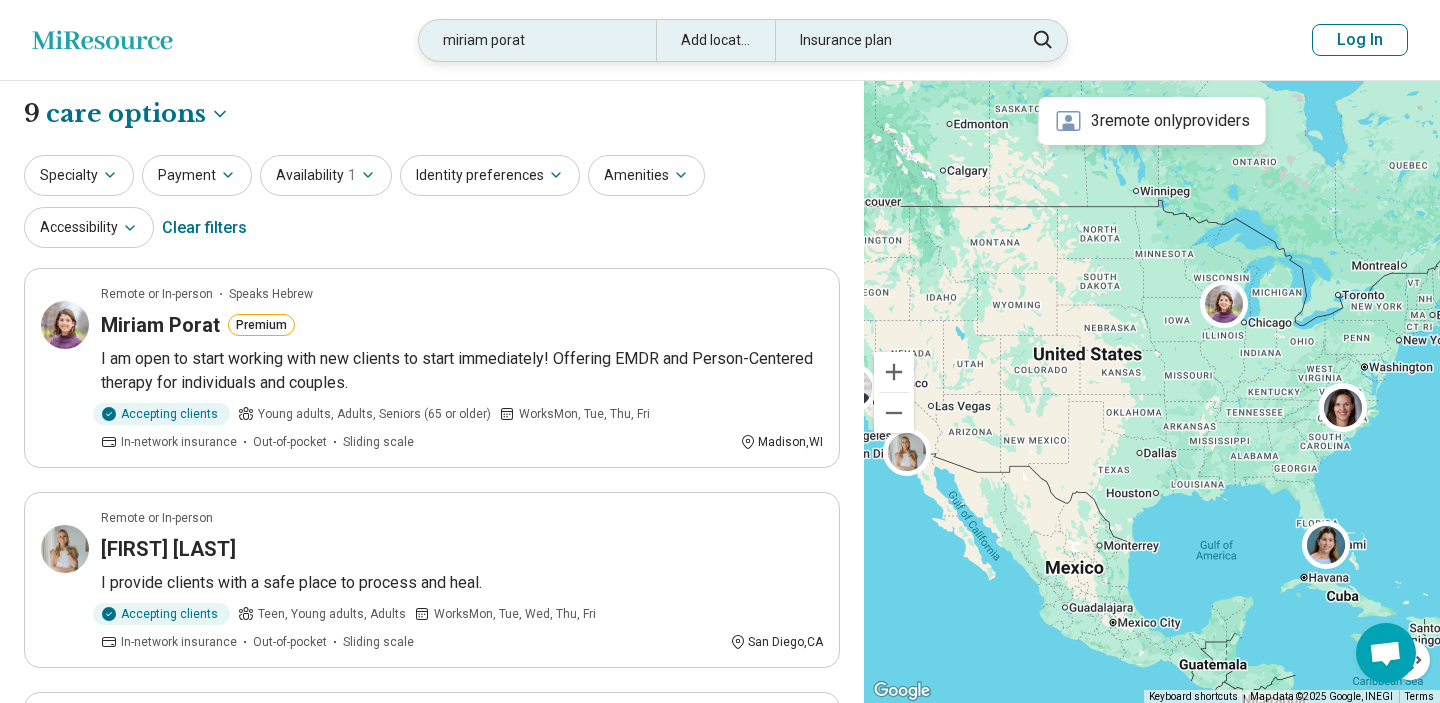 click on "miriam porat" at bounding box center (537, 40) 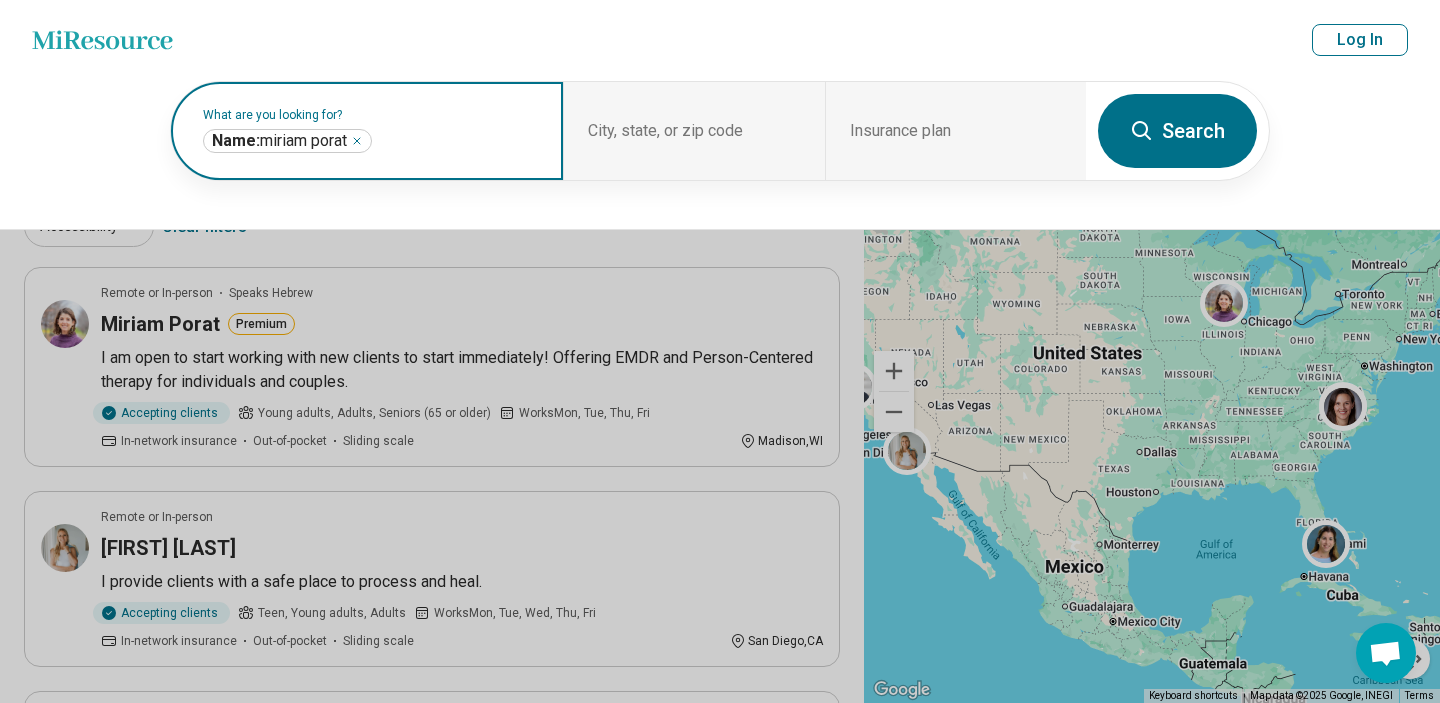 click 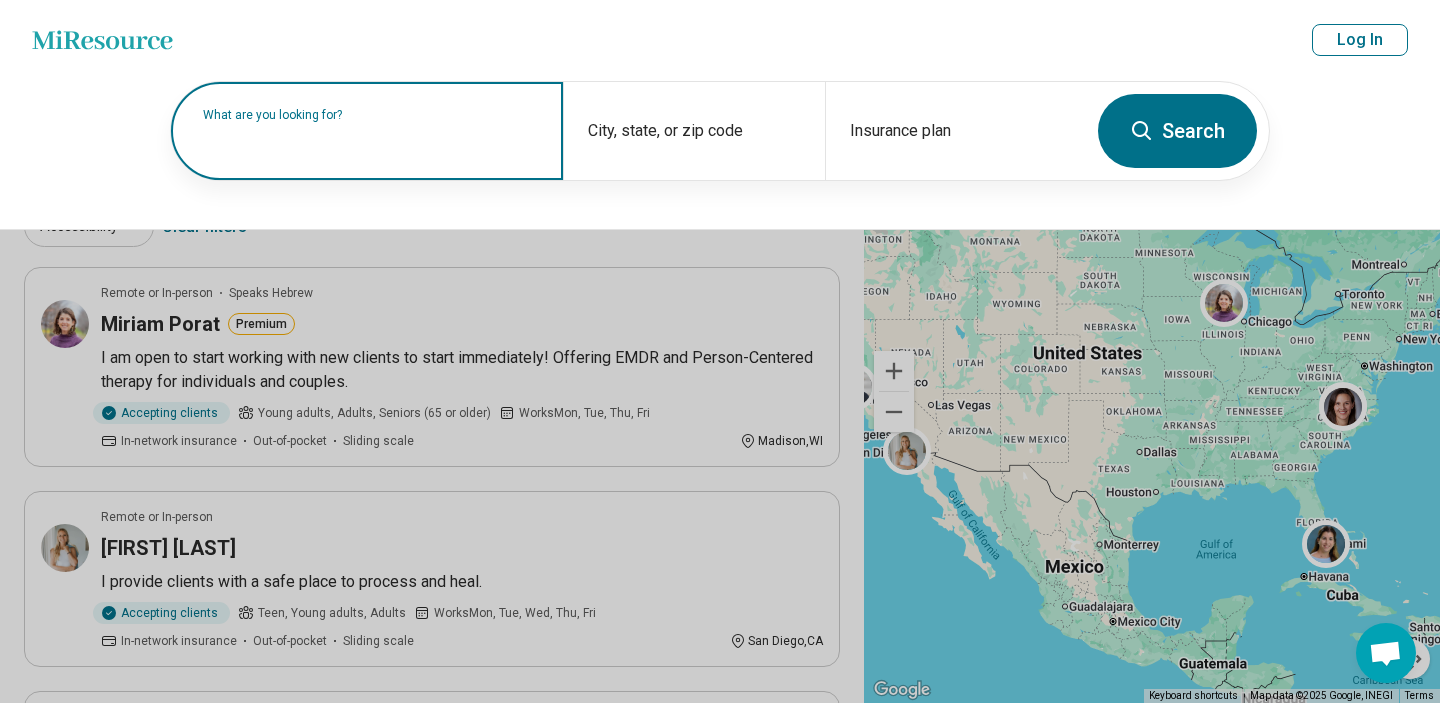 click on "What are you looking for?" at bounding box center [371, 115] 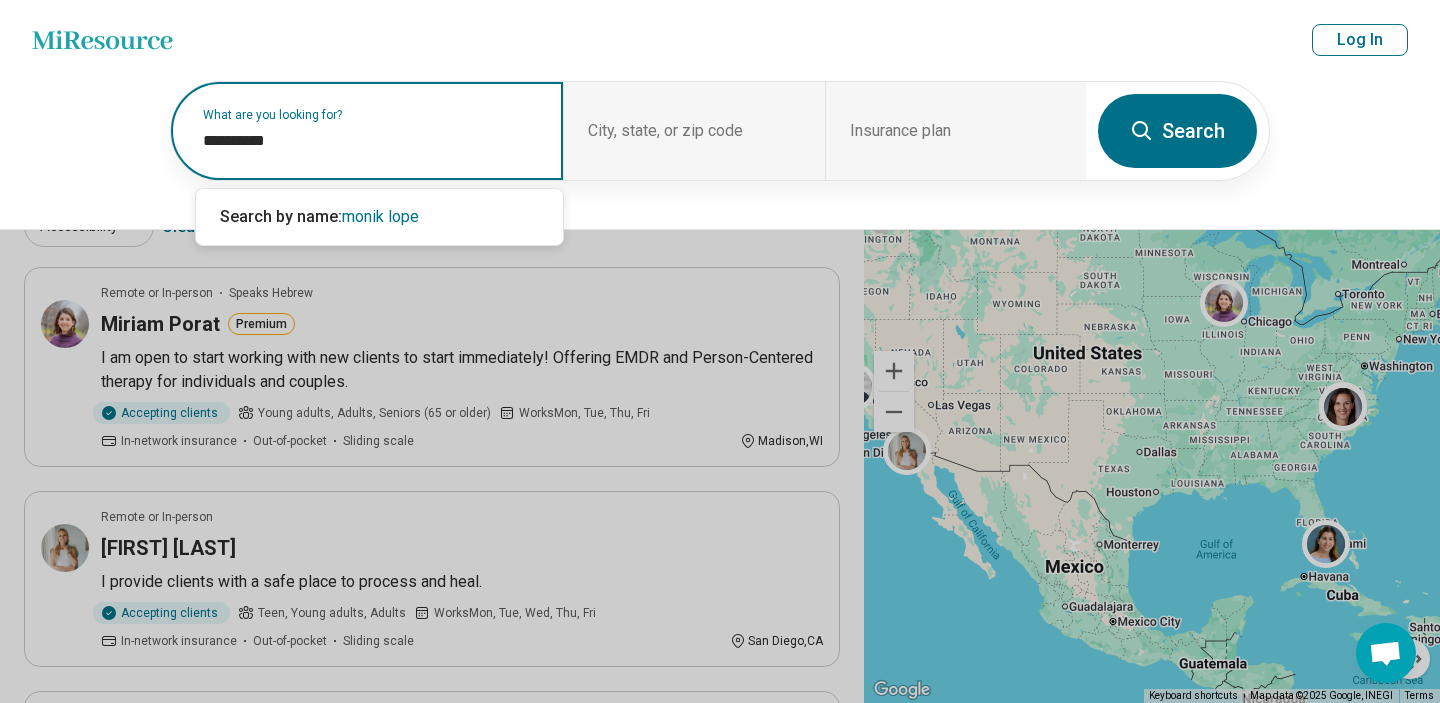 type on "**********" 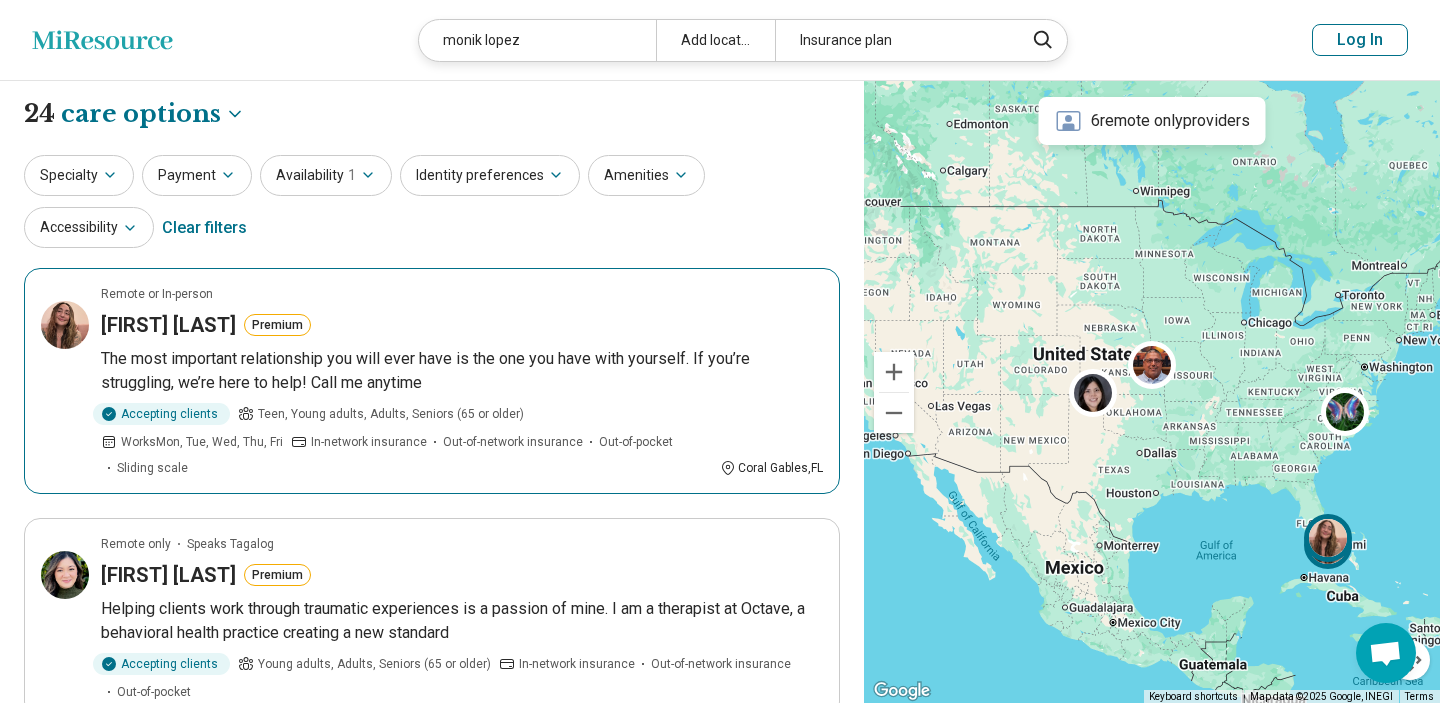 click on "Remote or In-person Monik Lopez Premium The most important relationship you will ever have is the one you have with yourself. If you’re struggling, we’re here to help! Call me anytime Accepting clients Teen, Young adults, Adults, Seniors (65 or older) Works  Mon, Tue, Wed, Thu, Fri In-network insurance Out-of-network insurance Out-of-pocket Sliding scale Coral Gables ,  FL" at bounding box center (432, 381) 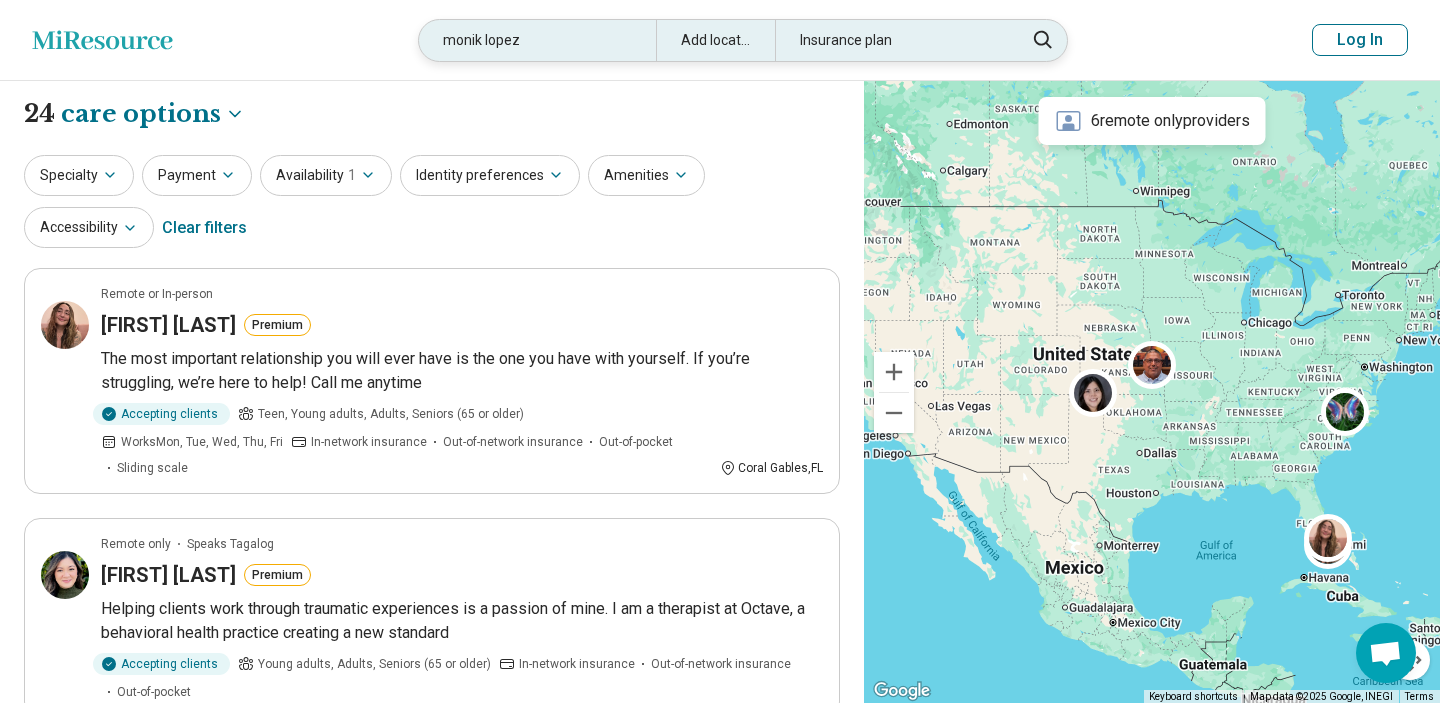 click on "monik lopez" at bounding box center (537, 40) 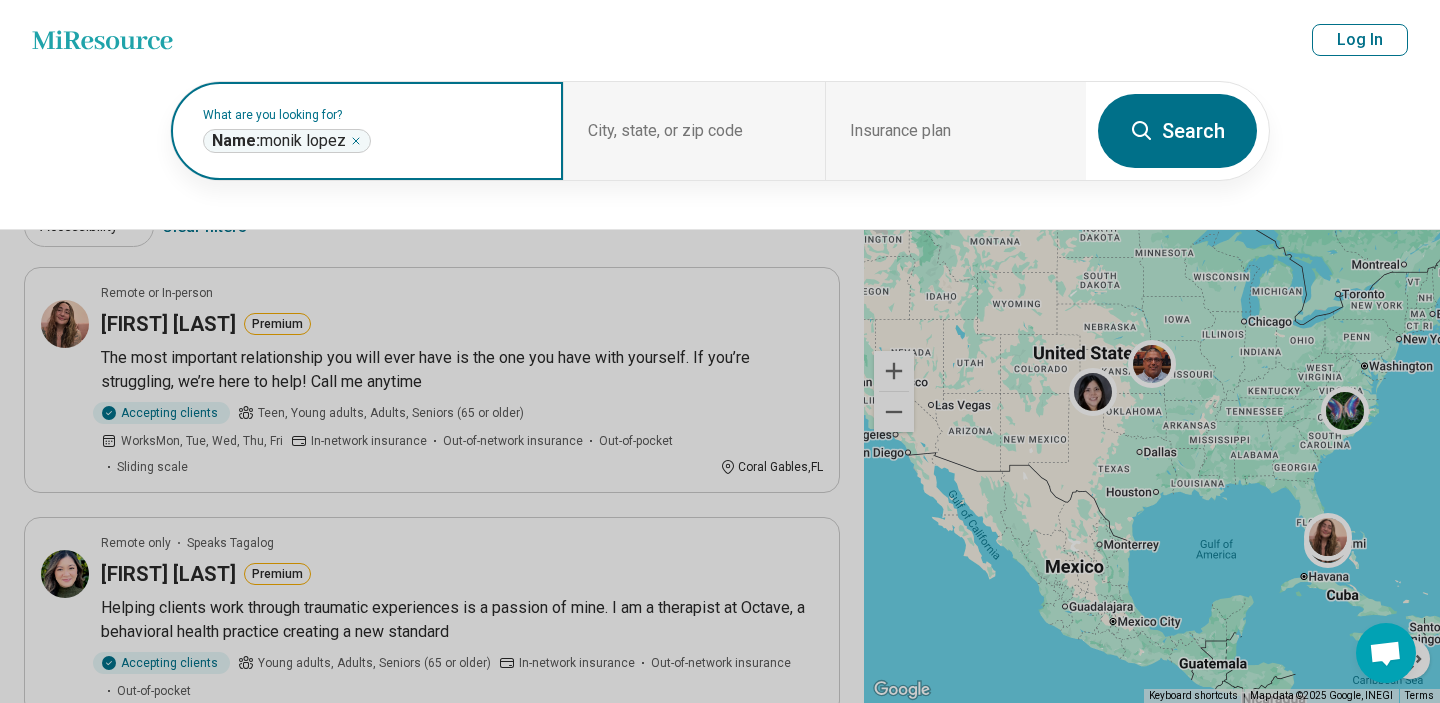 click 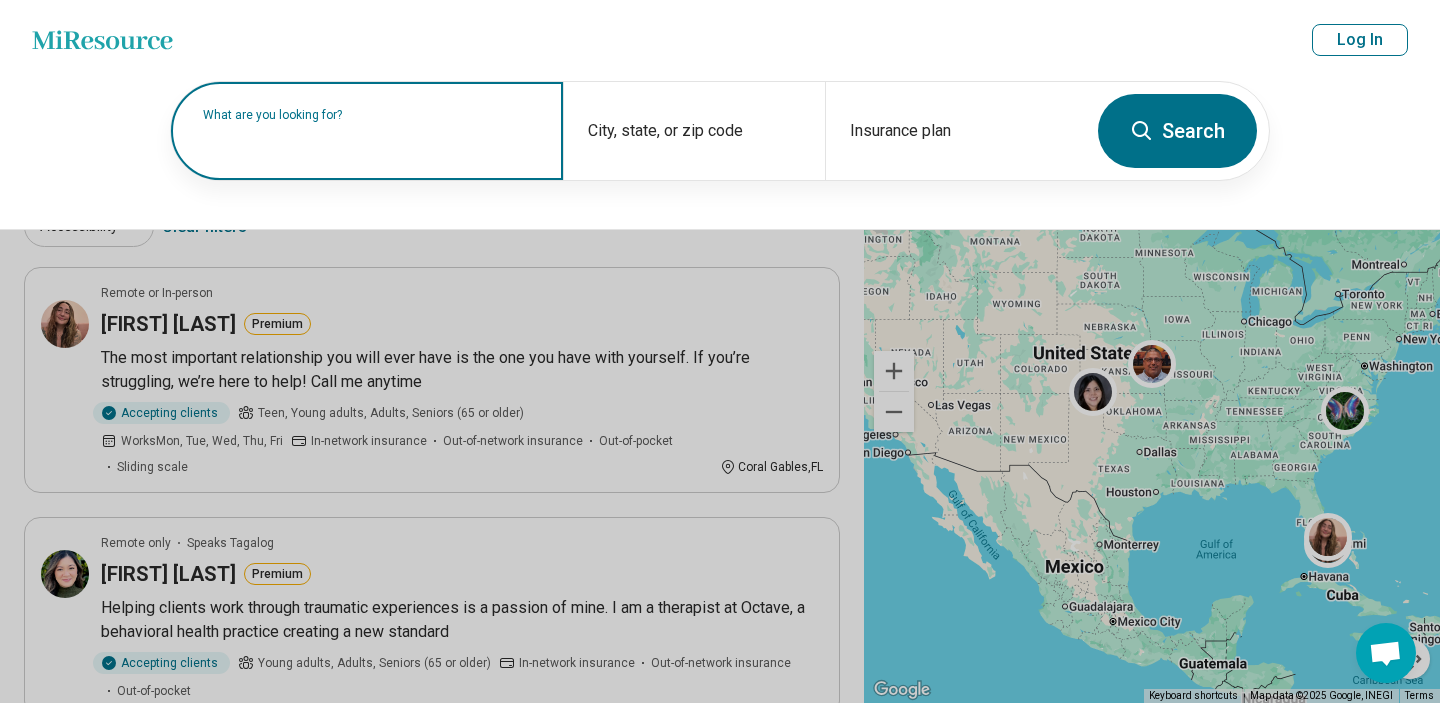 click on "What are you looking for?" at bounding box center [371, 115] 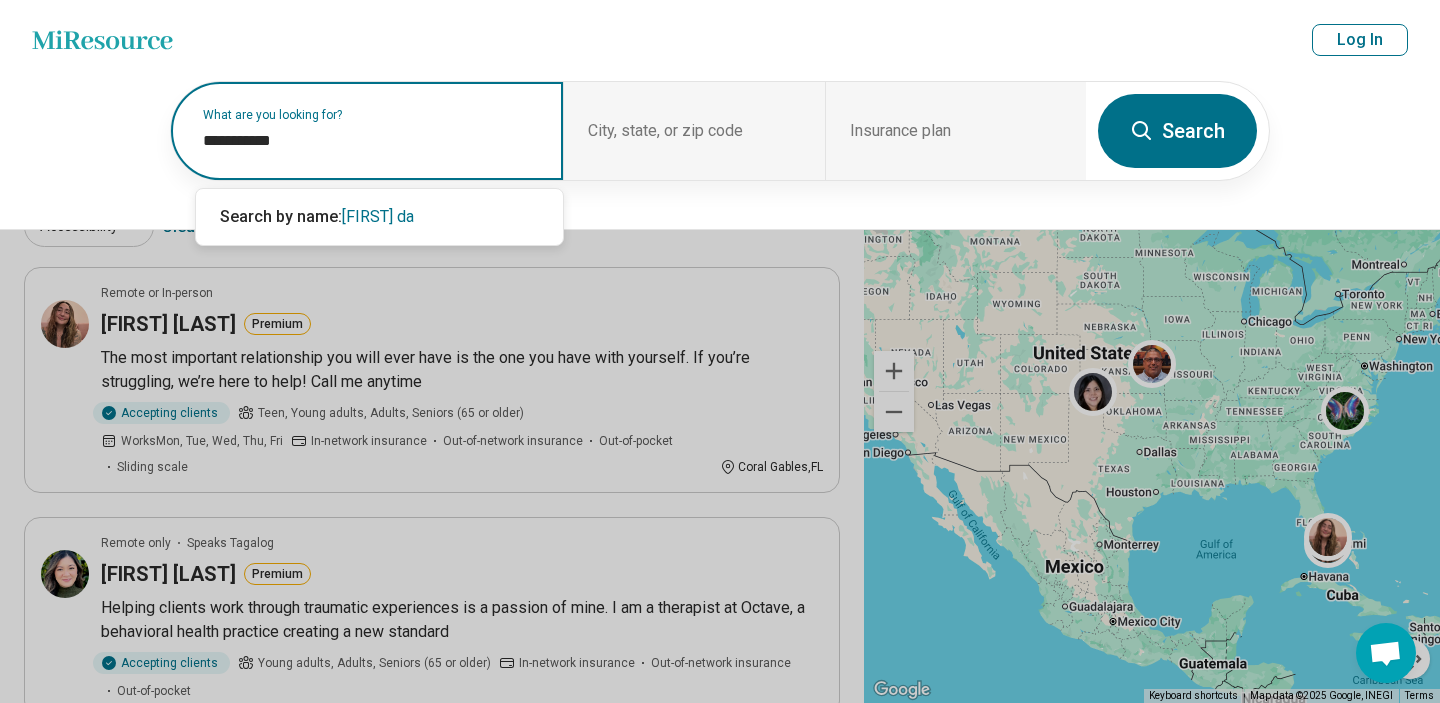type on "**********" 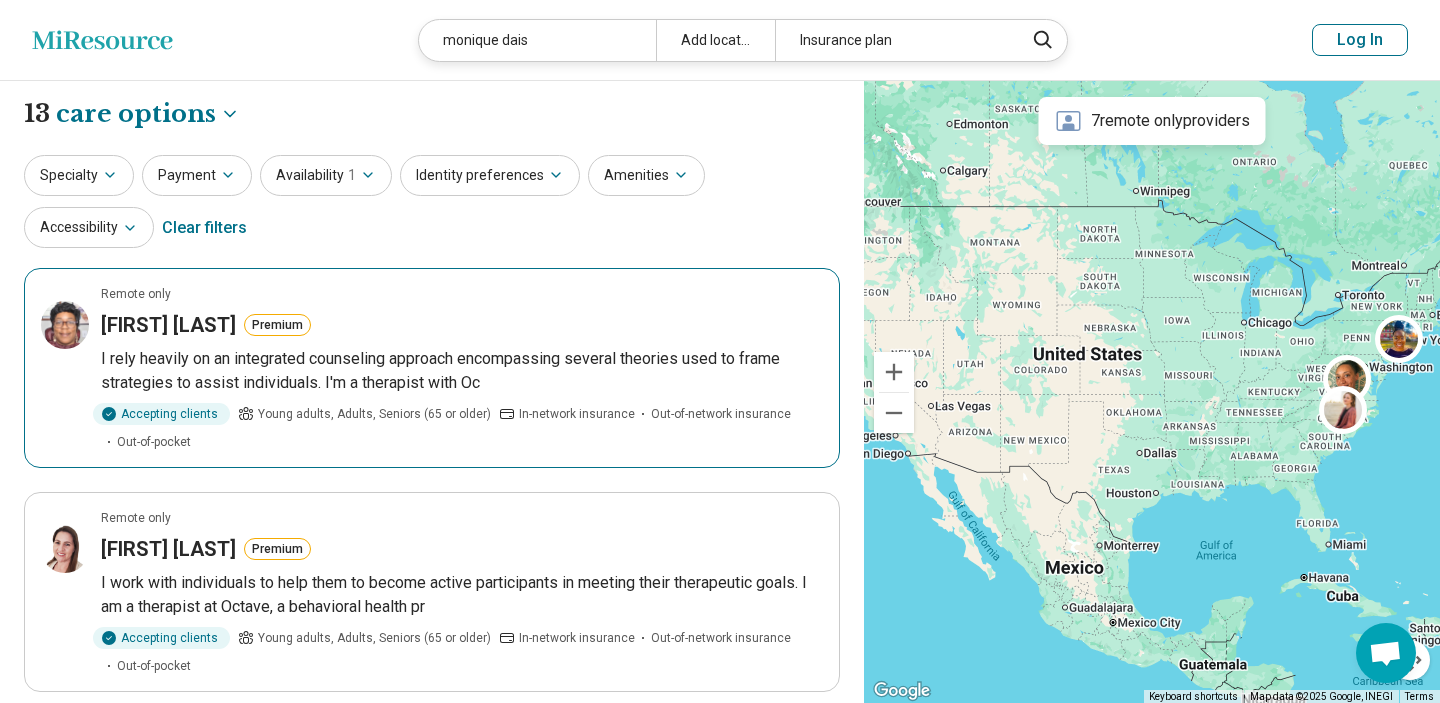click on "Remote only Monique Dais Premium I rely heavily on an integrated counseling approach encompassing several theories used to frame strategies to assist individuals.
I'm a therapist with Oc Accepting clients Young adults, Adults, Seniors (65 or older) In-network insurance Out-of-network insurance Out-of-pocket" at bounding box center (432, 368) 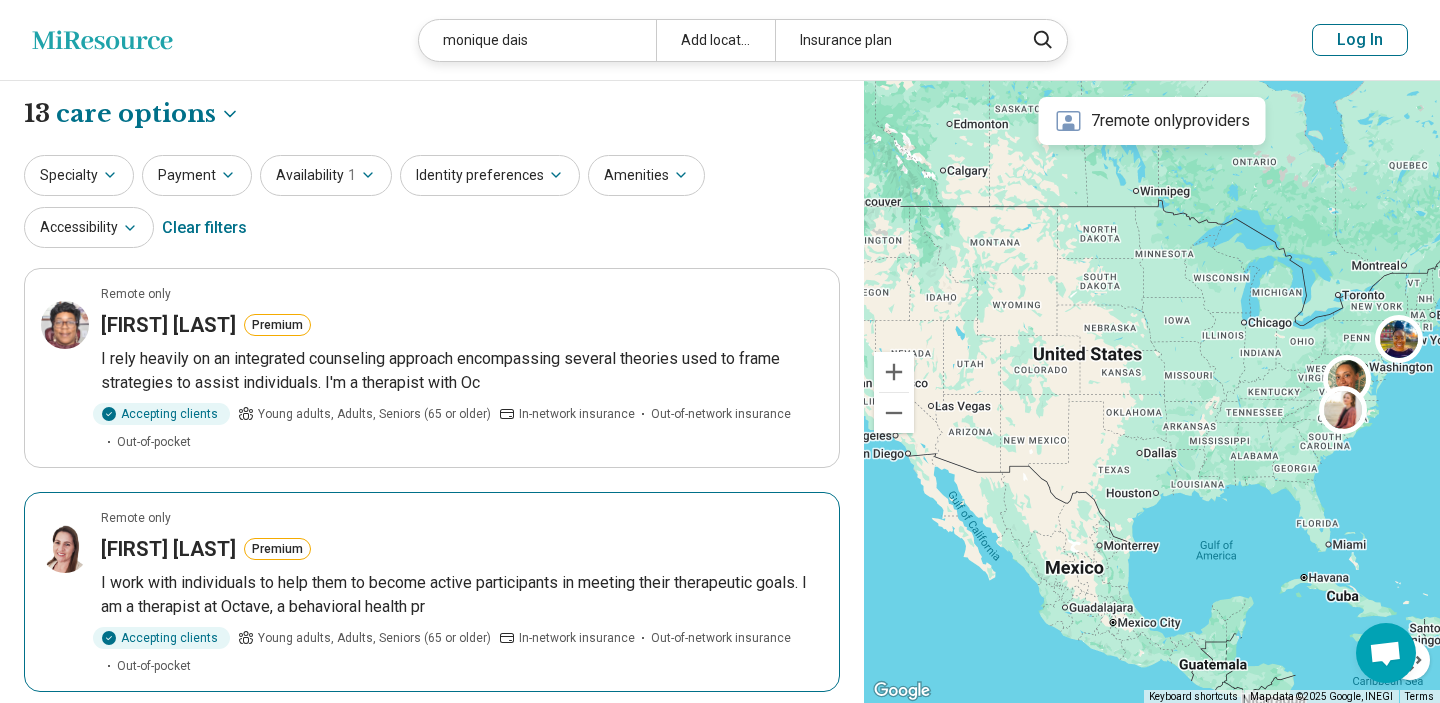 click on "Monique Vorous Premium" at bounding box center [462, 549] 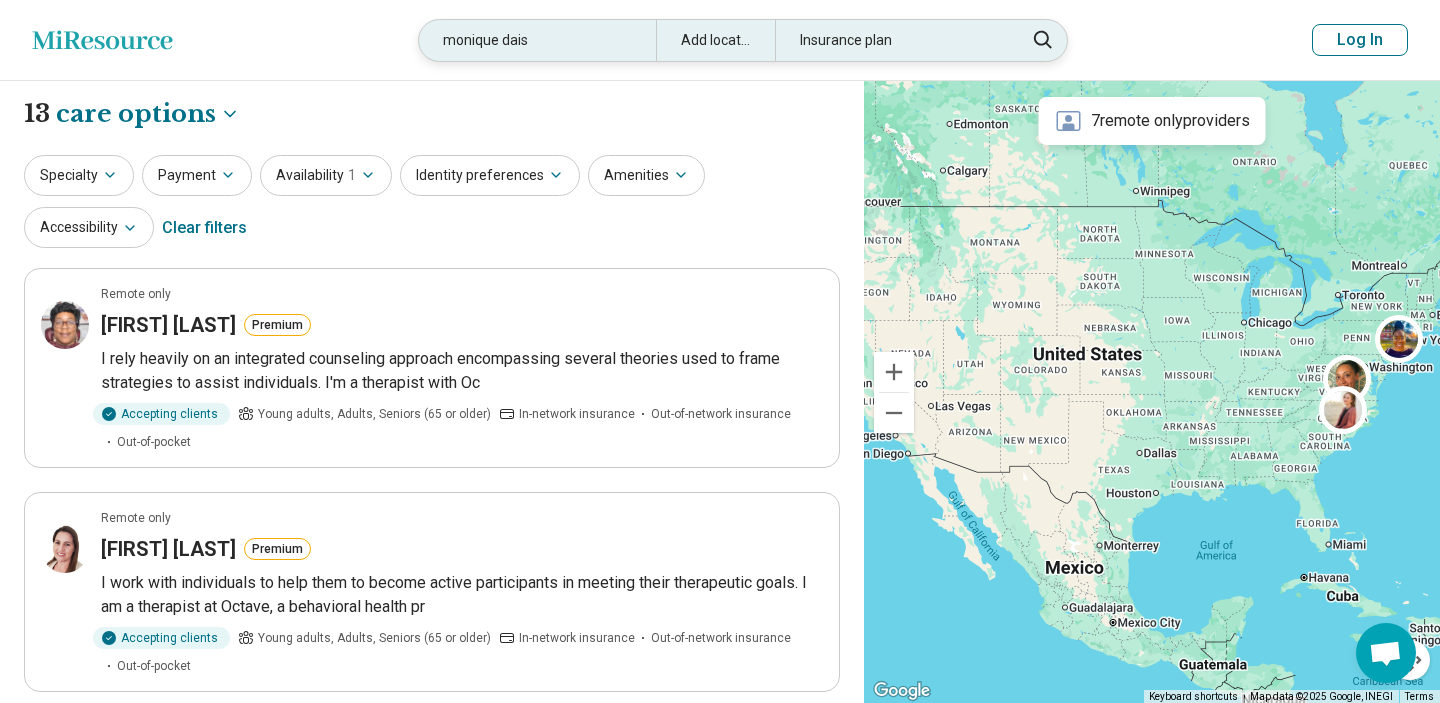 click on "monique dais" at bounding box center (537, 40) 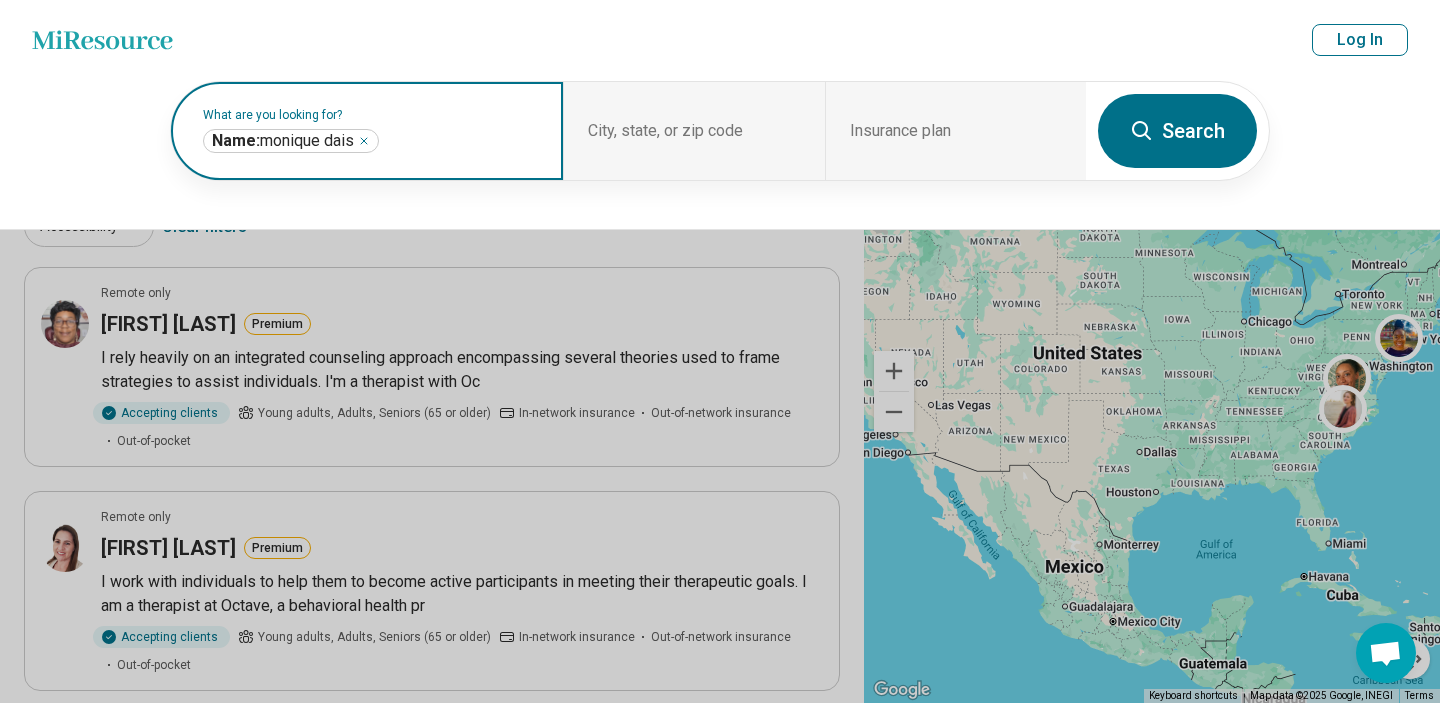 click 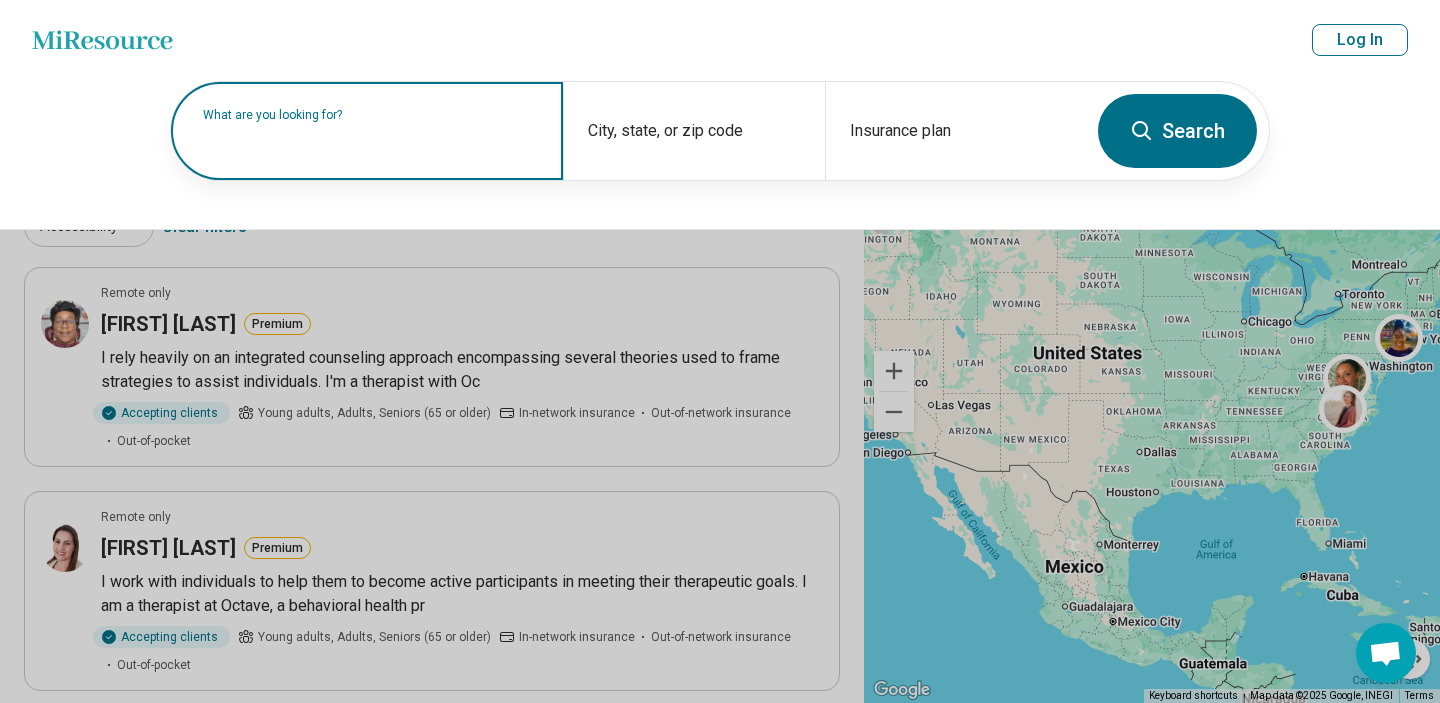 click on "What are you looking for?" at bounding box center [371, 115] 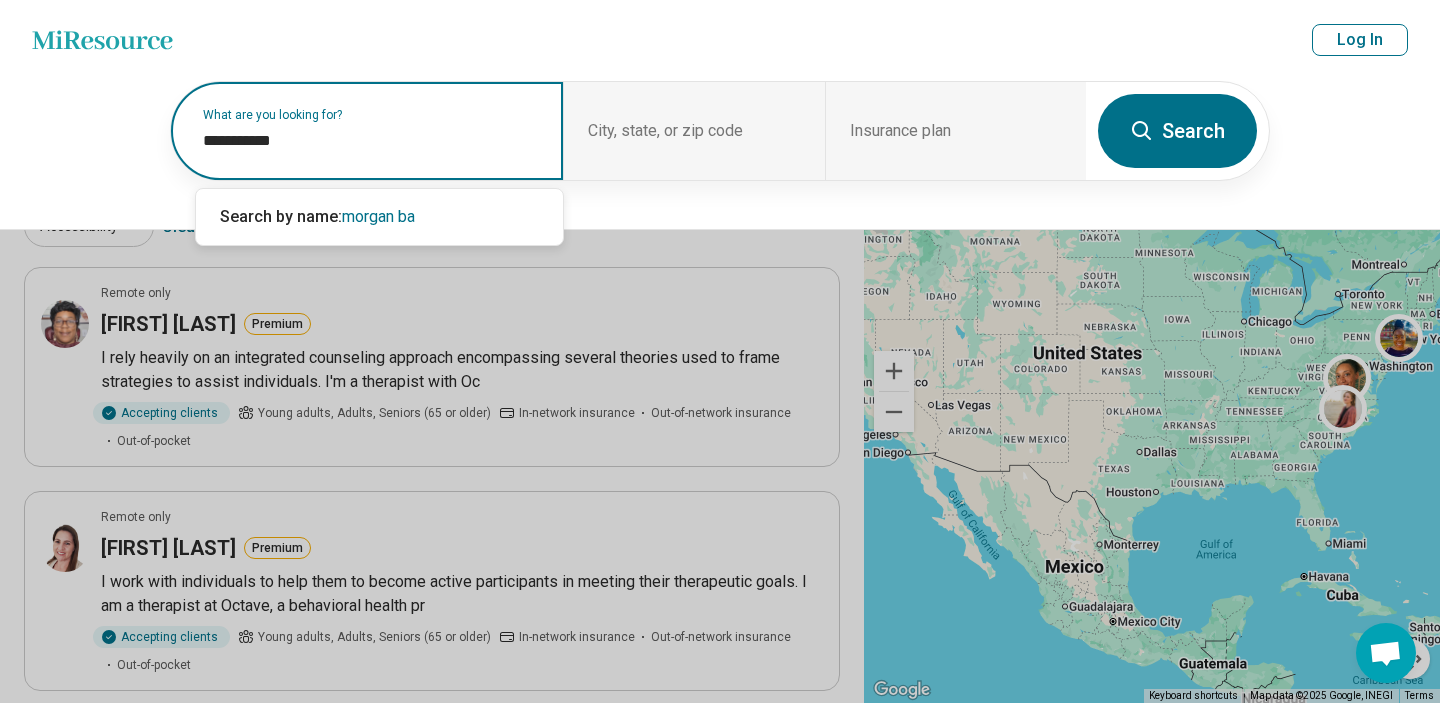 type on "**********" 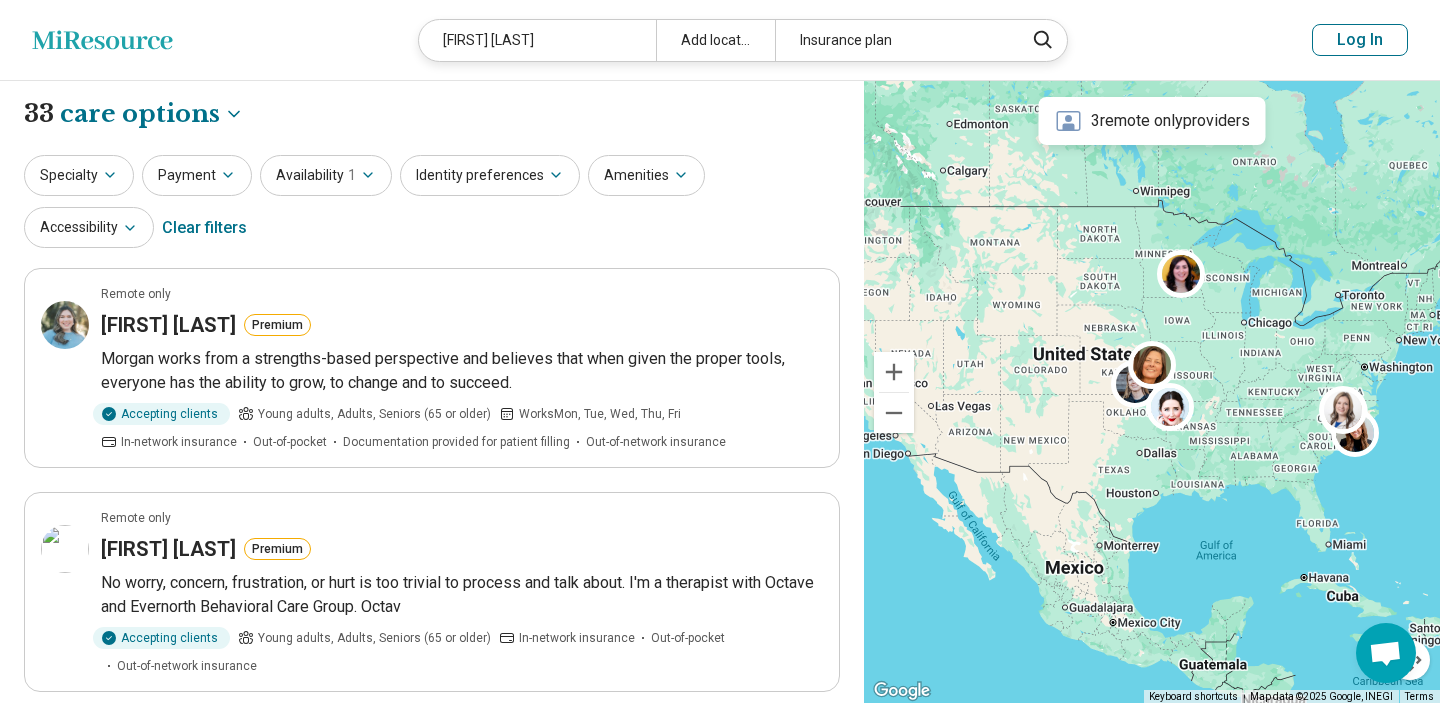 click on "Remote only Morgan Baker Premium No worry, concern, frustration, or hurt is too trivial to process and talk about.
I'm a therapist with Octave and Evernorth Behavioral Care Group. Octav Accepting clients Young adults, Adults, Seniors (65 or older) In-network insurance Out-of-pocket Out-of-network insurance" at bounding box center [432, 592] 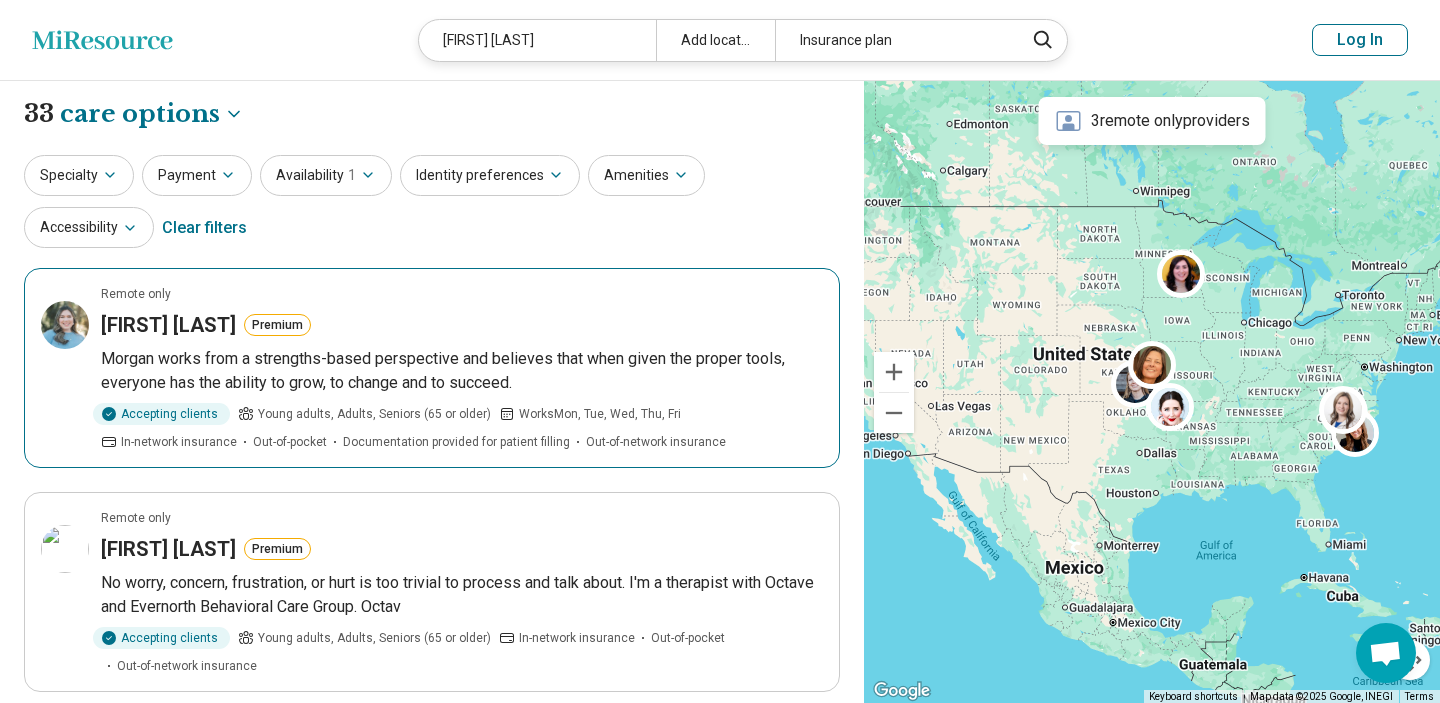 click on "Morgan Rudd Premium" at bounding box center (462, 325) 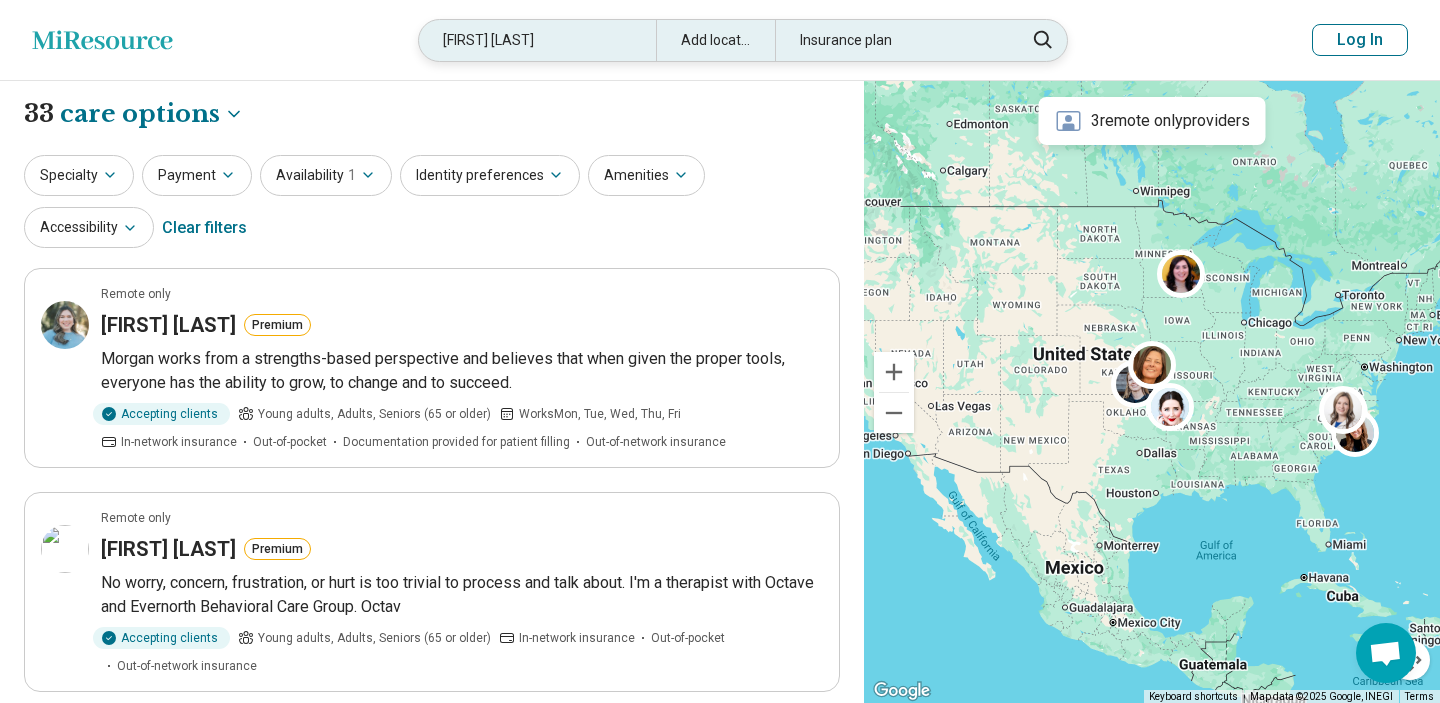 click on "morgan baker" at bounding box center [537, 40] 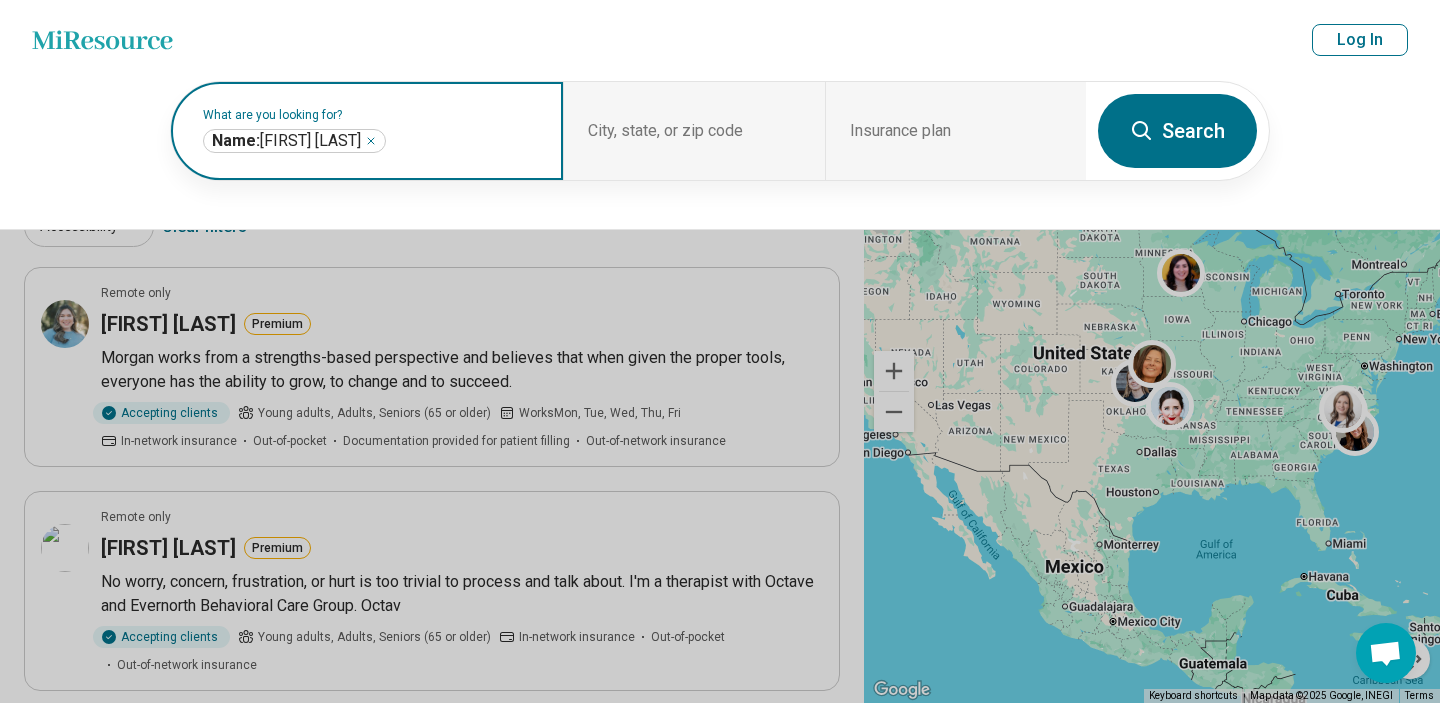 click on "**********" at bounding box center (294, 141) 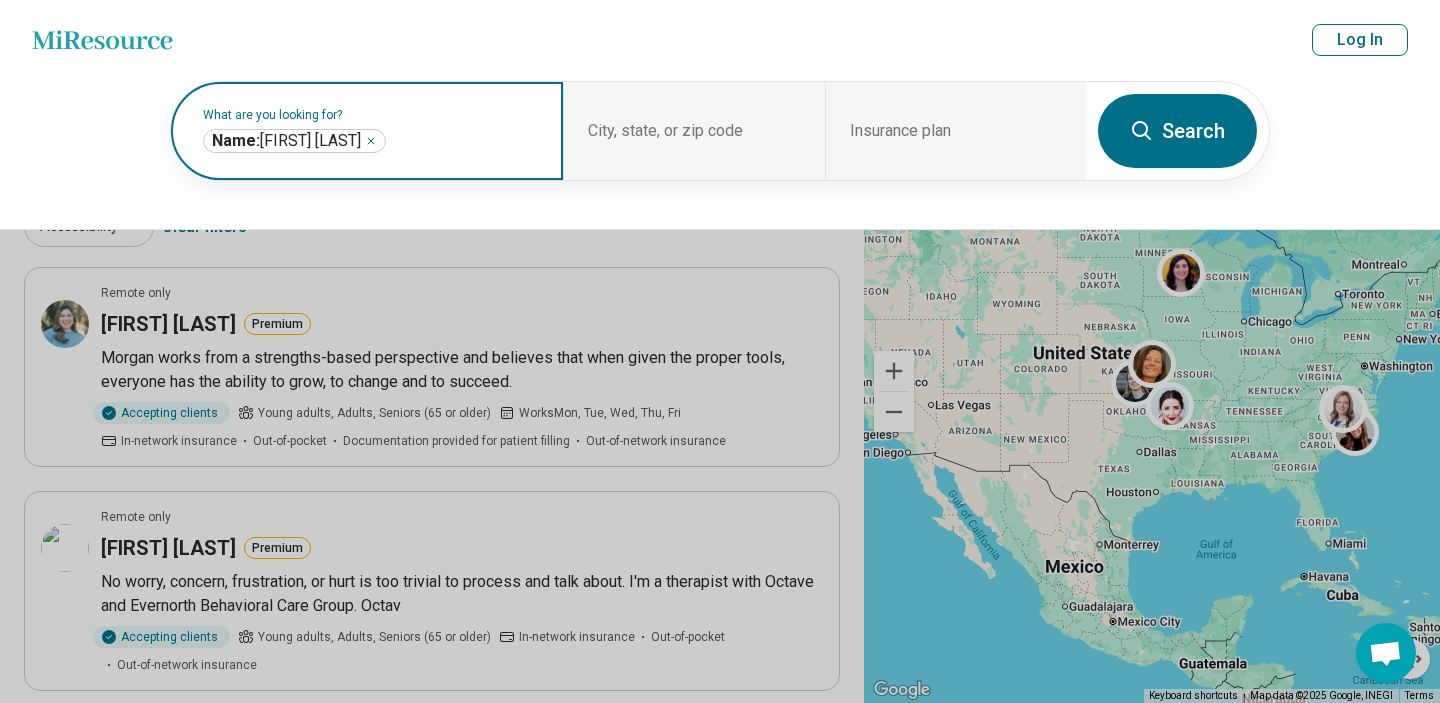 click on "**********" at bounding box center (294, 141) 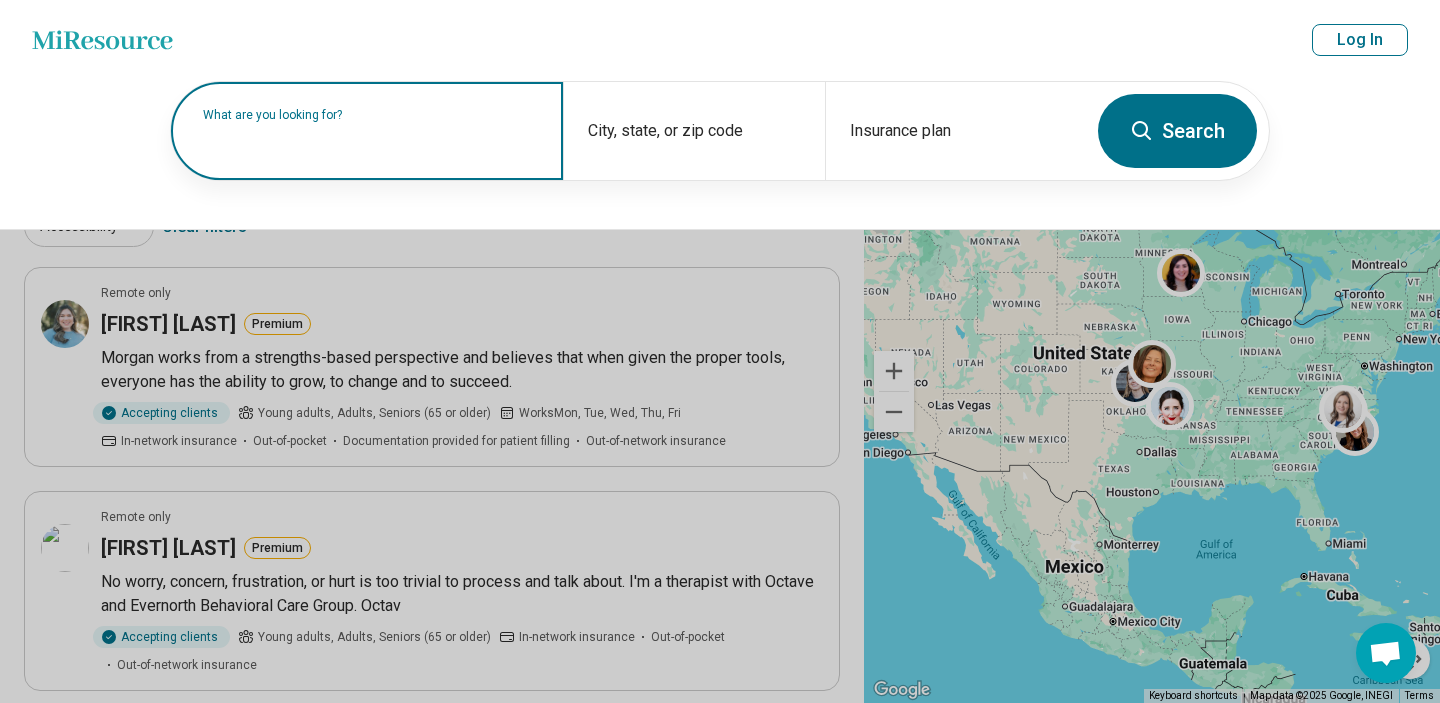 click on "What are you looking for?" at bounding box center (371, 115) 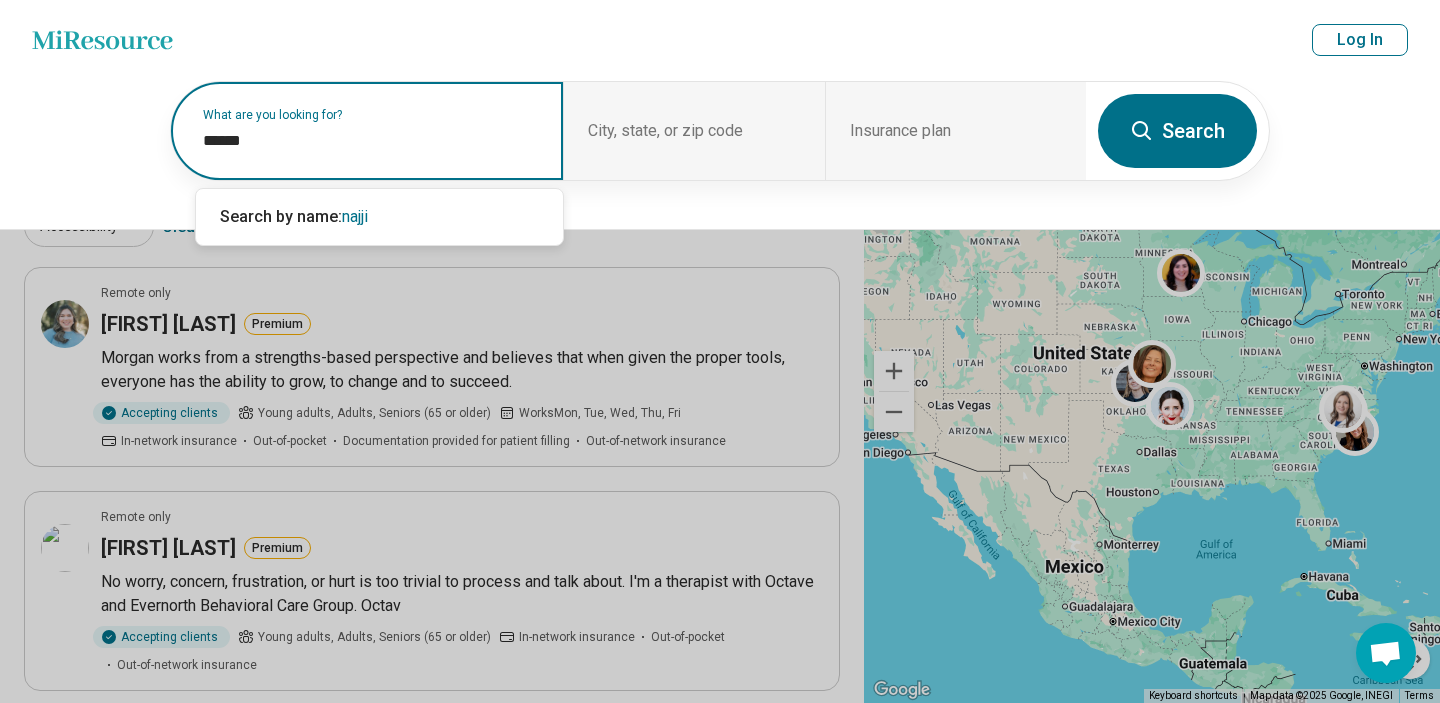 type on "*******" 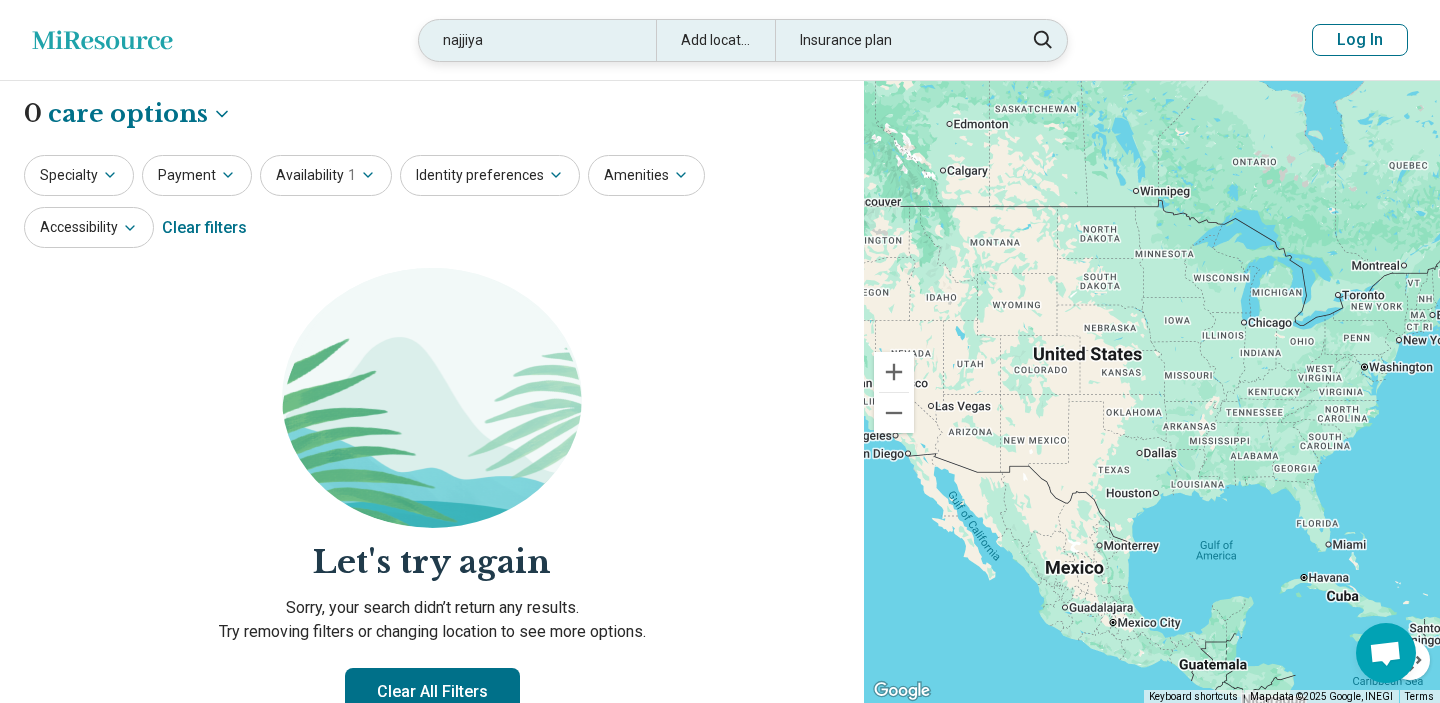 click on "najjiya" at bounding box center (537, 40) 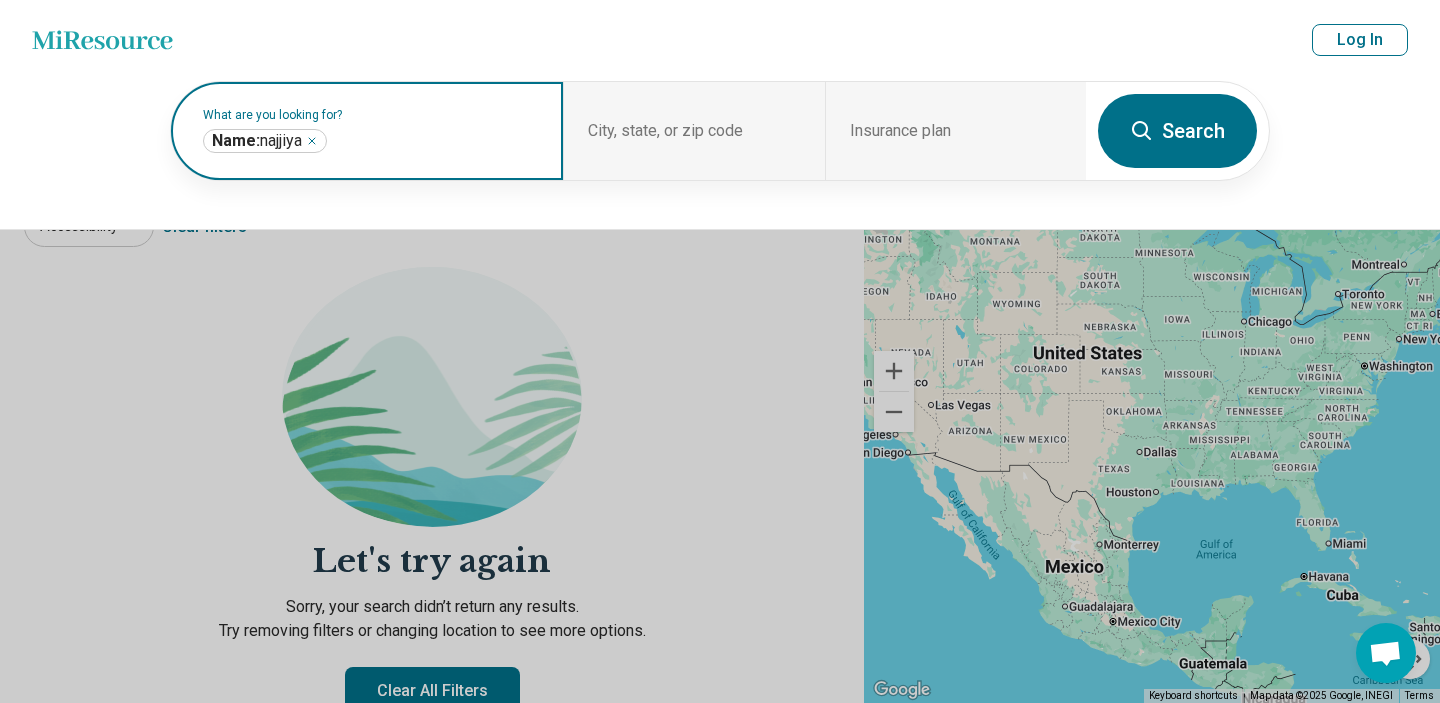 click on "Name:  najjiya *******" at bounding box center [265, 141] 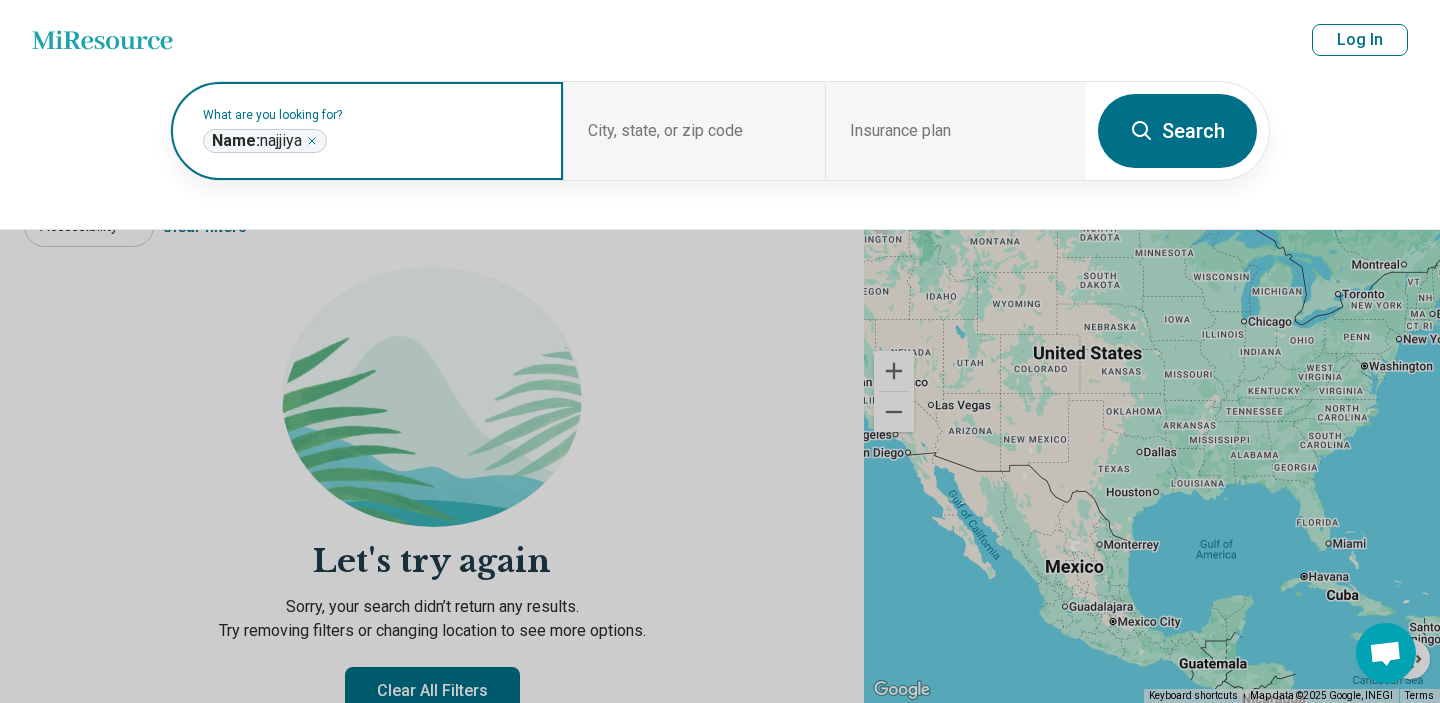 click on "Name:  najjiya" at bounding box center (257, 141) 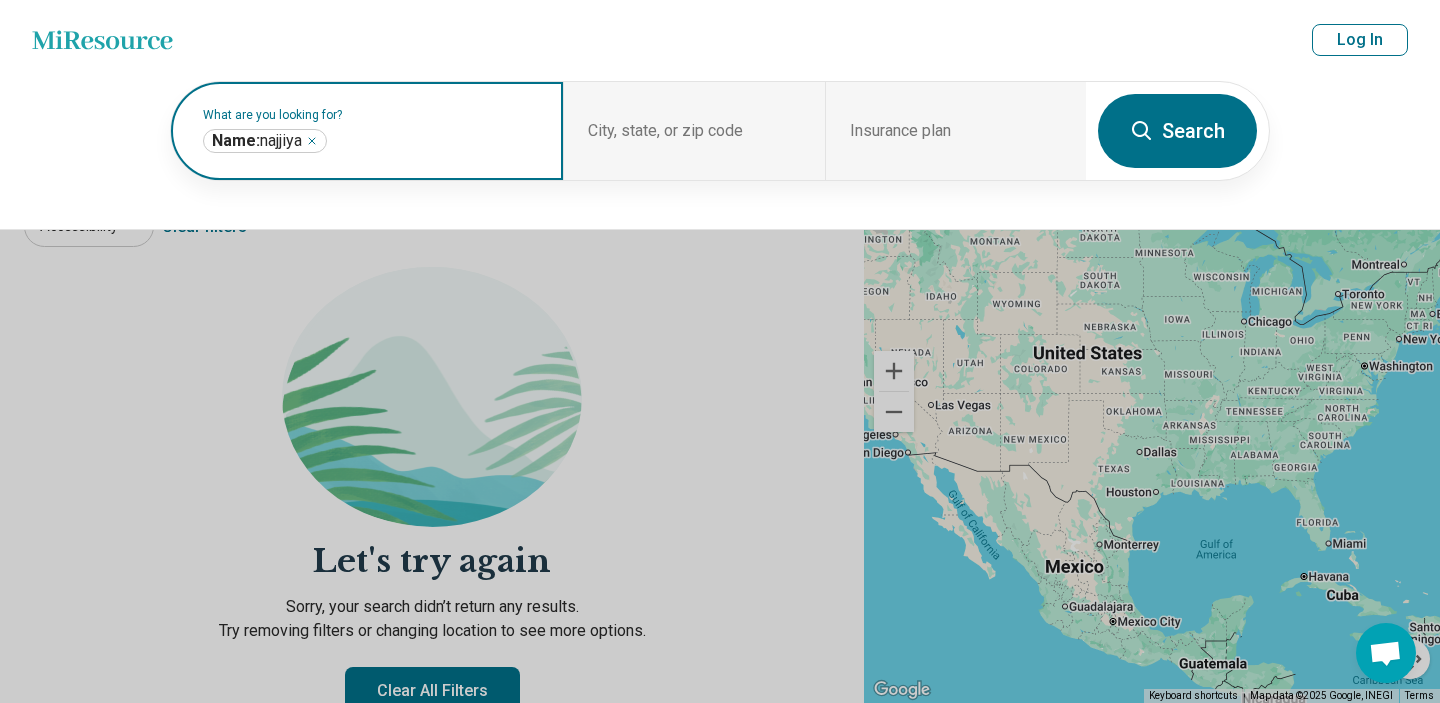 click 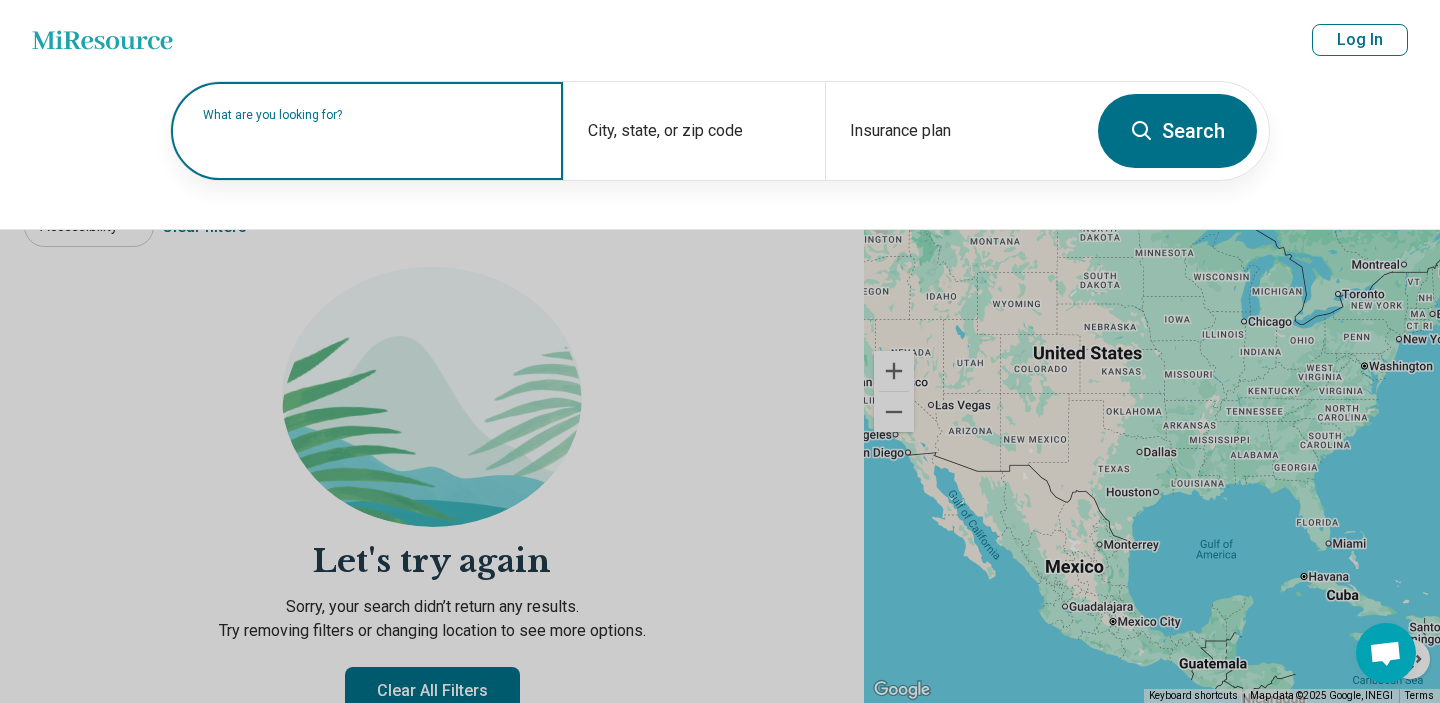 click on "What are you looking for?" at bounding box center [371, 115] 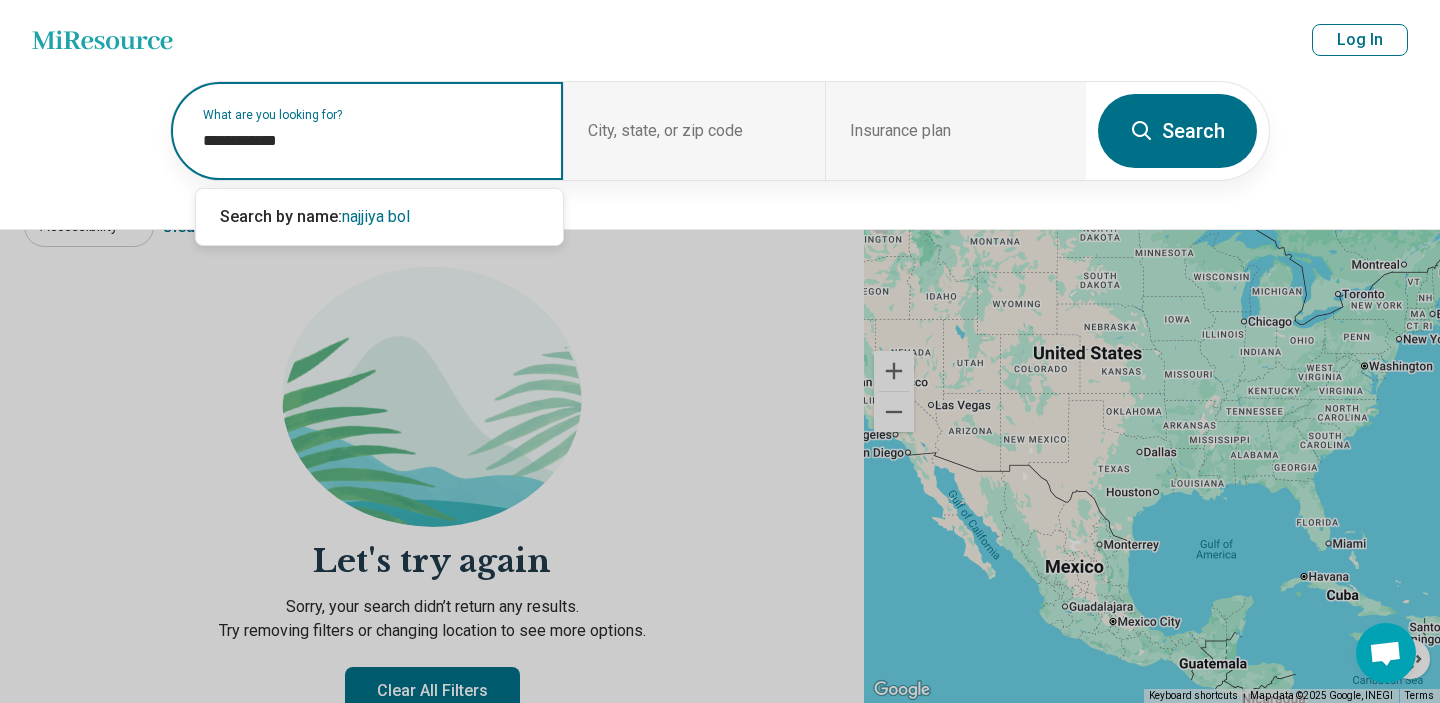 type on "**********" 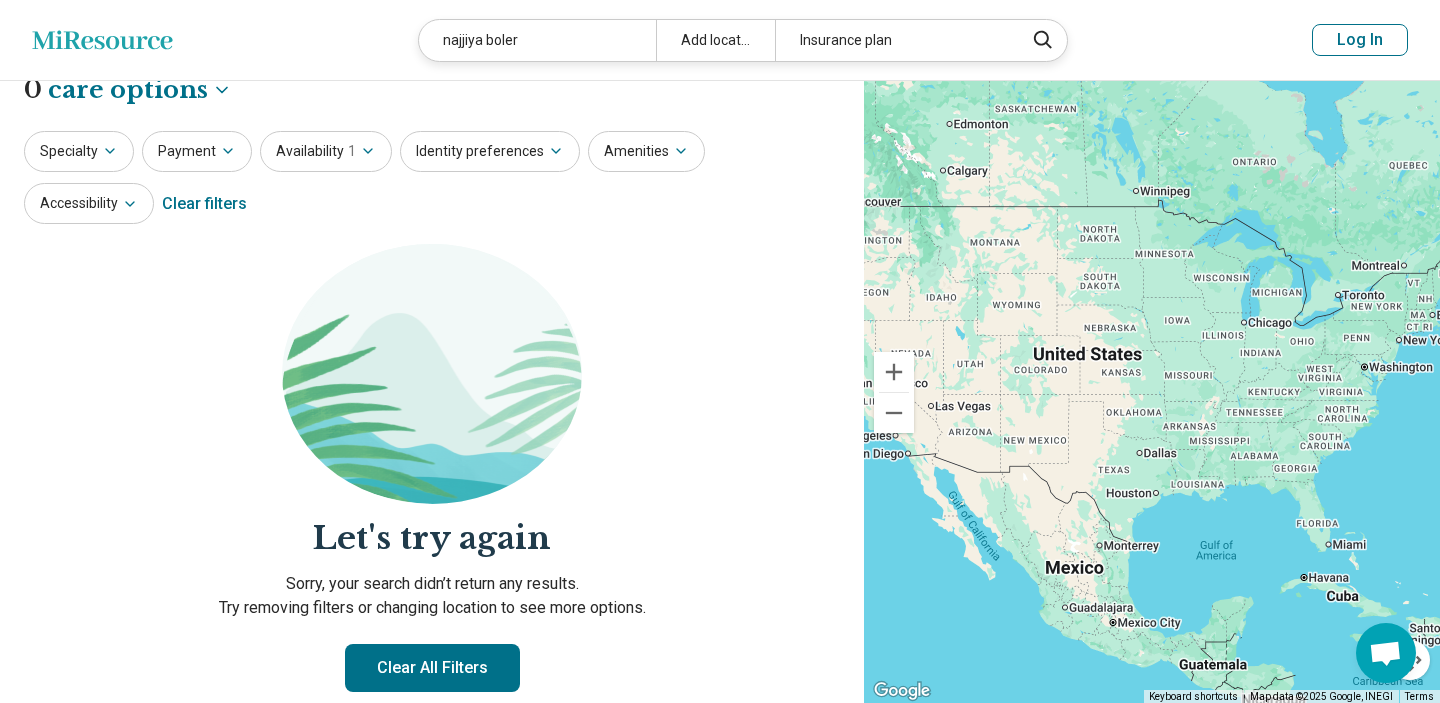 scroll, scrollTop: 0, scrollLeft: 0, axis: both 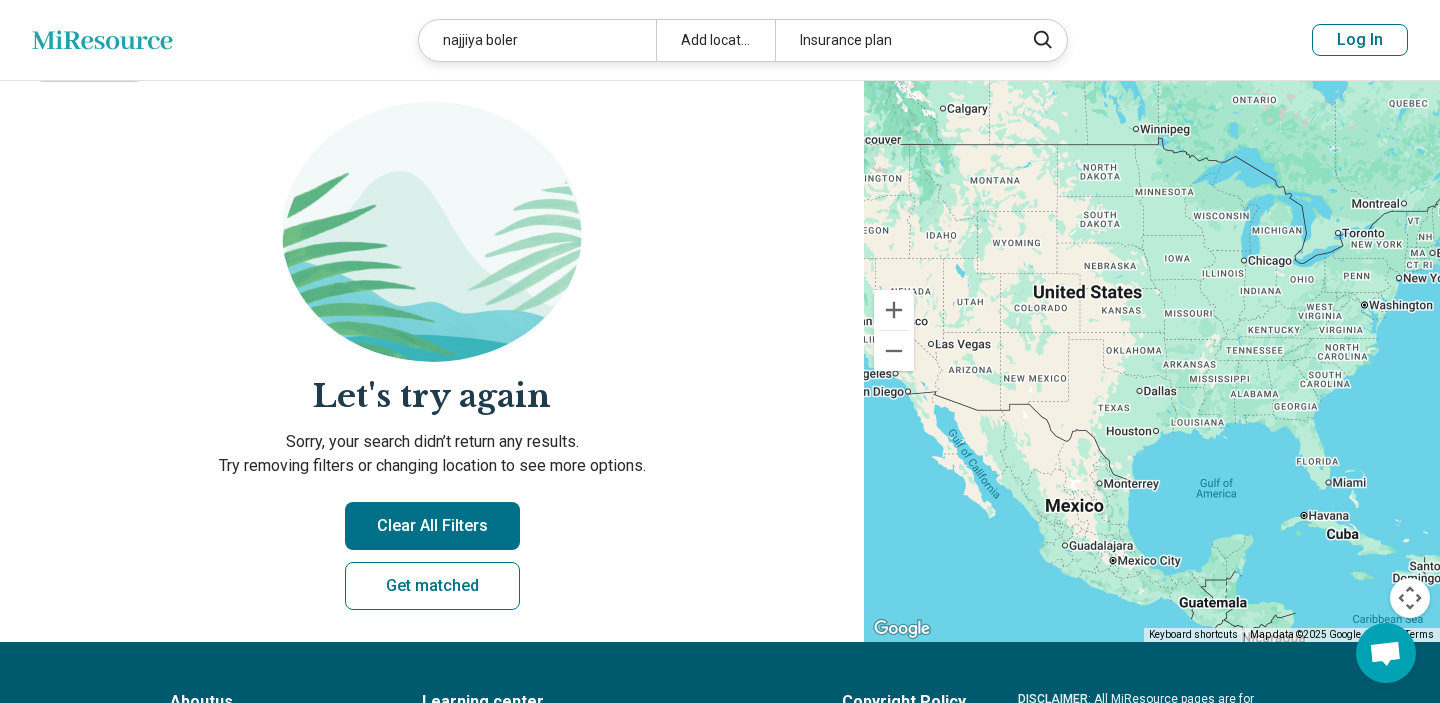 click on "Clear All Filters" at bounding box center (432, 526) 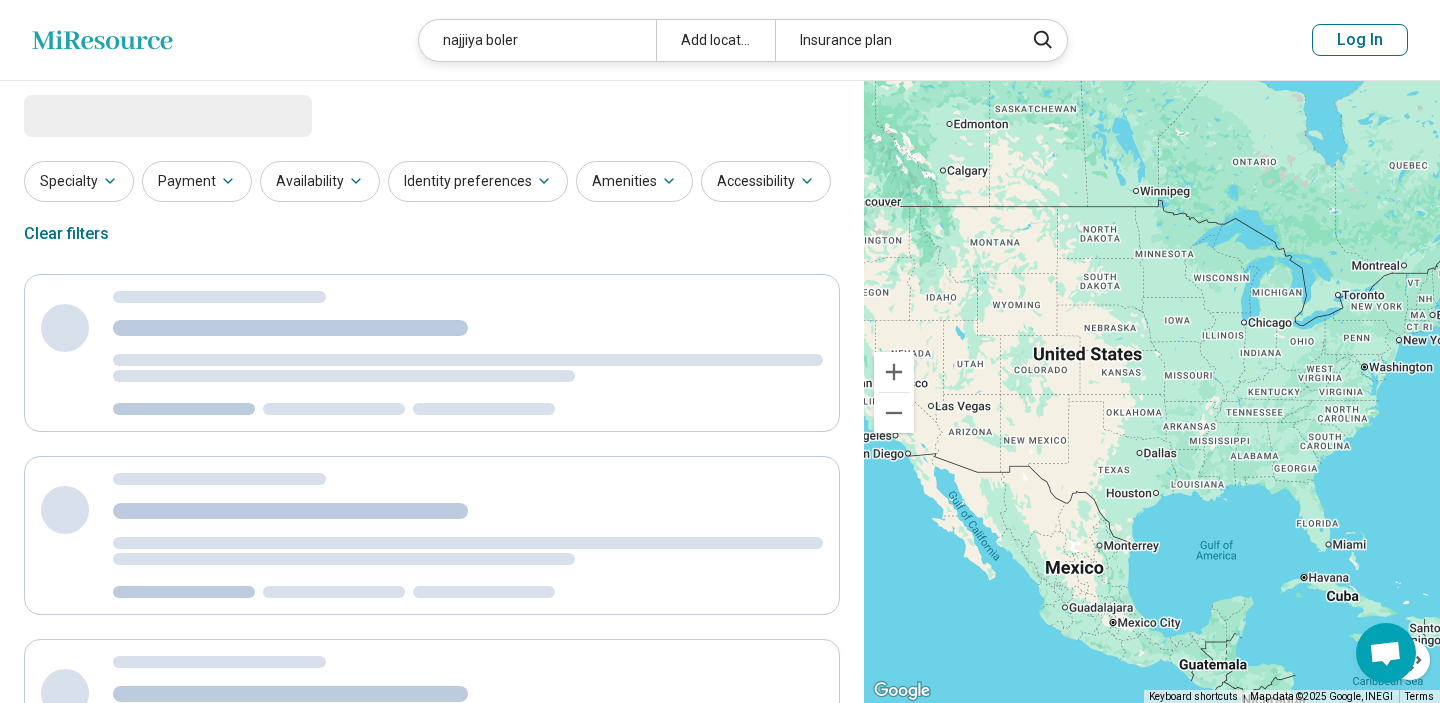 scroll, scrollTop: 0, scrollLeft: 0, axis: both 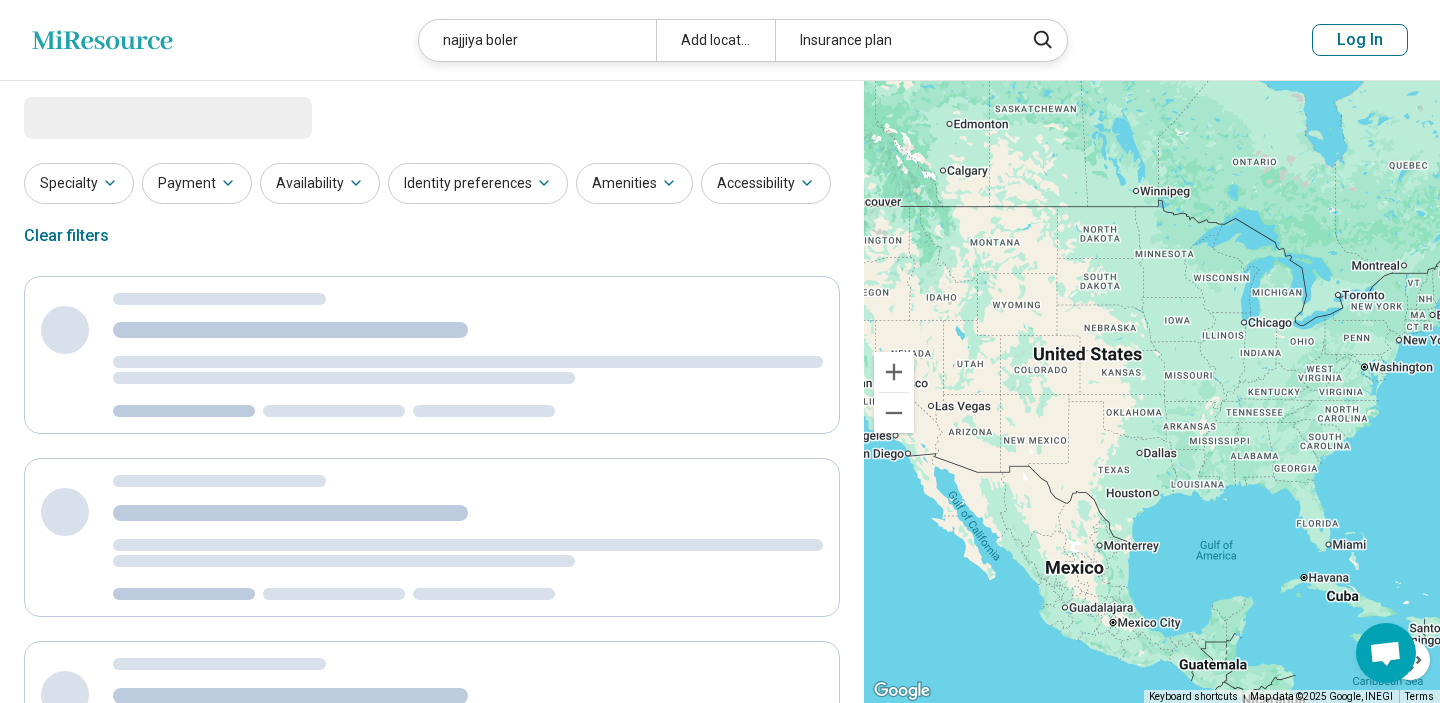 select on "***" 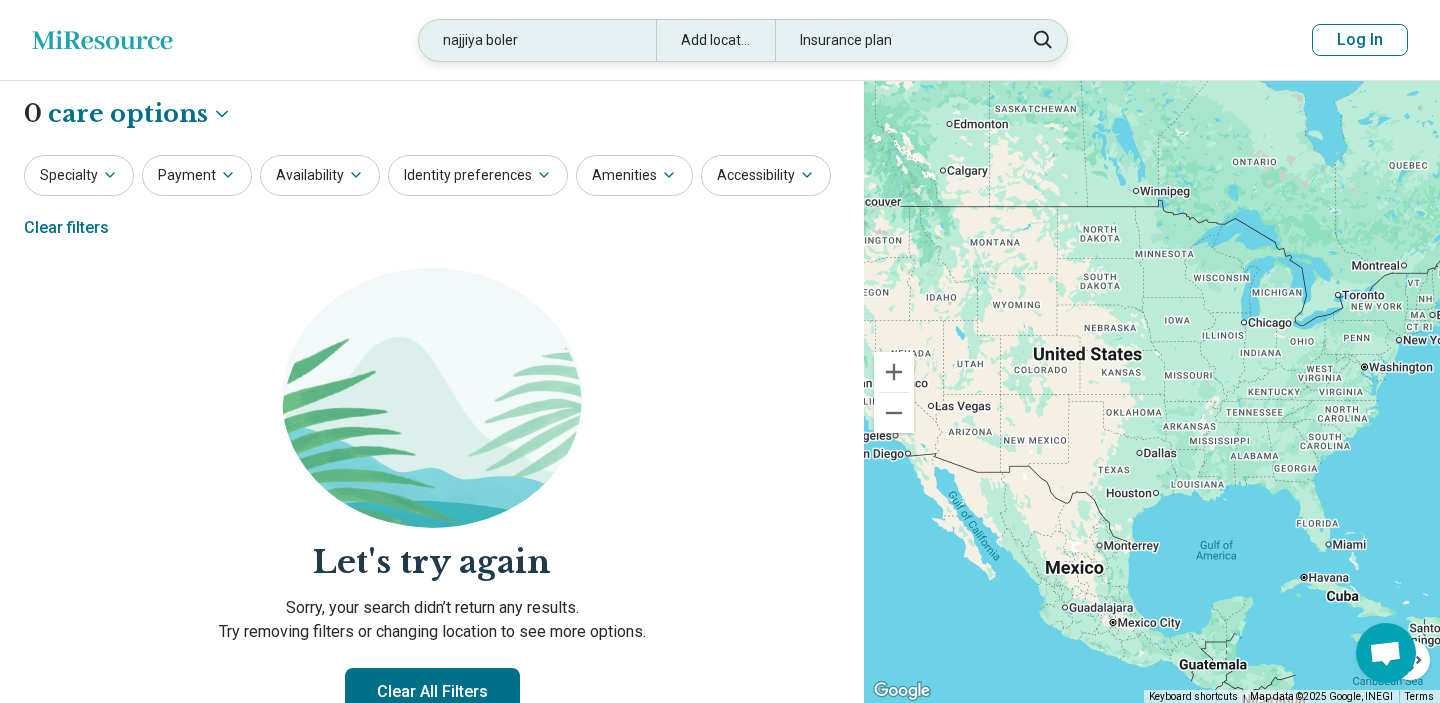 click on "najjiya boler" at bounding box center [537, 40] 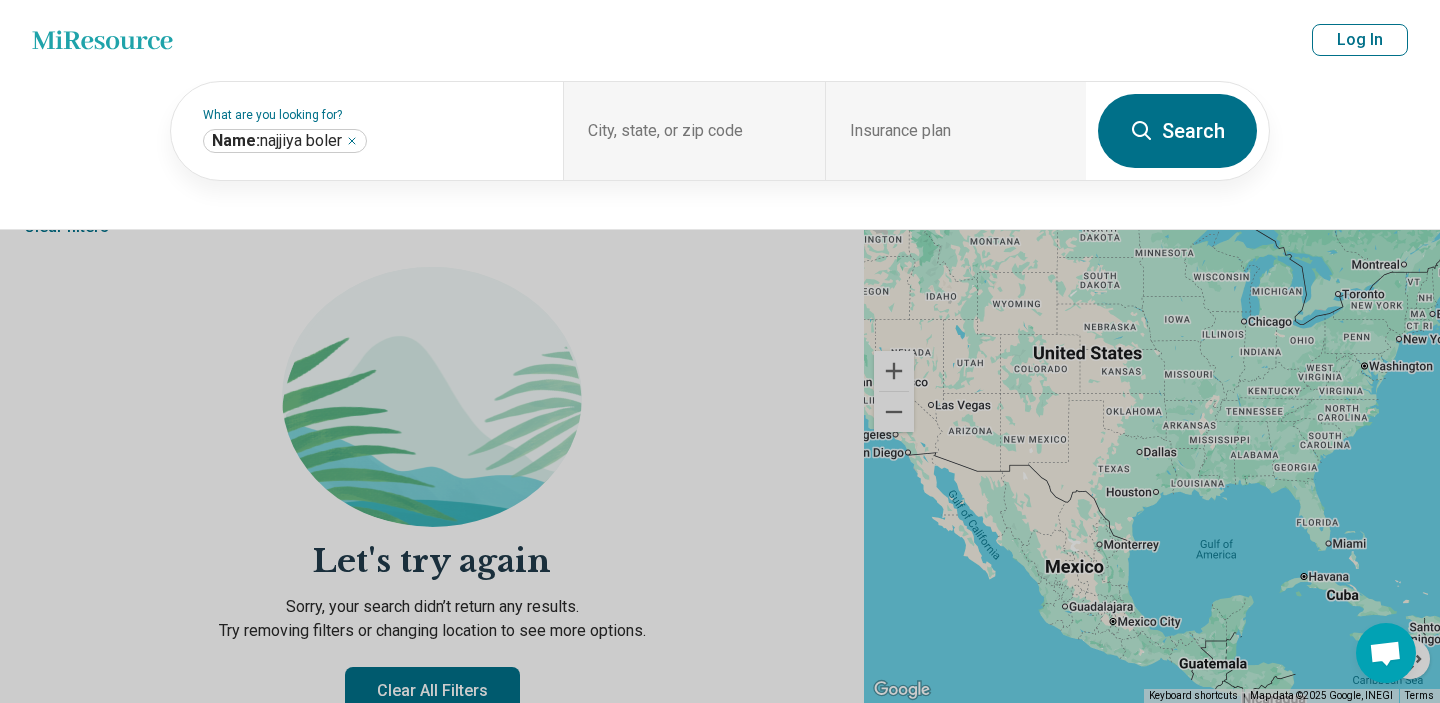 click on "Miresource logo najjiya boler Add location Insurance plan Log In" at bounding box center (720, 40) 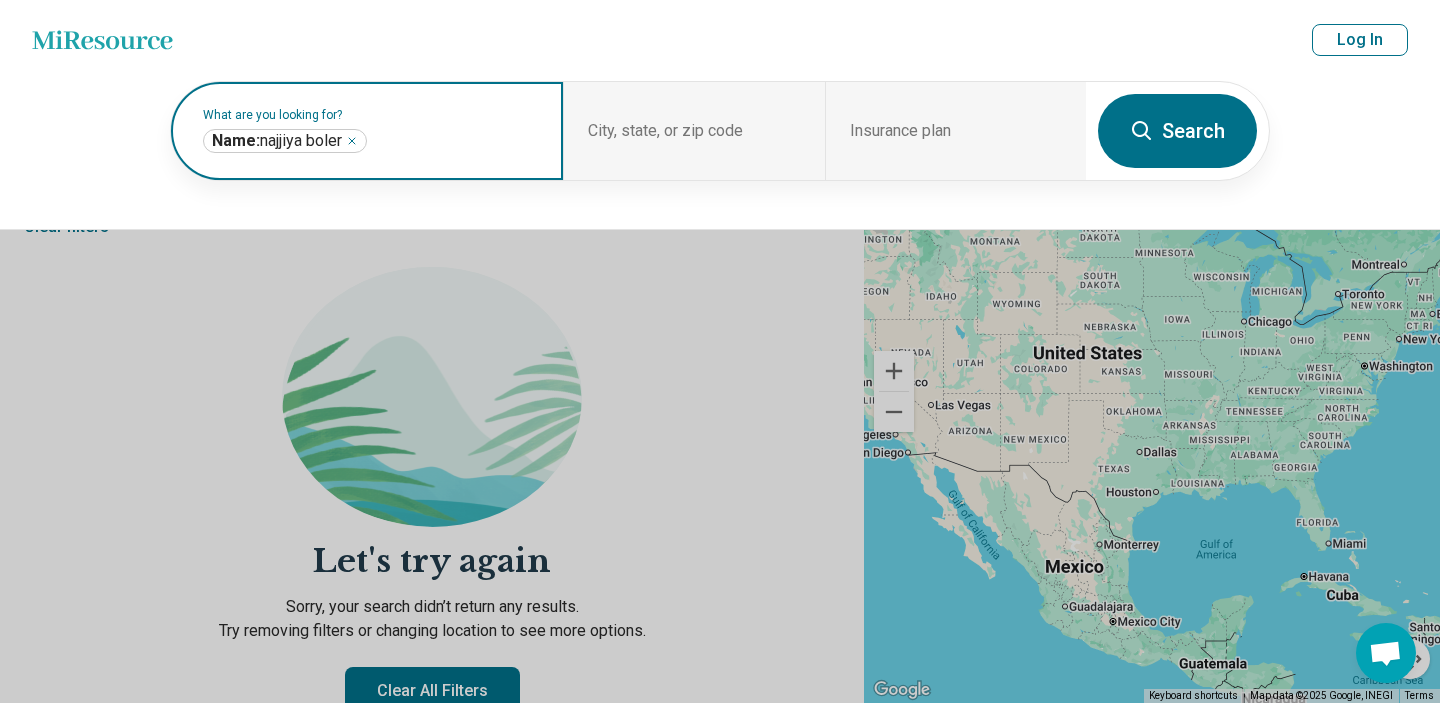 click 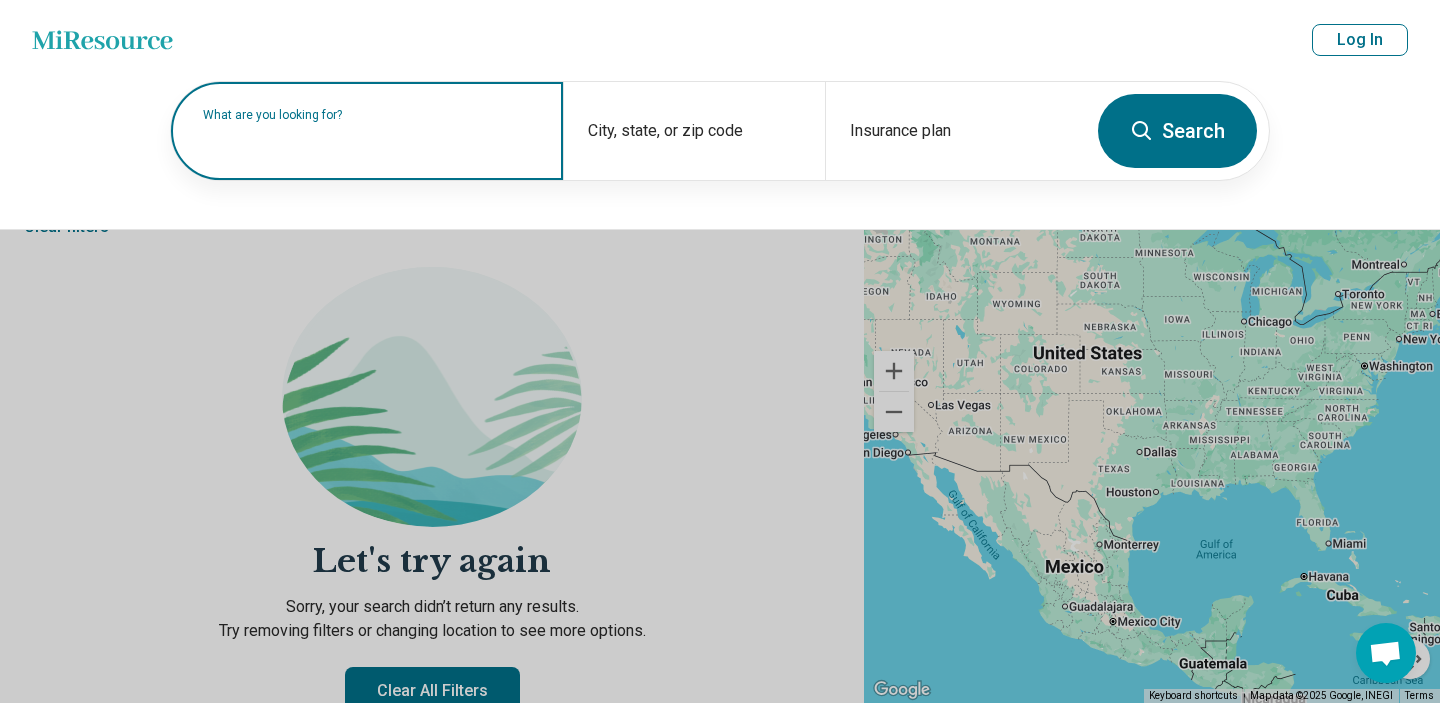 click on "What are you looking for?" at bounding box center [371, 115] 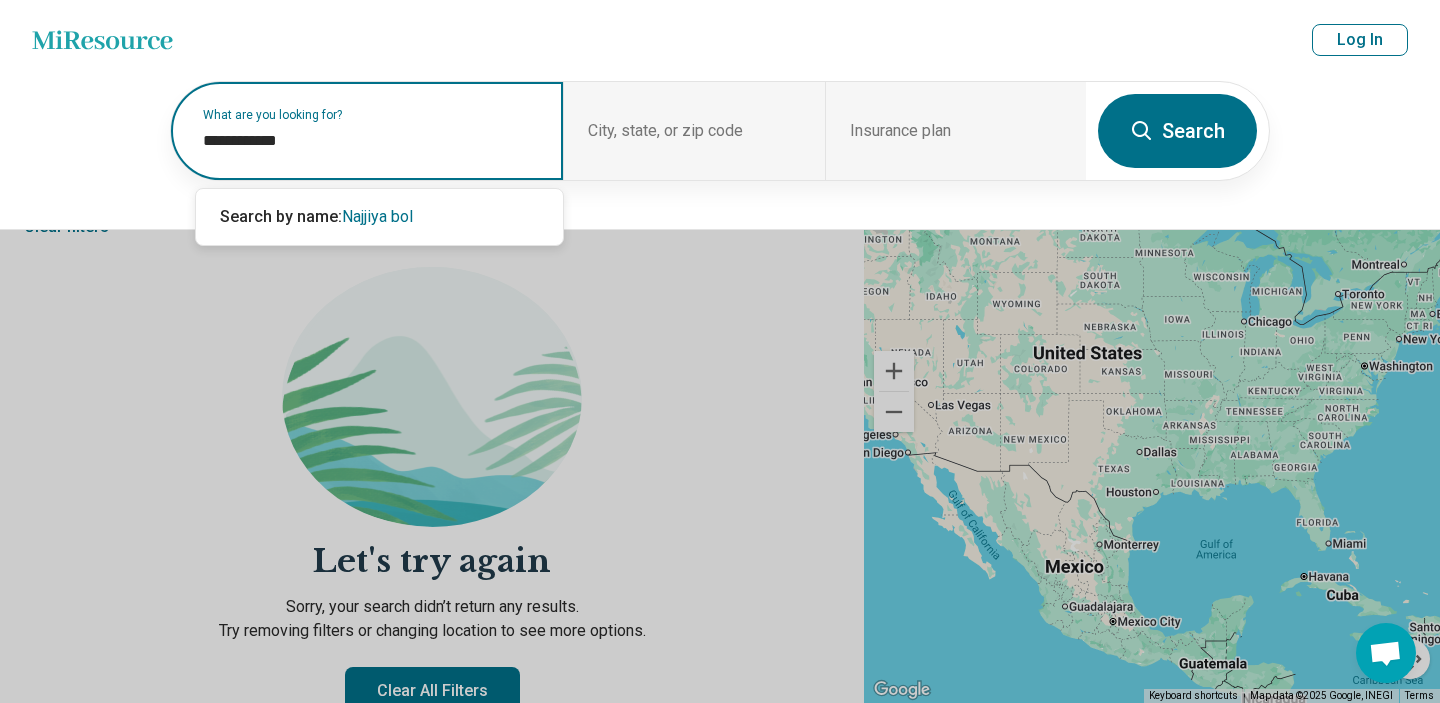 type on "**********" 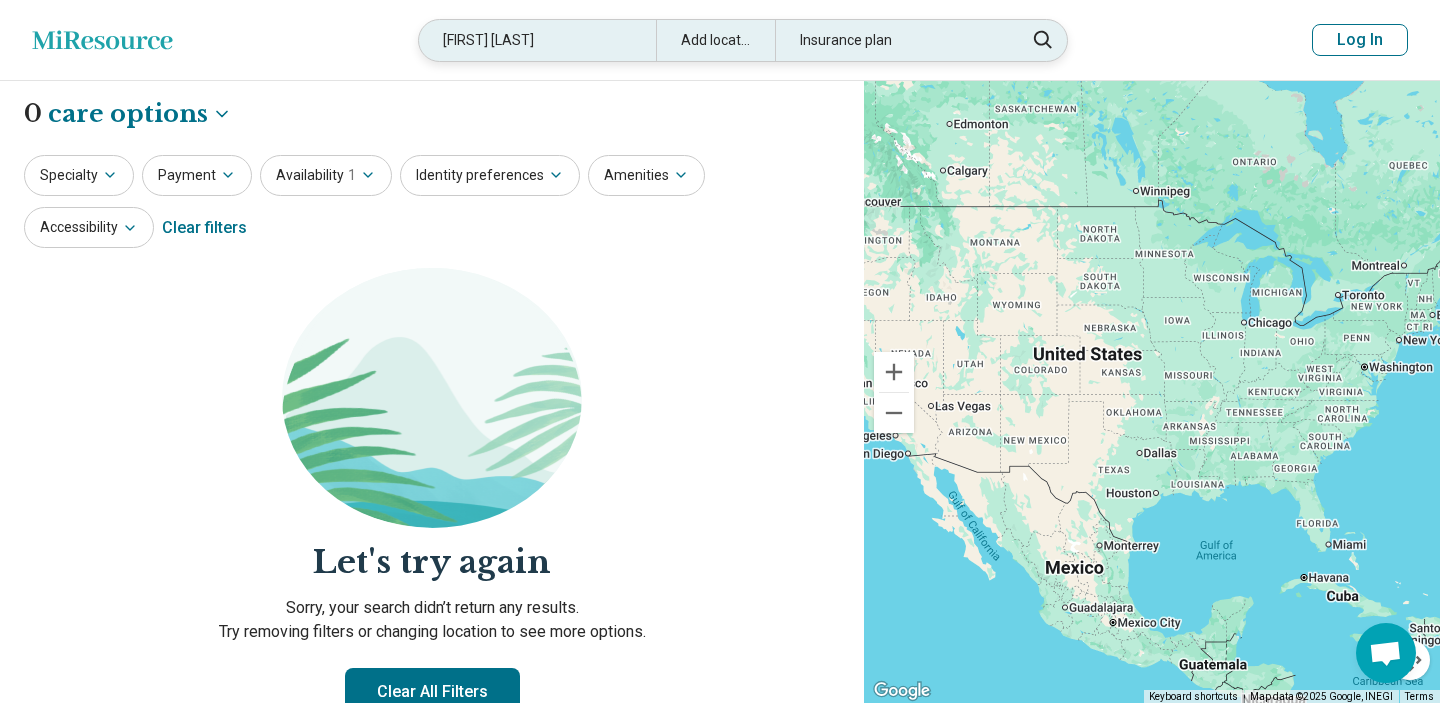 click on "Najjiya boler" at bounding box center [537, 40] 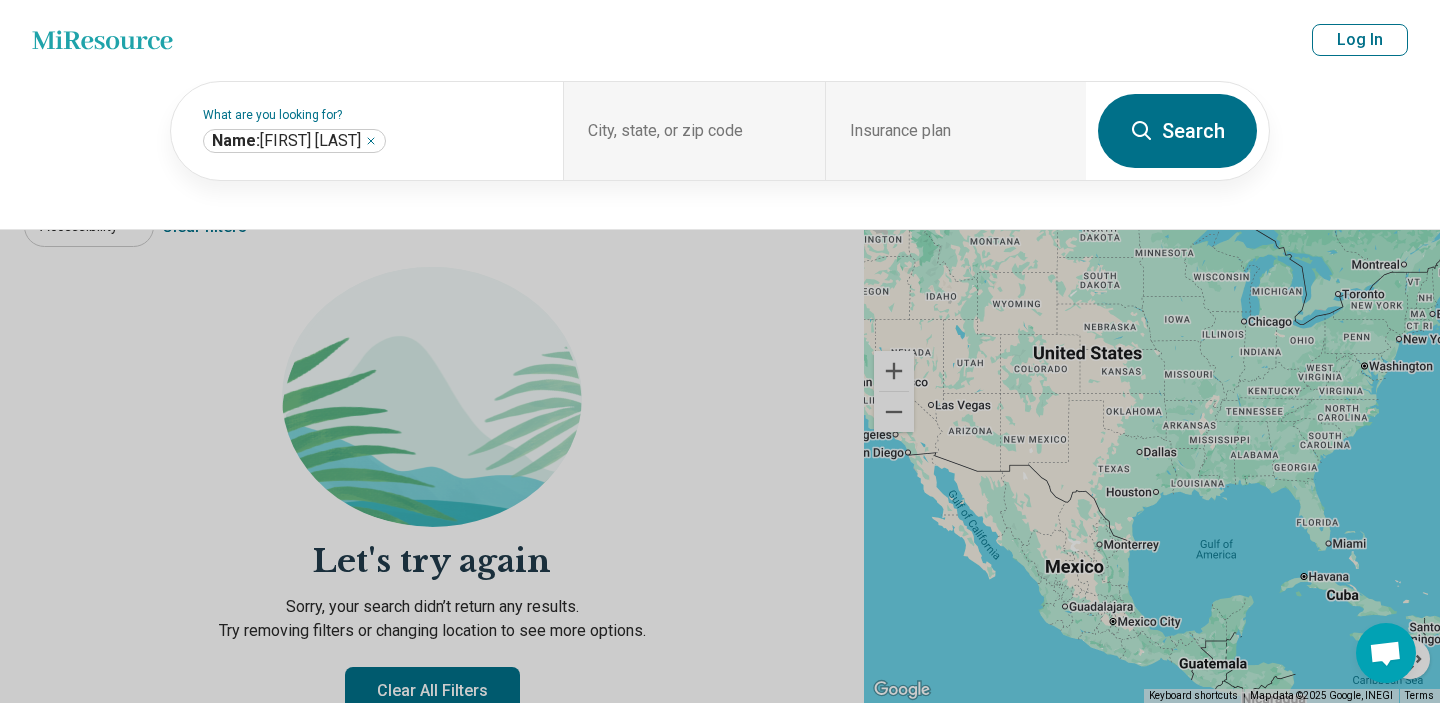 click on "Miresource logo Najjiya boler Add location Insurance plan Log In" at bounding box center [720, 40] 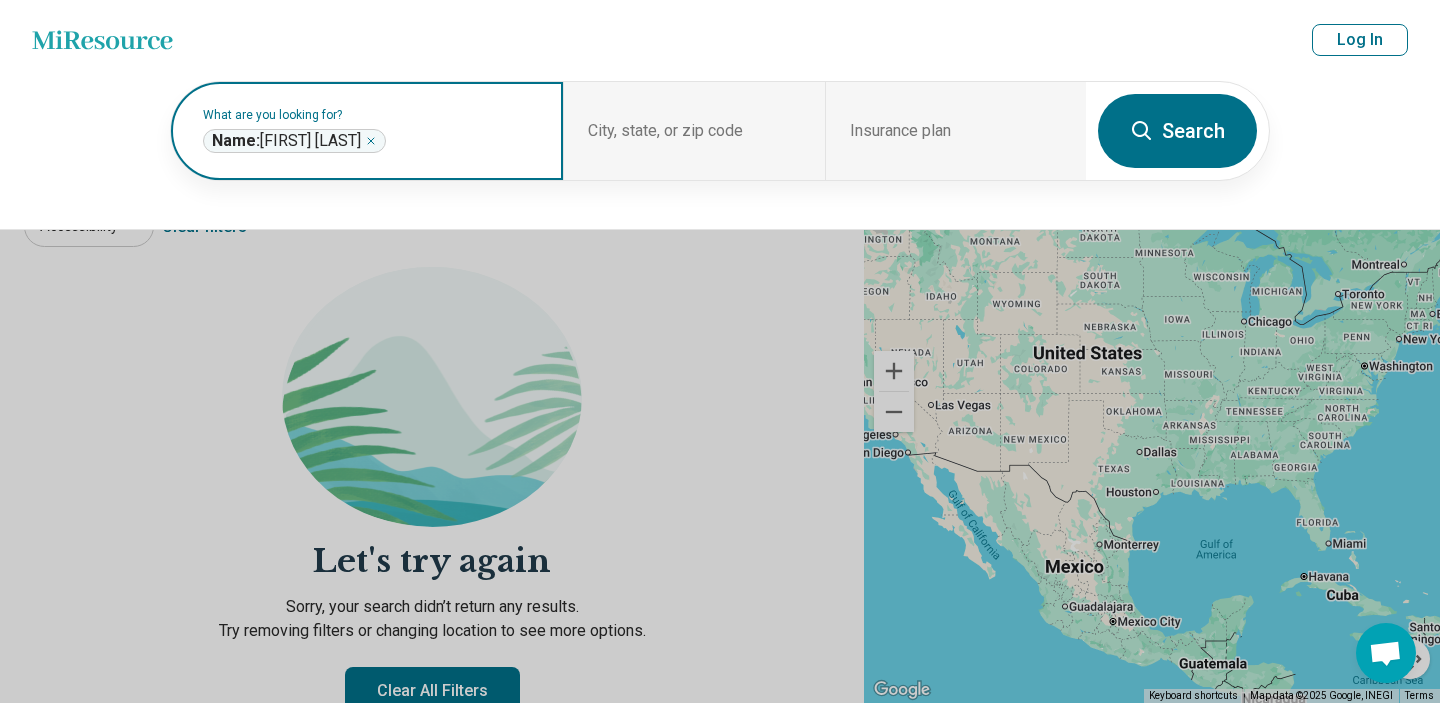 click on "**********" at bounding box center (294, 141) 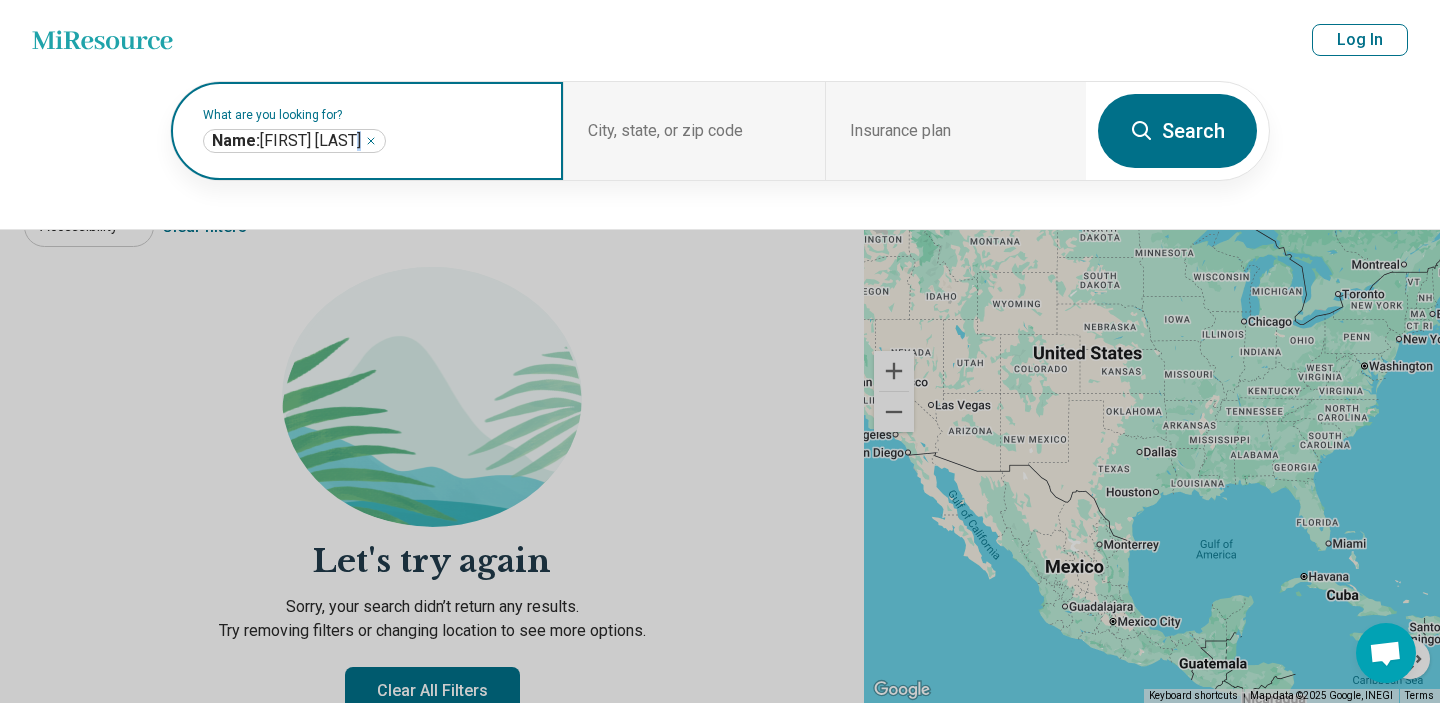 click on "**********" at bounding box center [294, 141] 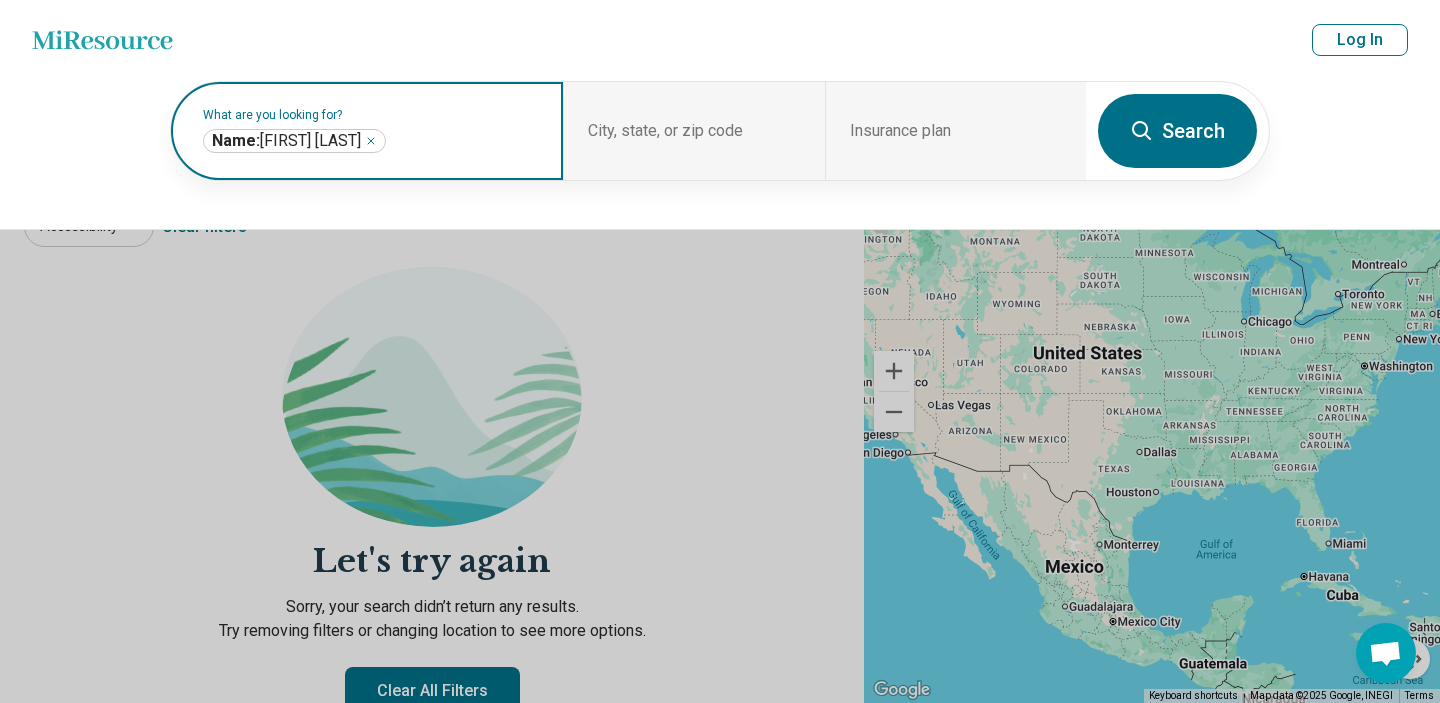 click 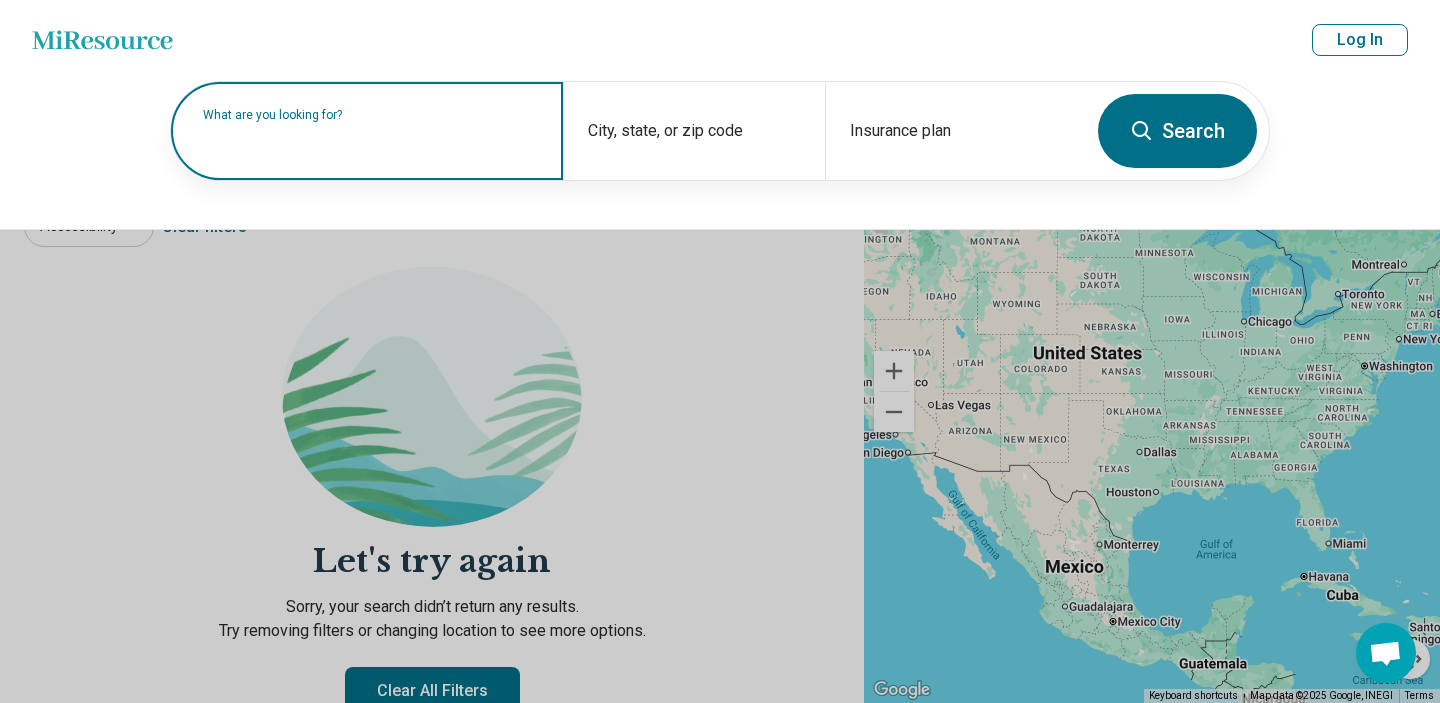click on "What are you looking for?" at bounding box center (371, 115) 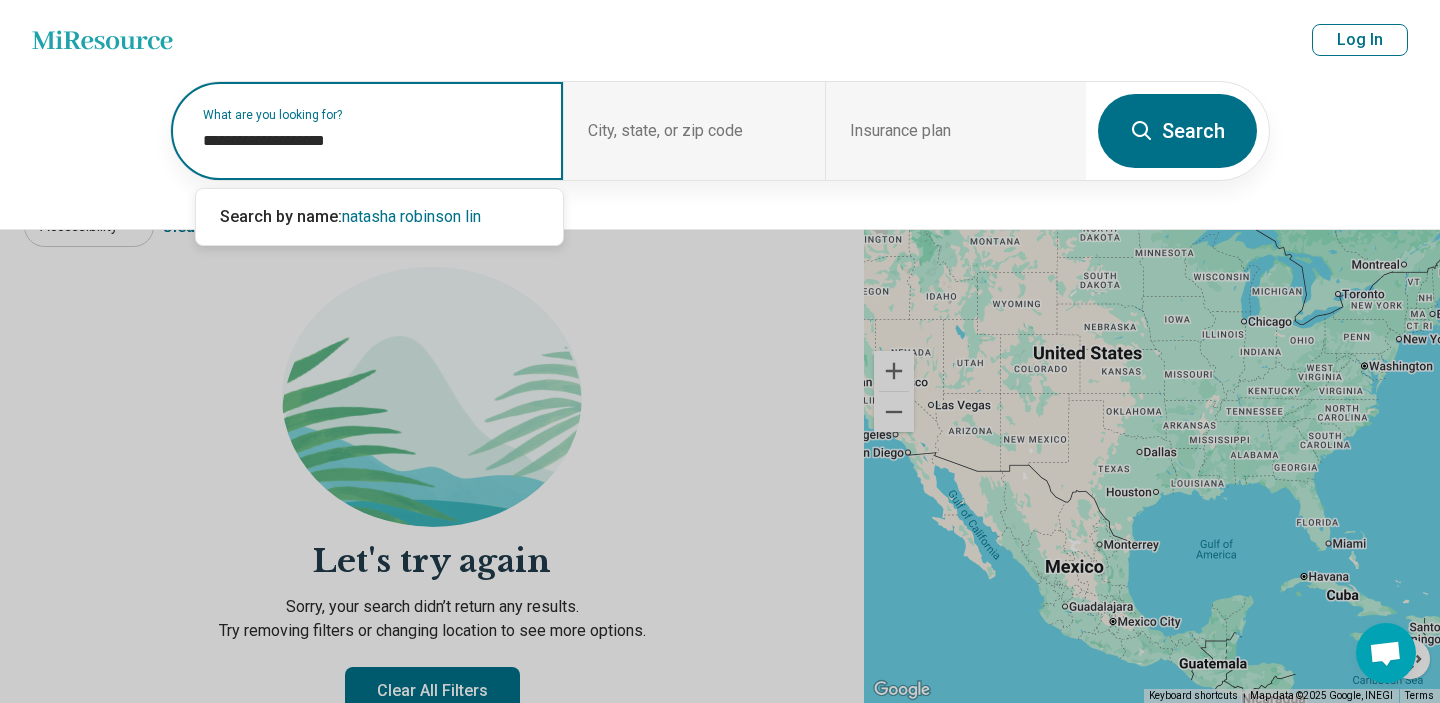 type on "**********" 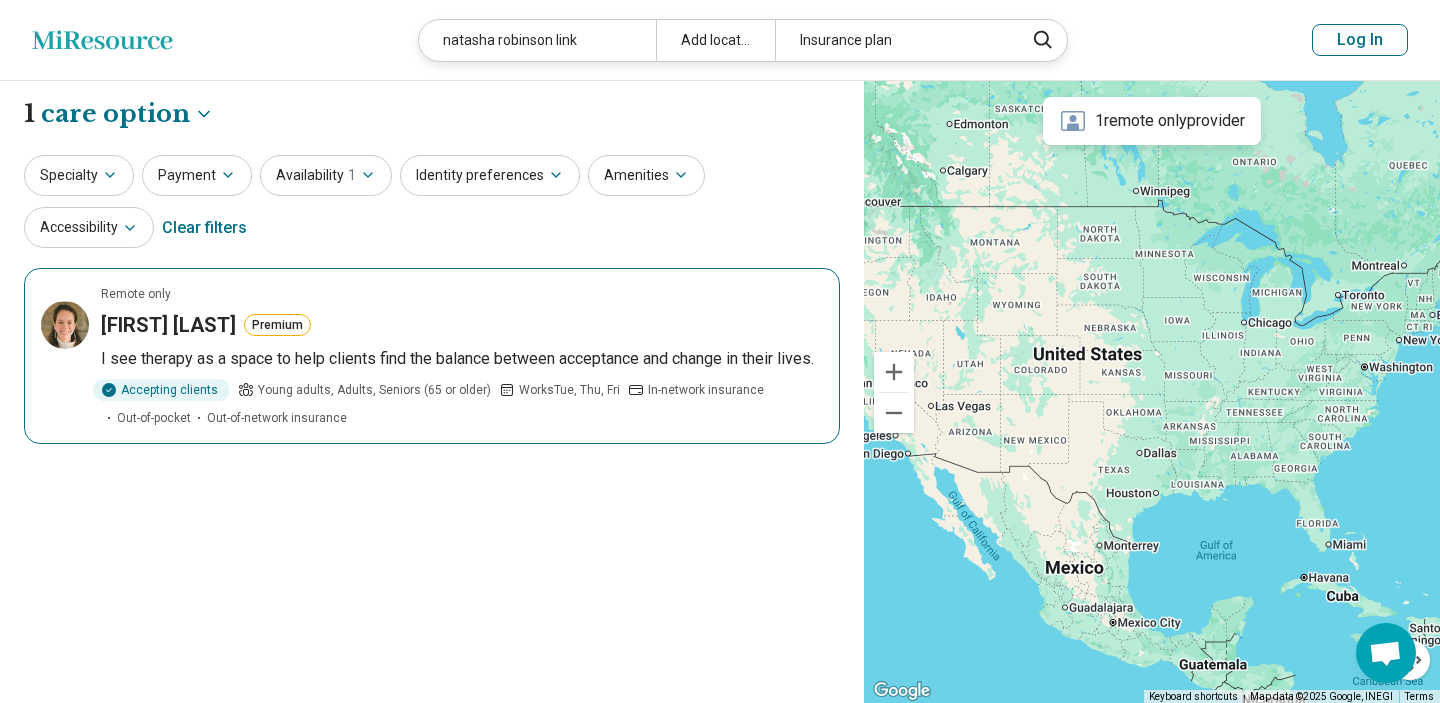click on "Remote only" at bounding box center (462, 294) 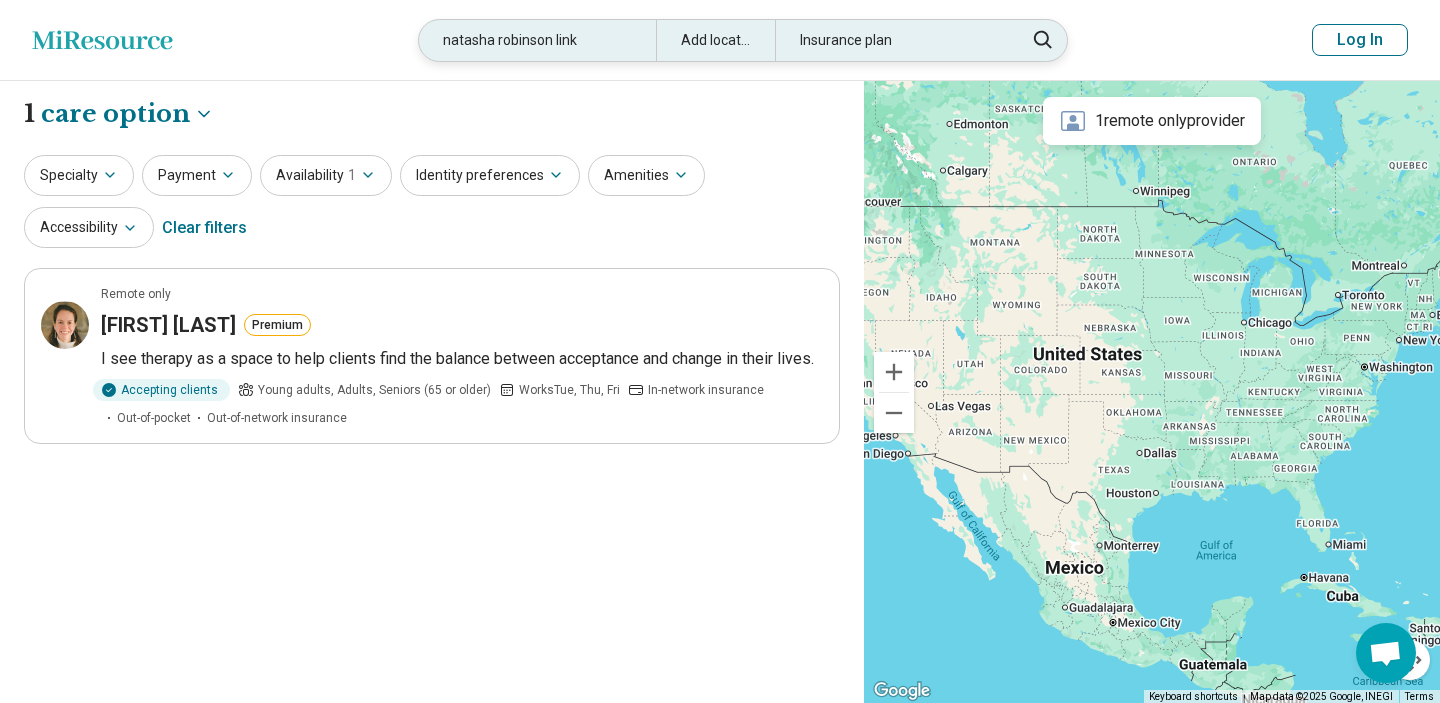 click on "natasha robinson link" at bounding box center (537, 40) 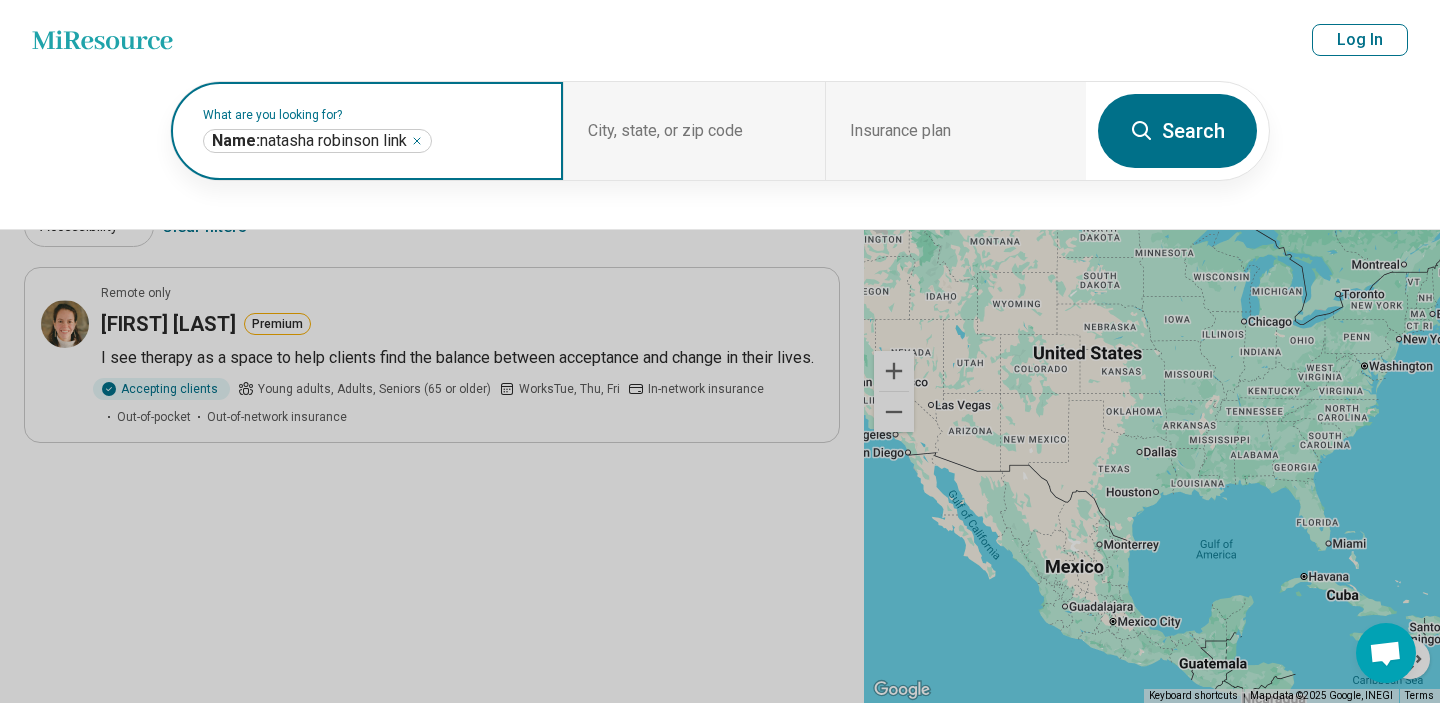 click 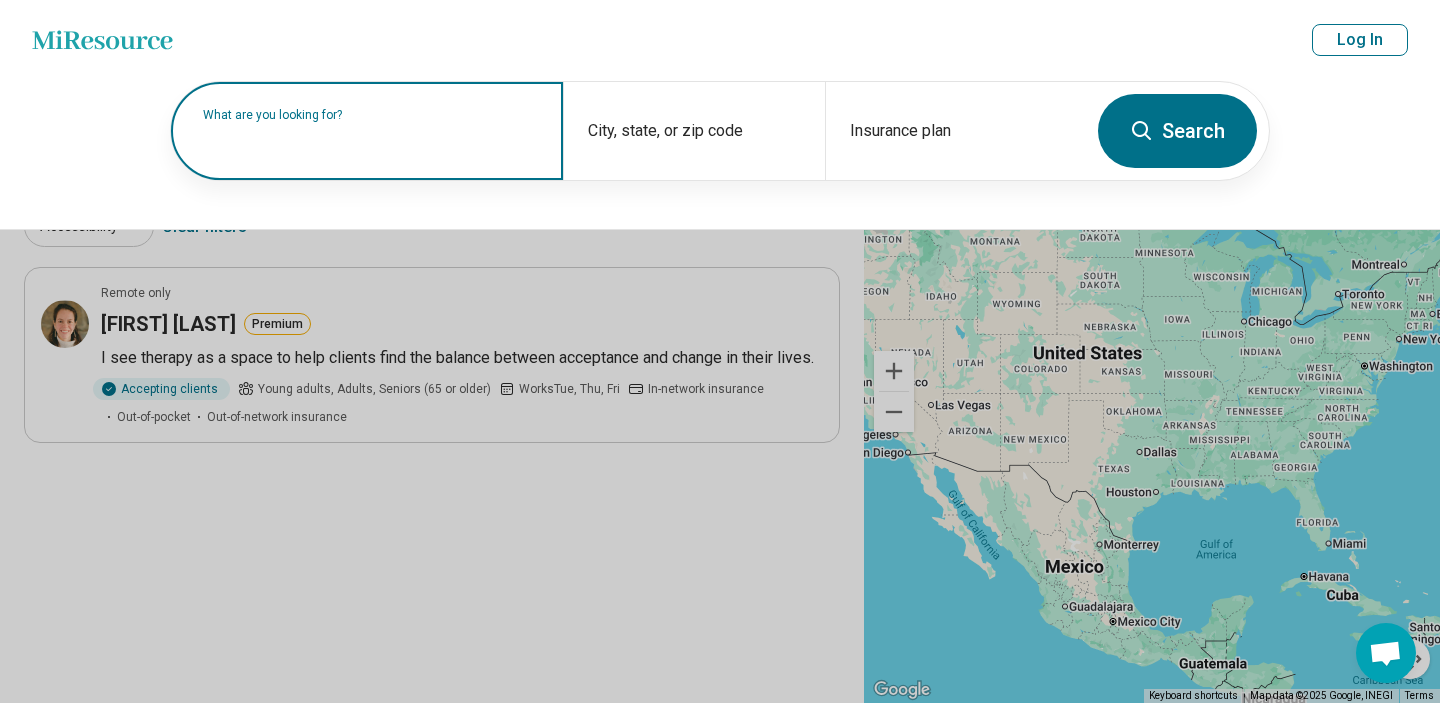 click on "What are you looking for?" at bounding box center [371, 115] 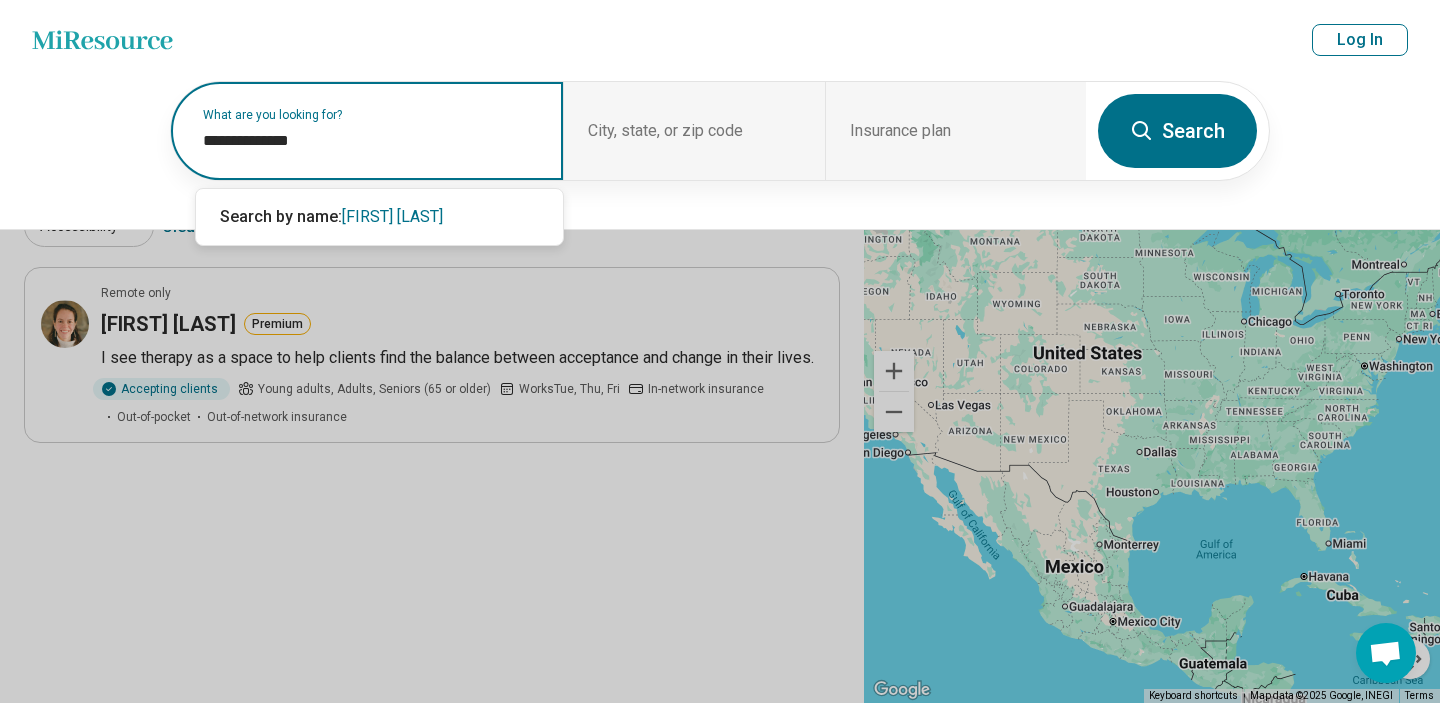 type on "**********" 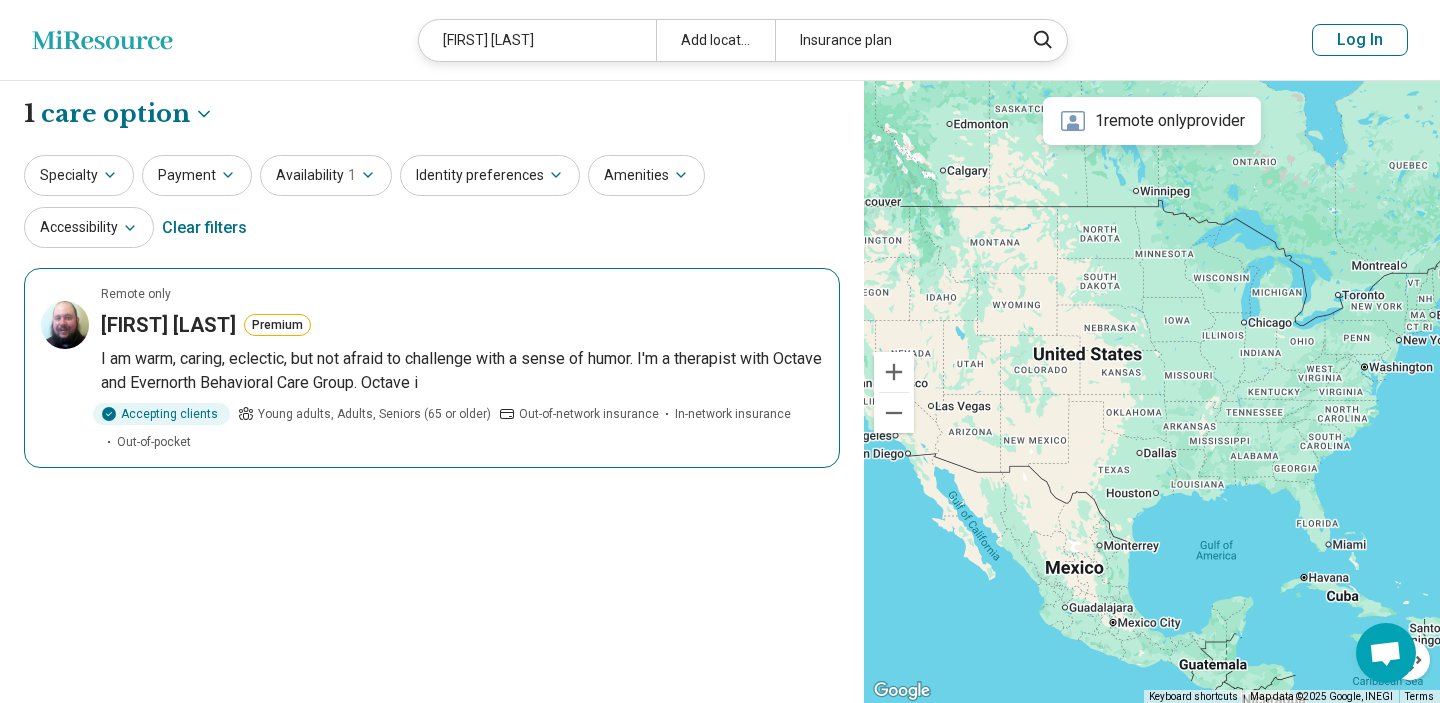 click on "Remote only Nathan Goltsman Premium I am warm, caring, eclectic, but not afraid to challenge with a sense of humor.
I'm a therapist with Octave and Evernorth Behavioral Care Group. Octave i Accepting clients Young adults, Adults, Seniors (65 or older) Out-of-network insurance In-network insurance Out-of-pocket" at bounding box center [432, 368] 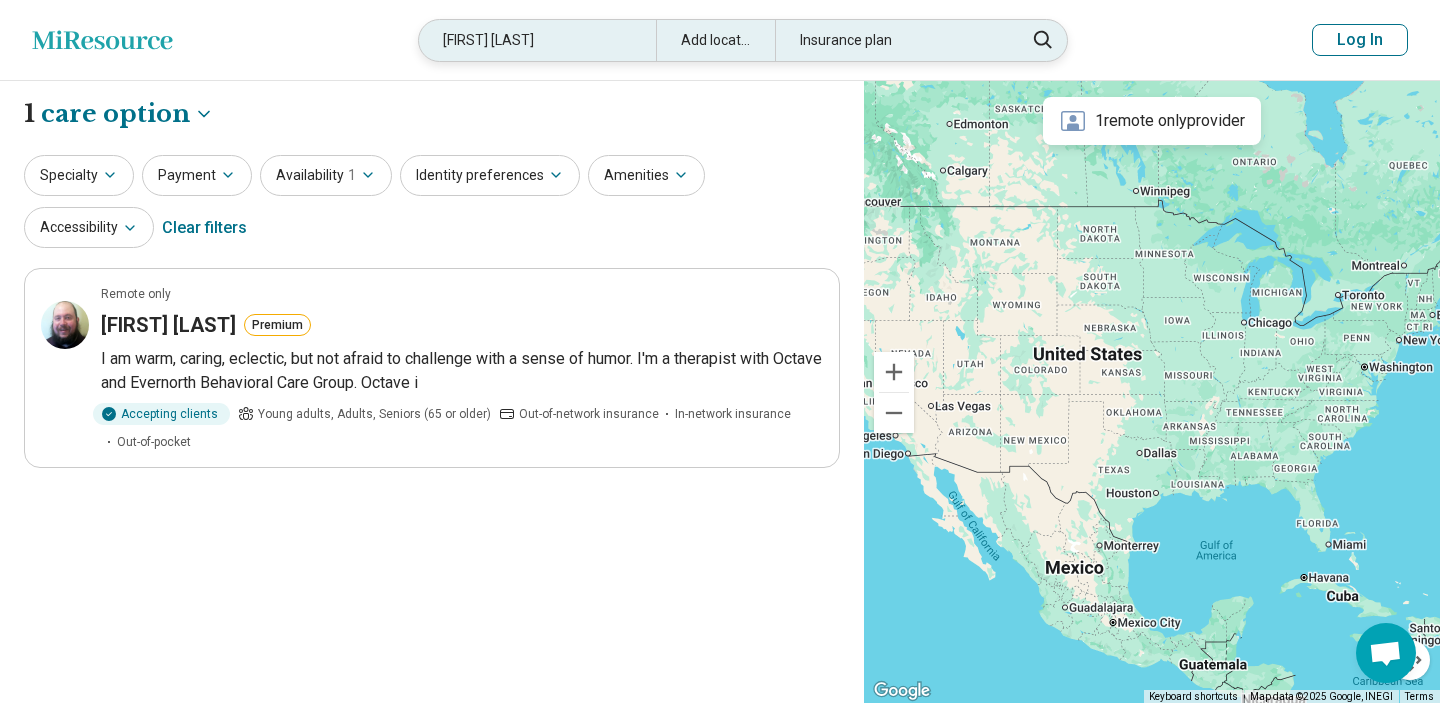 click on "nathan goltsman" at bounding box center (537, 40) 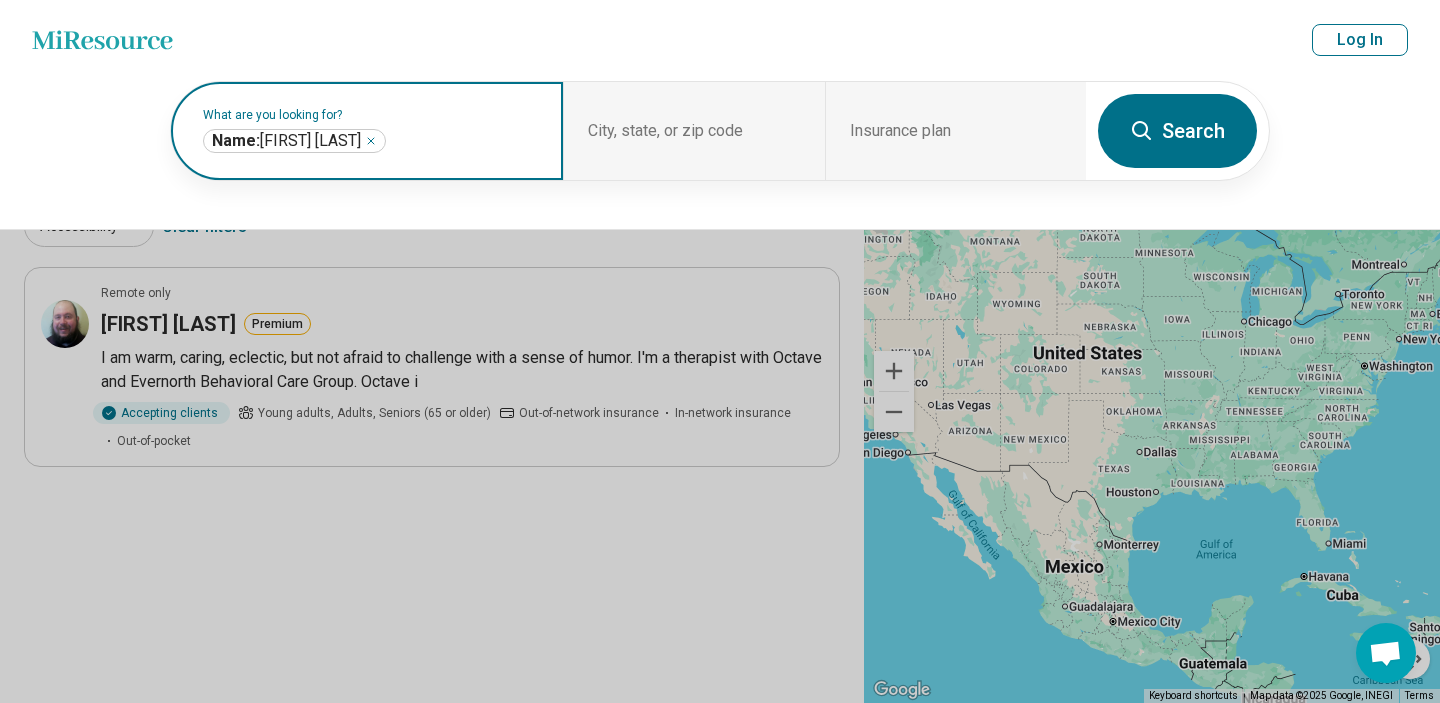 click on "Name:  nathan goltsman" at bounding box center (286, 141) 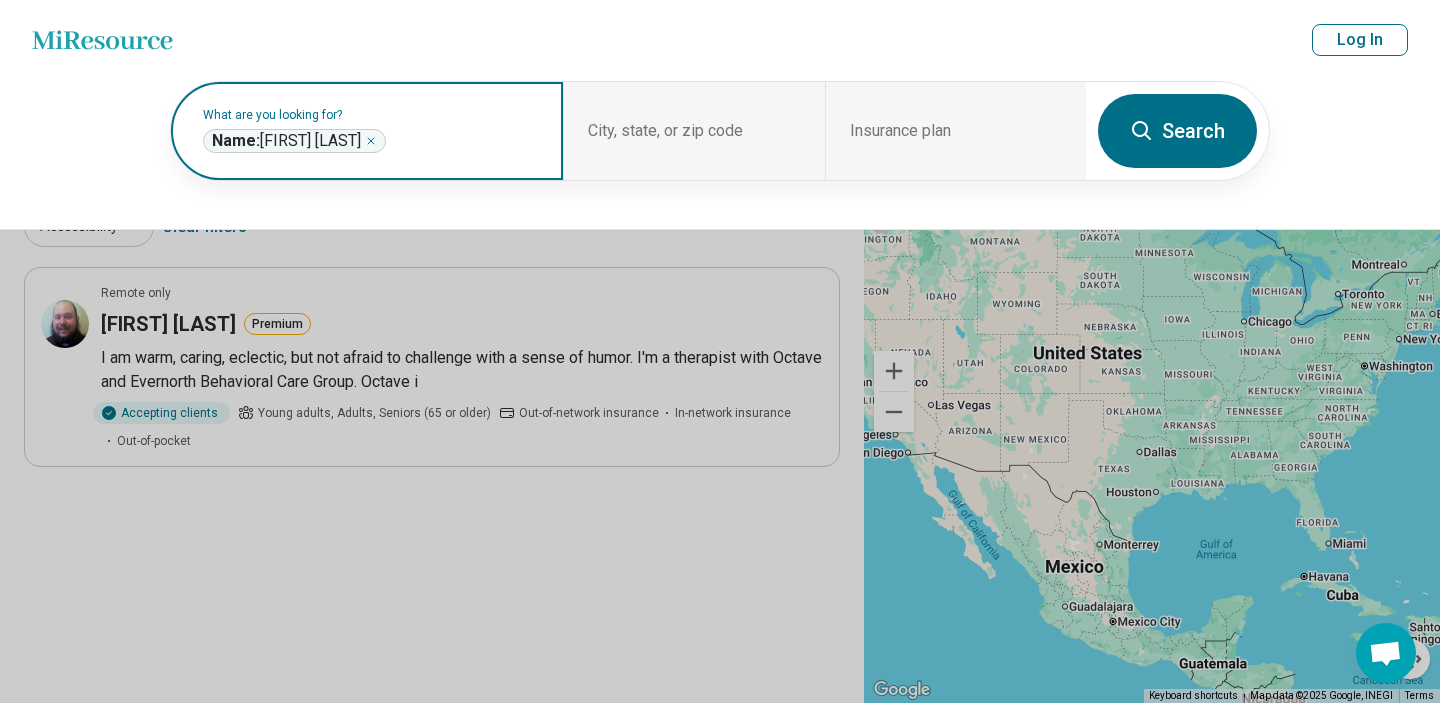 click 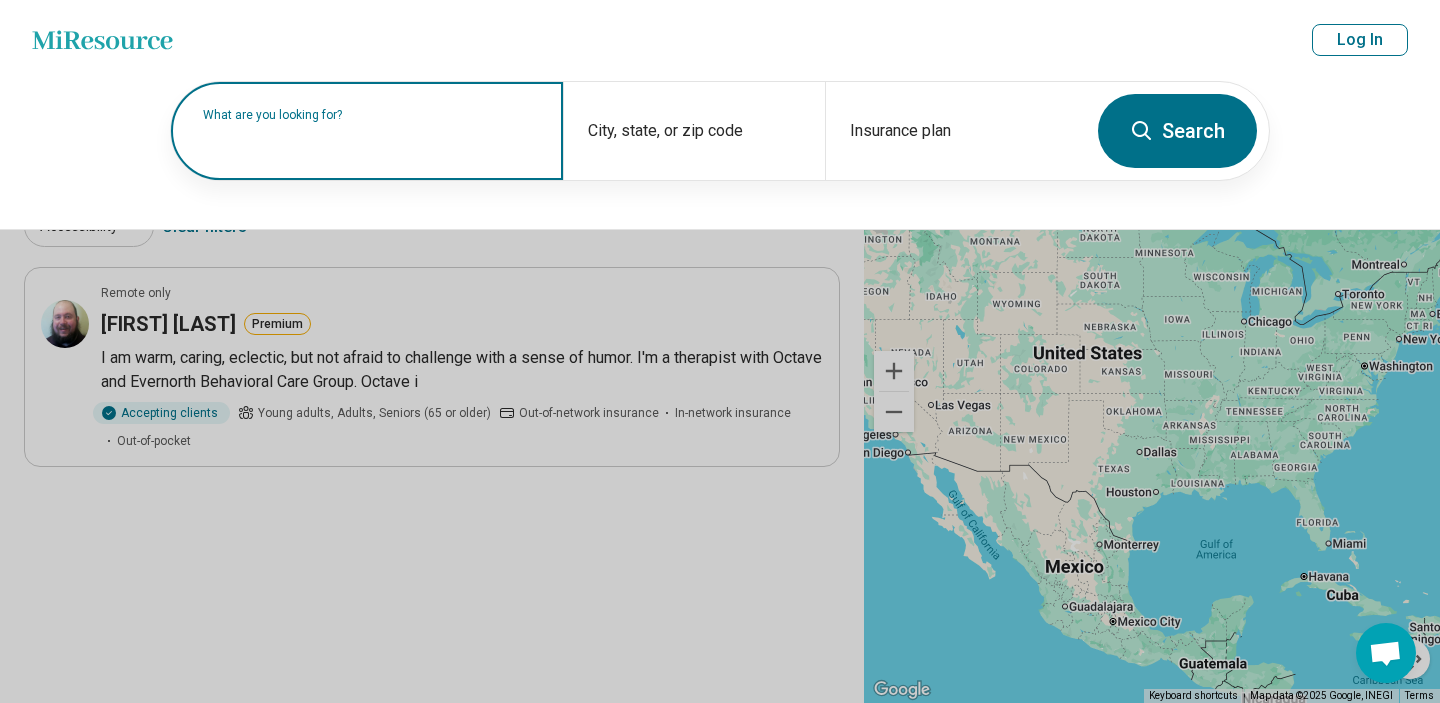 click on "What are you looking for?" at bounding box center (371, 115) 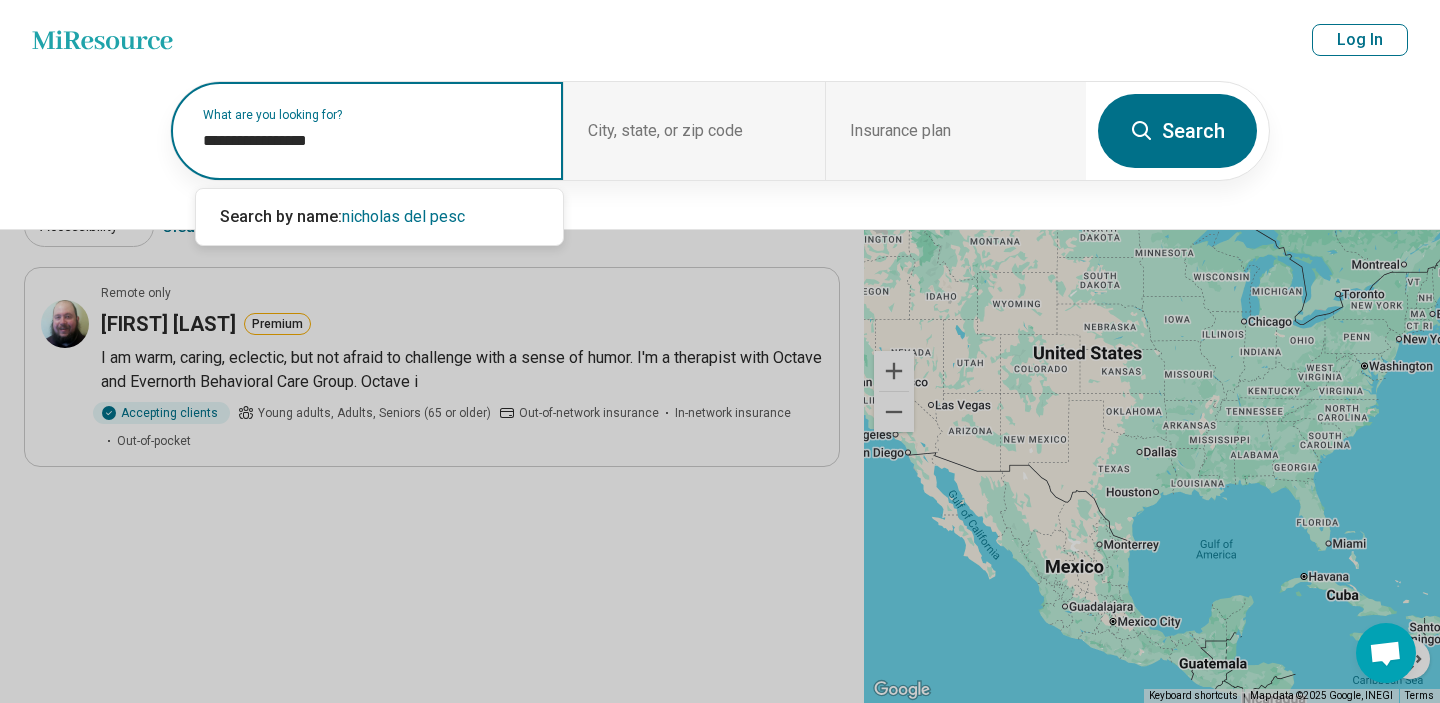 type on "**********" 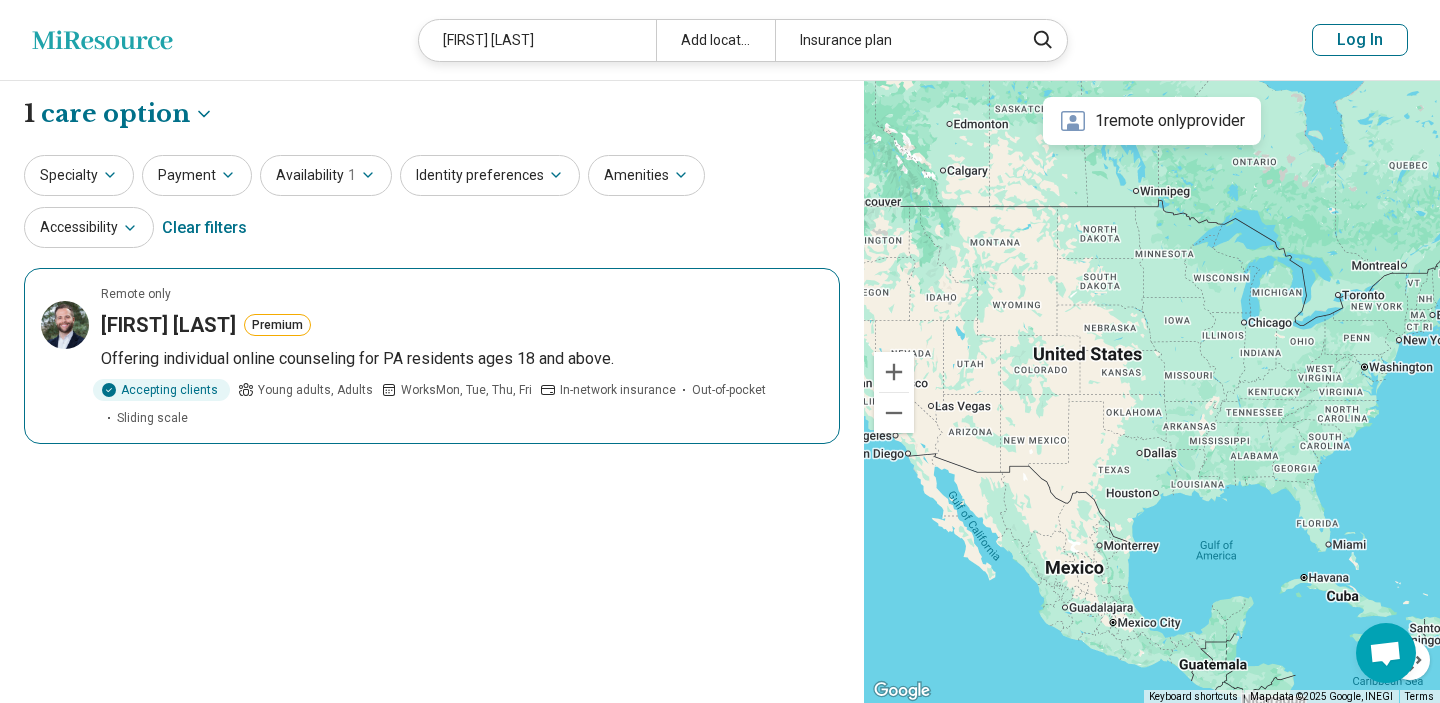 click on "Nicholas Del Pesco Premium" at bounding box center (462, 325) 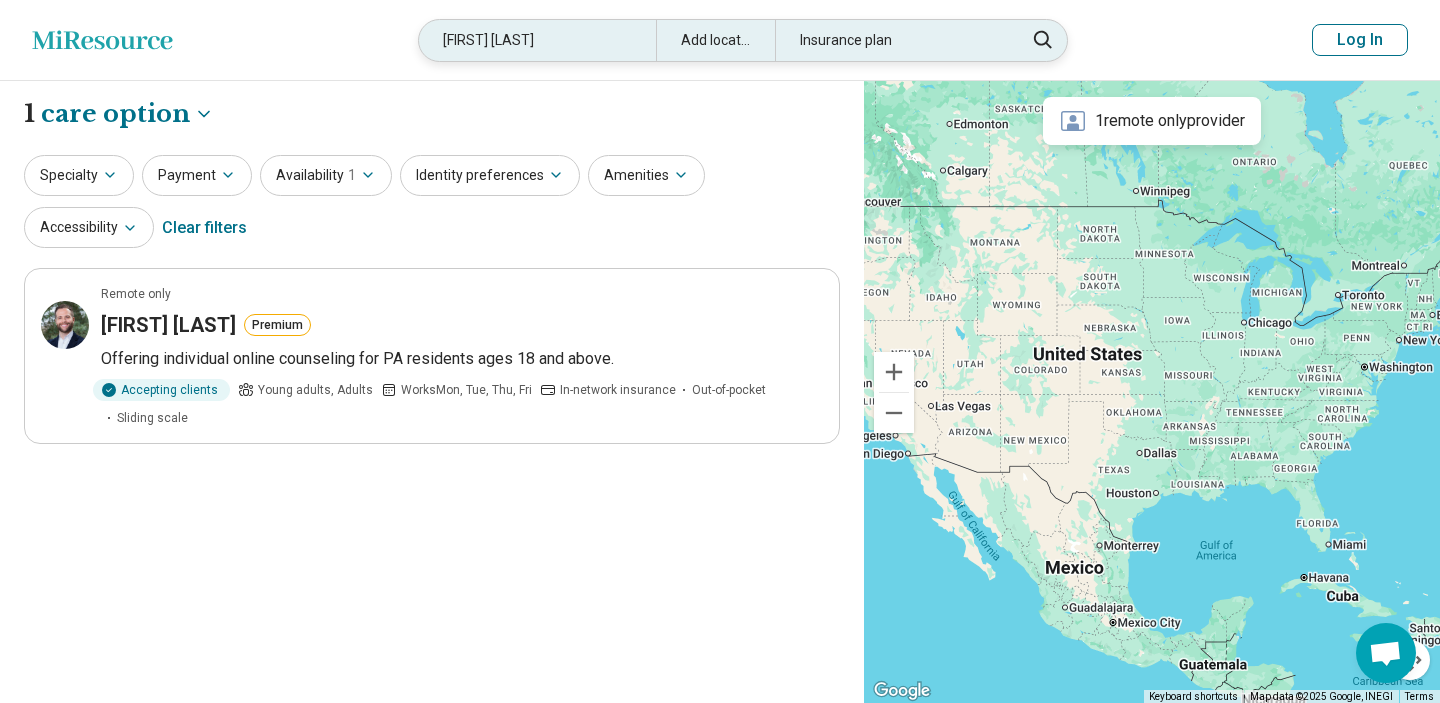 click on "nicholas del pesco" at bounding box center [537, 40] 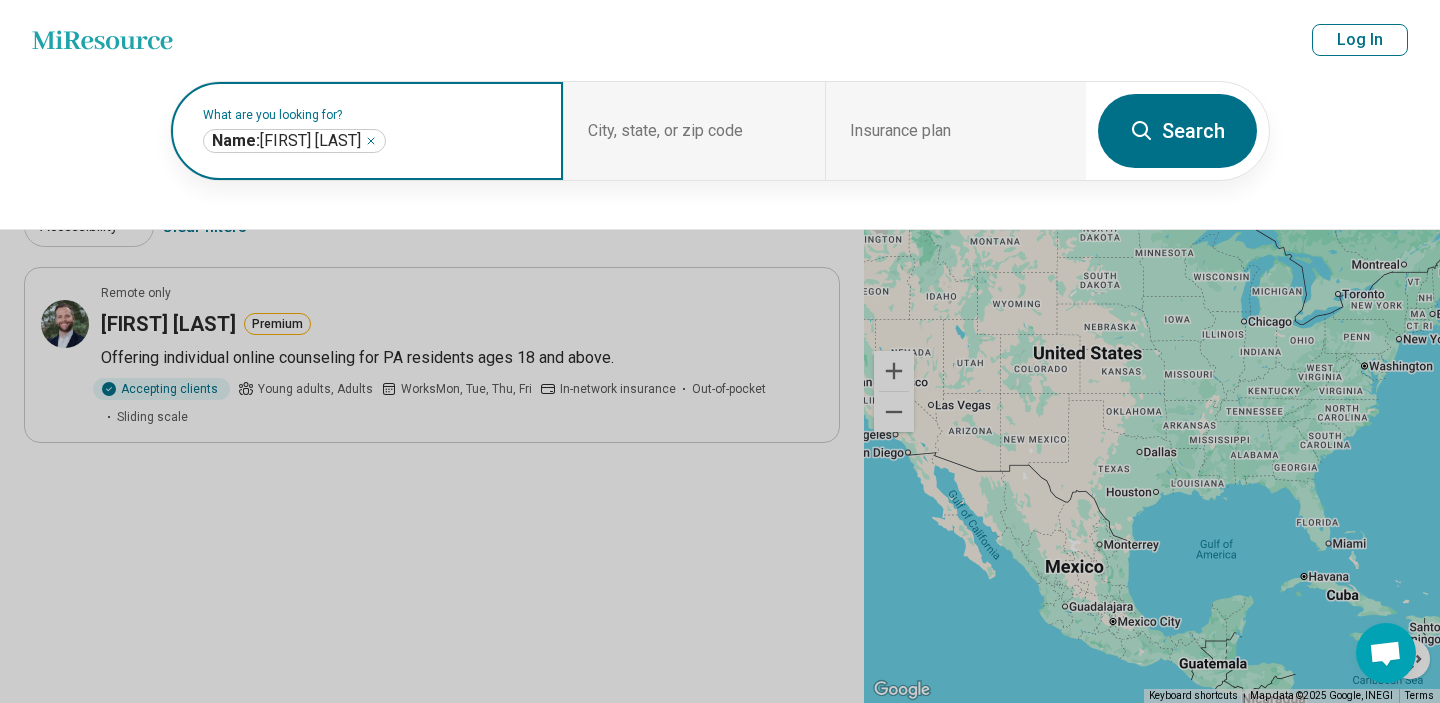 click 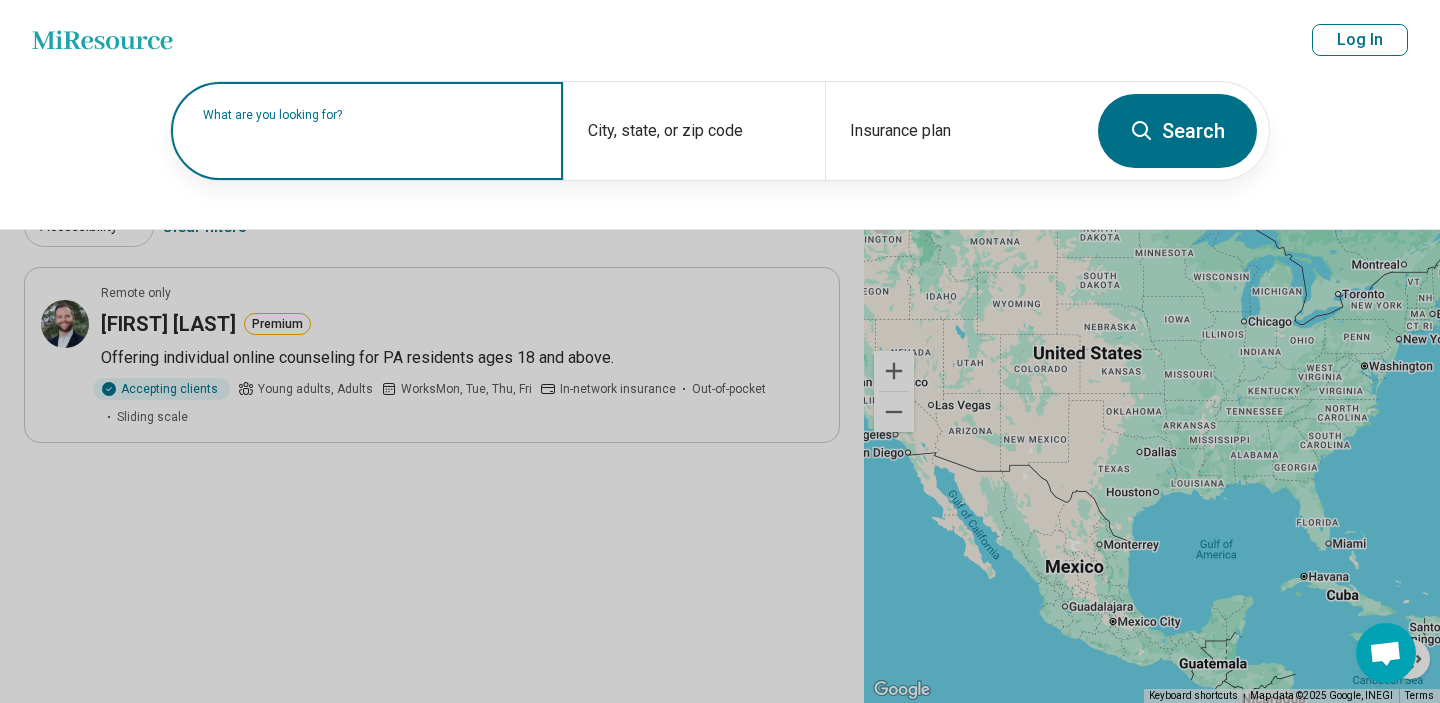 click on "What are you looking for?" at bounding box center (371, 115) 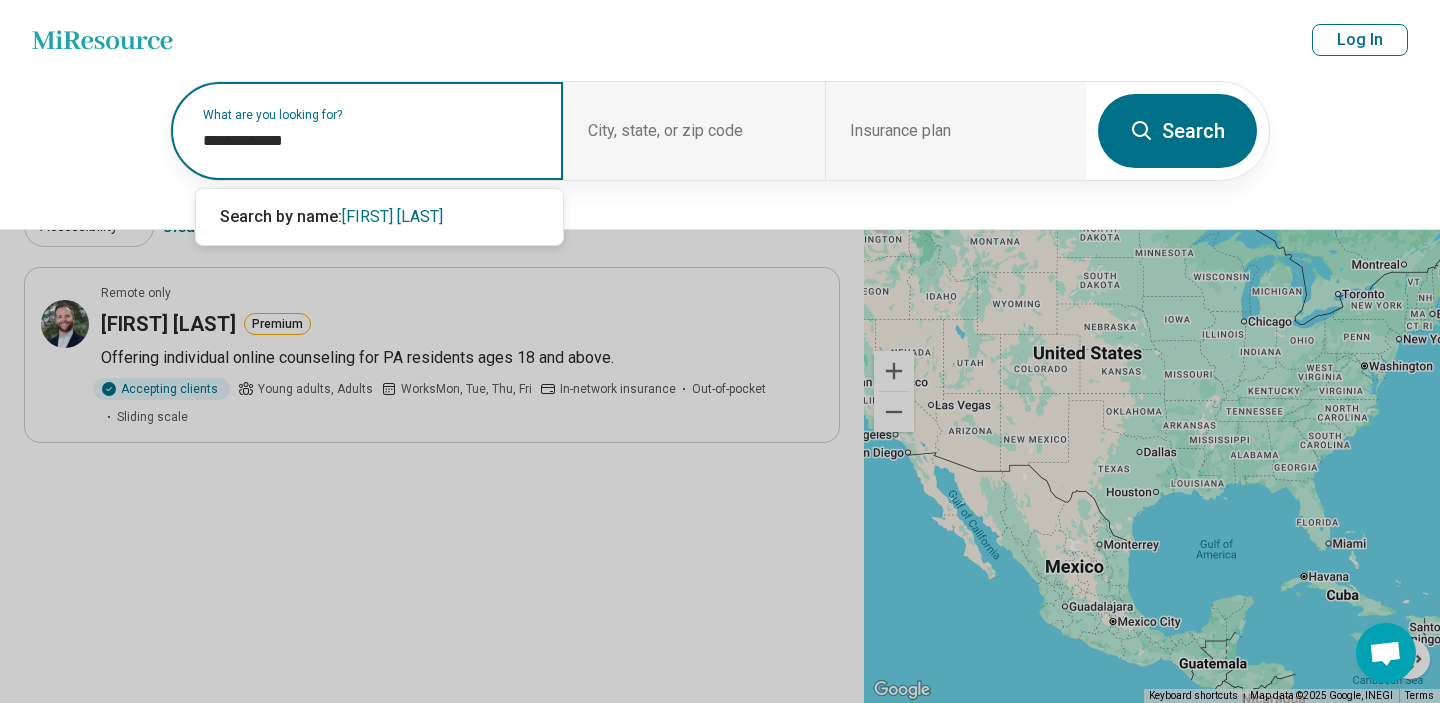type on "**********" 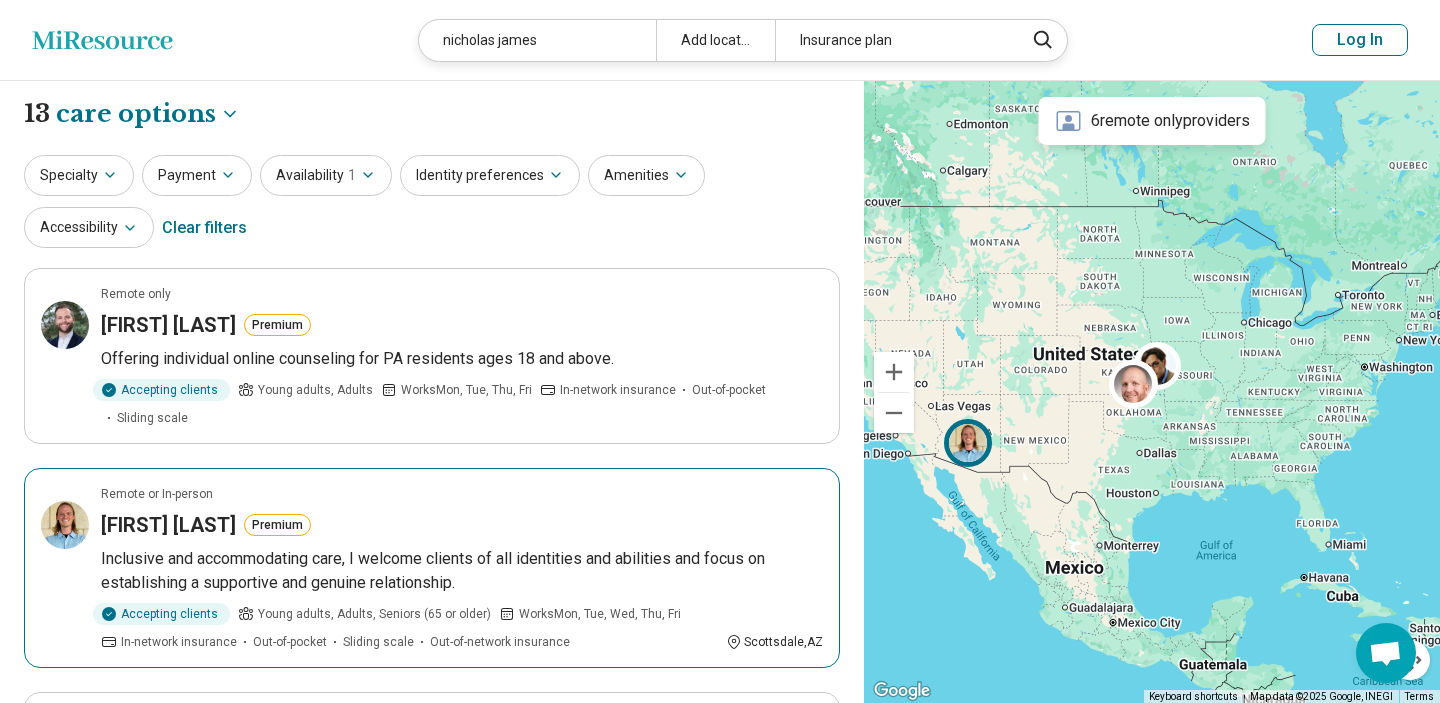 click on "Remote or In-person Nicholas James Premium Inclusive and accommodating care, I welcome clients of all identities and abilities and focus on establishing a supportive and genuine relationship. Accepting clients Young adults, Adults, Seniors (65 or older) Works  Mon, Tue, Wed, Thu, Fri In-network insurance Out-of-pocket Sliding scale Out-of-network insurance Scottsdale ,  AZ" at bounding box center [432, 568] 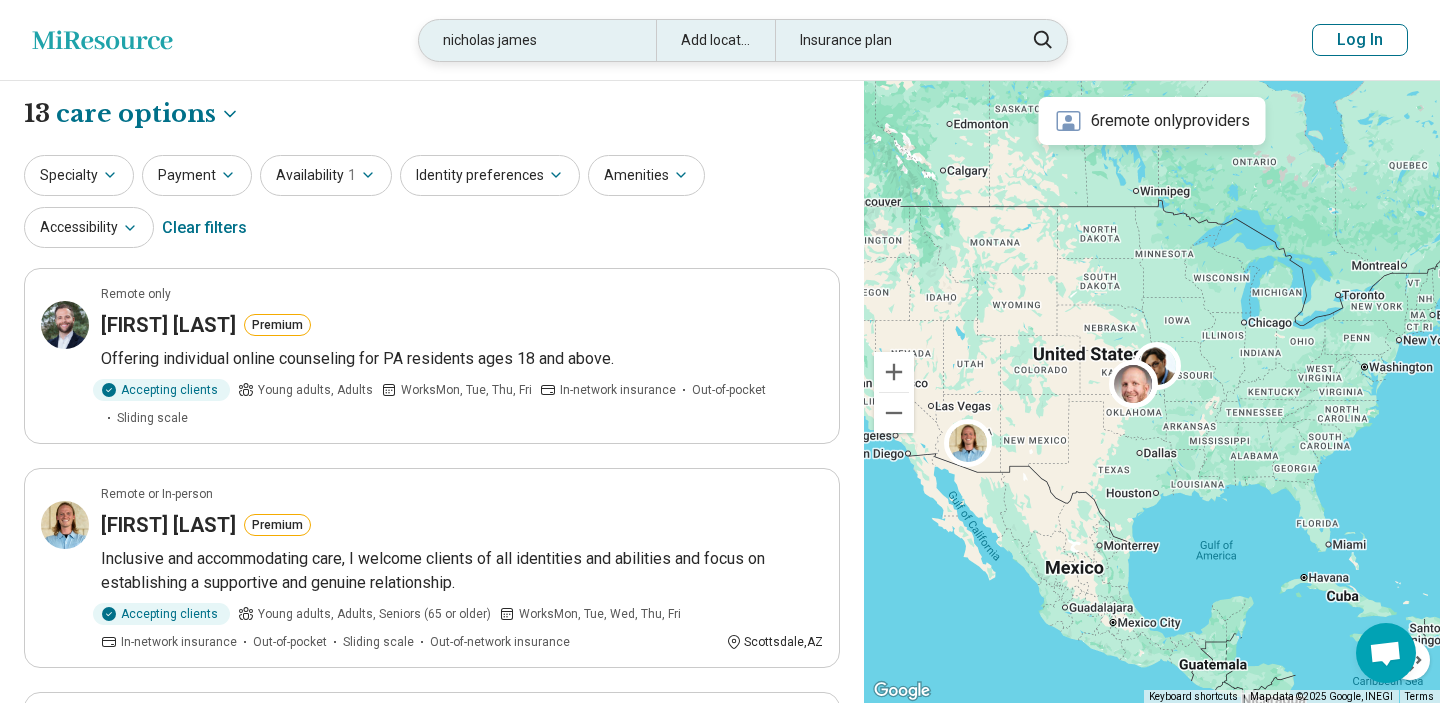 click on "nicholas james" at bounding box center [537, 40] 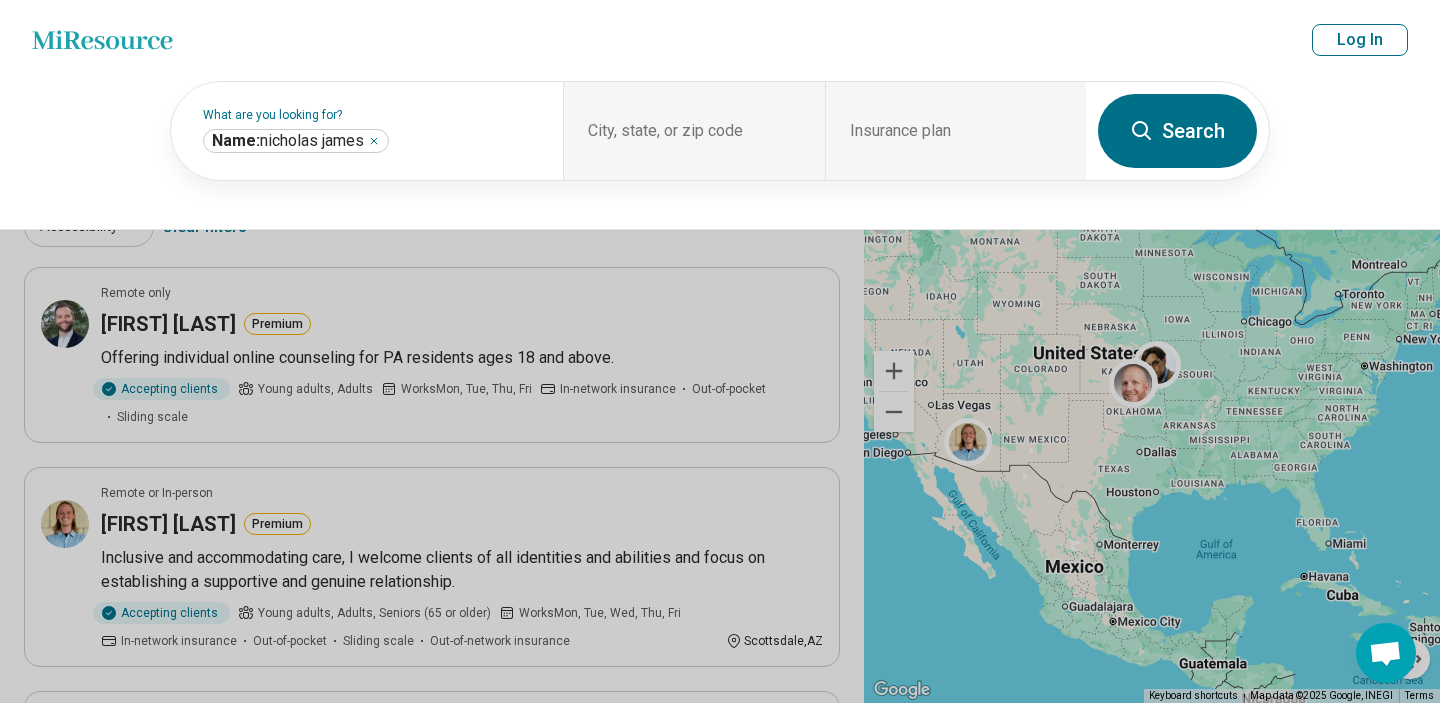 click on "Miresource logo nicholas james Add location Insurance plan Log In" at bounding box center (720, 40) 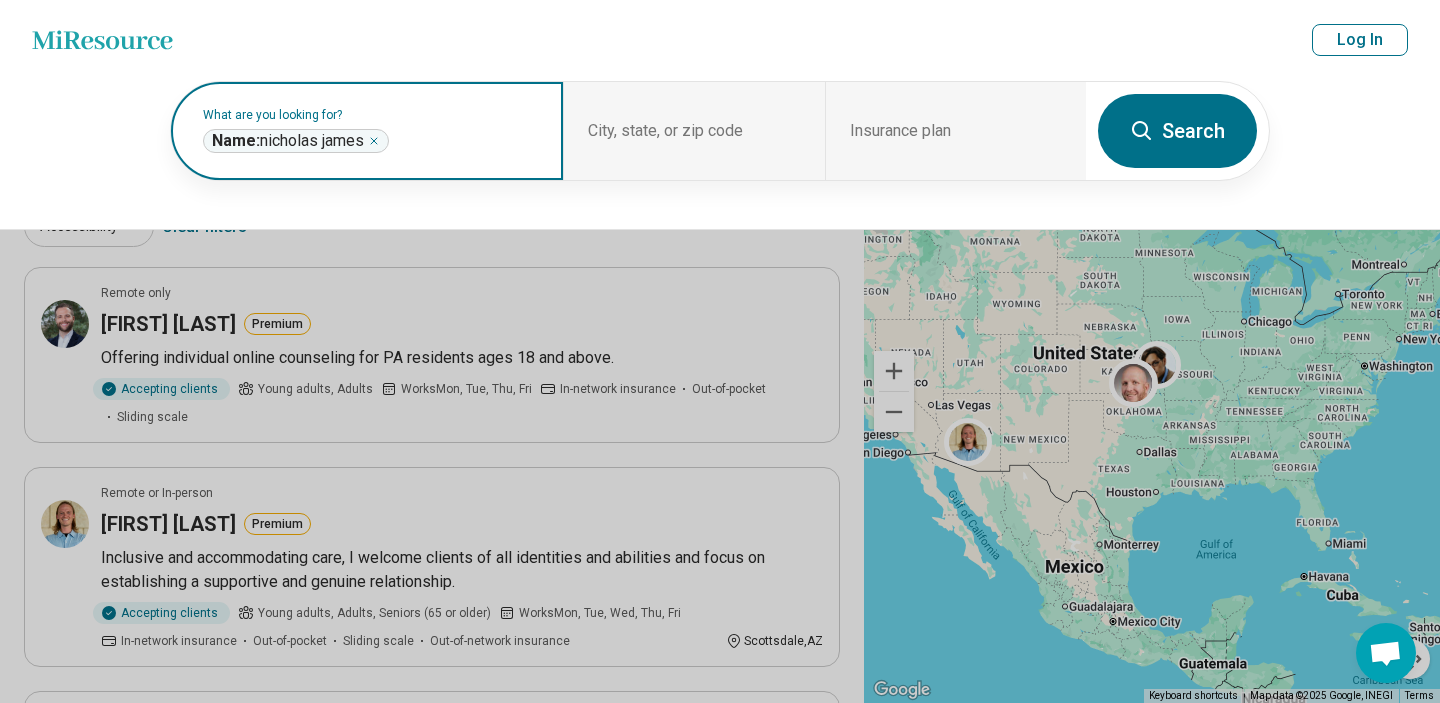 click 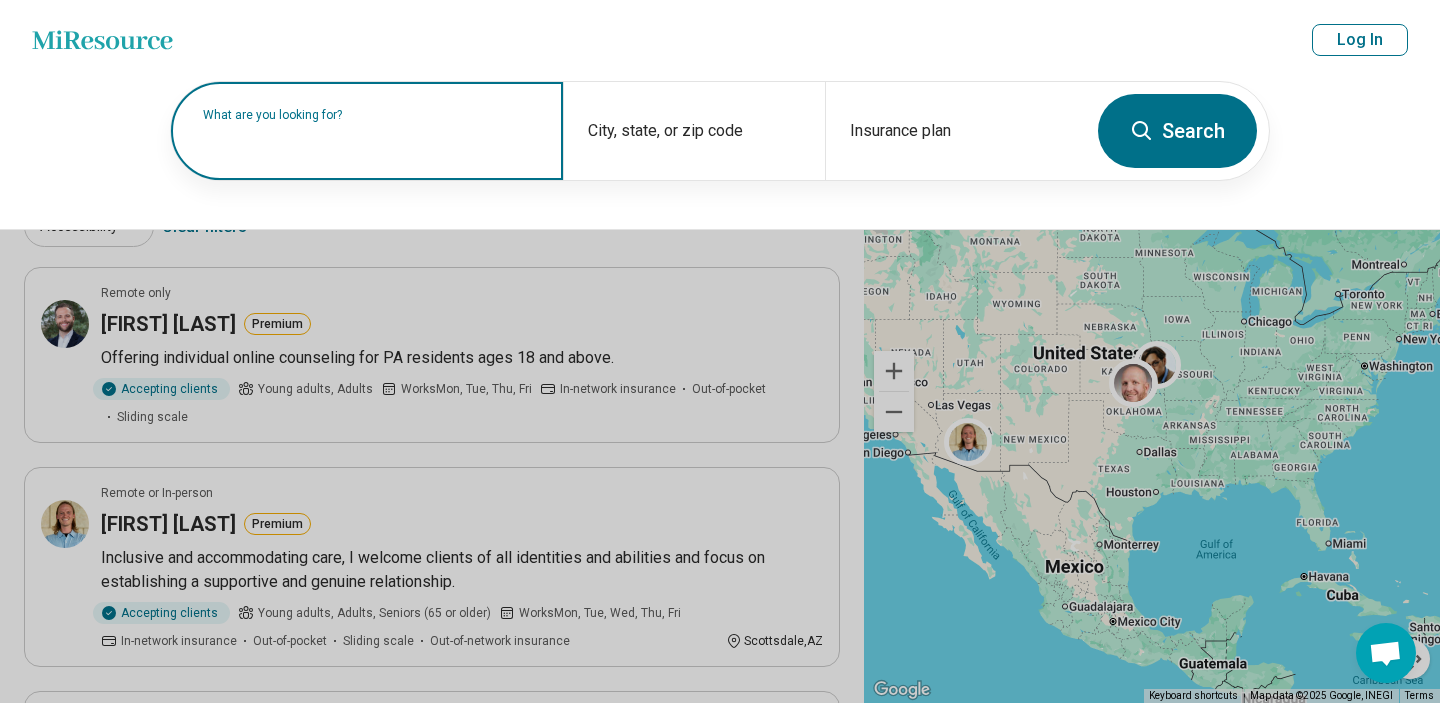 click on "What are you looking for?" at bounding box center [371, 115] 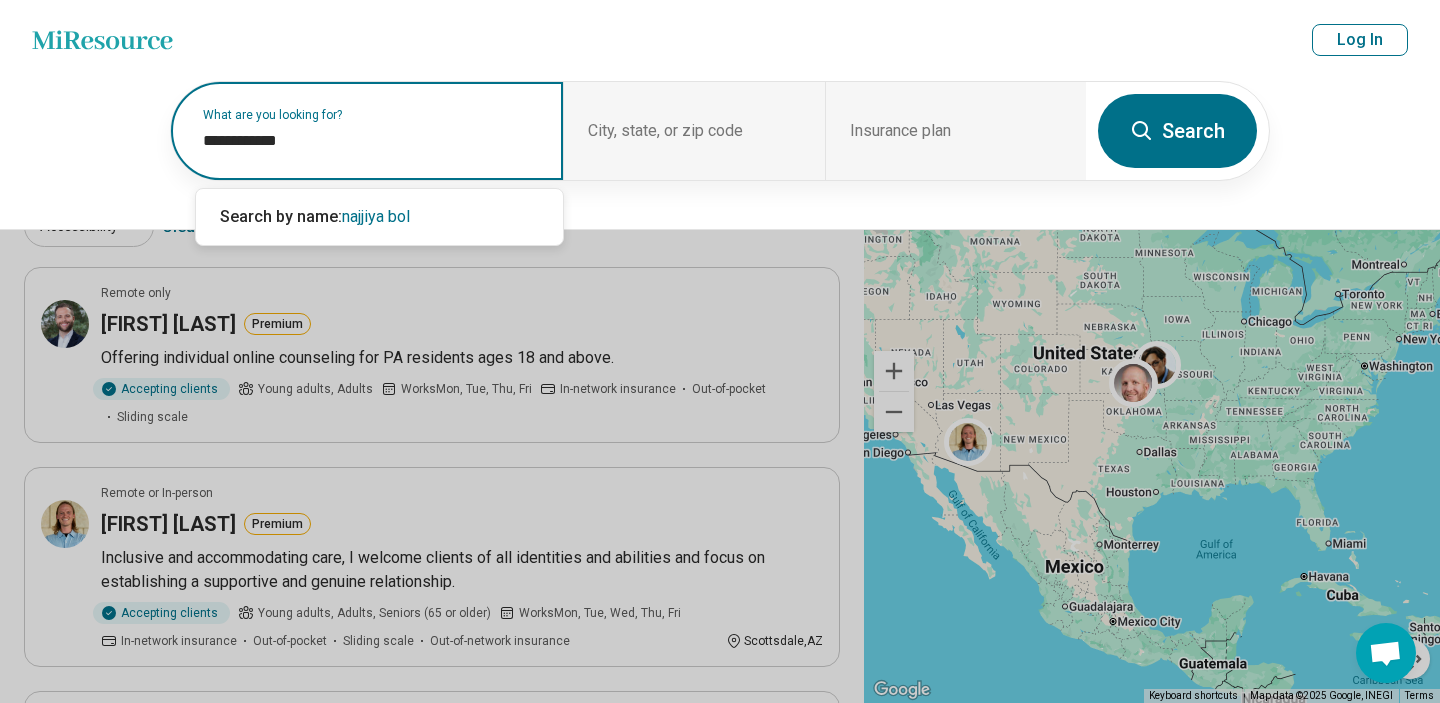 type on "**********" 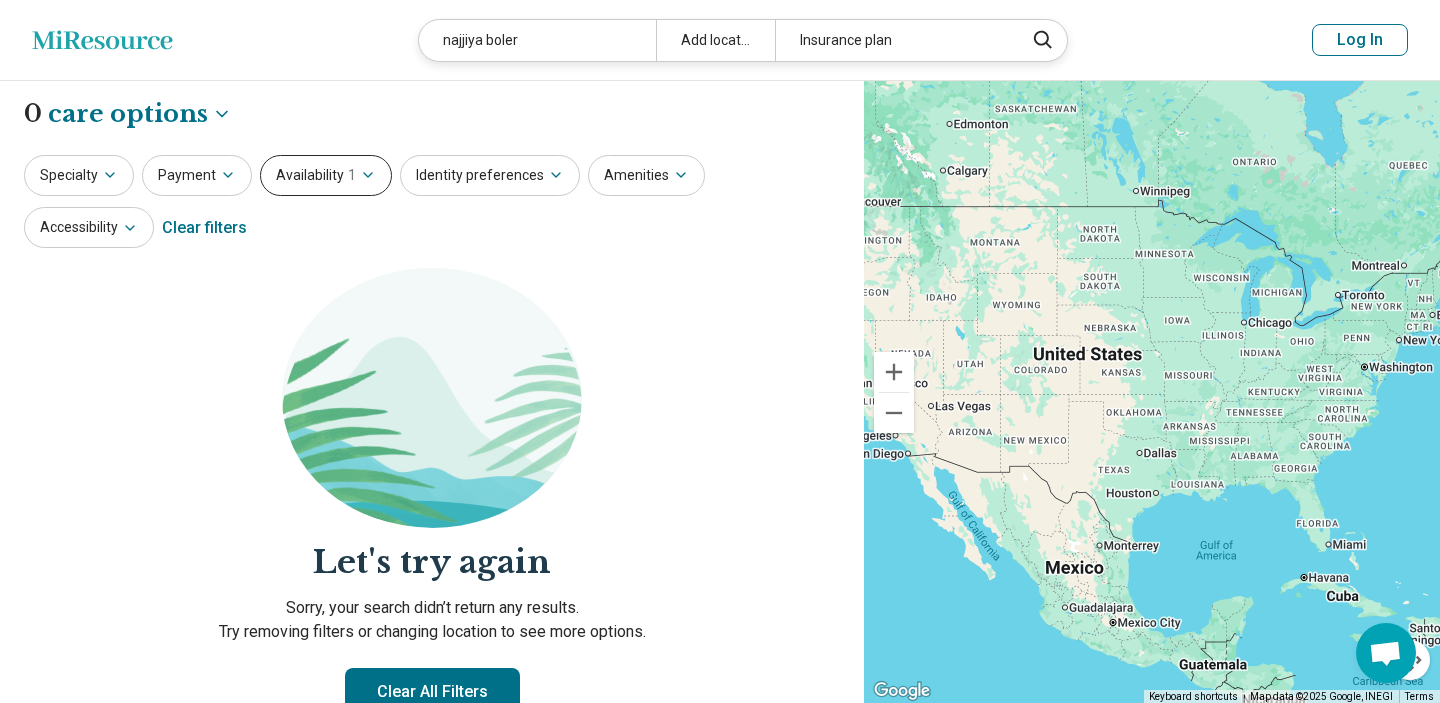 click on "Availability 1" at bounding box center [326, 175] 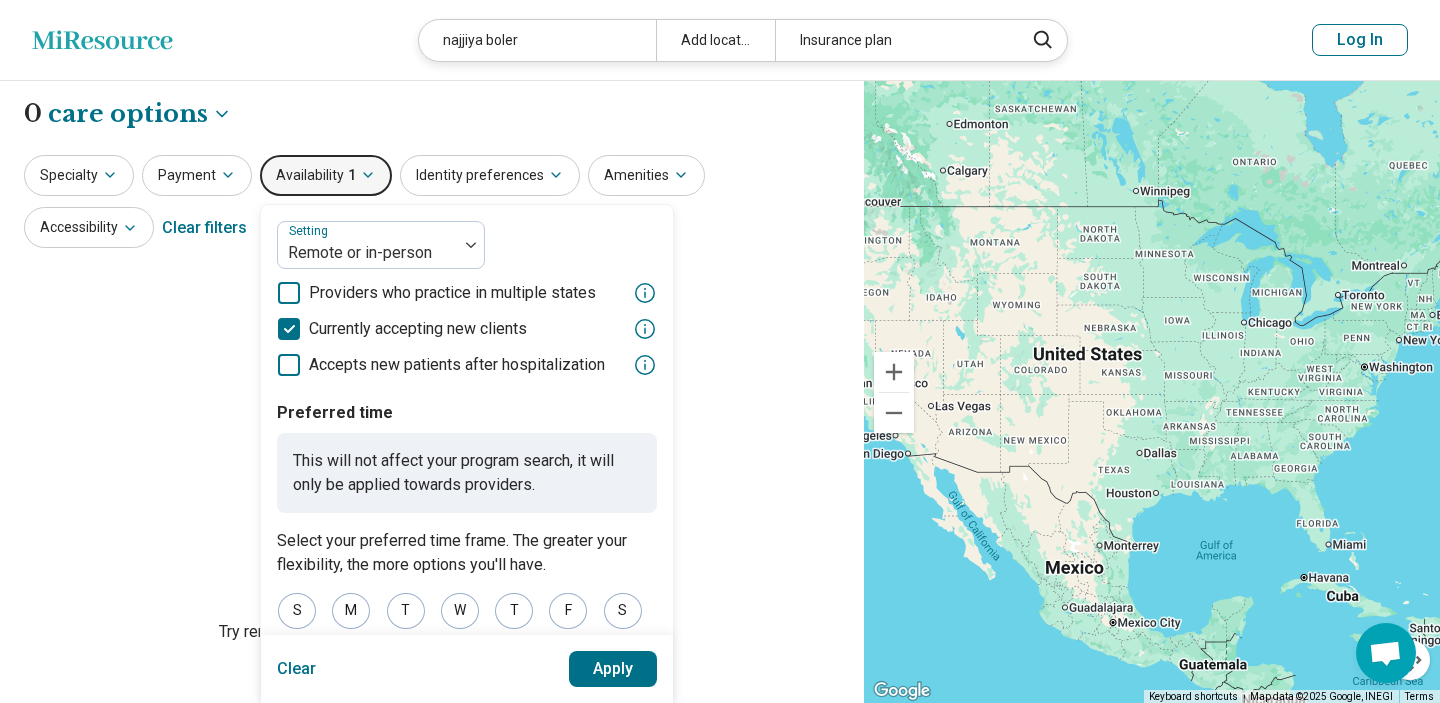 click on "1" at bounding box center (352, 175) 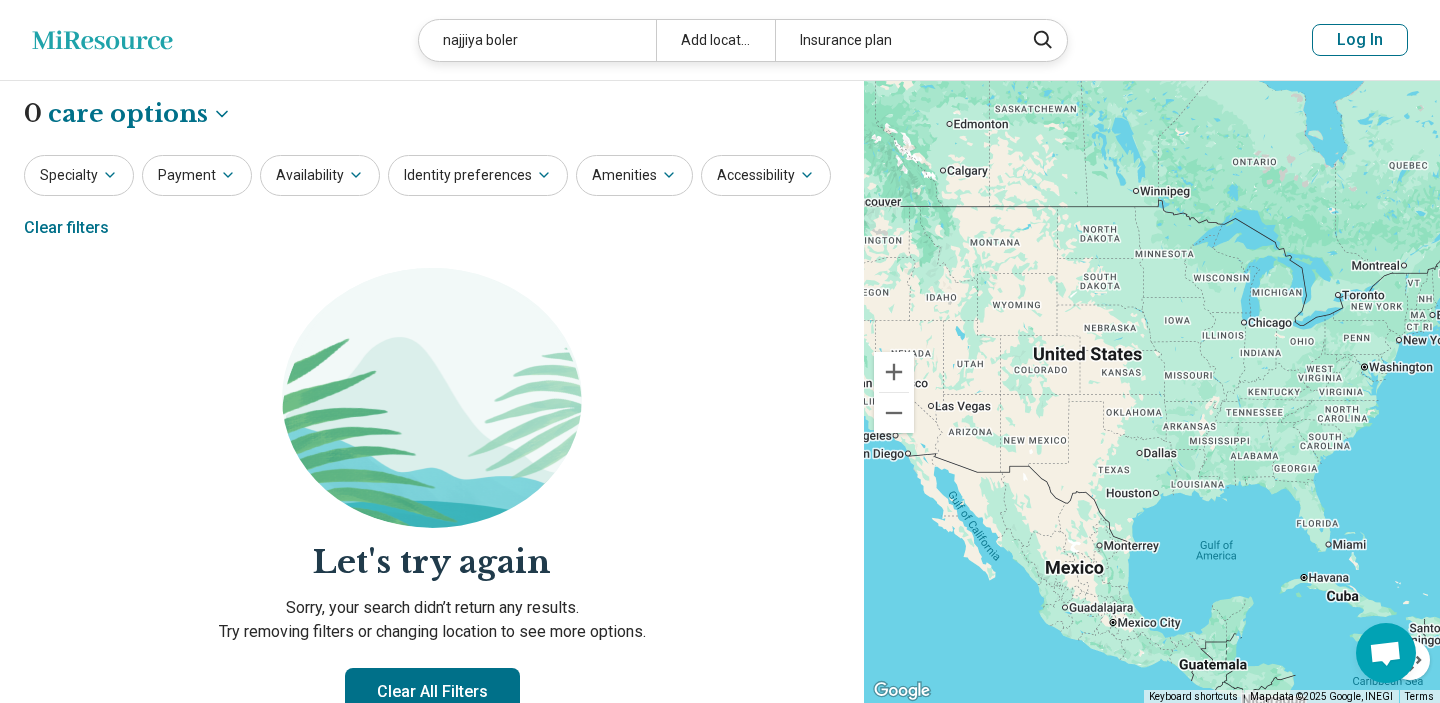 click on "Clear filters" at bounding box center (66, 228) 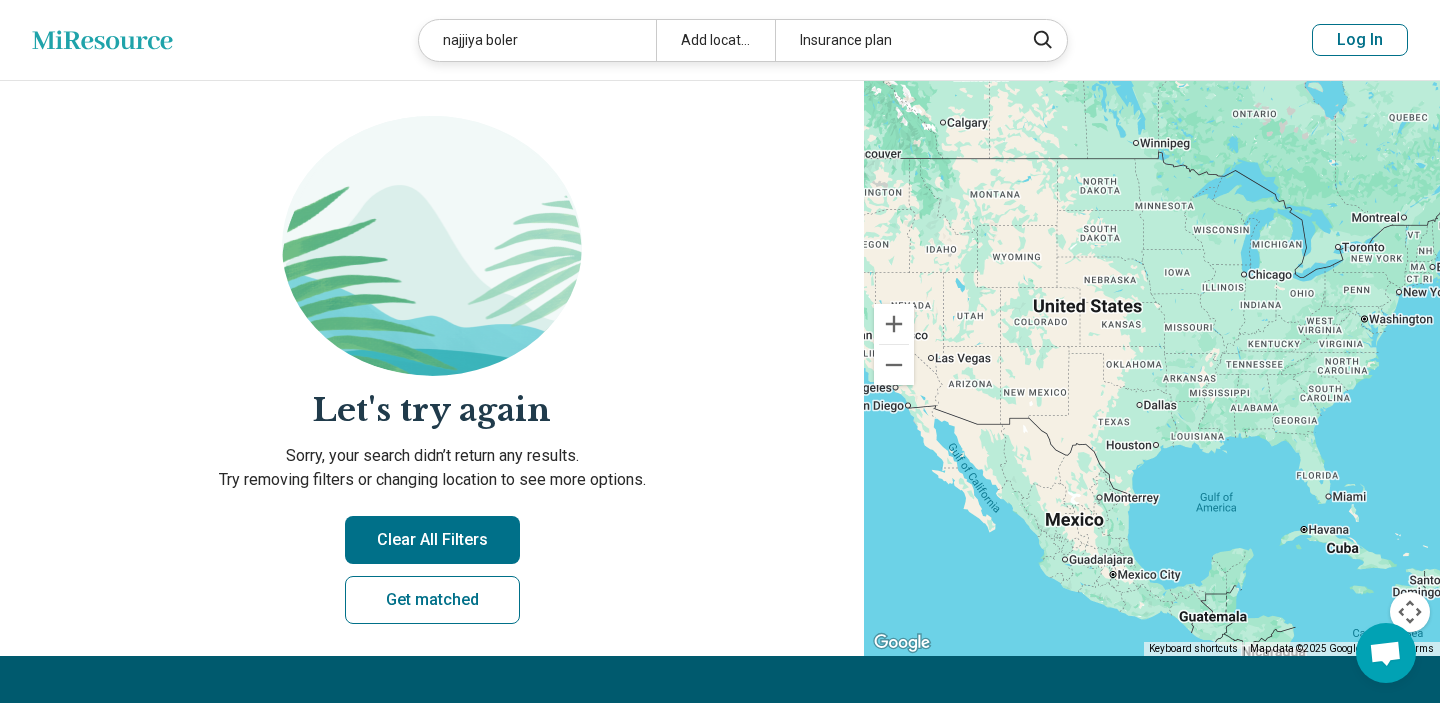 scroll, scrollTop: 150, scrollLeft: 0, axis: vertical 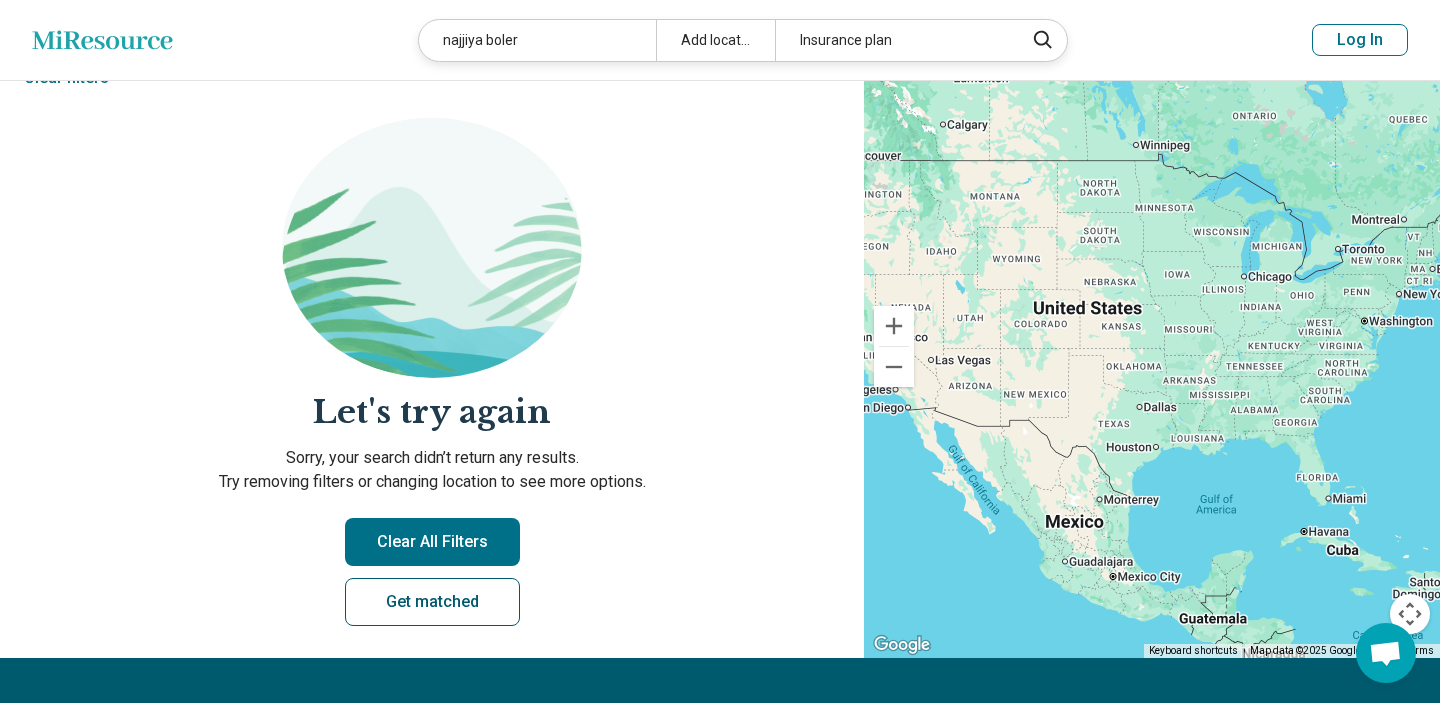 click on "Get matched" at bounding box center (432, 602) 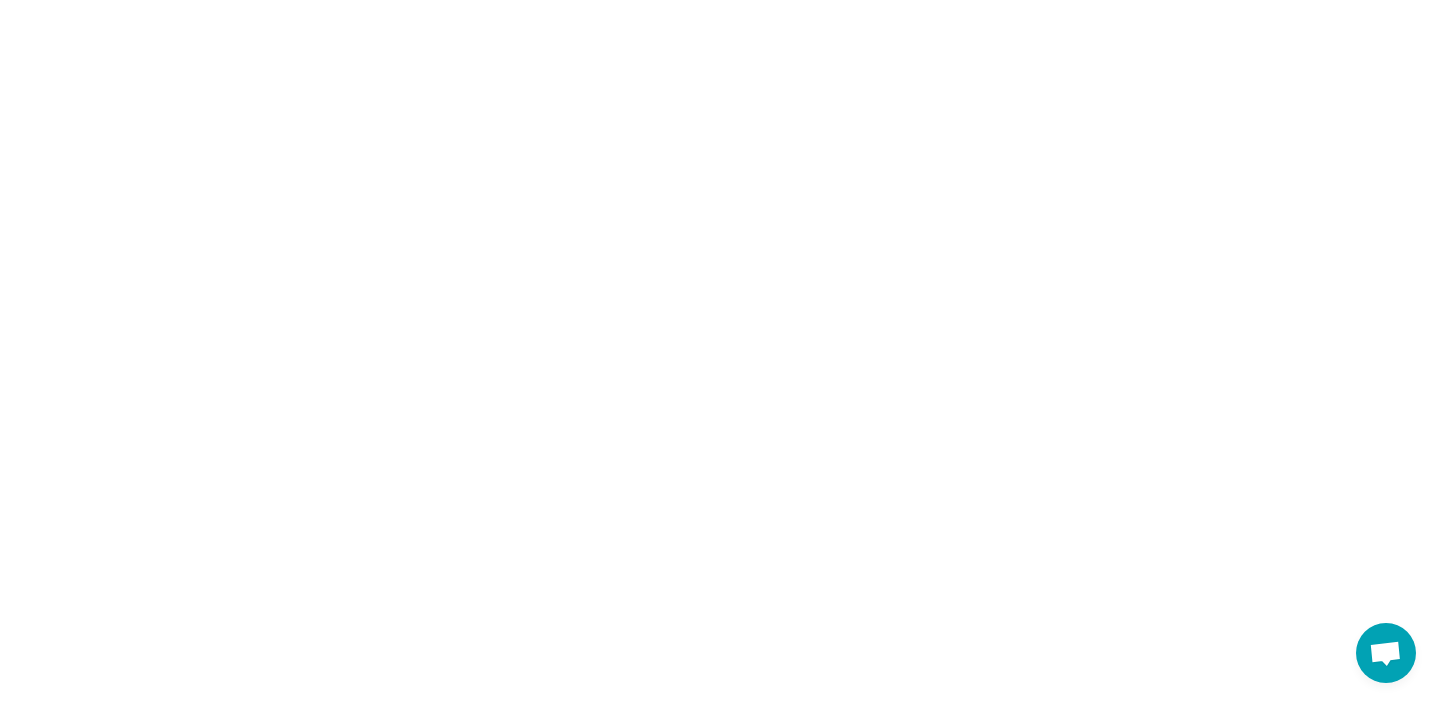 scroll, scrollTop: 0, scrollLeft: 0, axis: both 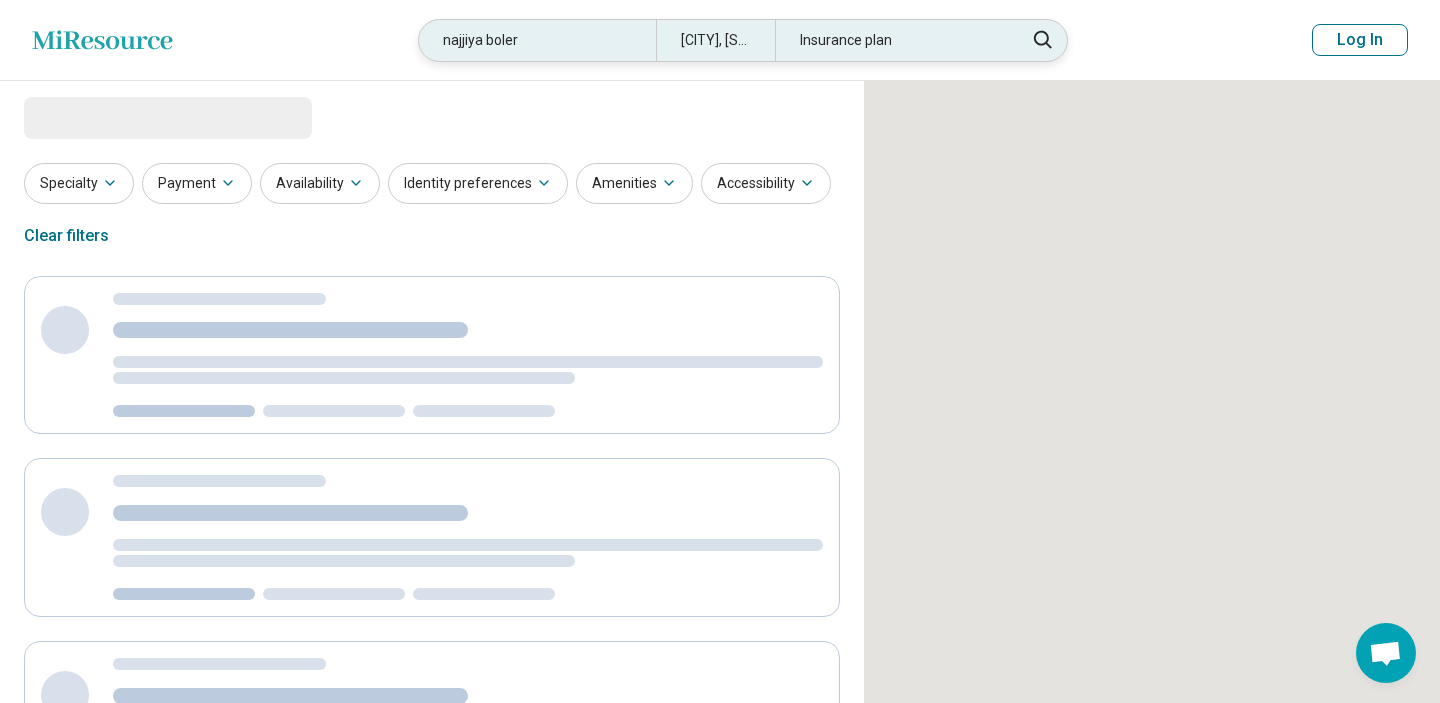 select on "***" 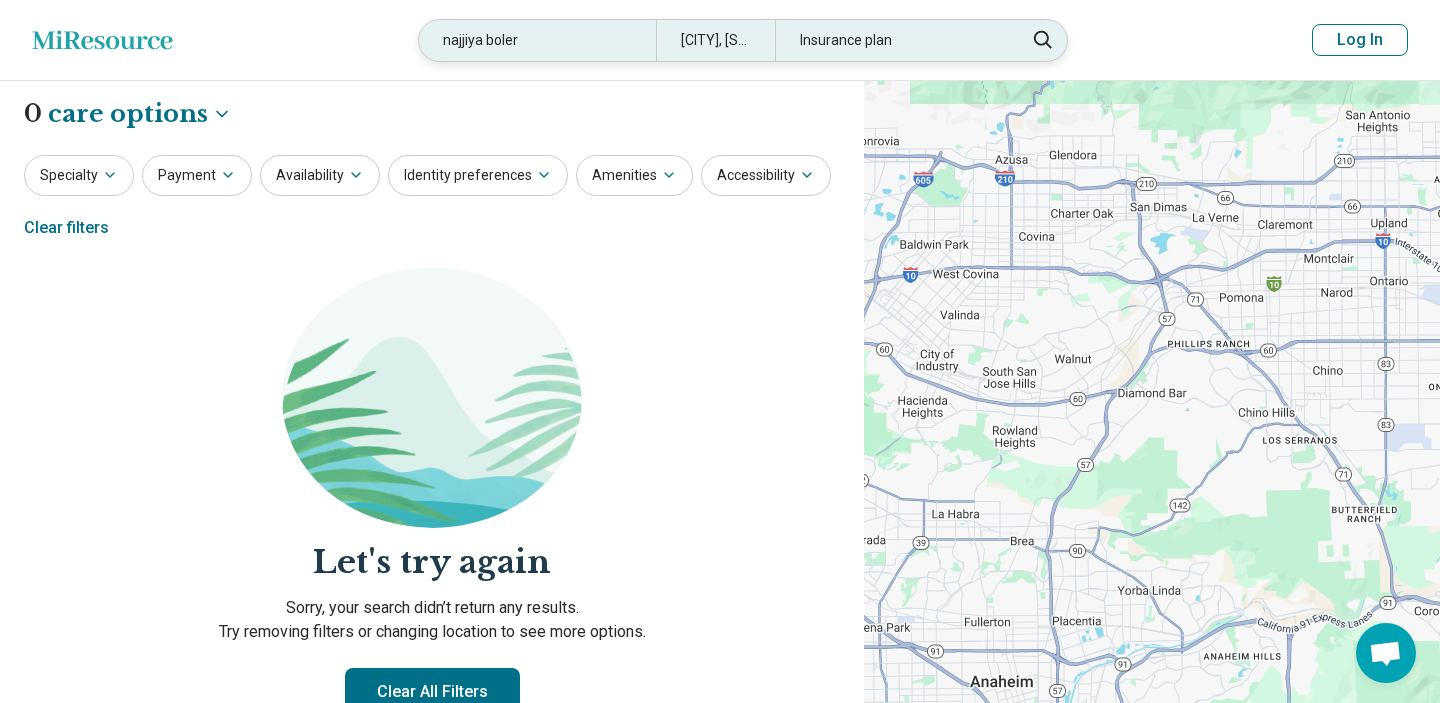 click on "najjiya boler" at bounding box center [537, 40] 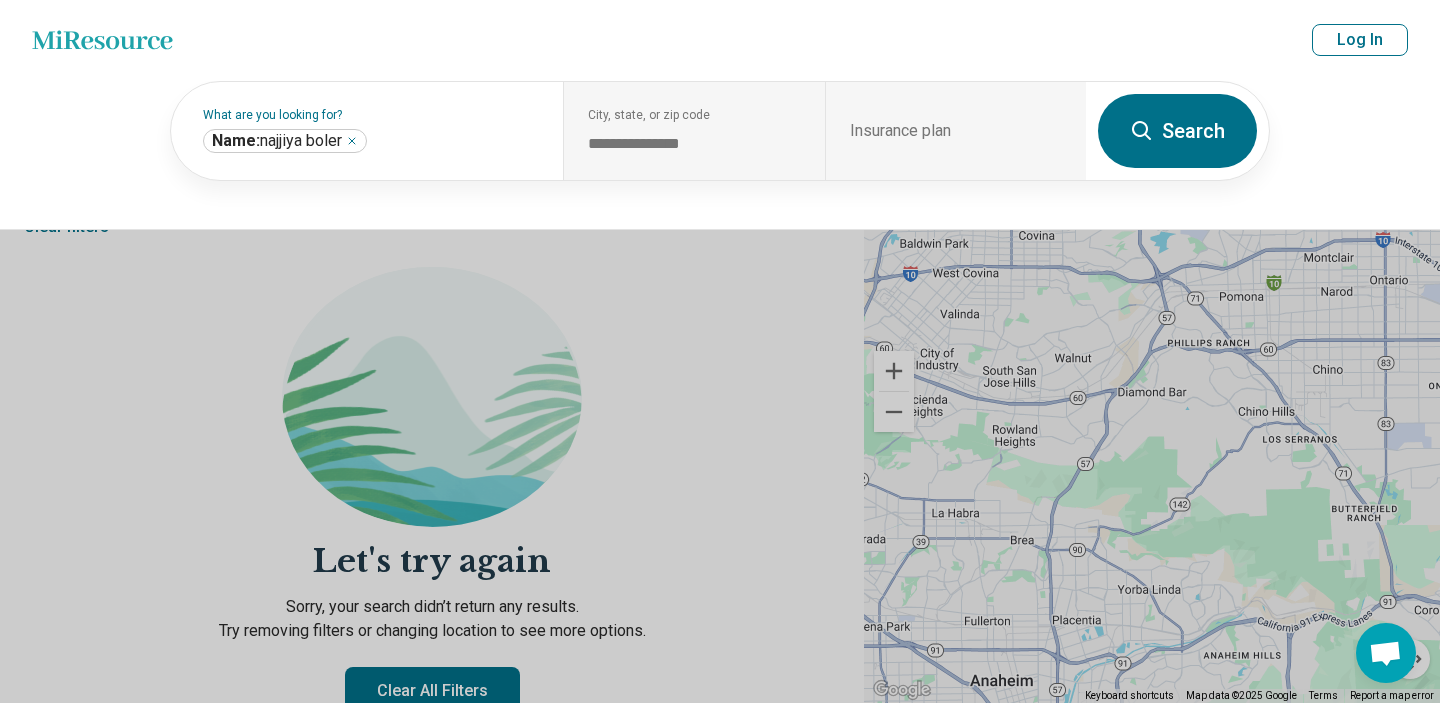 click on "Miresource logo najjiya boler Diamond Bar, CA Insurance plan Log In" at bounding box center (720, 40) 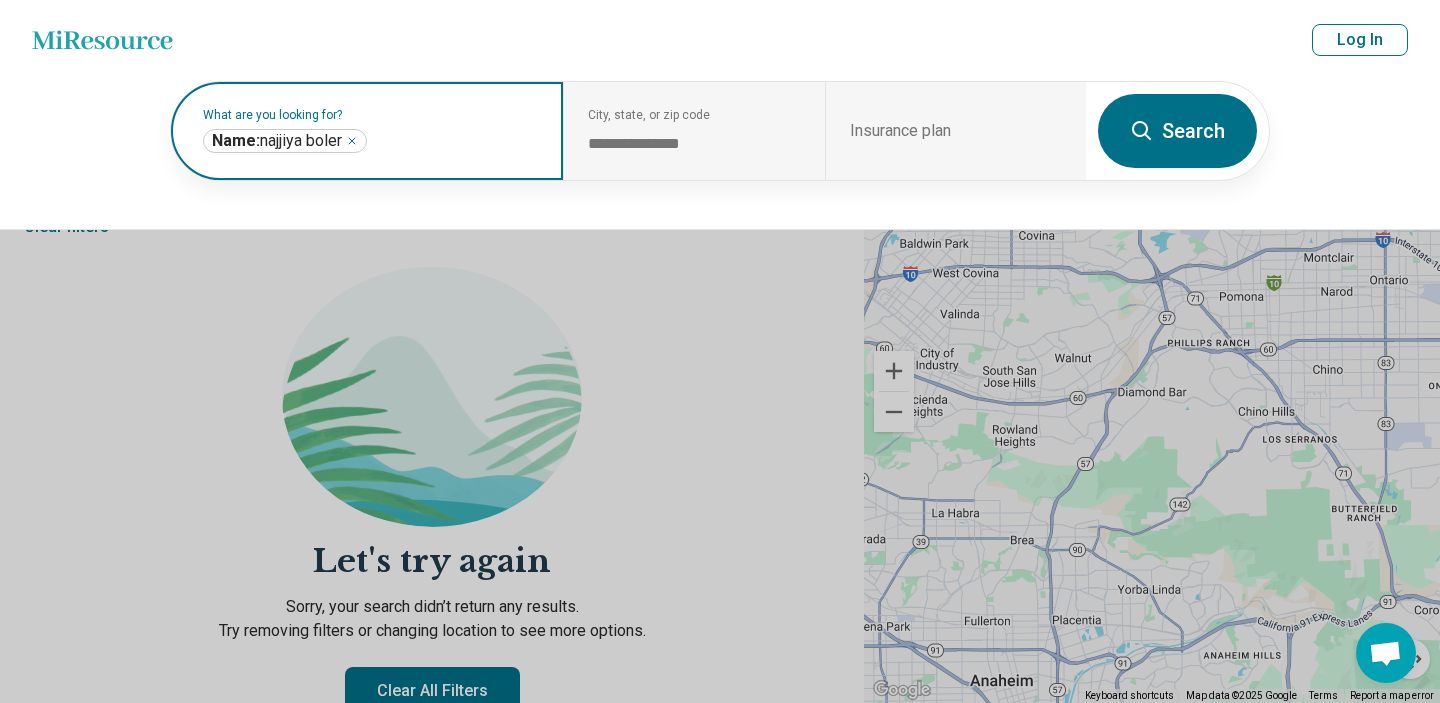 click 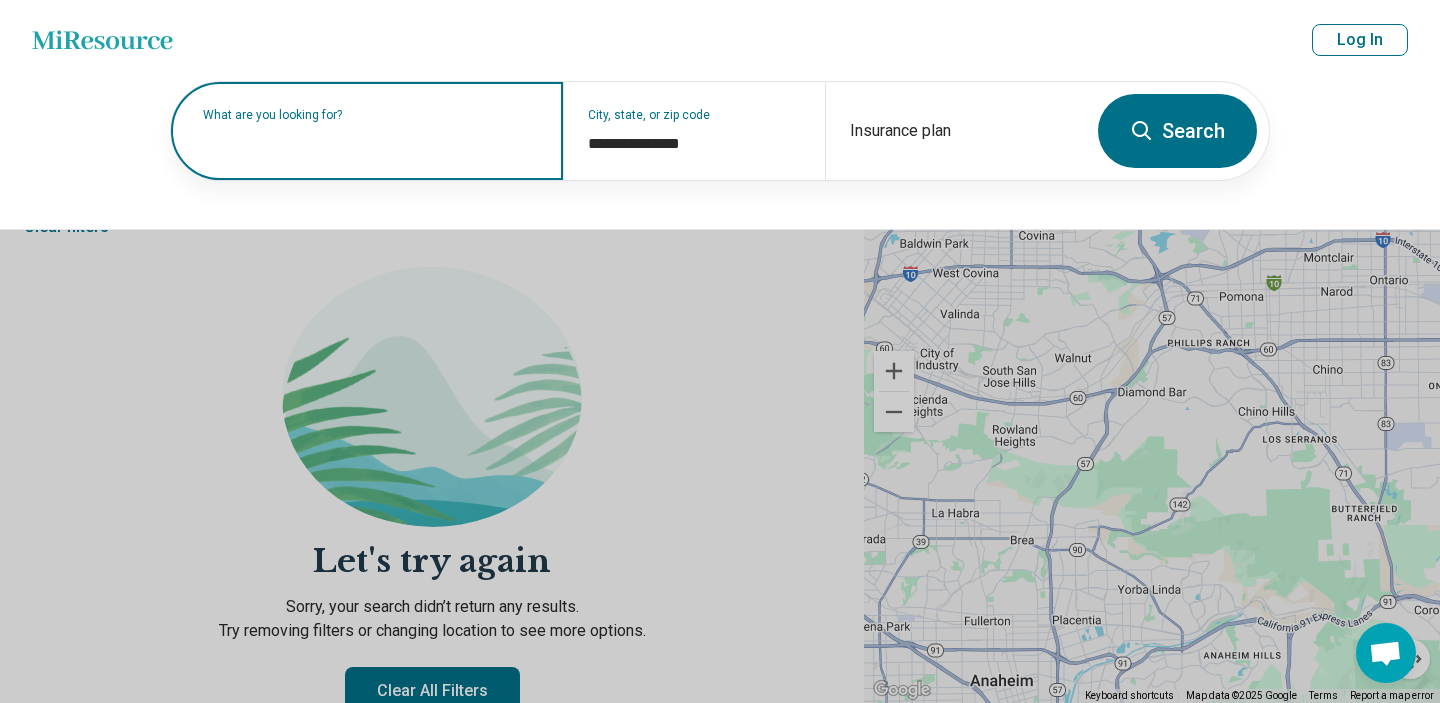 click on "What are you looking for?" at bounding box center [371, 115] 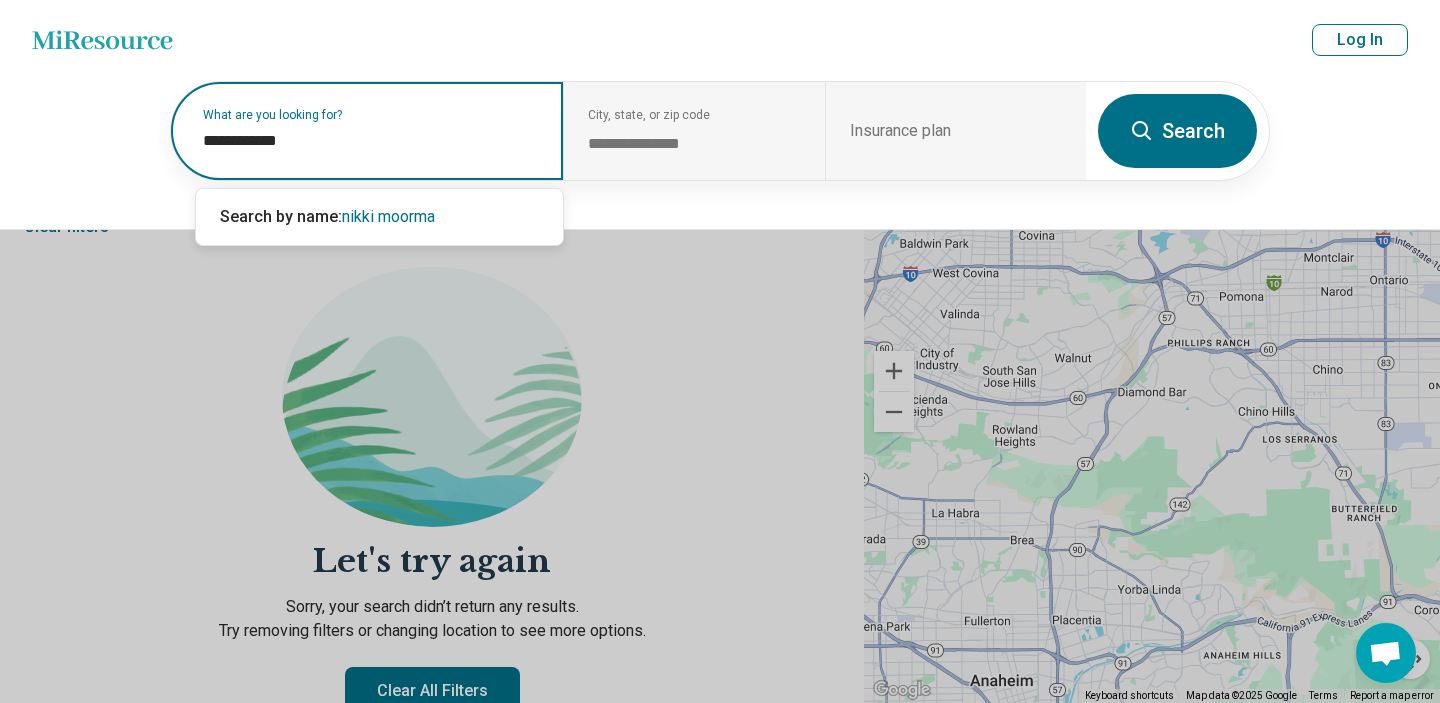 type on "**********" 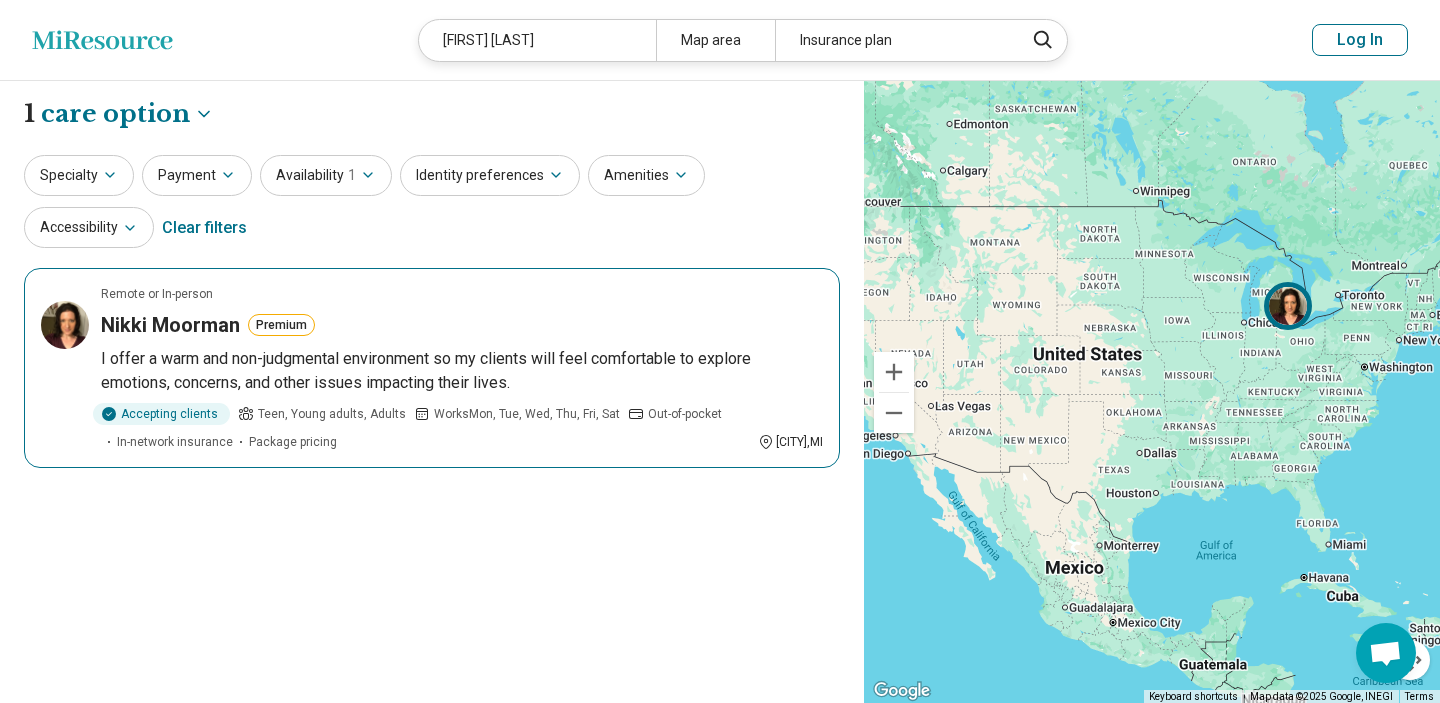 click on "Remote or In-person" at bounding box center [462, 294] 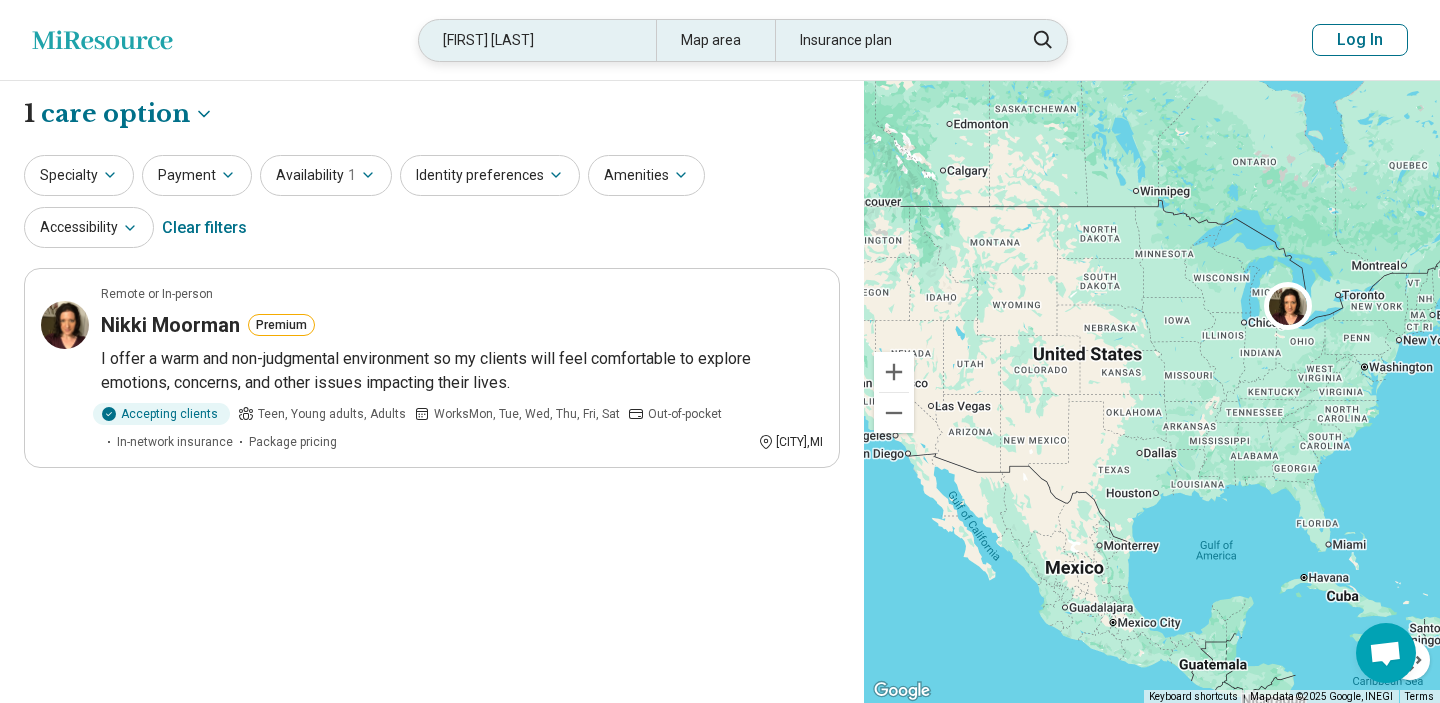 click on "nikki moorman" at bounding box center (537, 40) 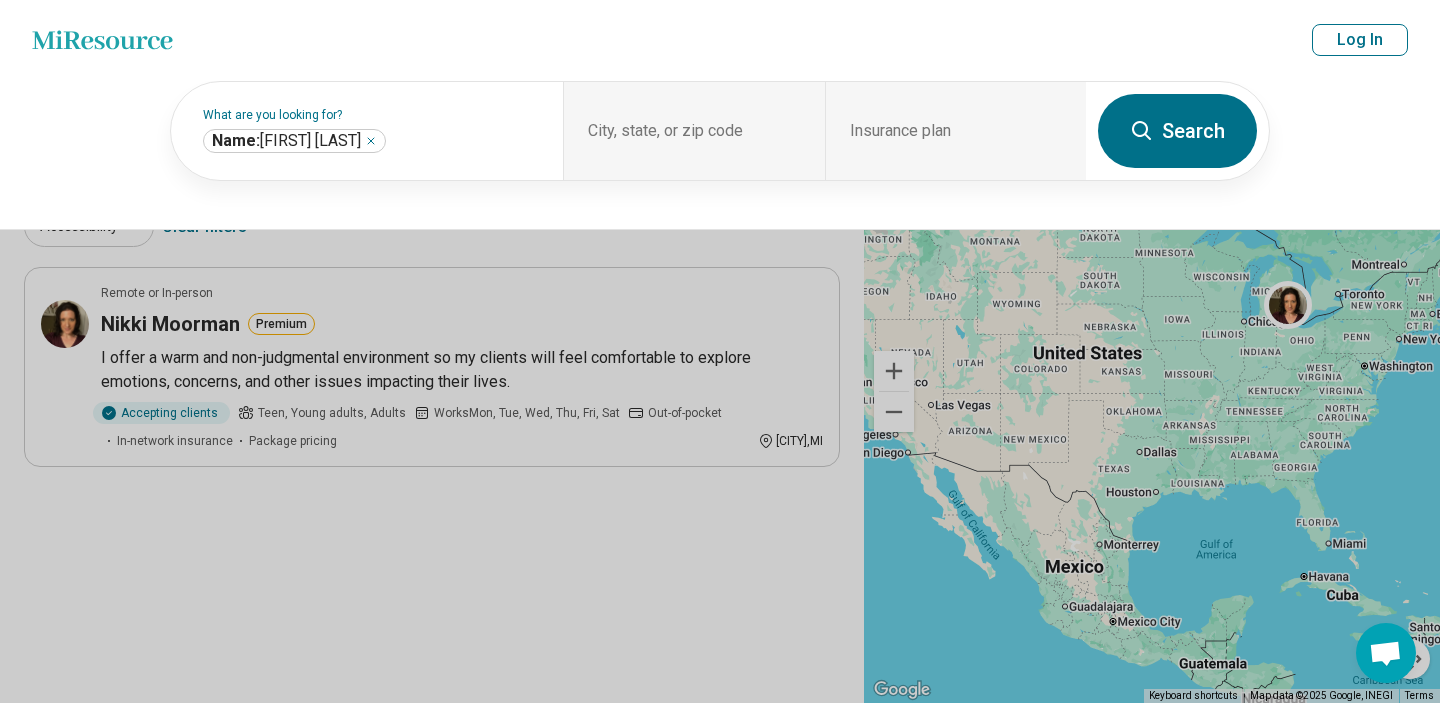 click on "Miresource logo nikki moorman Map area Insurance plan Log In" at bounding box center [720, 40] 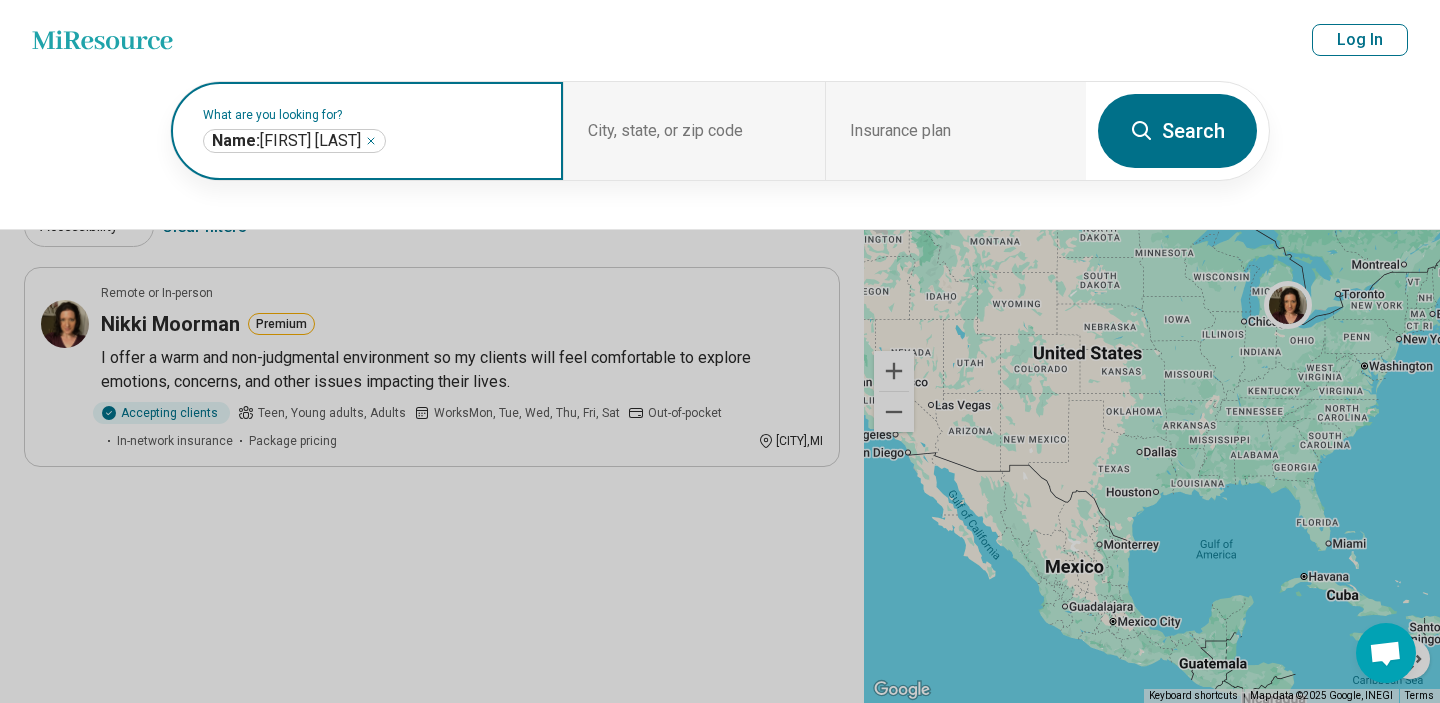 click 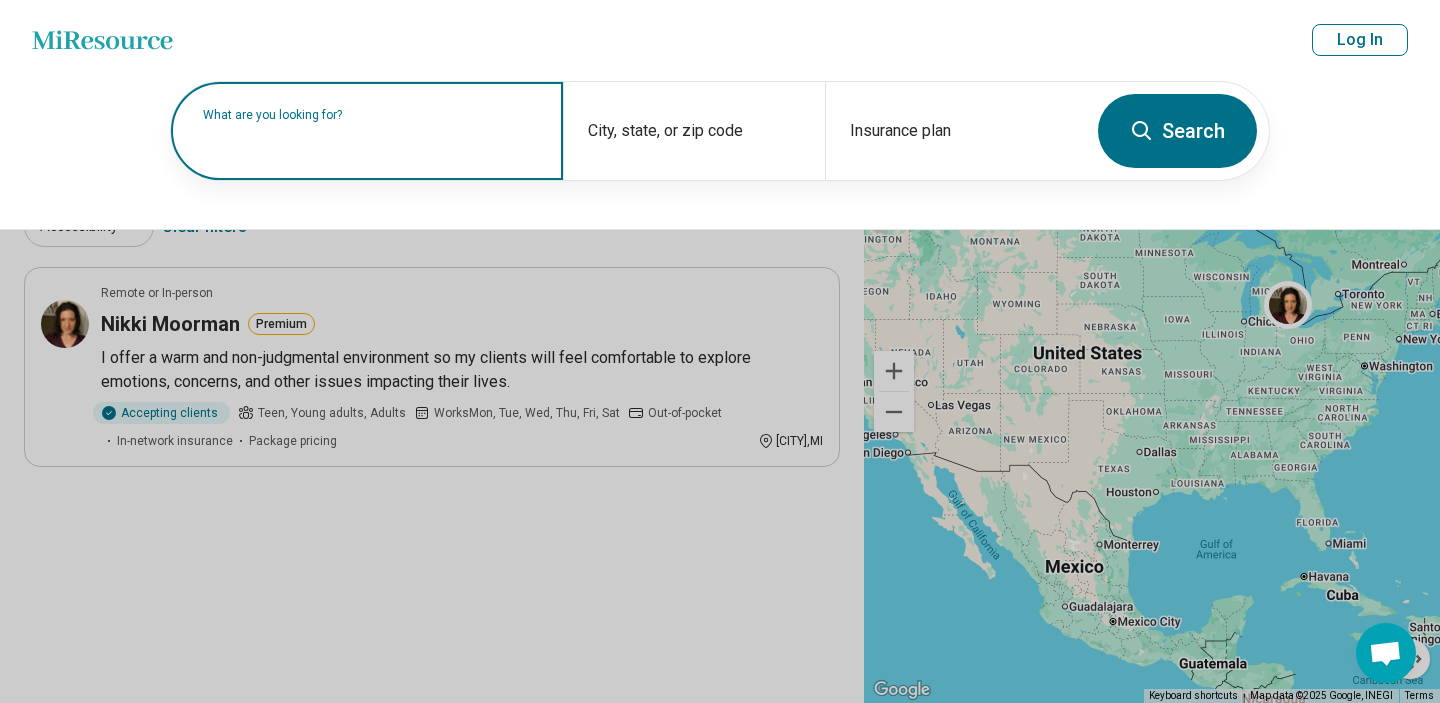 click at bounding box center (371, 141) 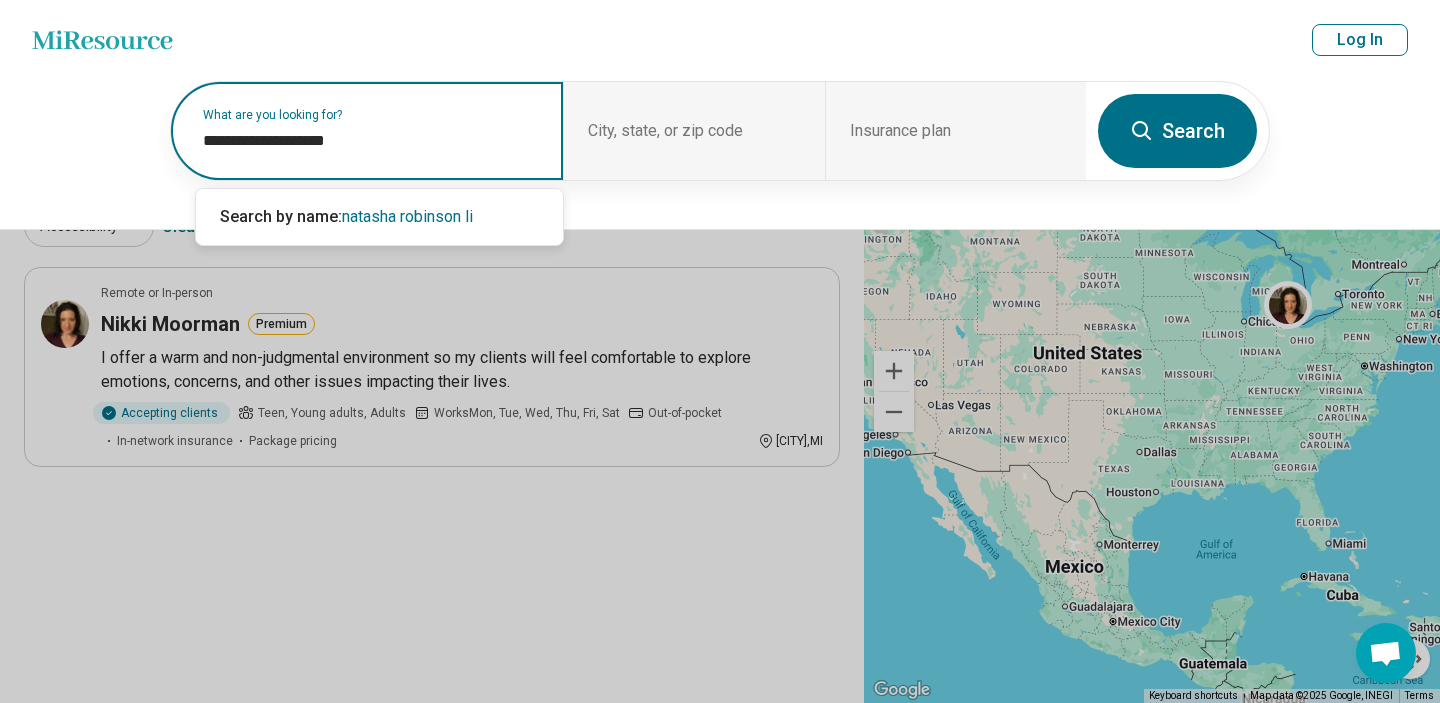 type on "**********" 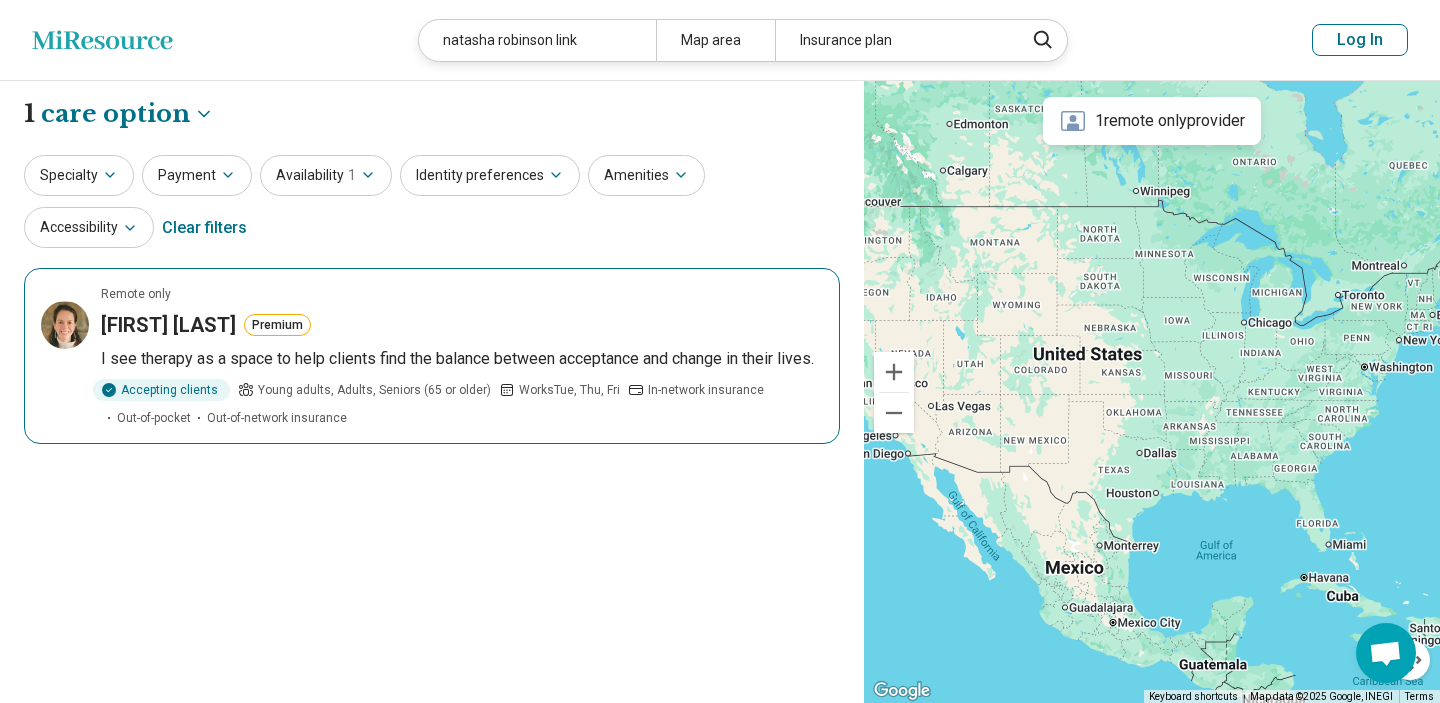 click on "Natasha Robinson-Link Premium" at bounding box center [462, 325] 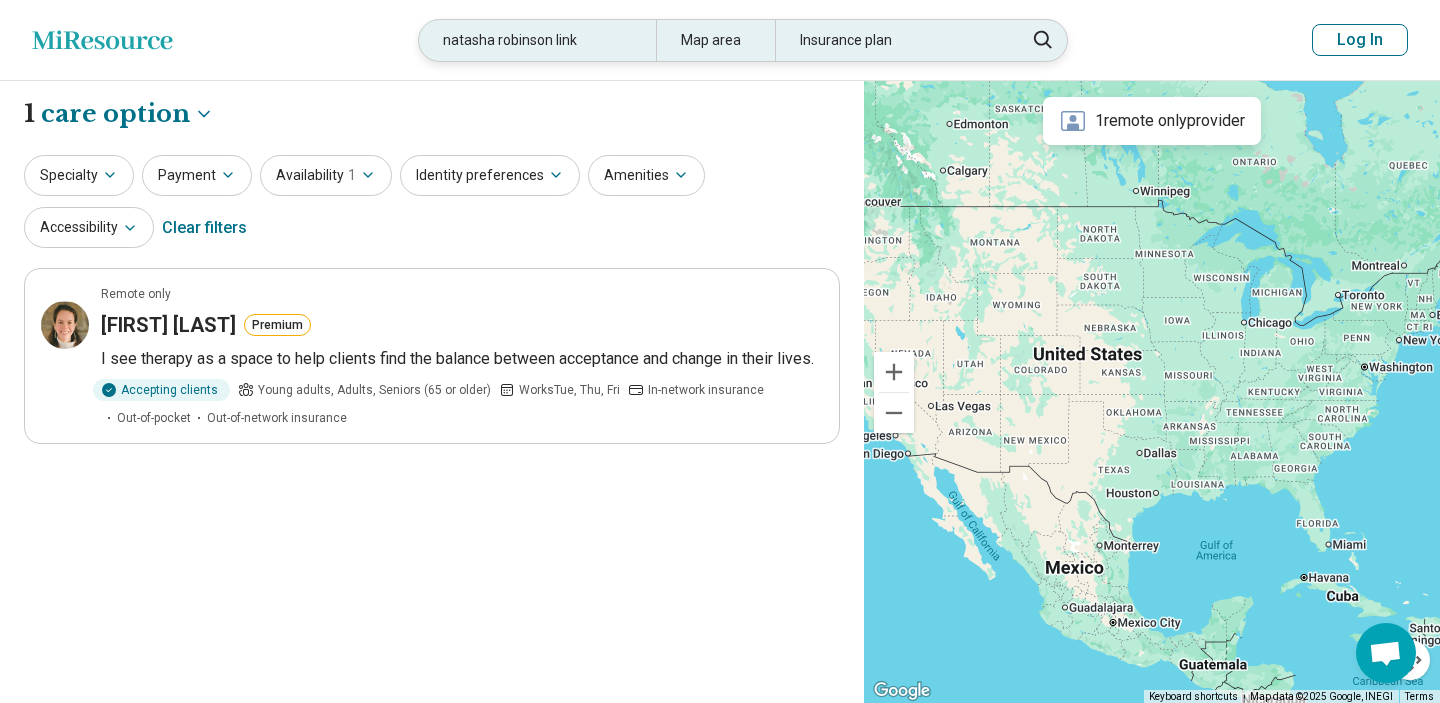 click on "natasha robinson link" at bounding box center [537, 40] 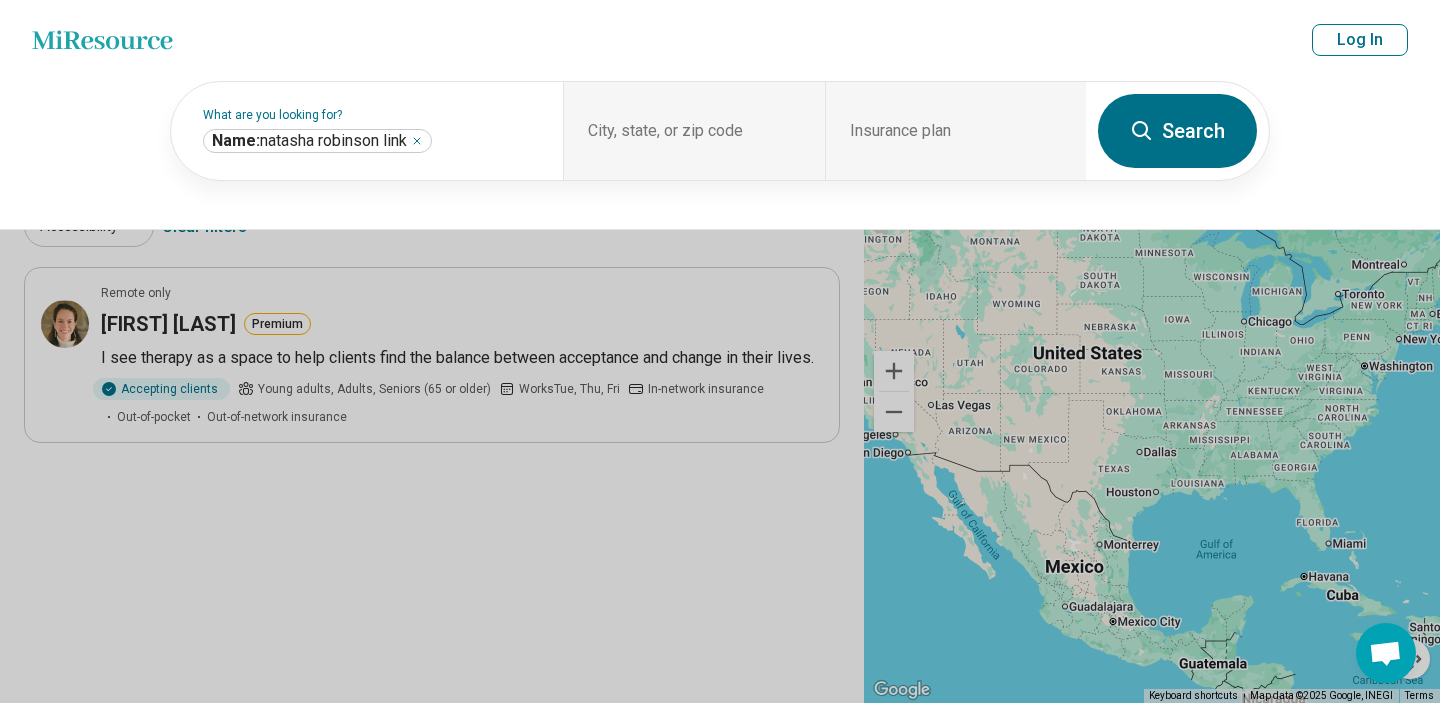 click on "Miresource logo natasha robinson link Map area Insurance plan Log In" at bounding box center [720, 40] 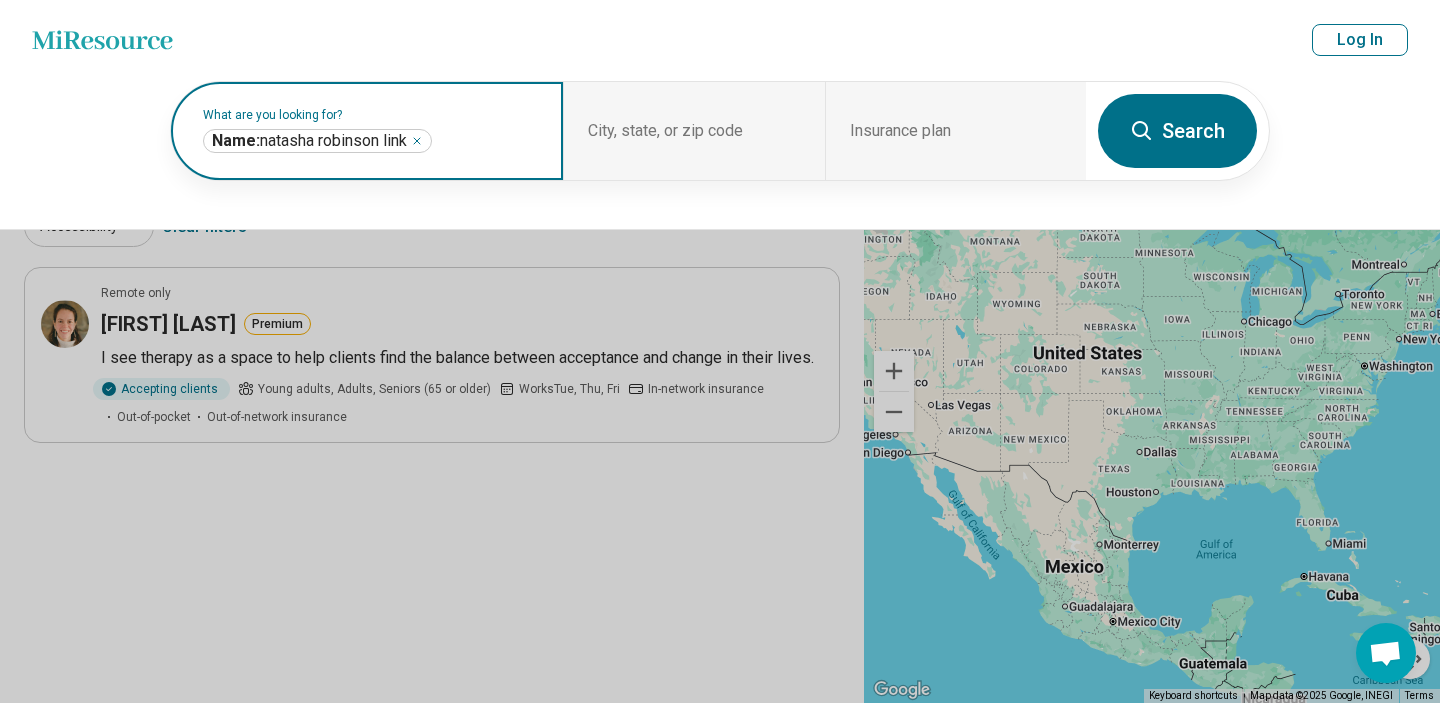 click 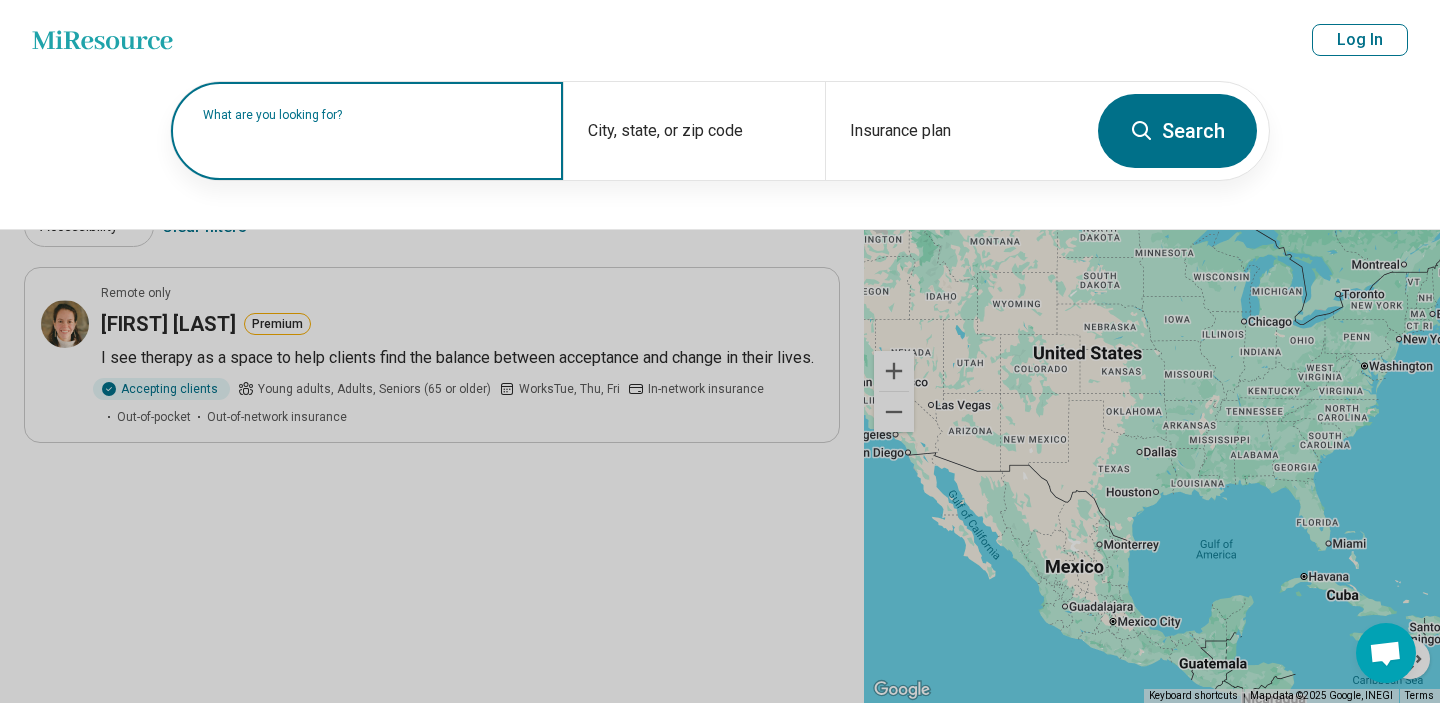 click on "What are you looking for?" at bounding box center [371, 115] 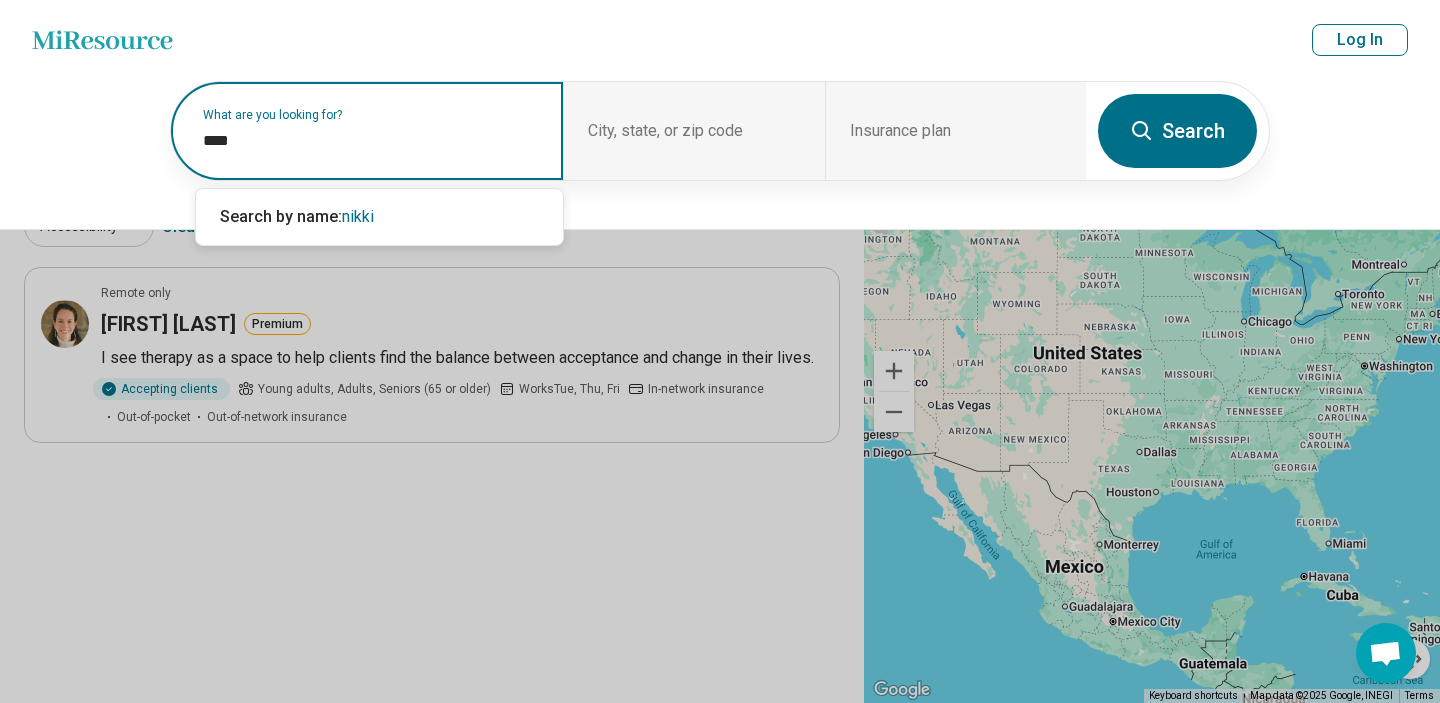 type on "*****" 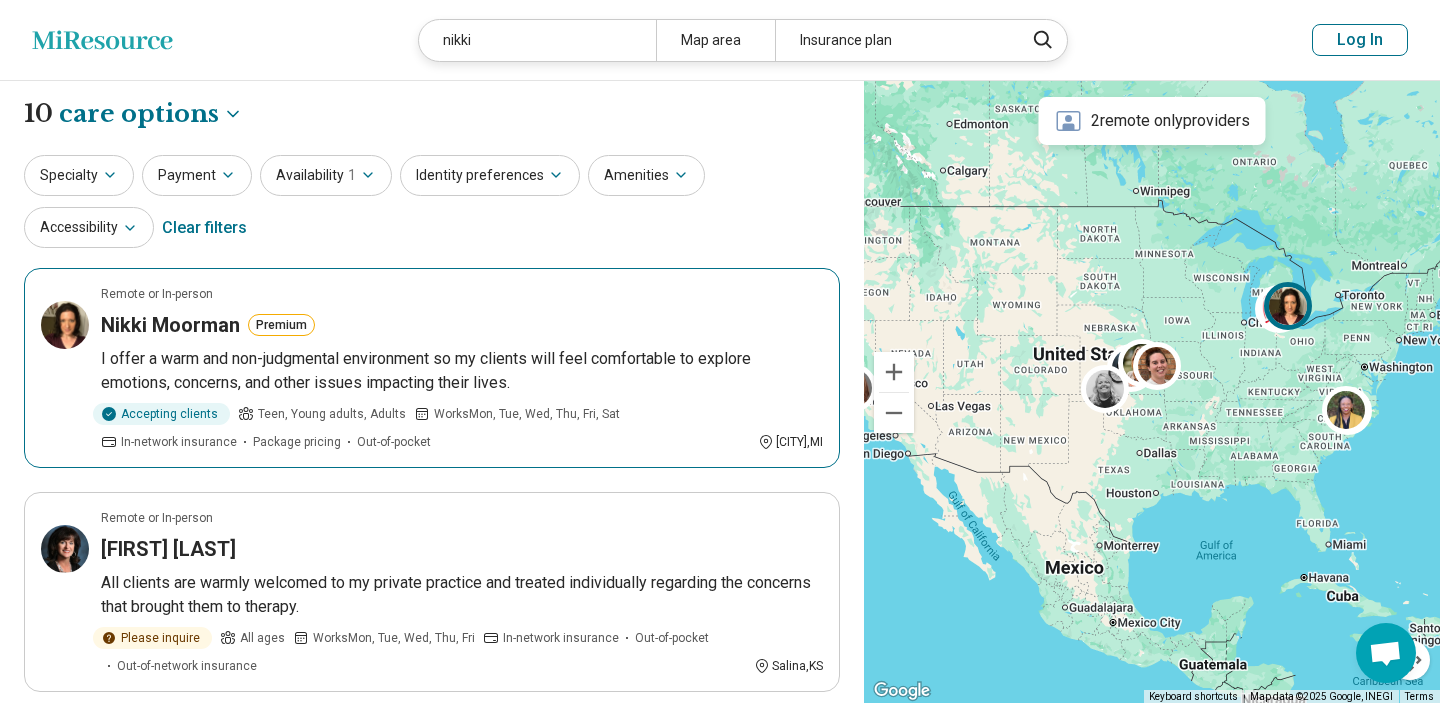 click on "Nikki Moorman Premium" at bounding box center [462, 325] 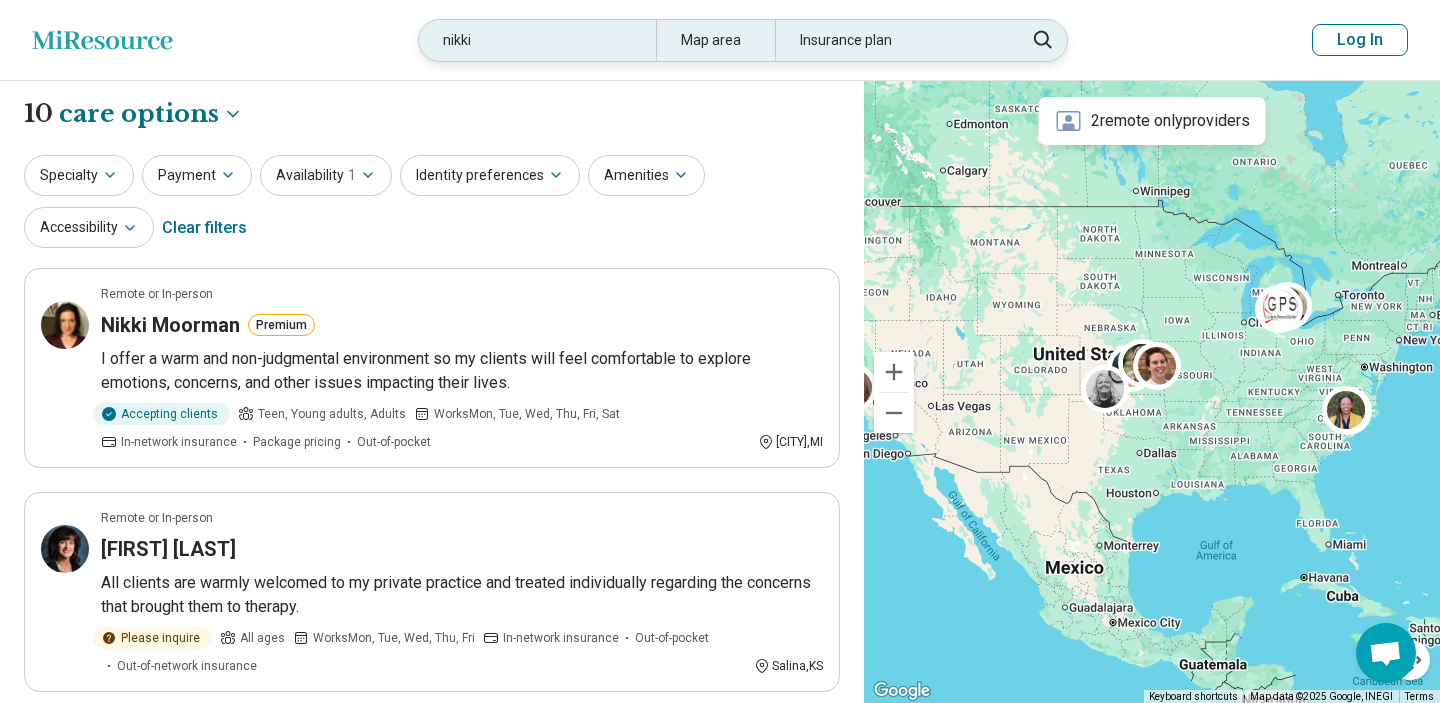 click on "nikki" at bounding box center [537, 40] 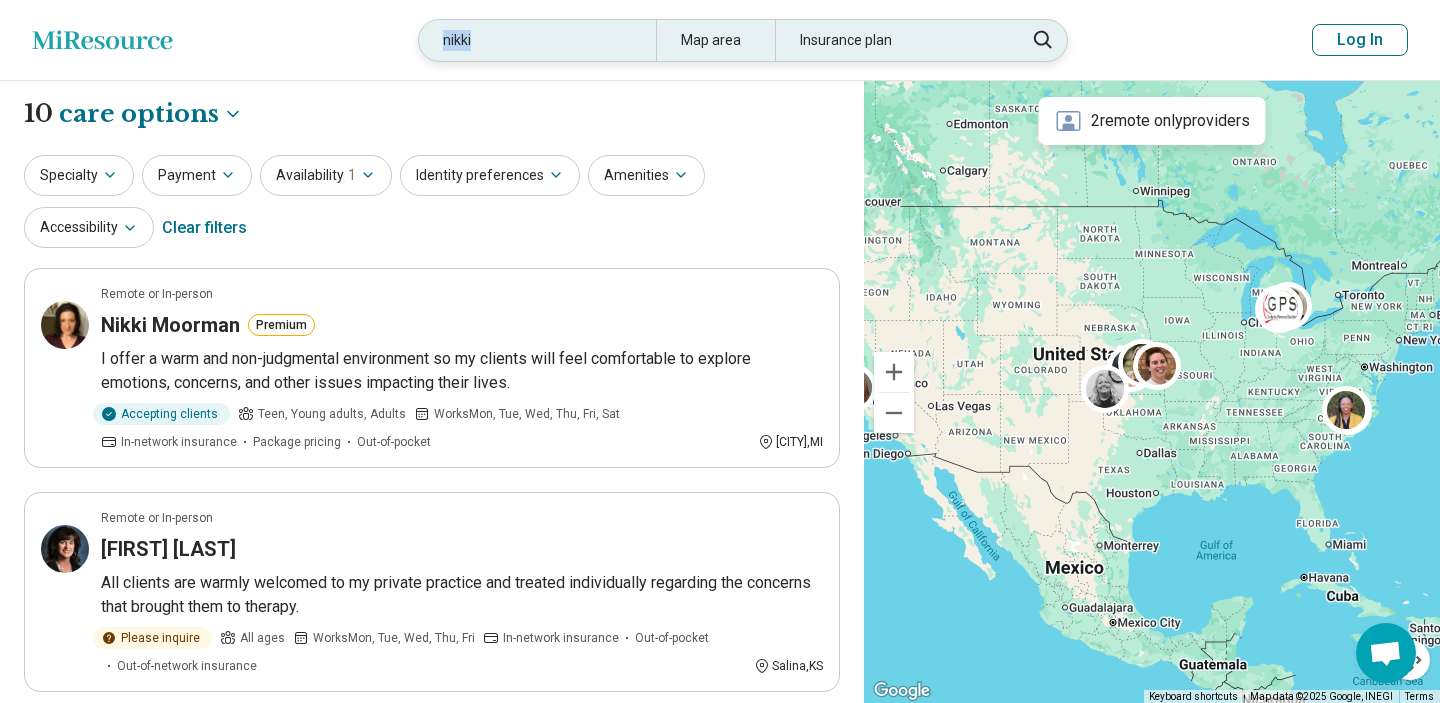click on "Miresource logo nikki Map area Insurance plan Log In" at bounding box center [720, 40] 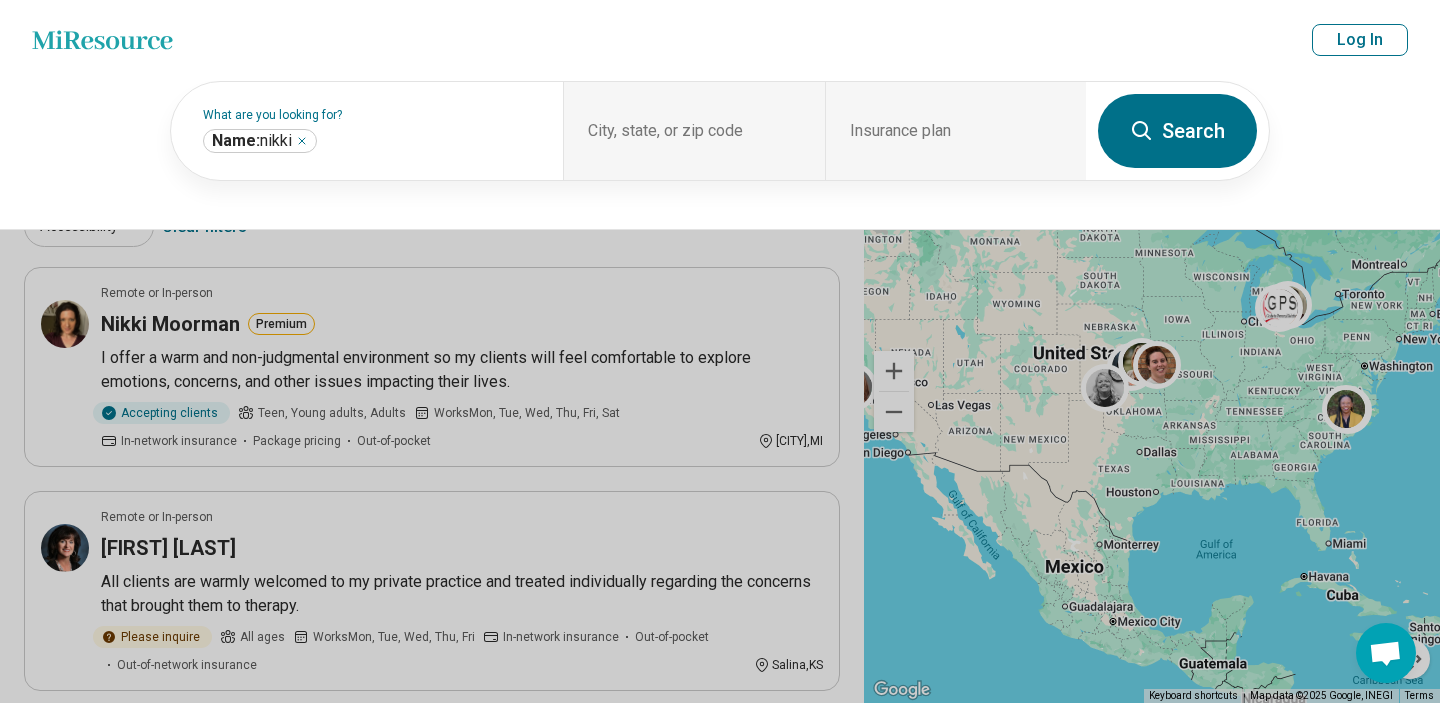 click on "Miresource logo nikki Map area Insurance plan Log In" at bounding box center [720, 40] 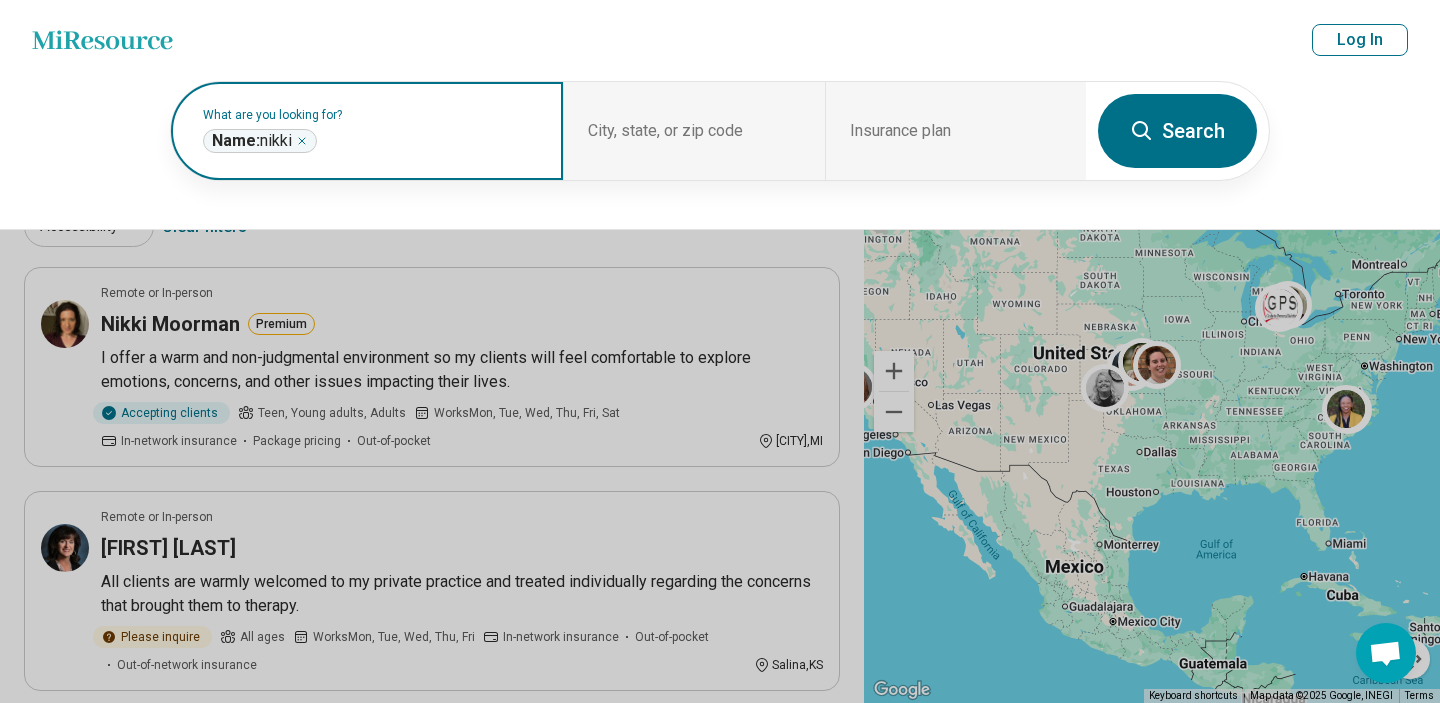 click on "Name:  nikki *****" at bounding box center [260, 141] 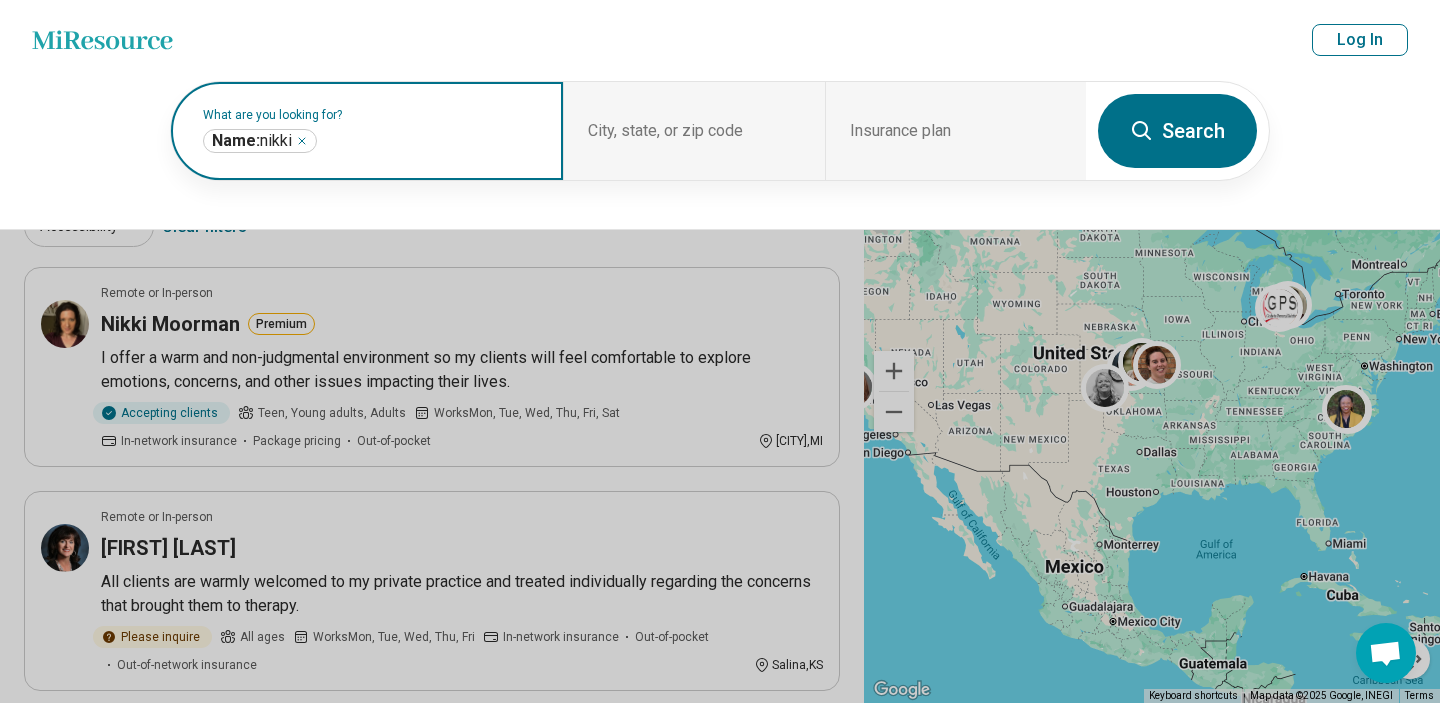click 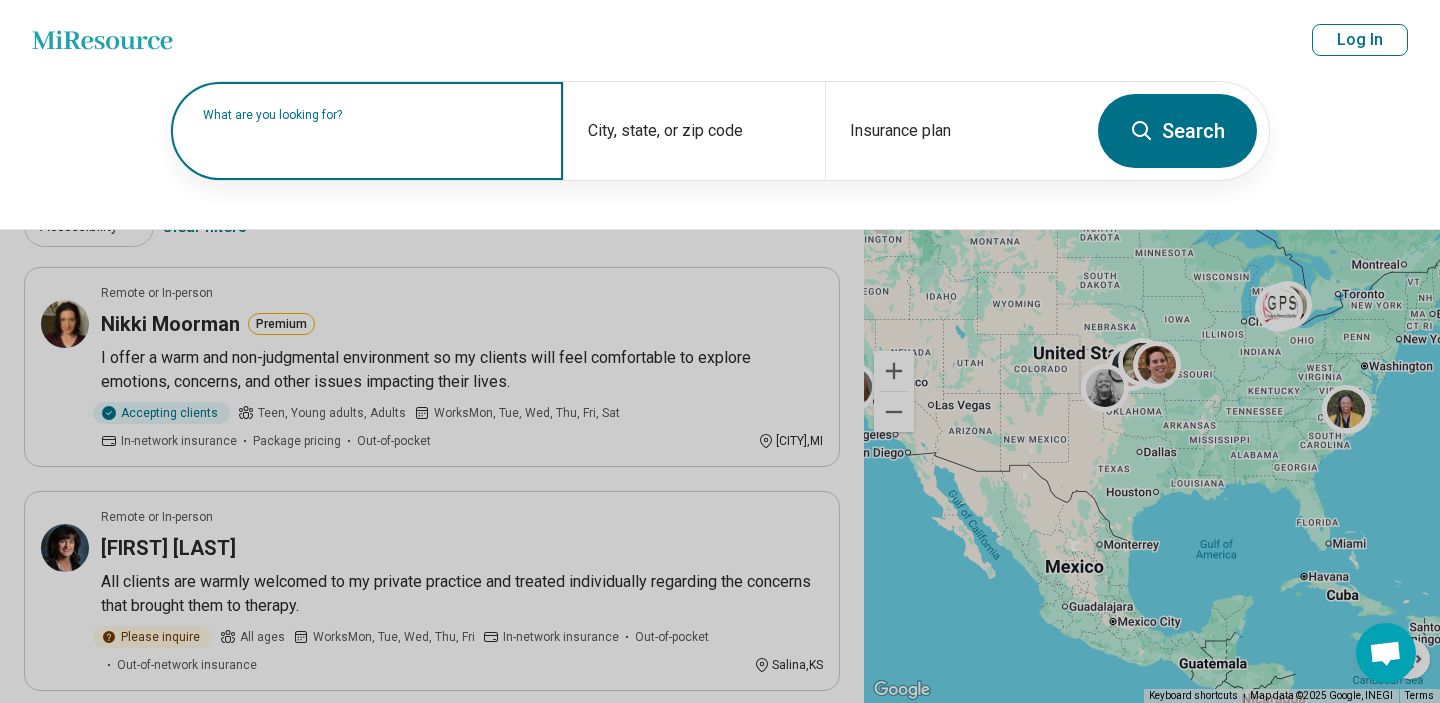 click on "What are you looking for?" at bounding box center [371, 115] 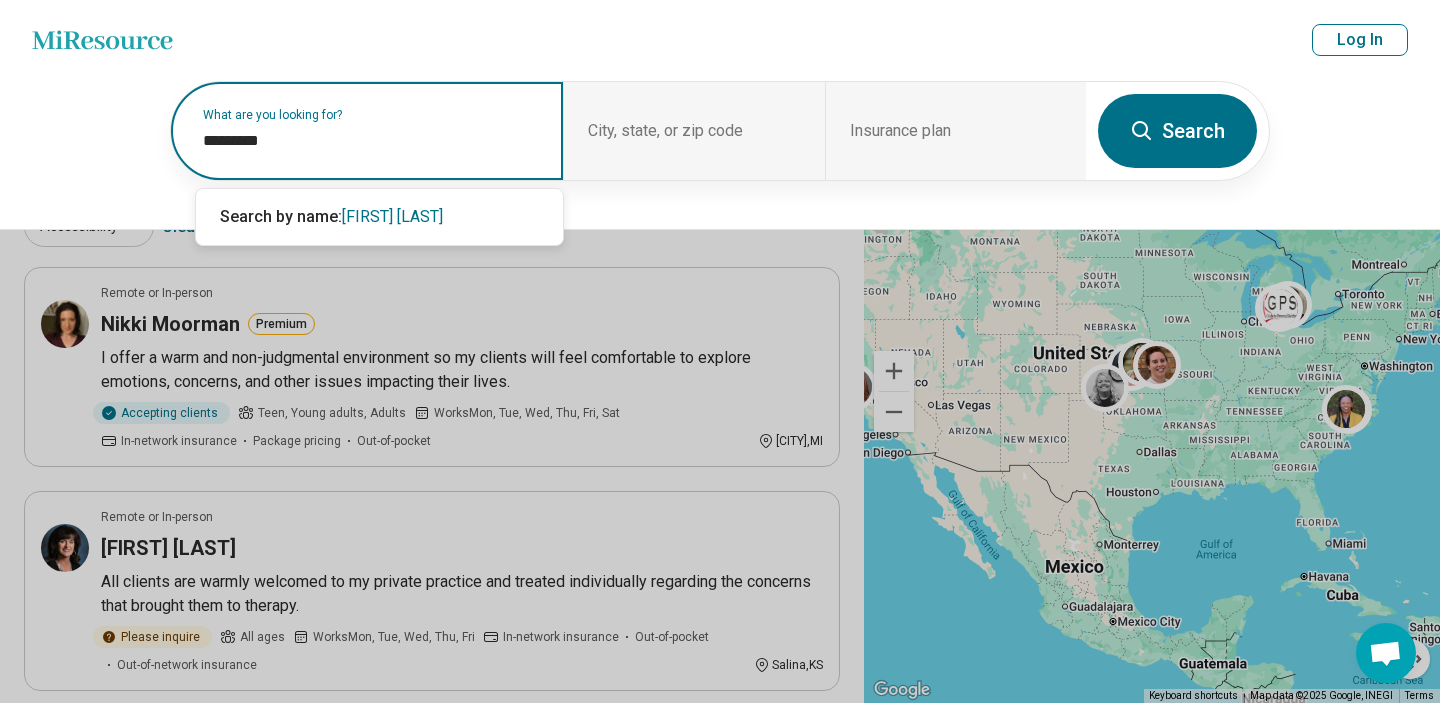 type on "**********" 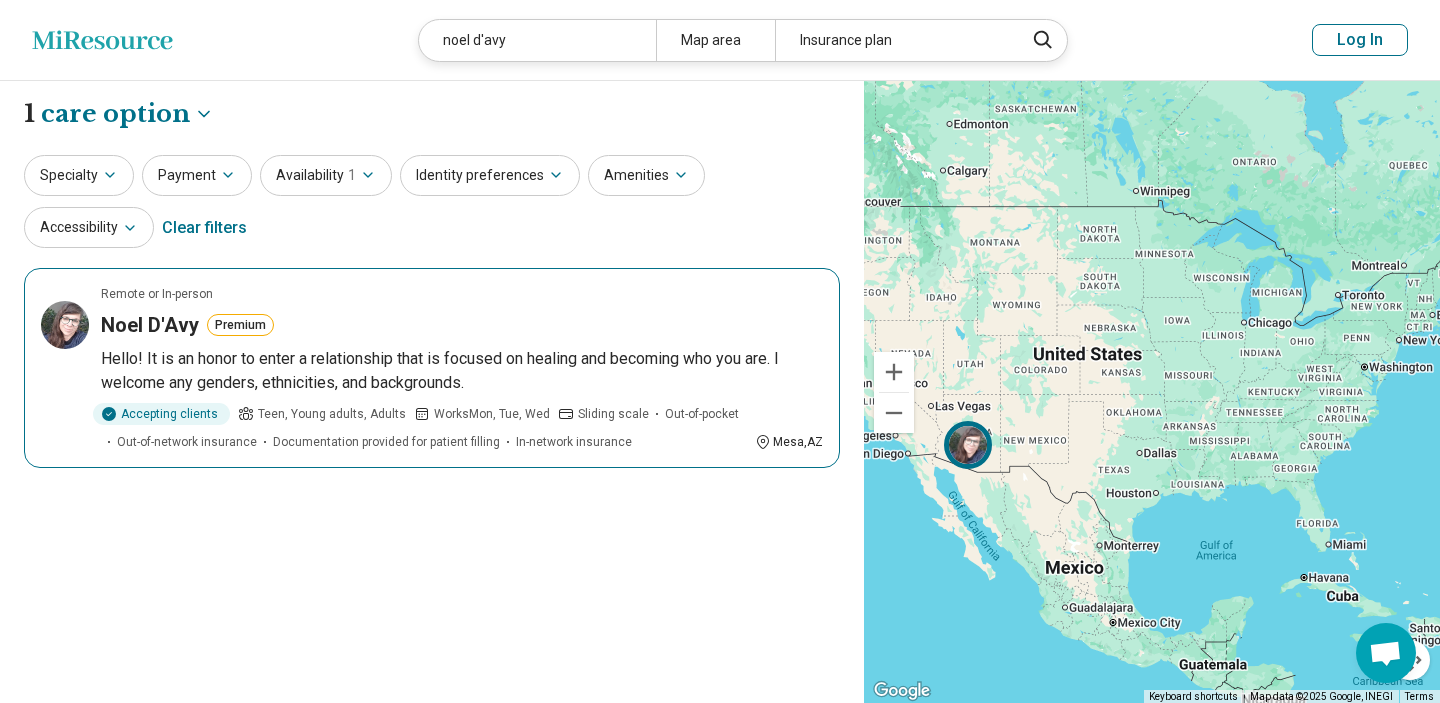 click on "Noel D'Avy Premium" at bounding box center [462, 325] 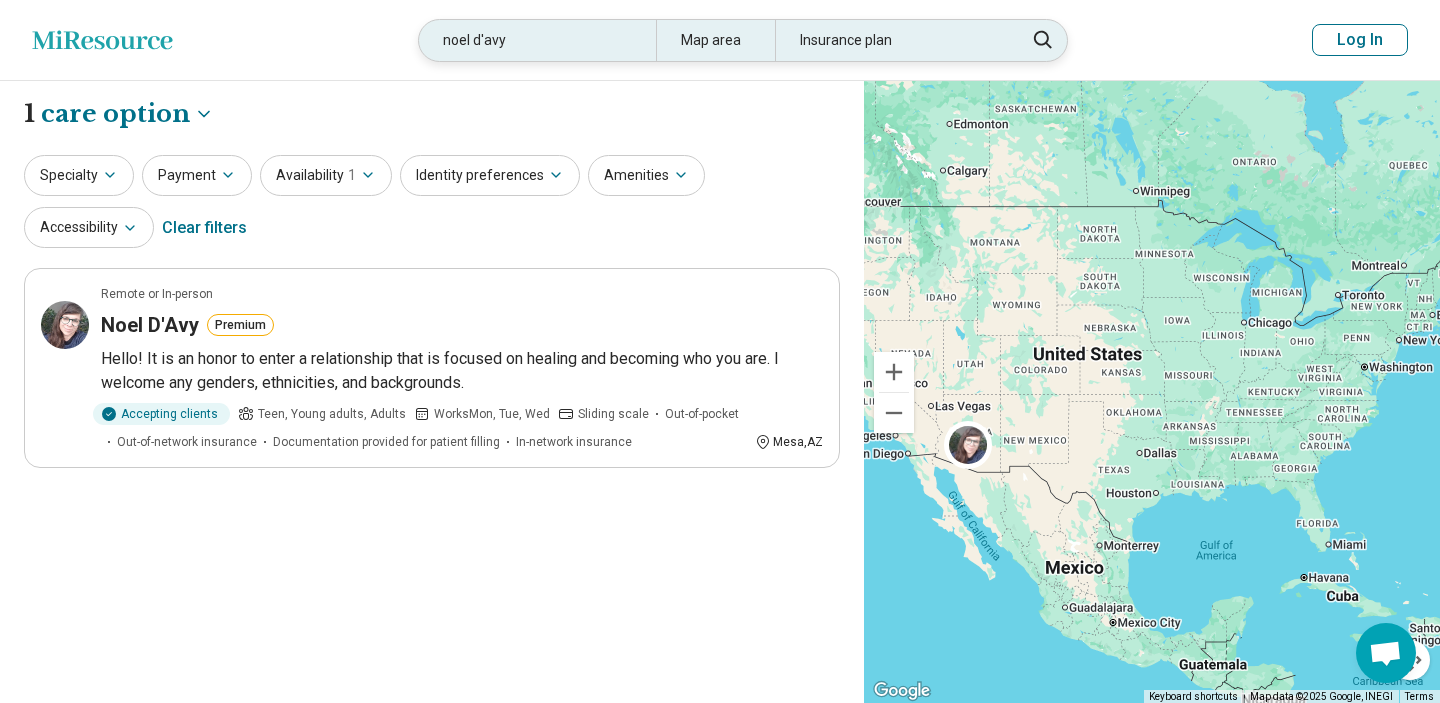 click on "noel d'avy" at bounding box center (537, 40) 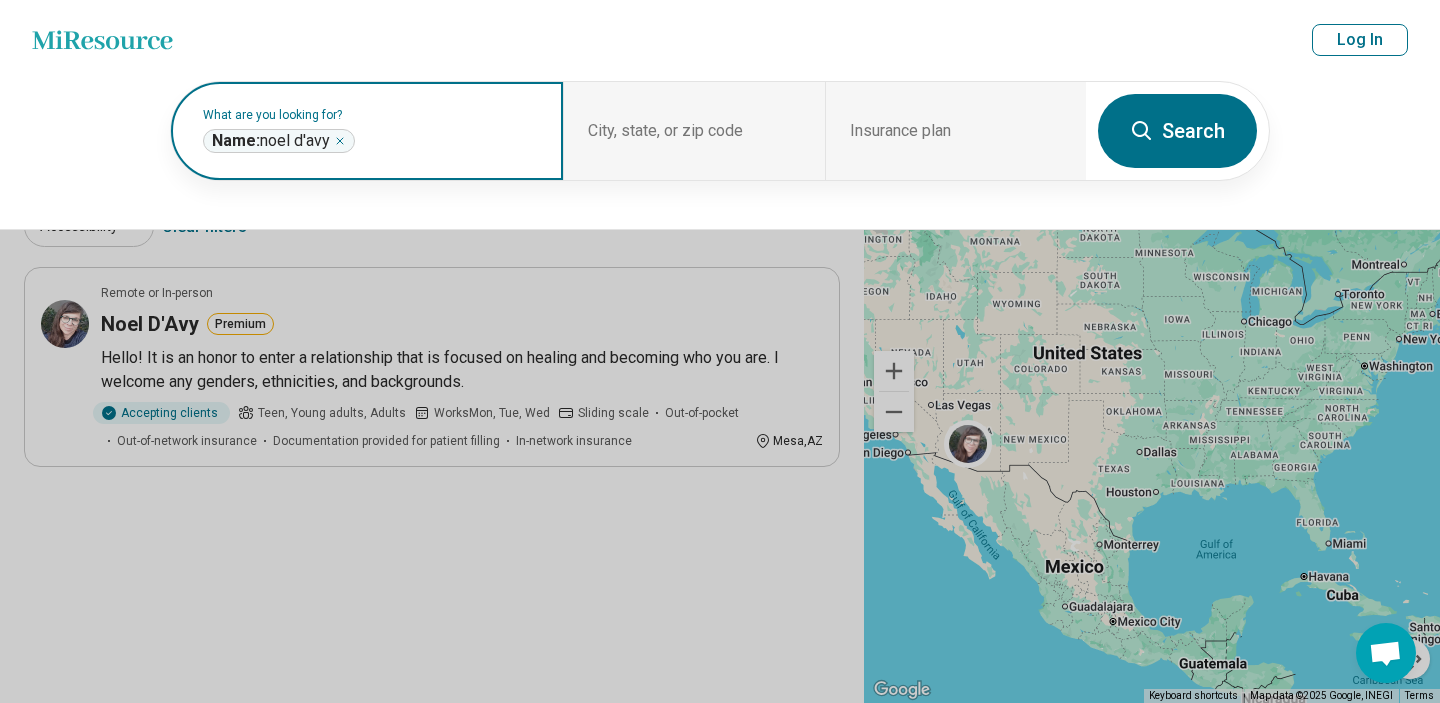 click 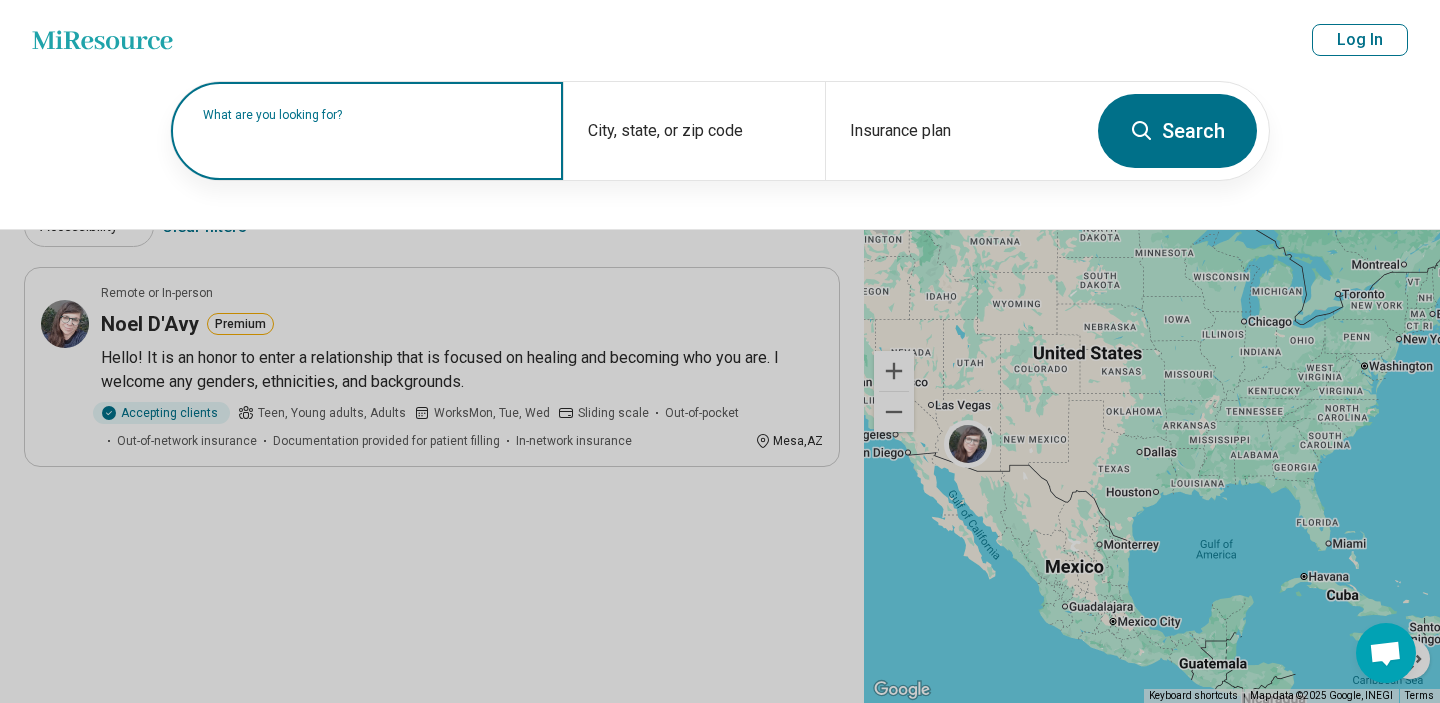 click on "What are you looking for?" at bounding box center [371, 115] 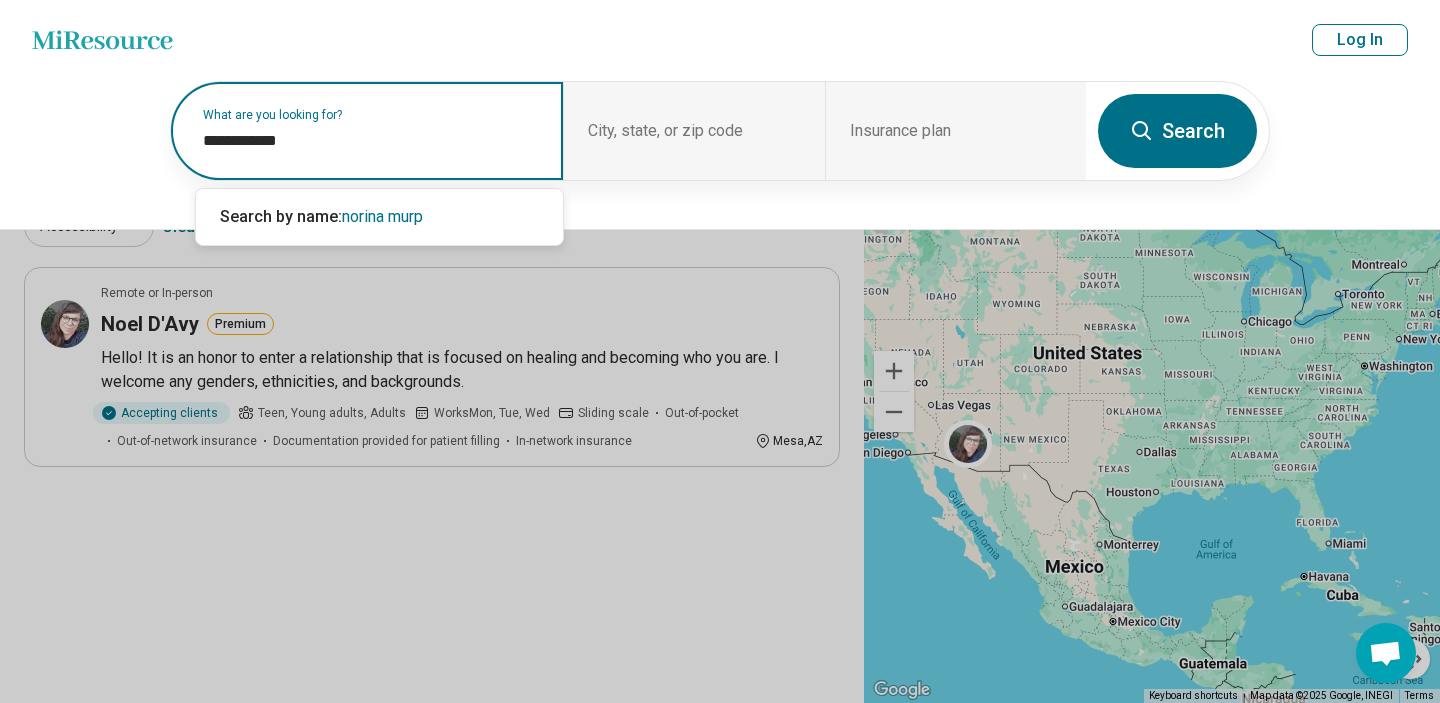 type on "**********" 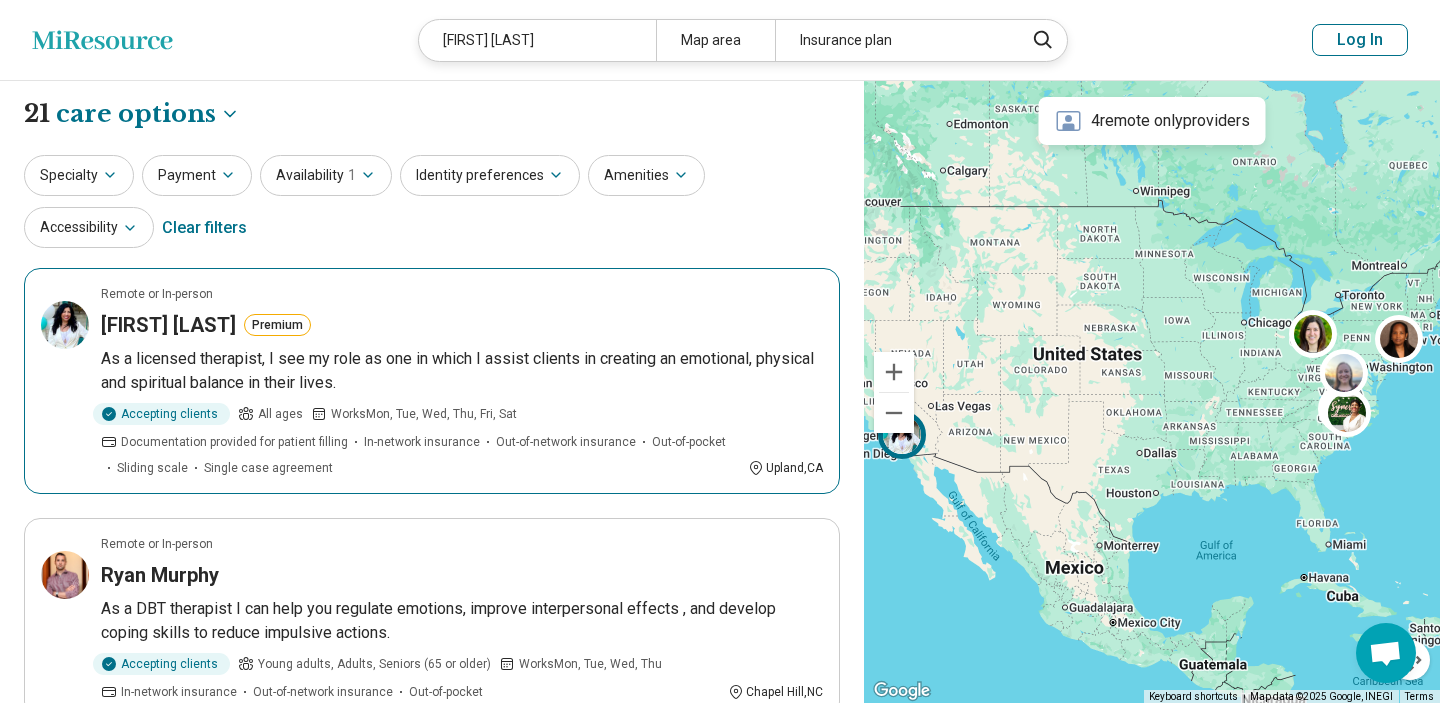 click on "Norina Murphy Premium" at bounding box center (462, 325) 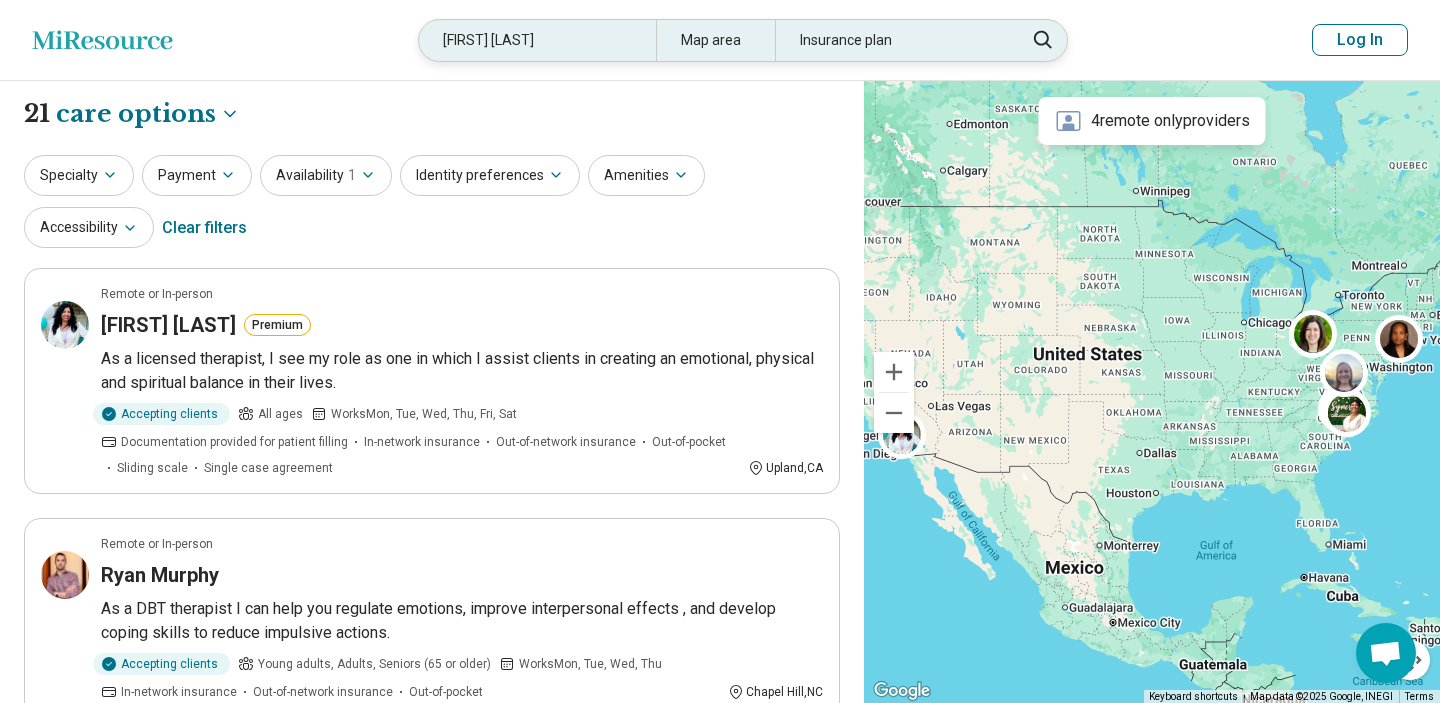 click on "norina murphy" at bounding box center (537, 40) 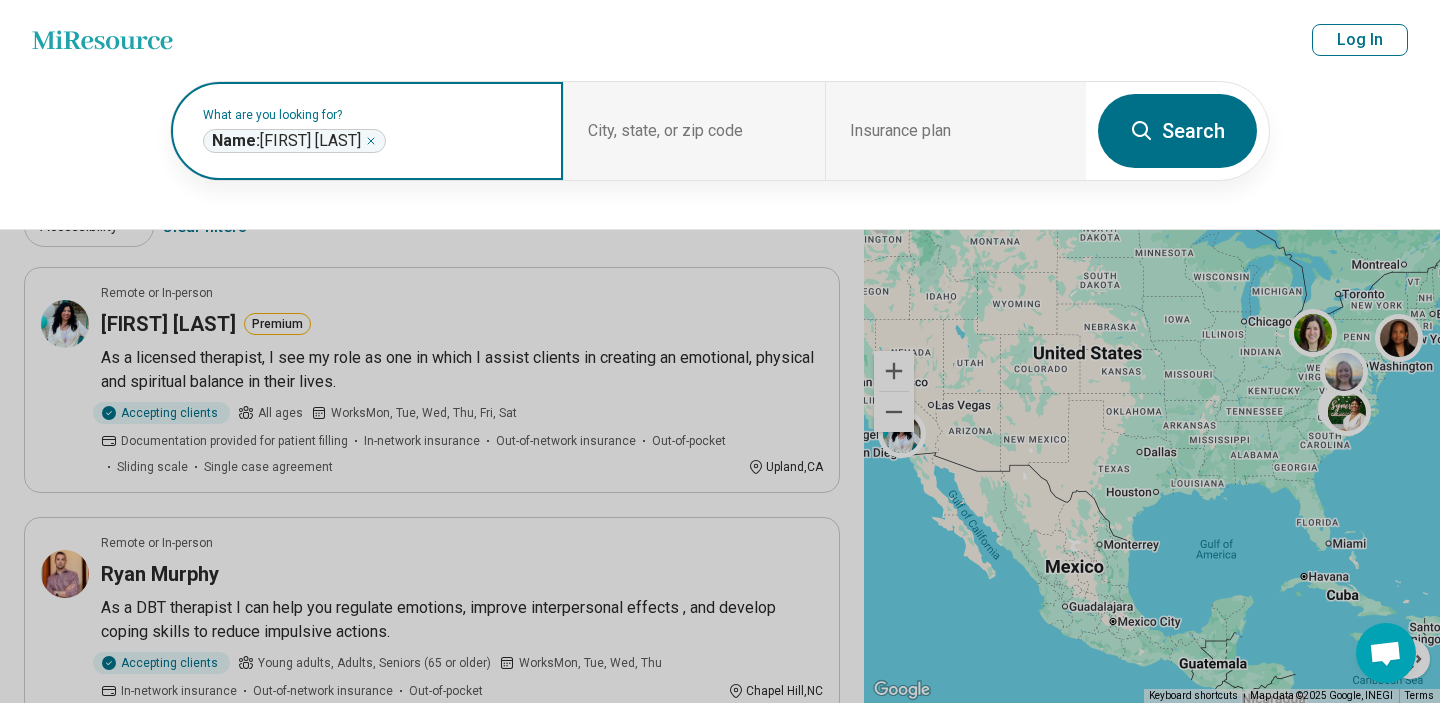 click 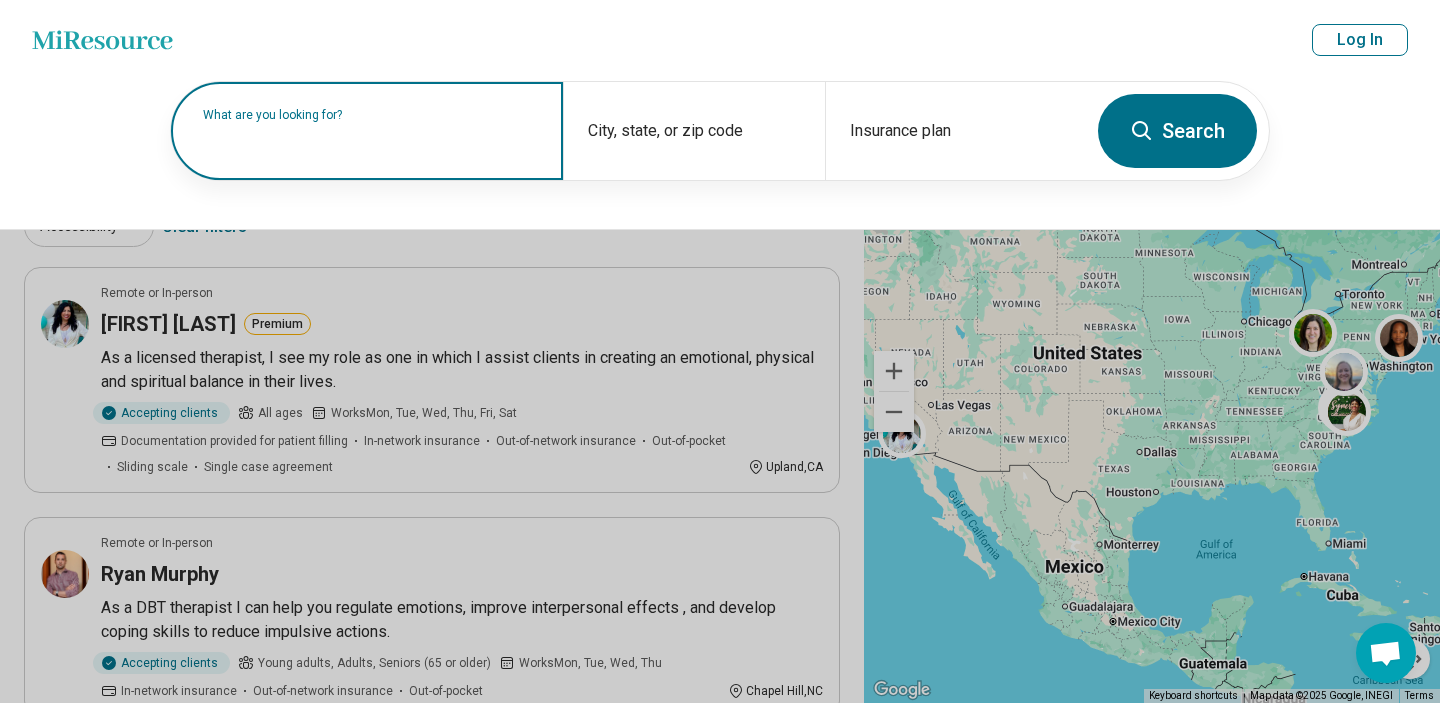 click on "What are you looking for?" at bounding box center (371, 115) 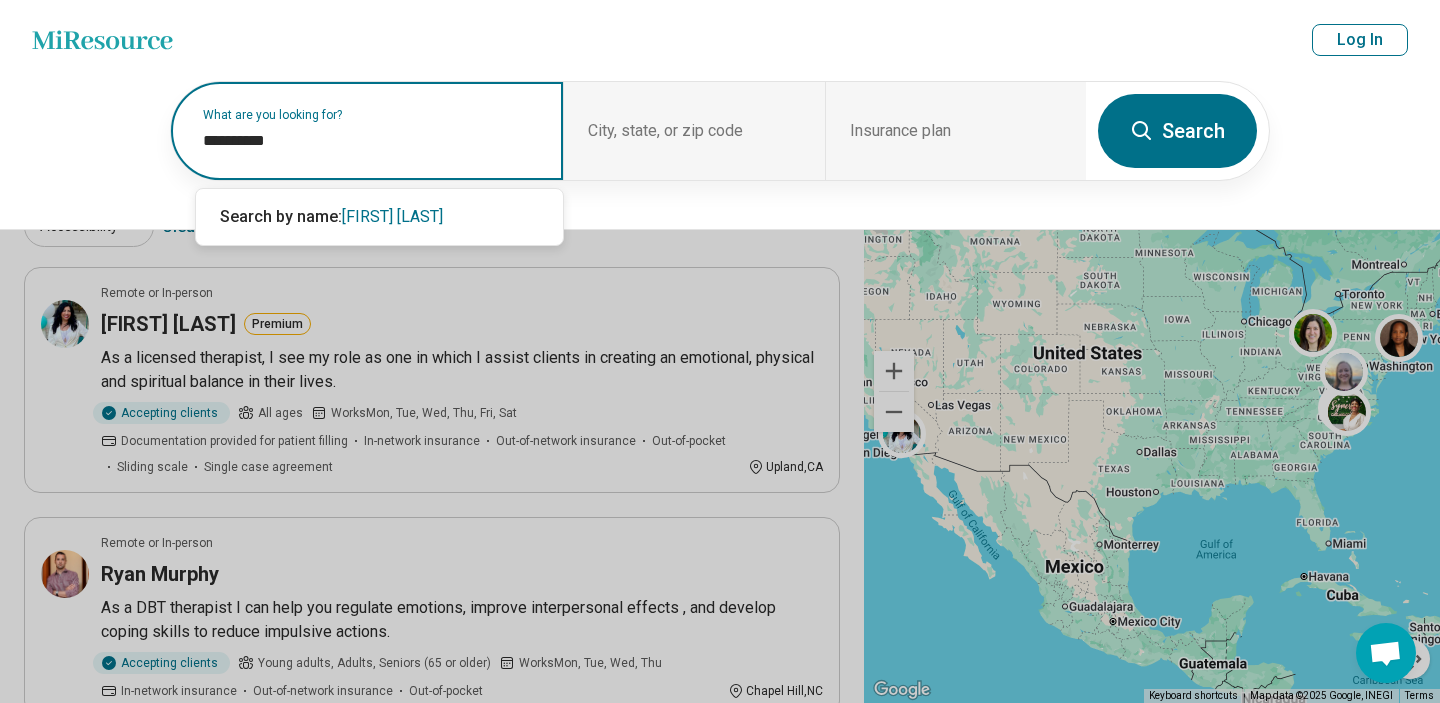 type on "**********" 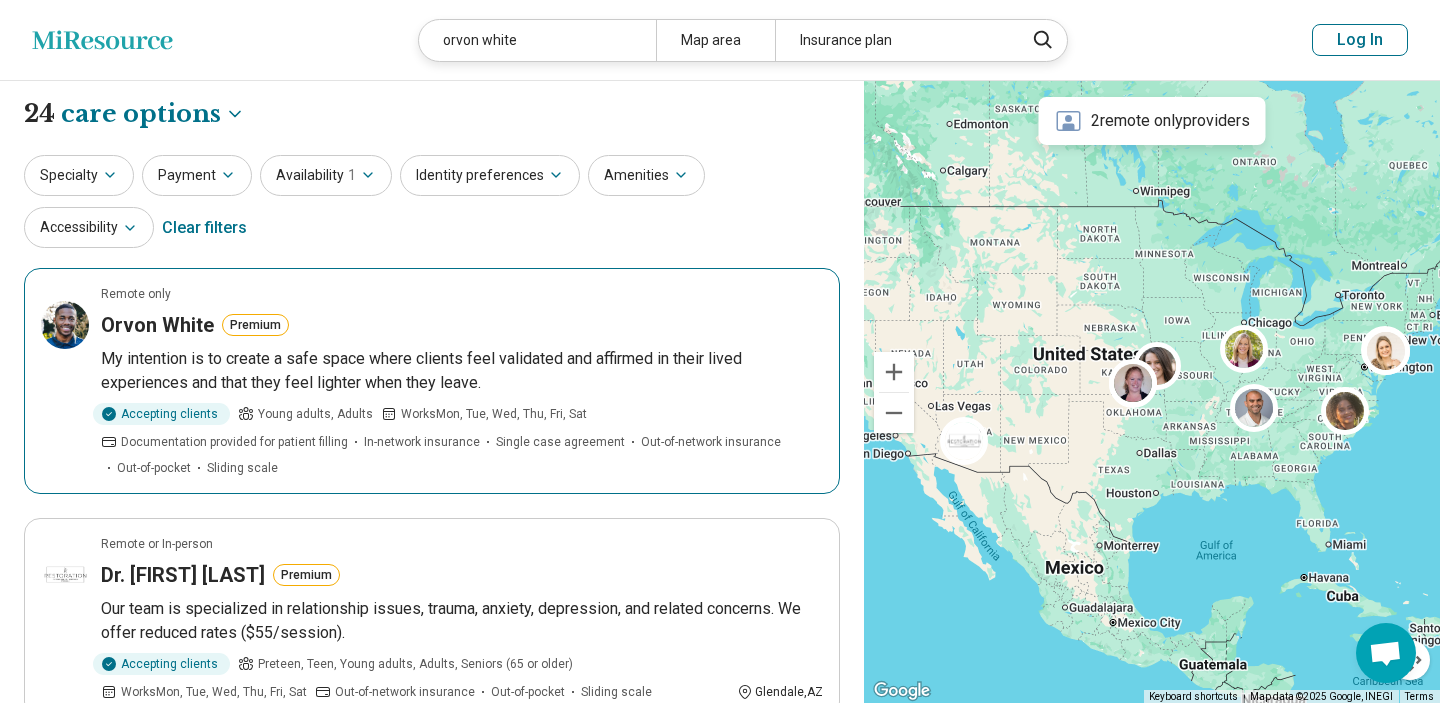 click on "Remote only Orvon White Premium My intention is to create a safe space where clients feel validated and affirmed in their lived experiences and that they feel lighter when they leave. Accepting clients Young adults, Adults Works  Mon, Tue, Wed, Thu, Fri, Sat Documentation provided for patient filling In-network insurance Single case agreement Out-of-network insurance Out-of-pocket Sliding scale" at bounding box center (432, 381) 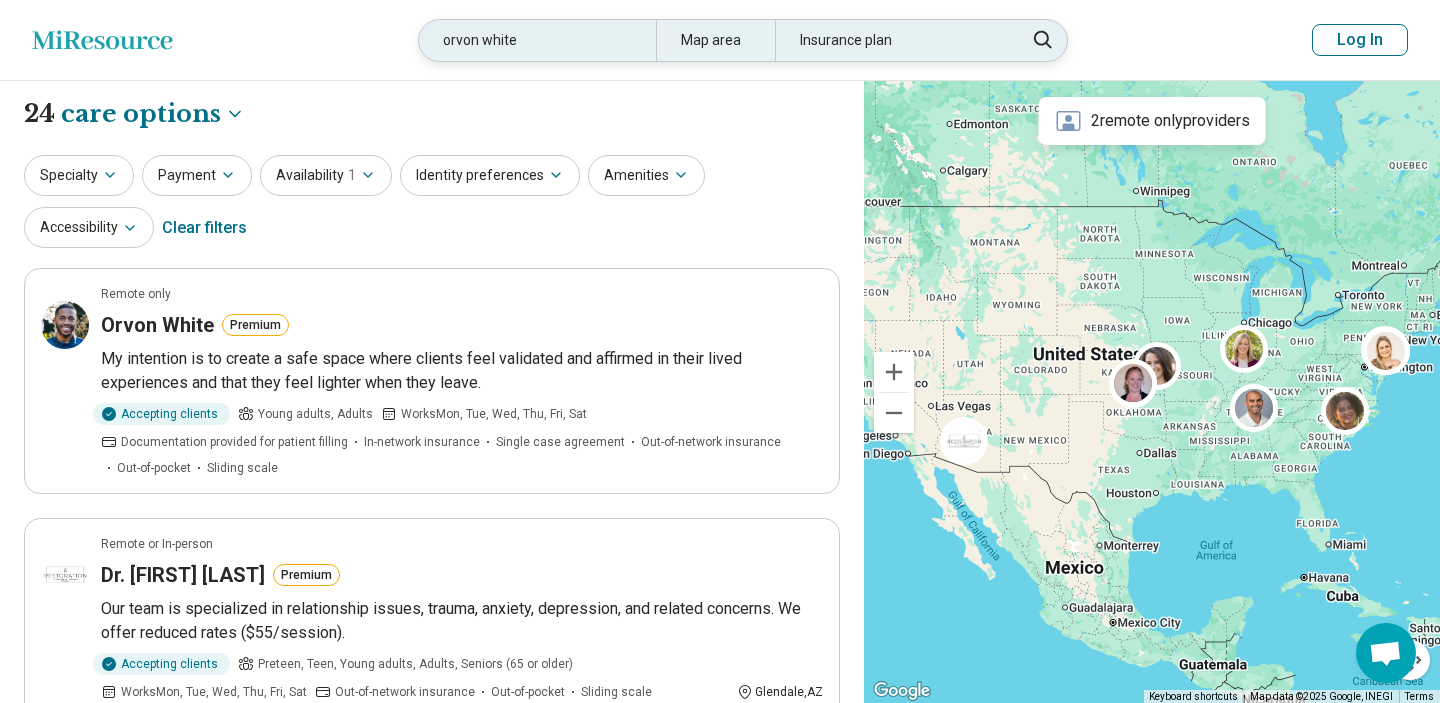 click on "orvon white" at bounding box center [537, 40] 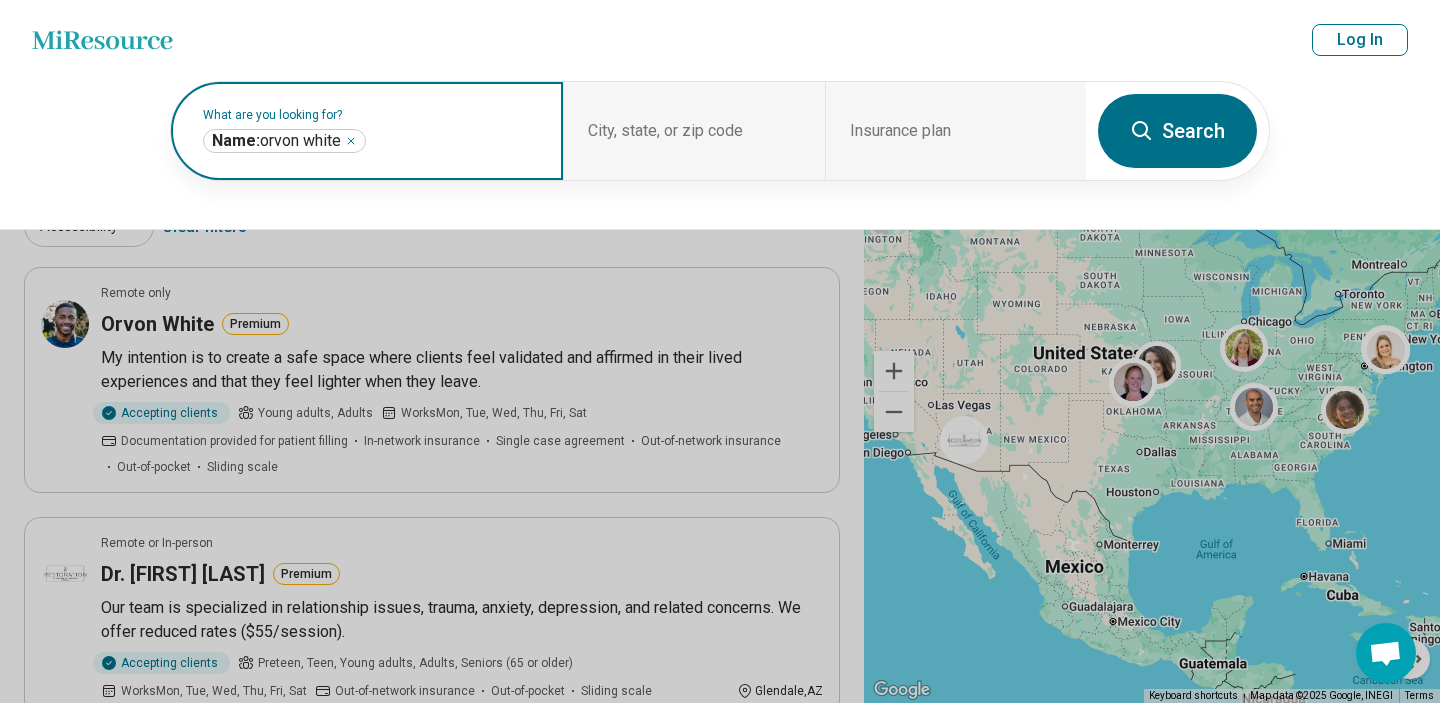 click on "**********" at bounding box center (284, 141) 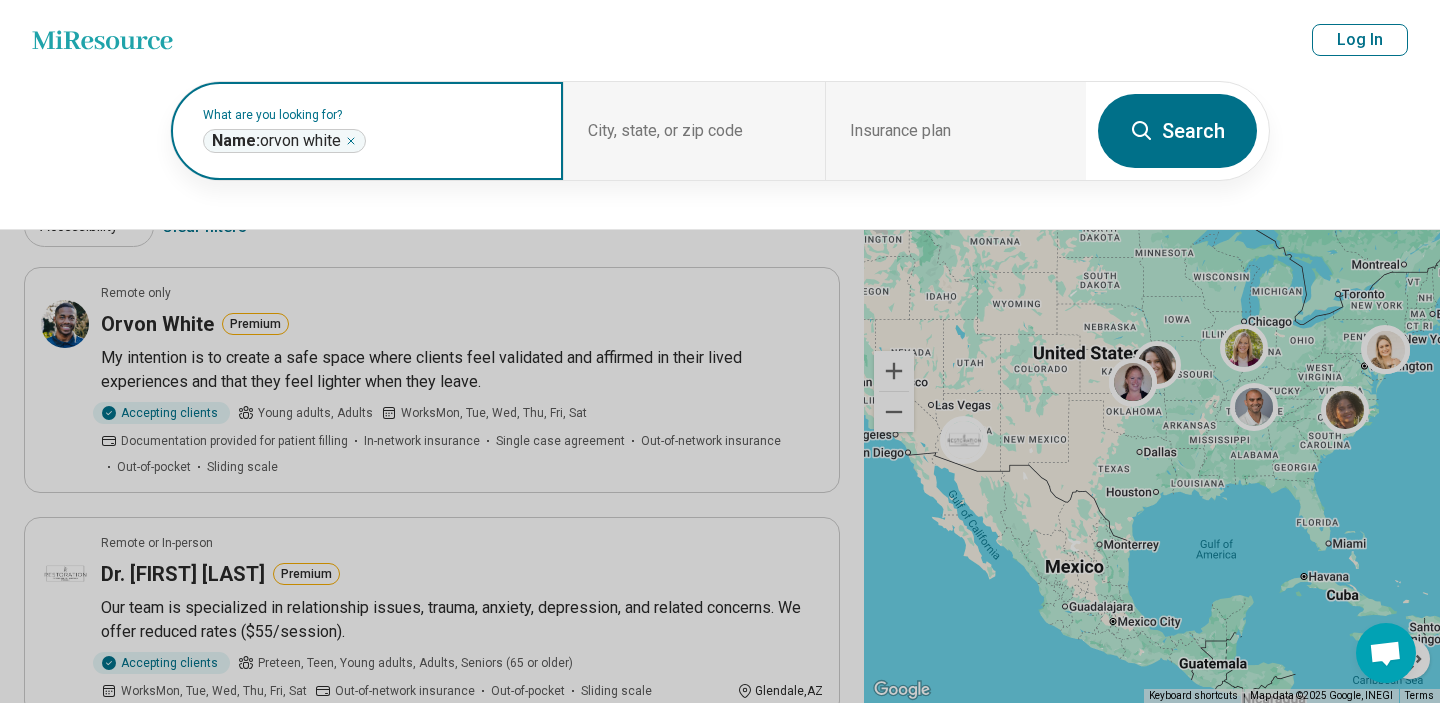 click on "**********" at bounding box center (284, 141) 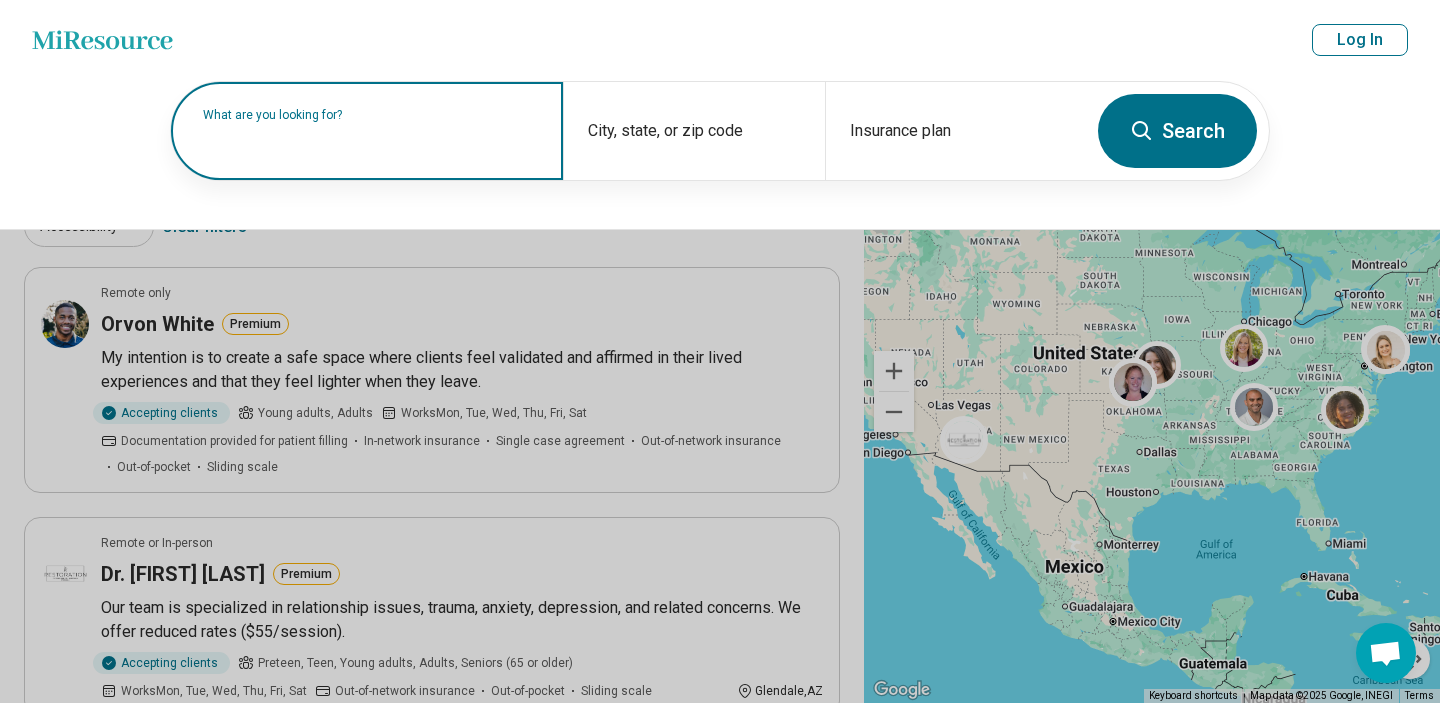 click on "What are you looking for?" at bounding box center (371, 115) 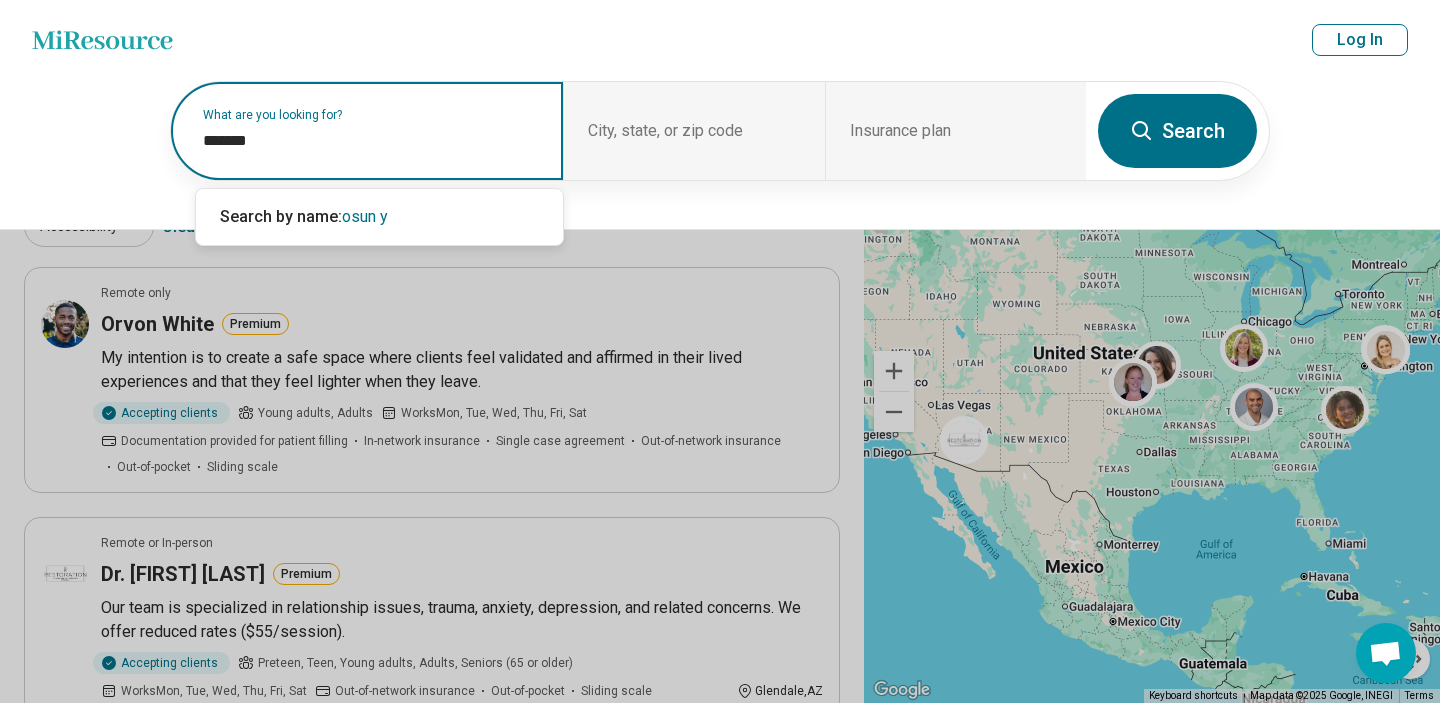 type on "********" 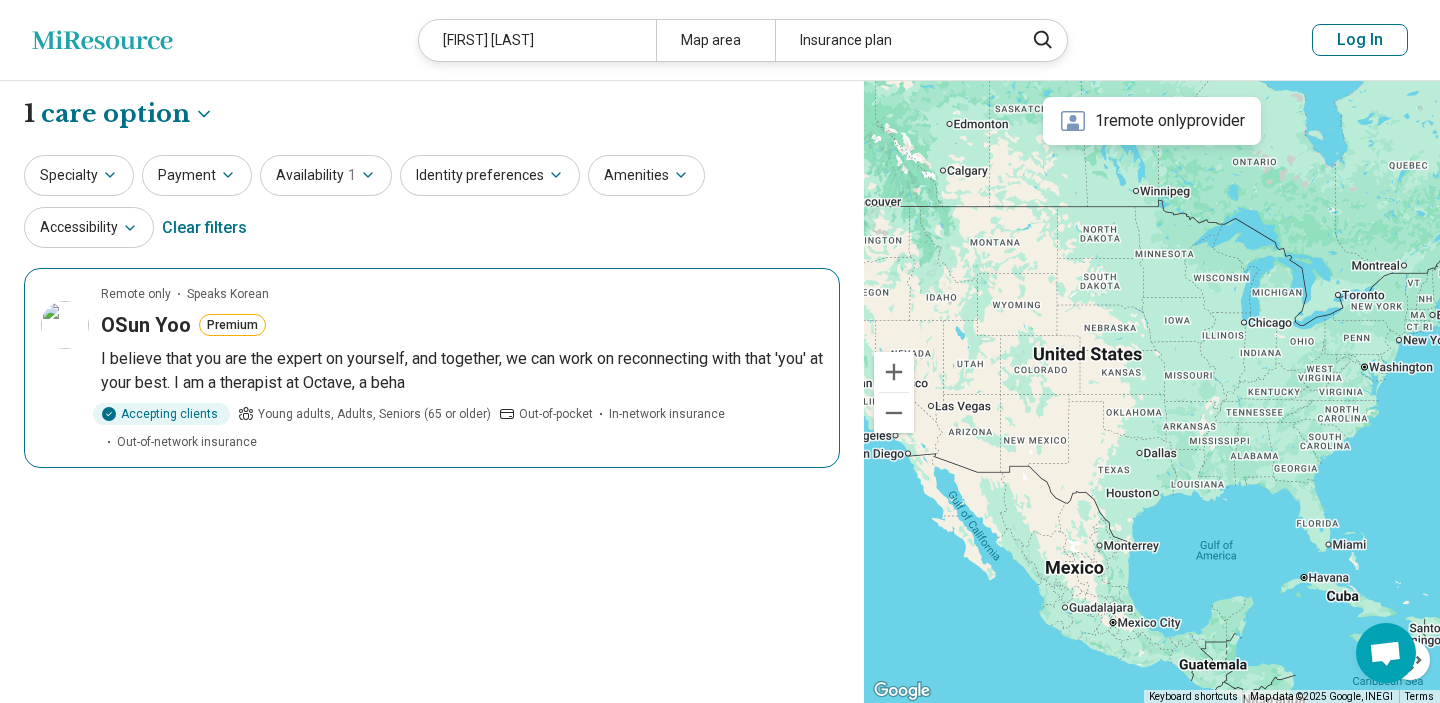 click on "OSun Yoo Premium" at bounding box center [462, 325] 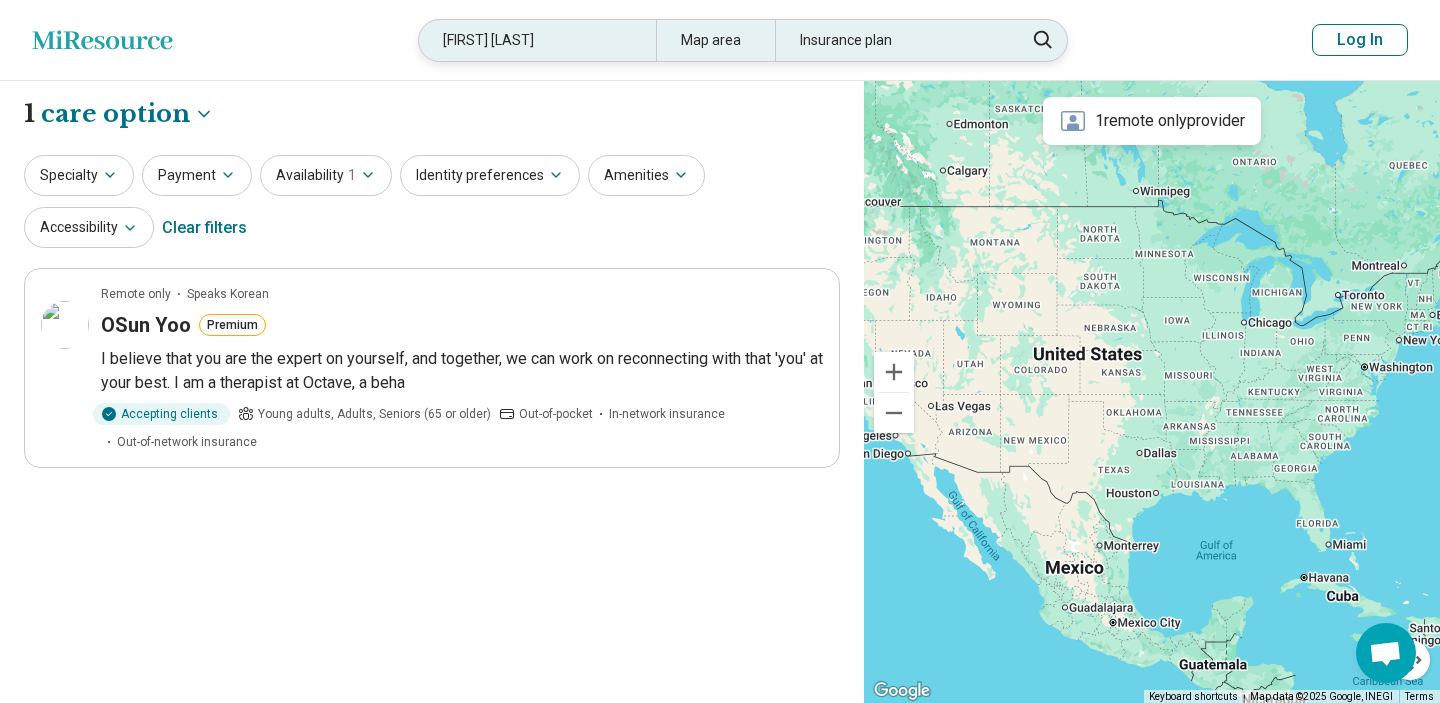 click on "osun yoo" at bounding box center [537, 40] 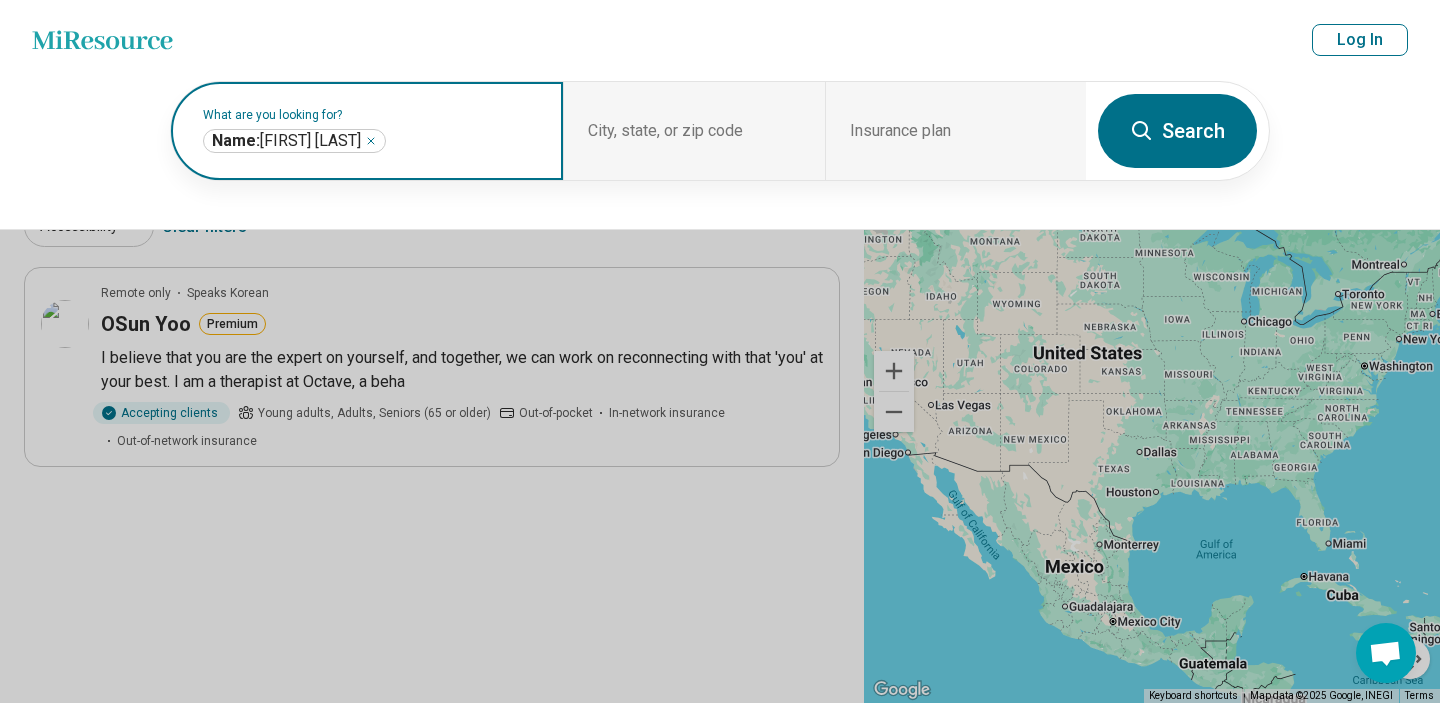 click 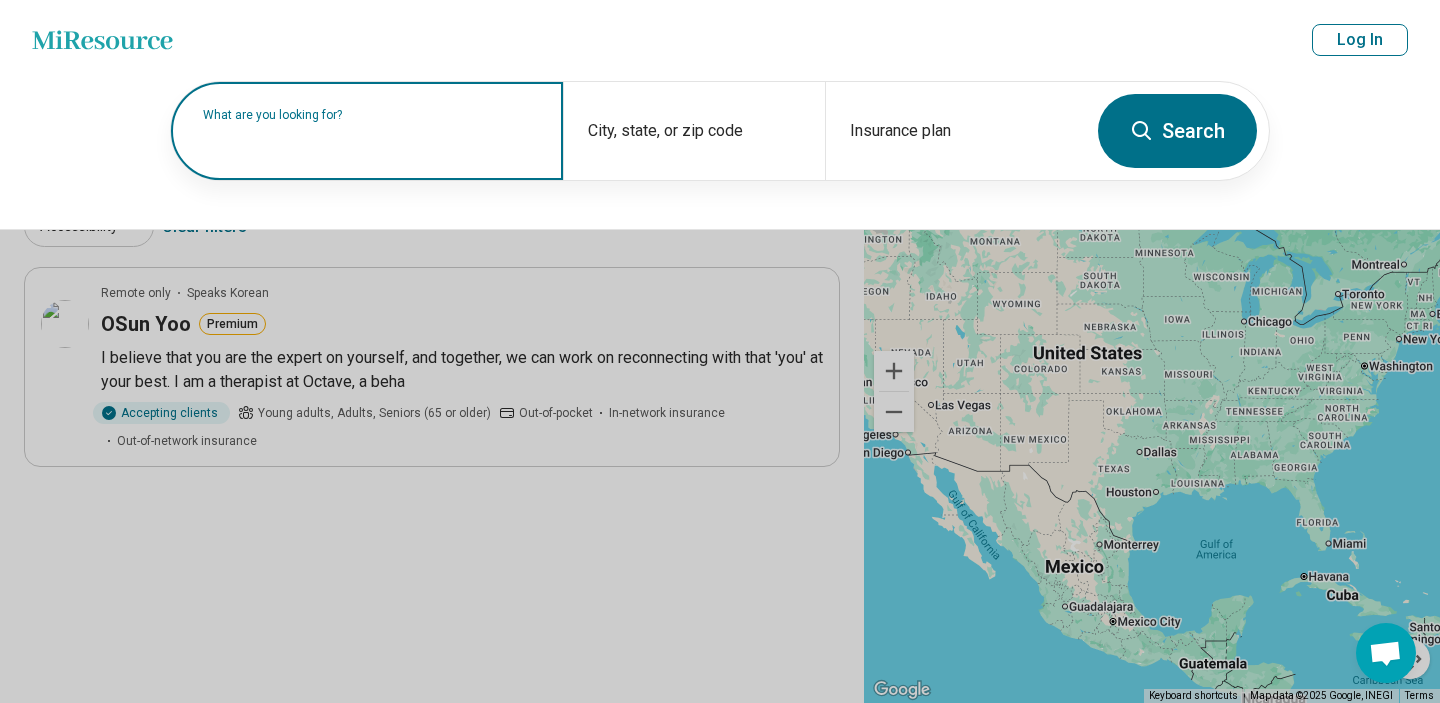 click on "What are you looking for?" at bounding box center [371, 115] 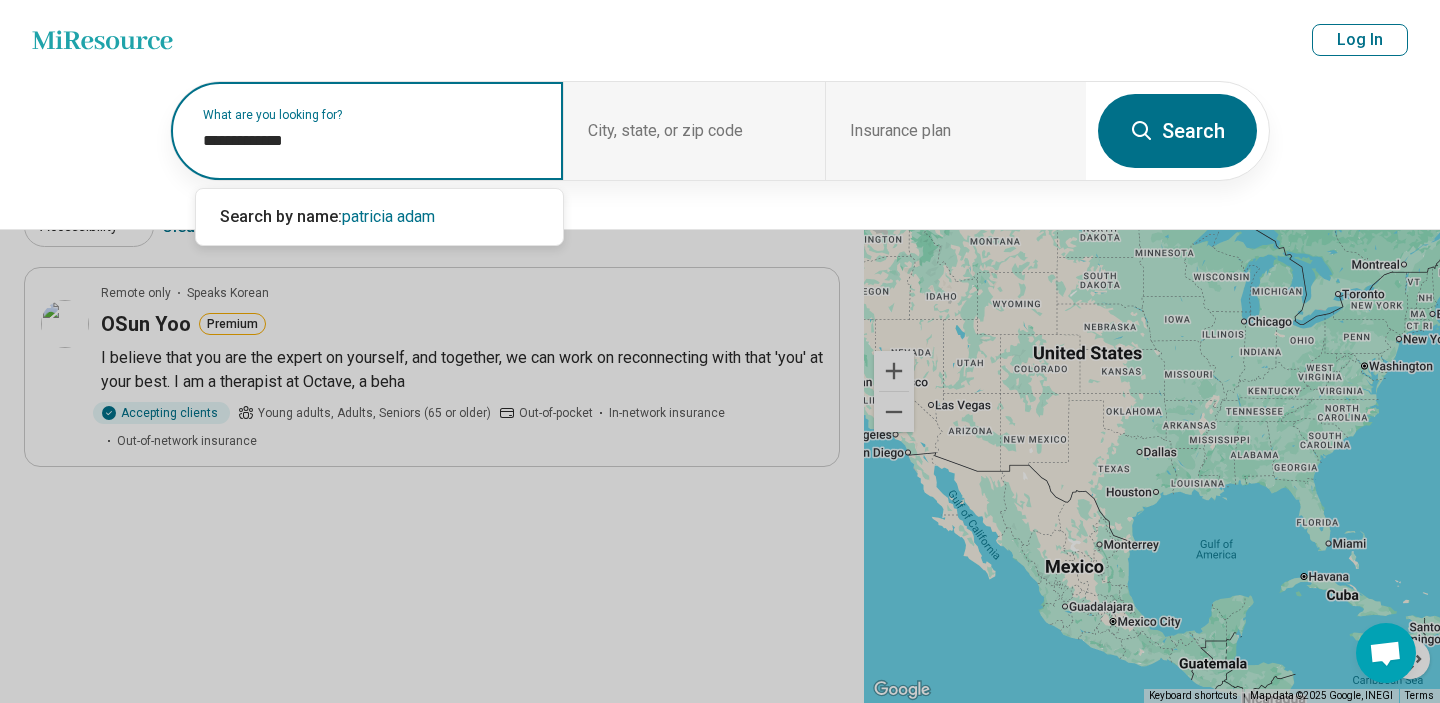 type on "**********" 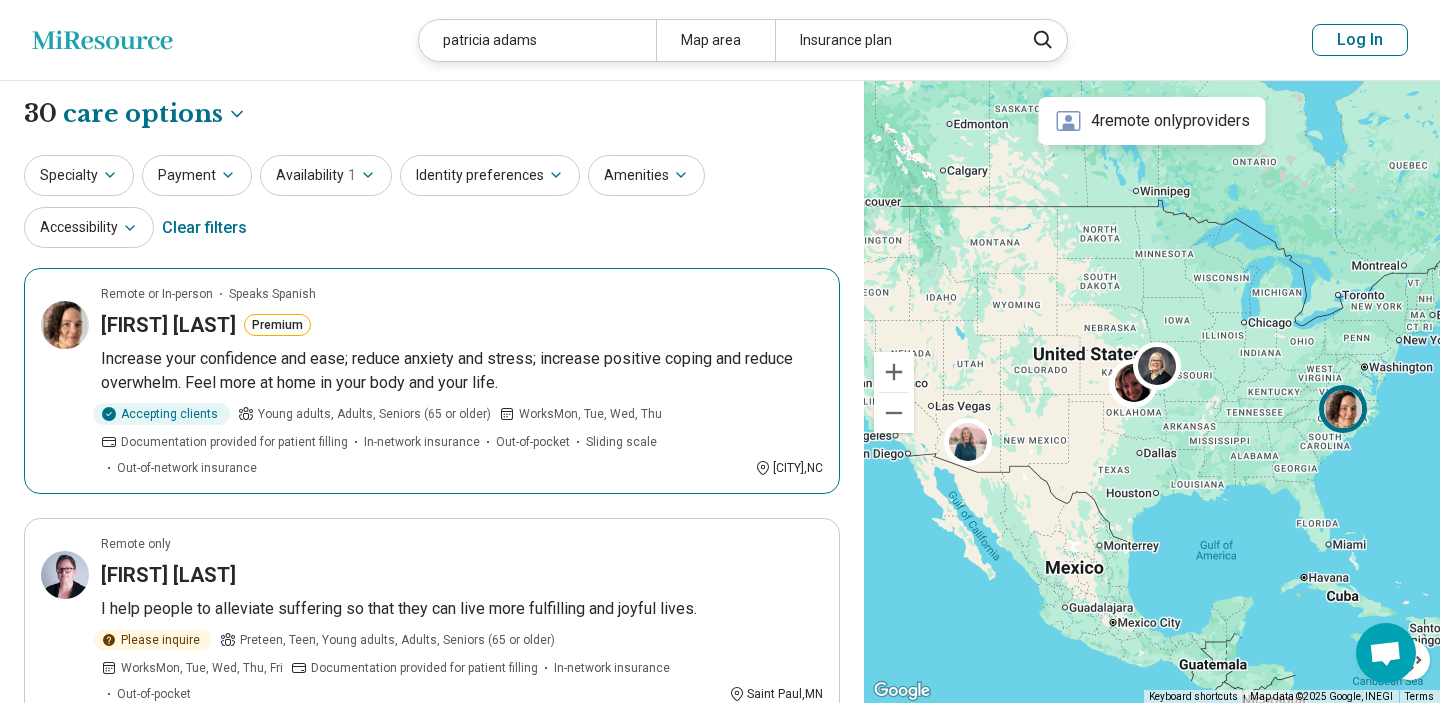 click on "Patricia Adams Premium" at bounding box center [462, 325] 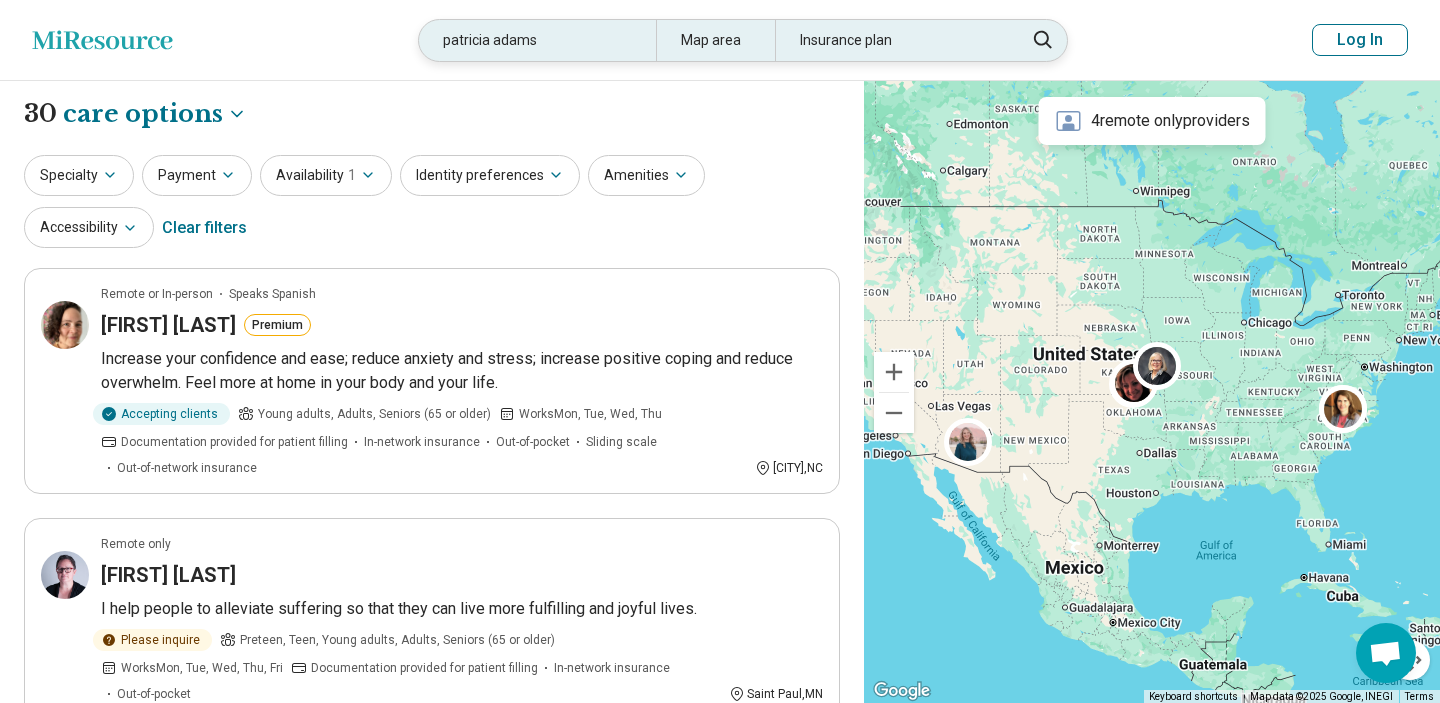 click on "patricia adams" at bounding box center [537, 40] 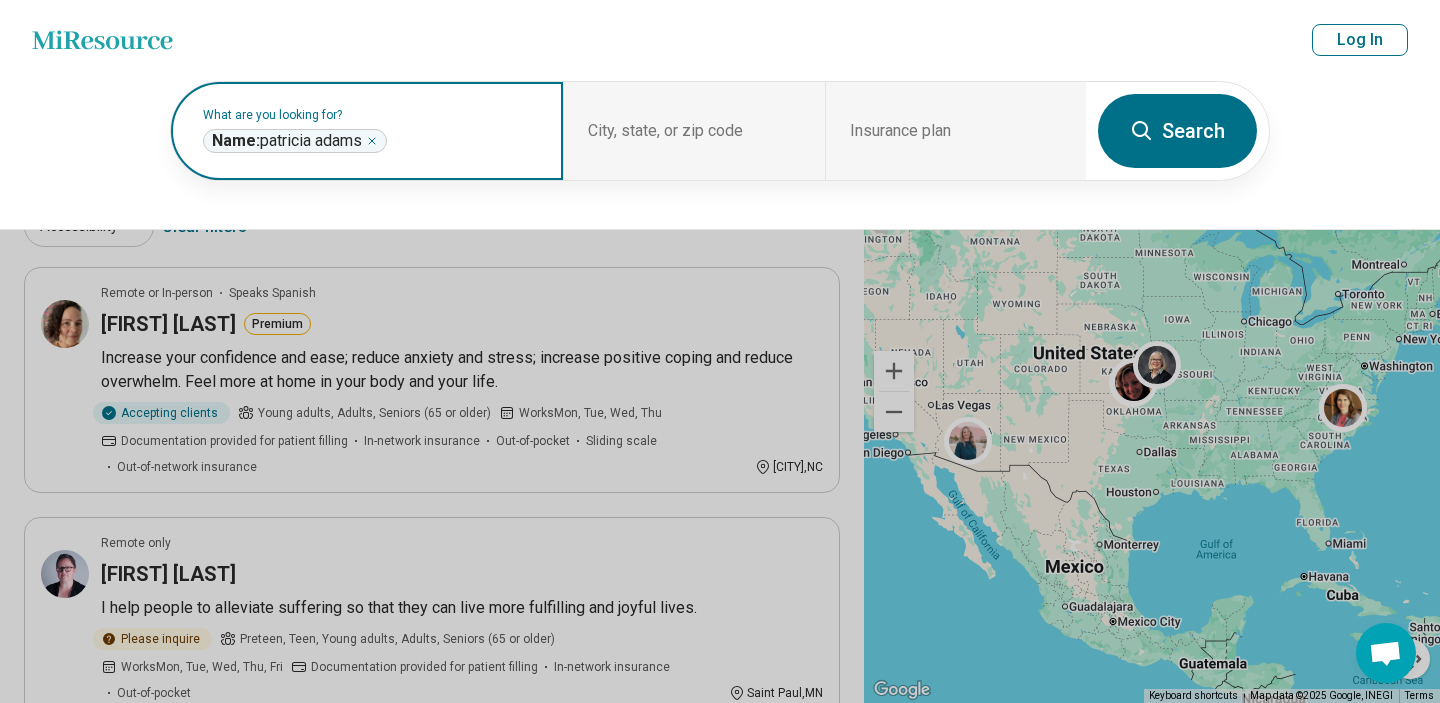 click 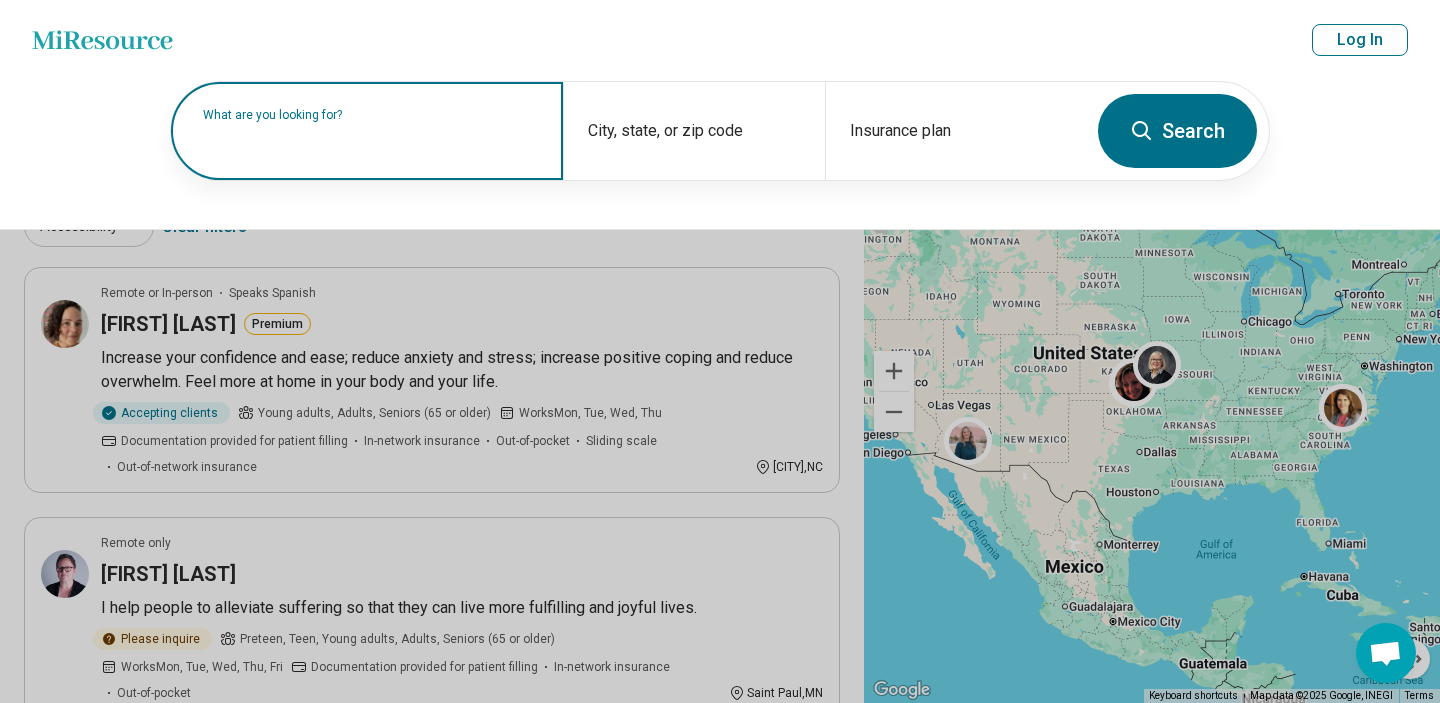 click on "What are you looking for?" at bounding box center (371, 115) 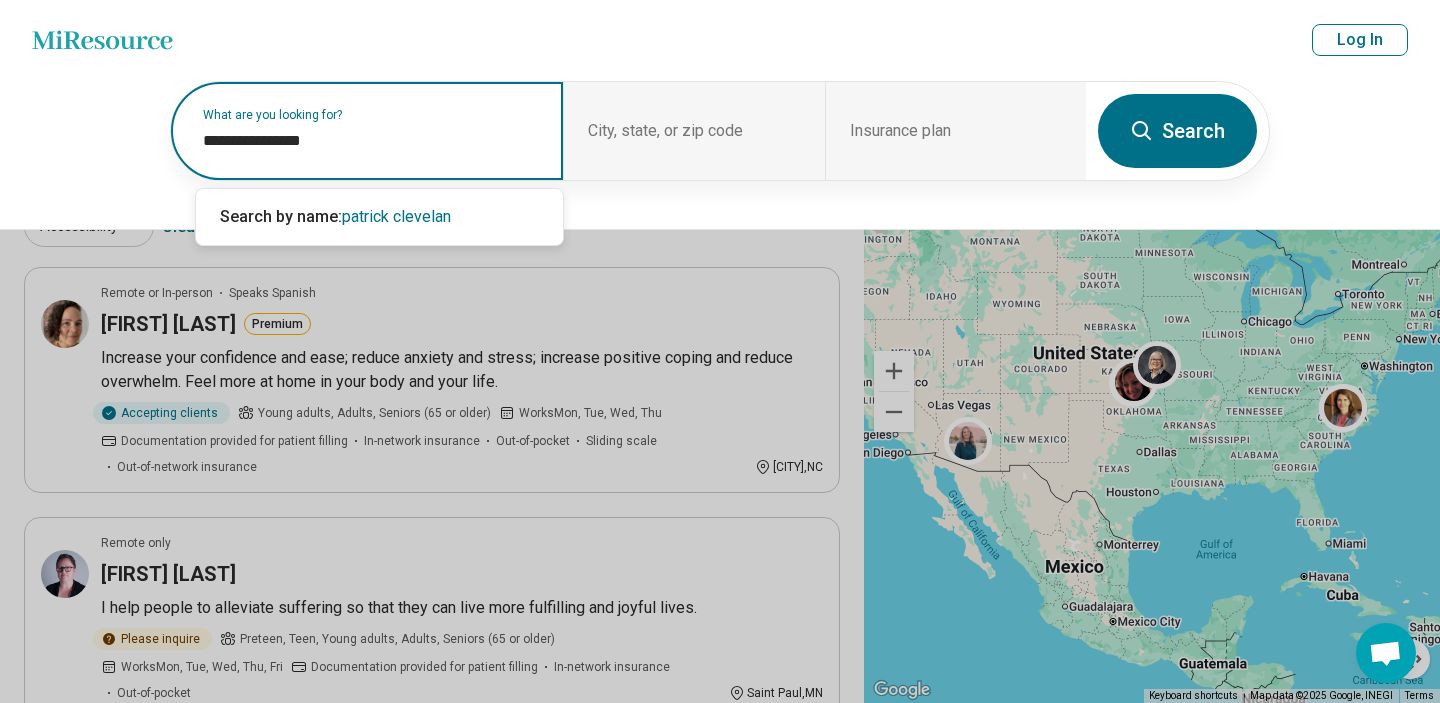 type on "**********" 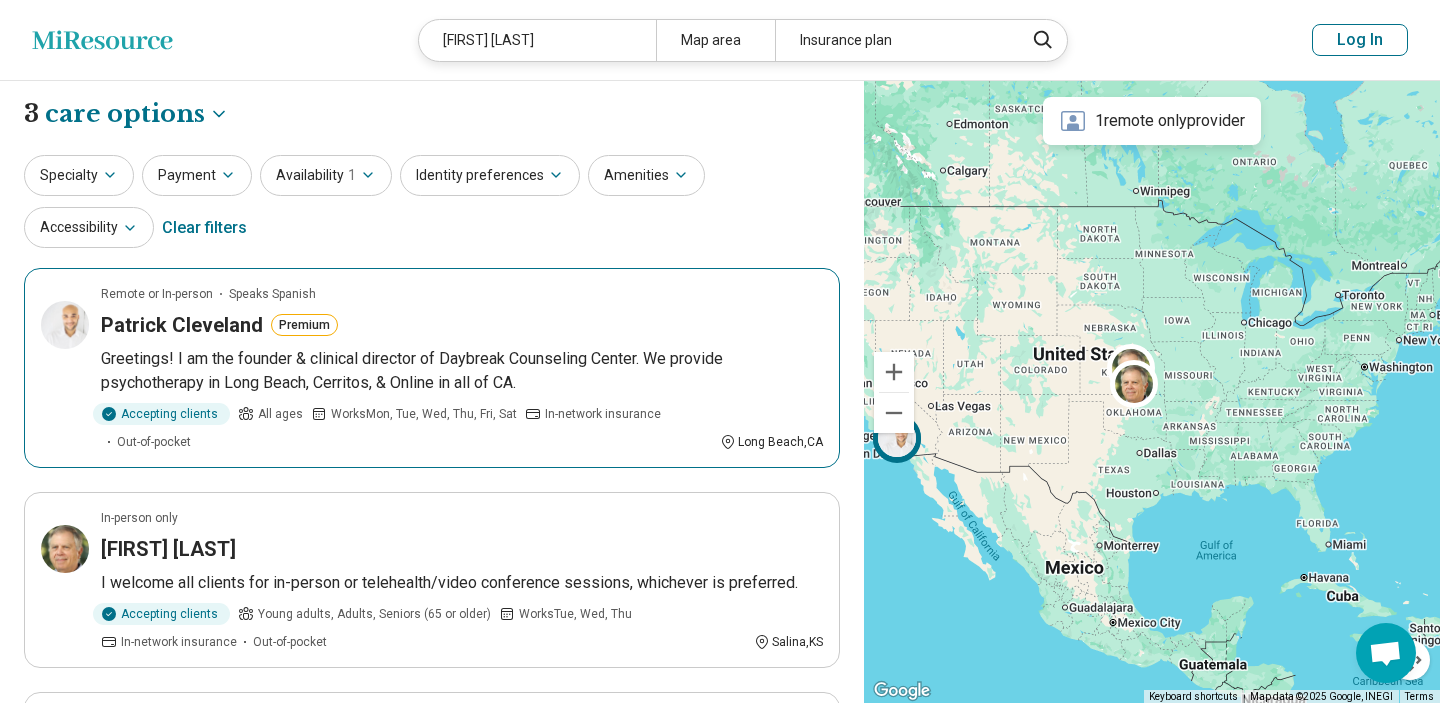 click on "Patrick Cleveland Premium" at bounding box center (462, 325) 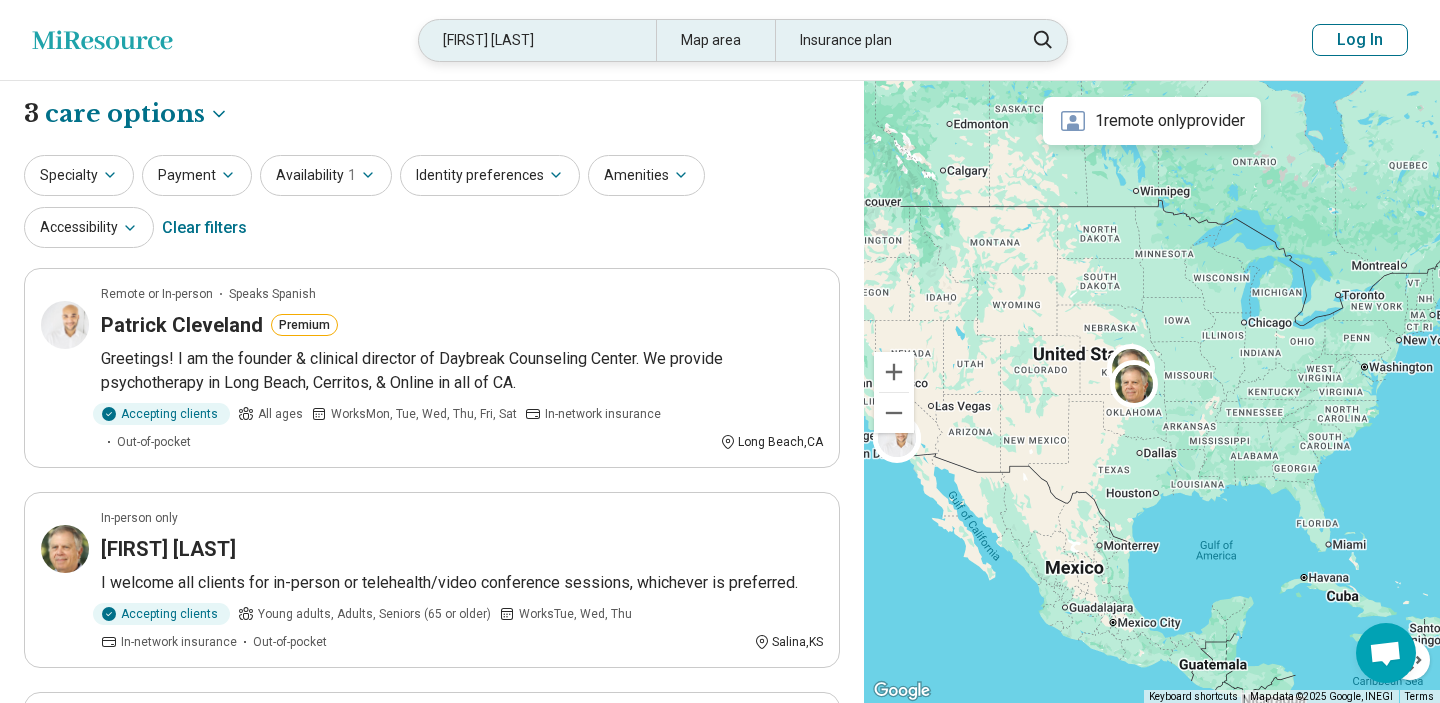 click on "patrick cleveland" at bounding box center [537, 40] 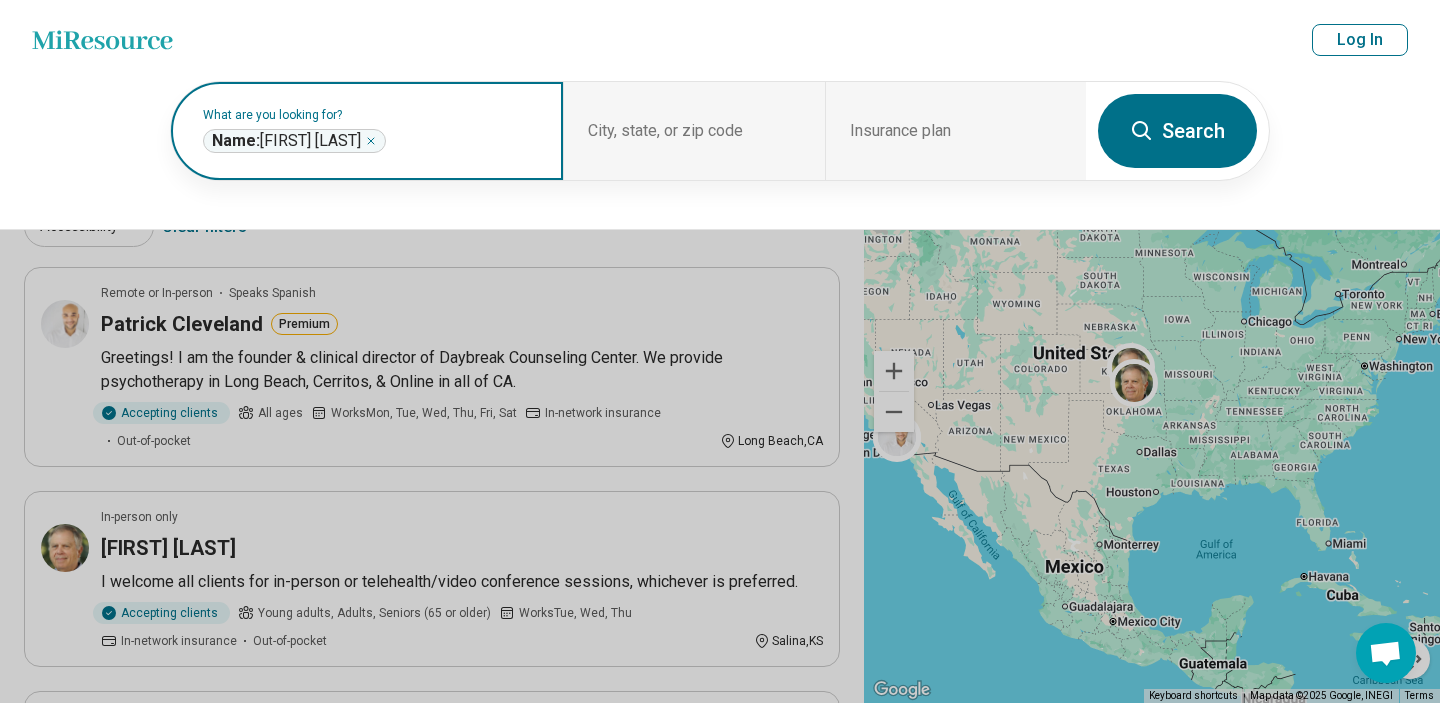 click 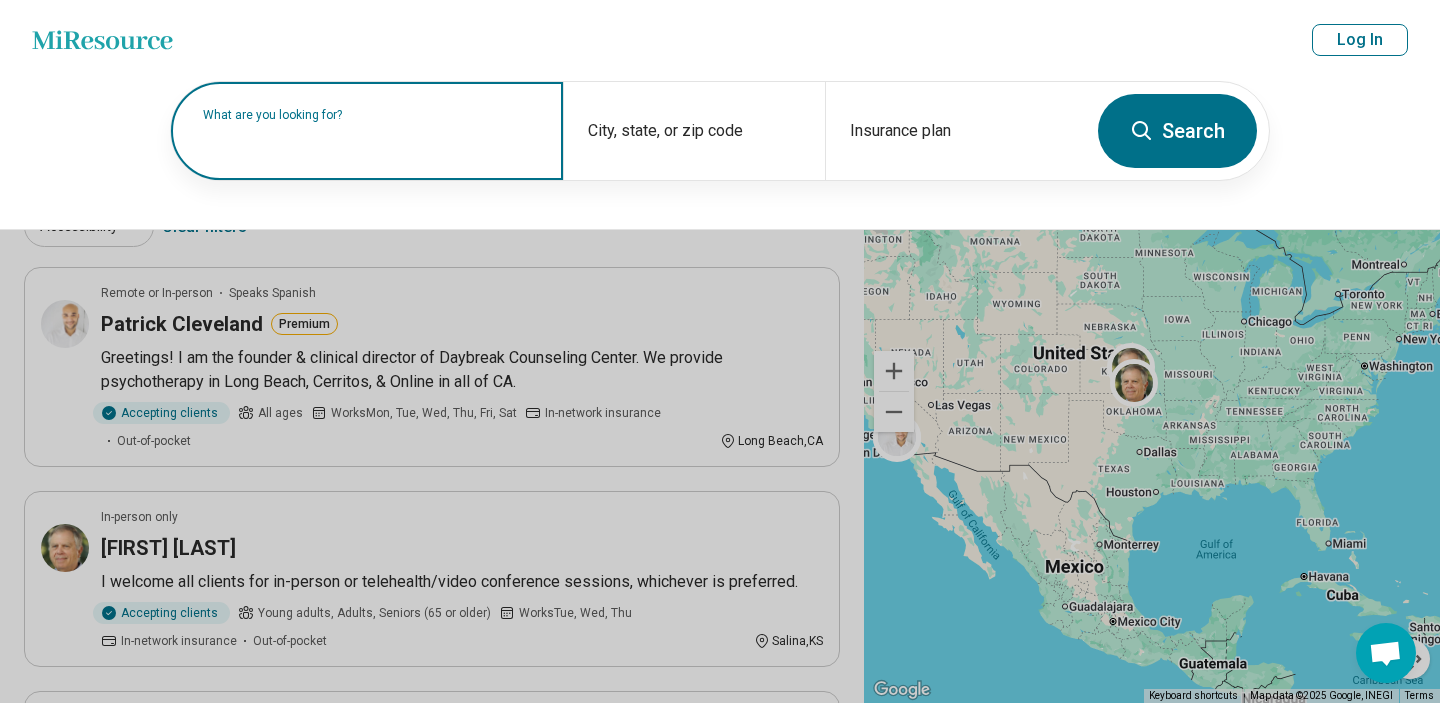 click on "What are you looking for?" at bounding box center (371, 115) 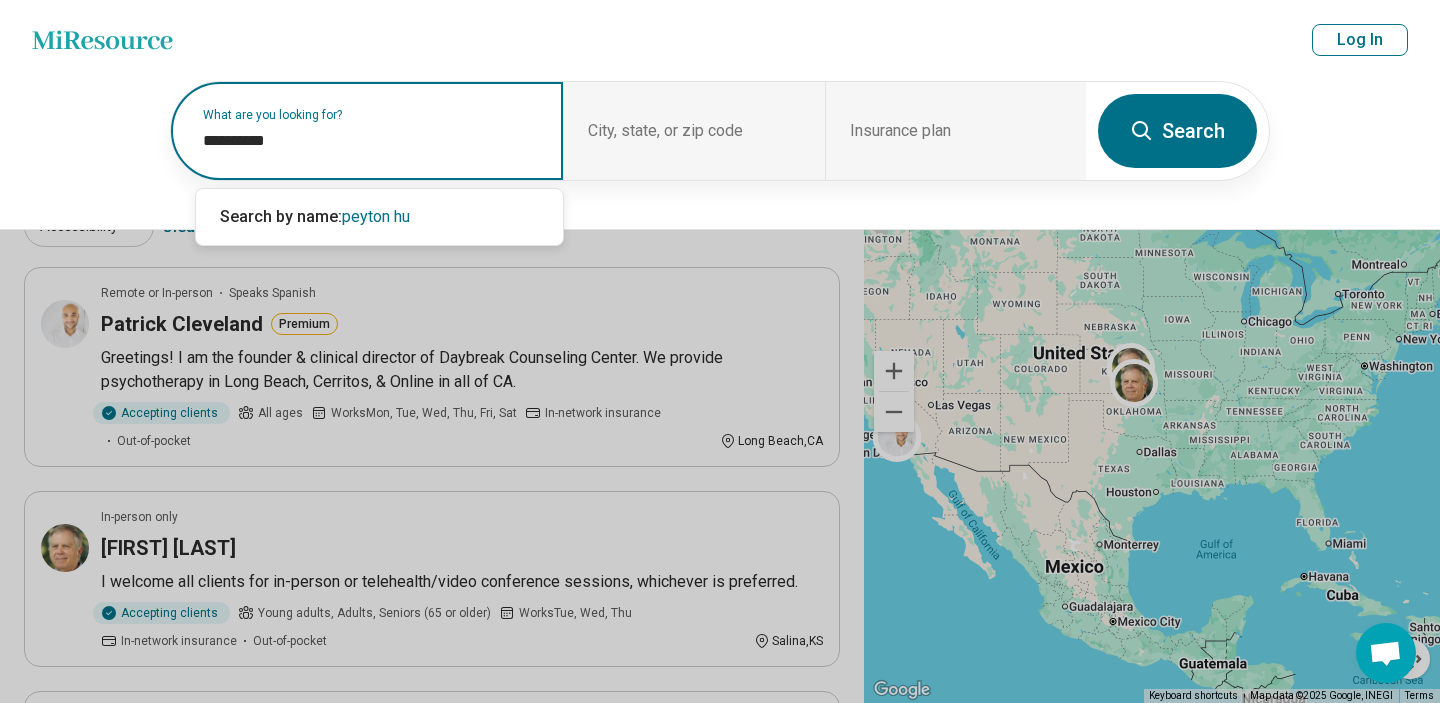 type on "**********" 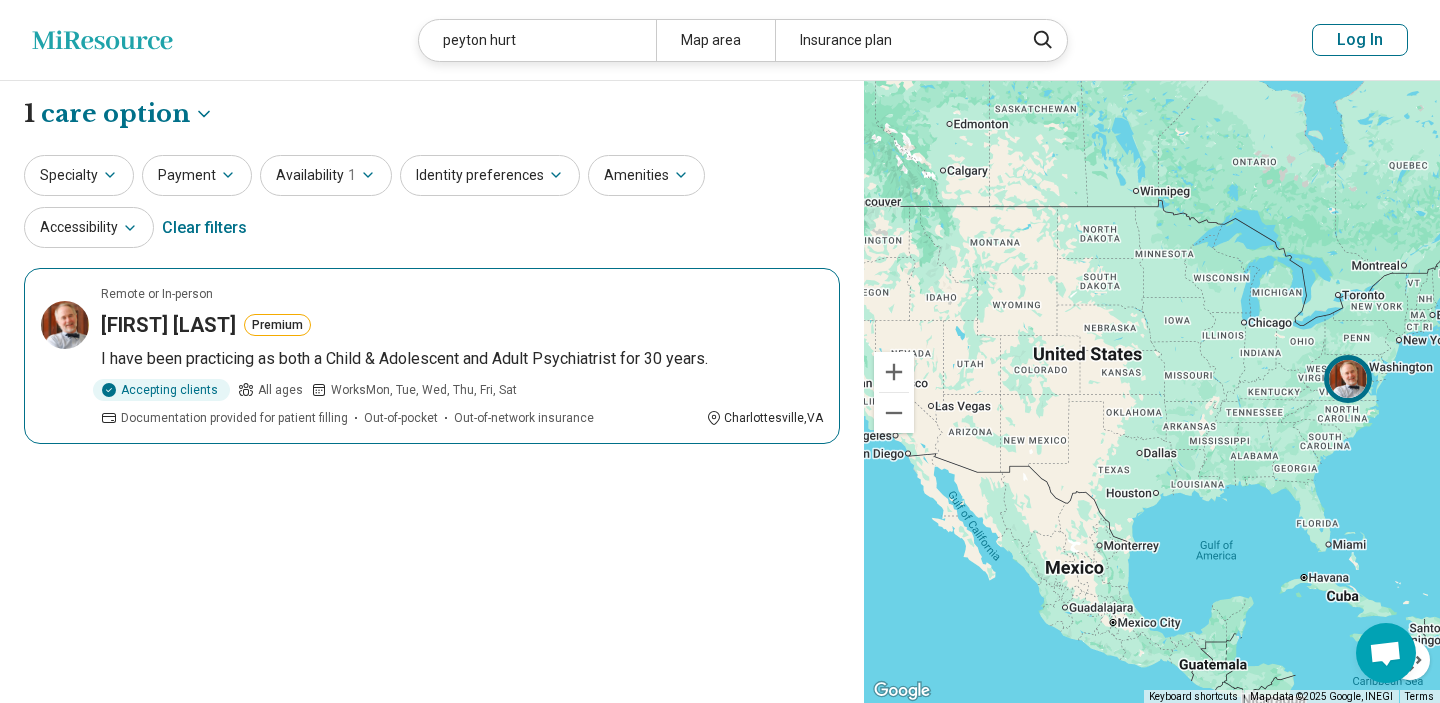 click on "Peyton Hurt Premium" at bounding box center [462, 325] 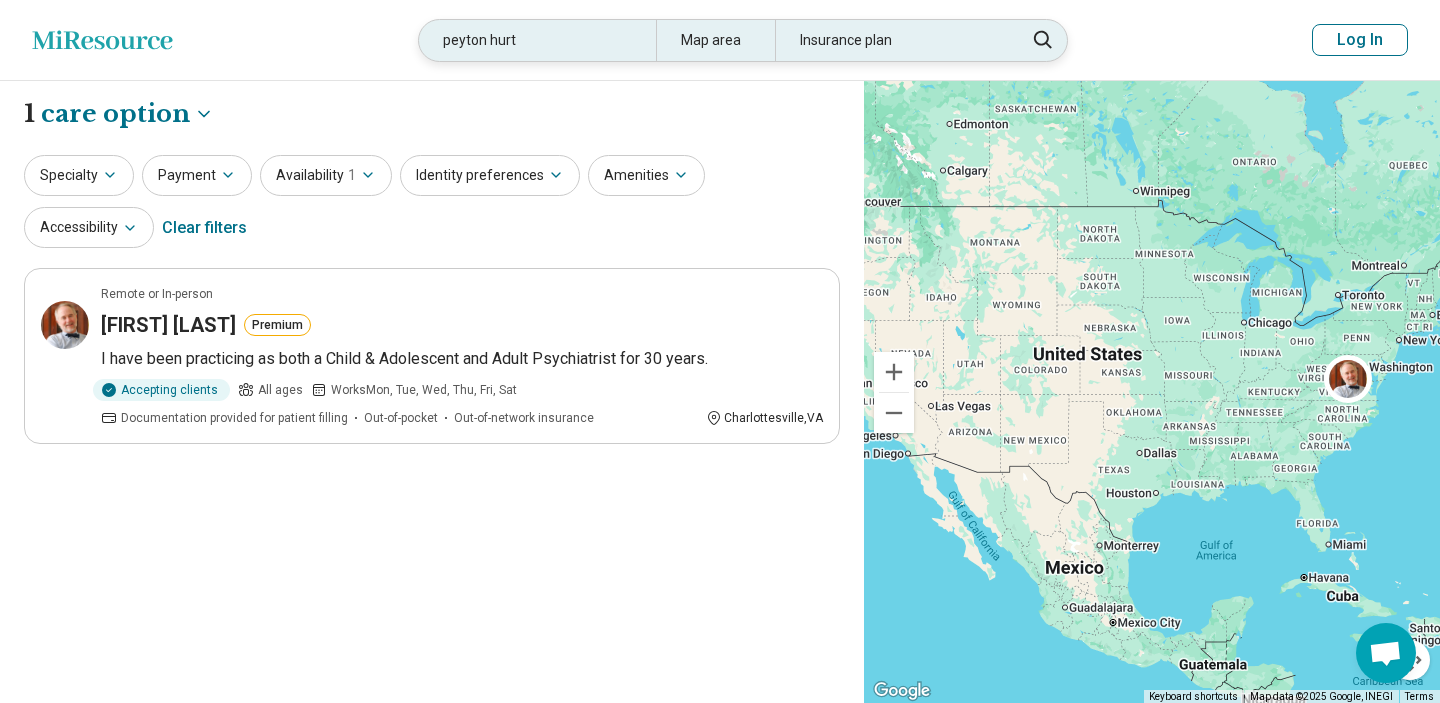 click on "peyton hurt" at bounding box center [537, 40] 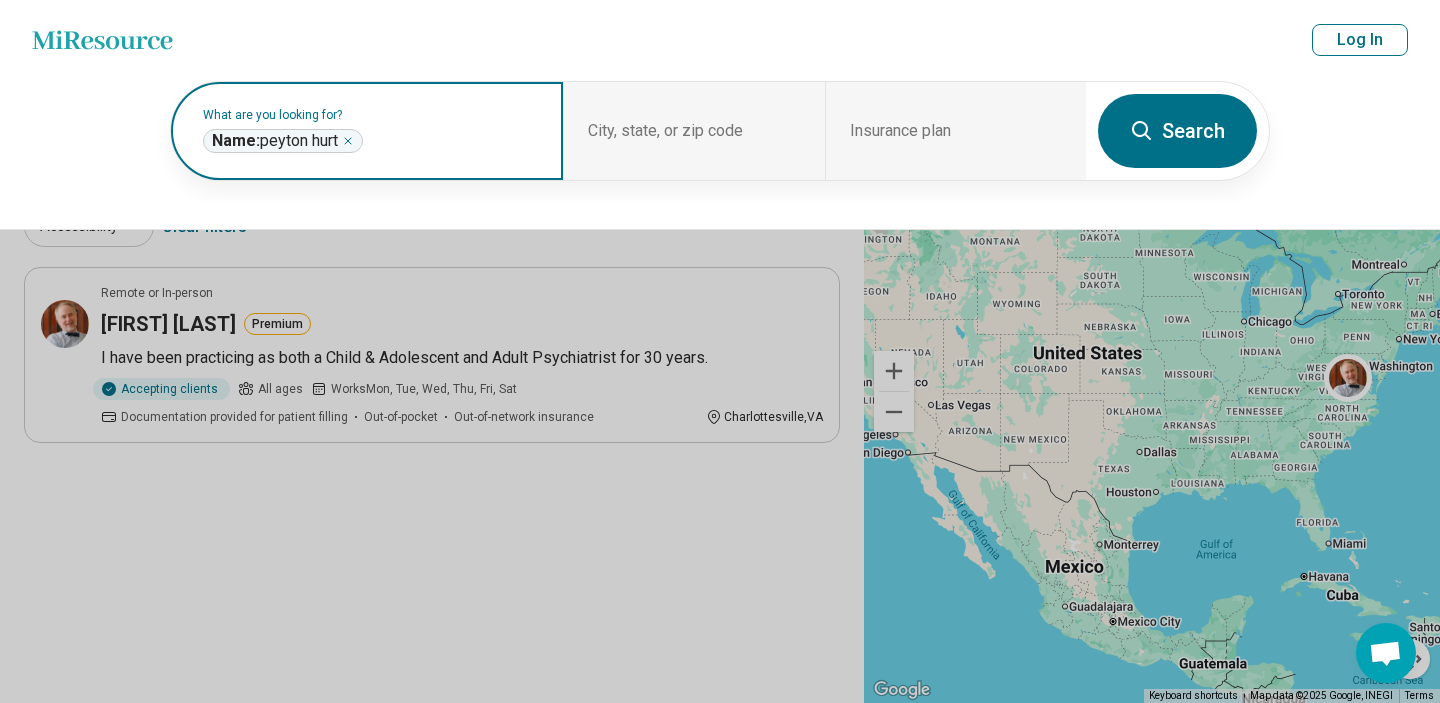 click on "**********" at bounding box center (283, 141) 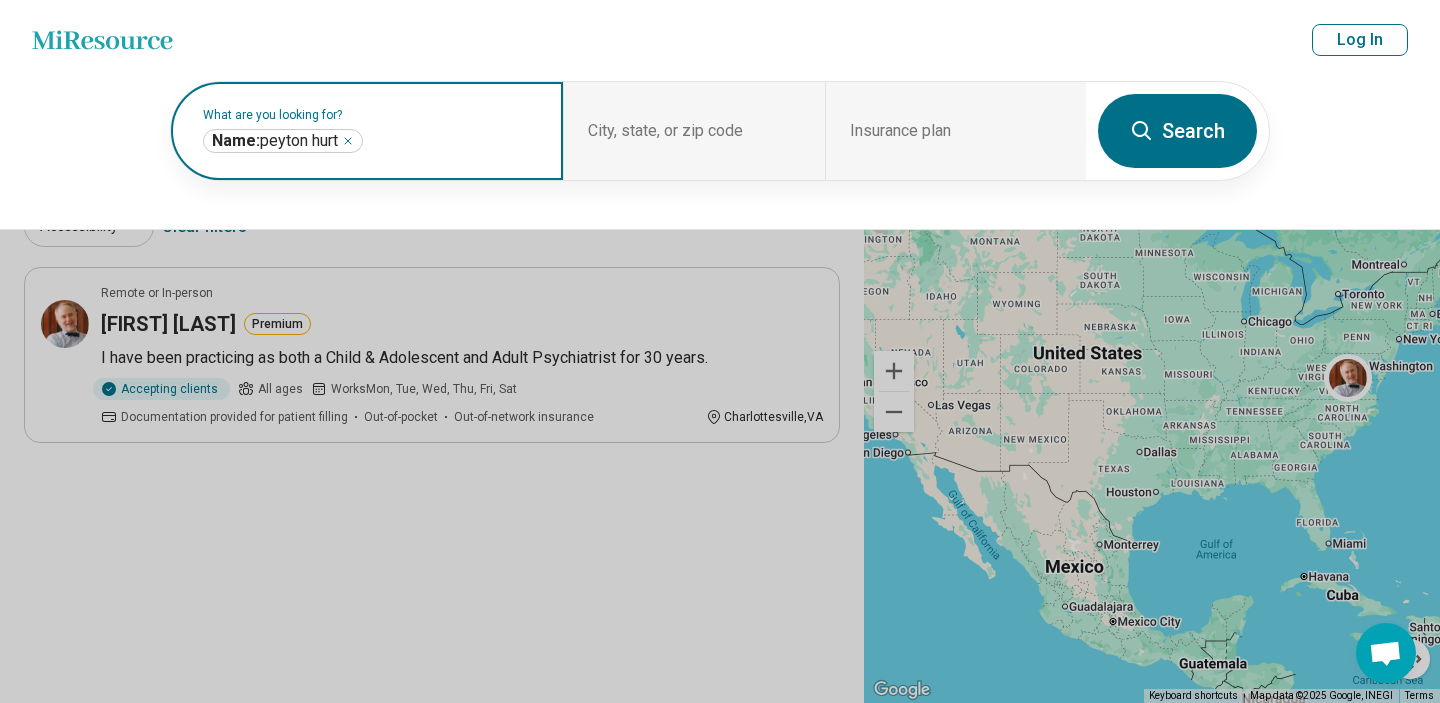 click 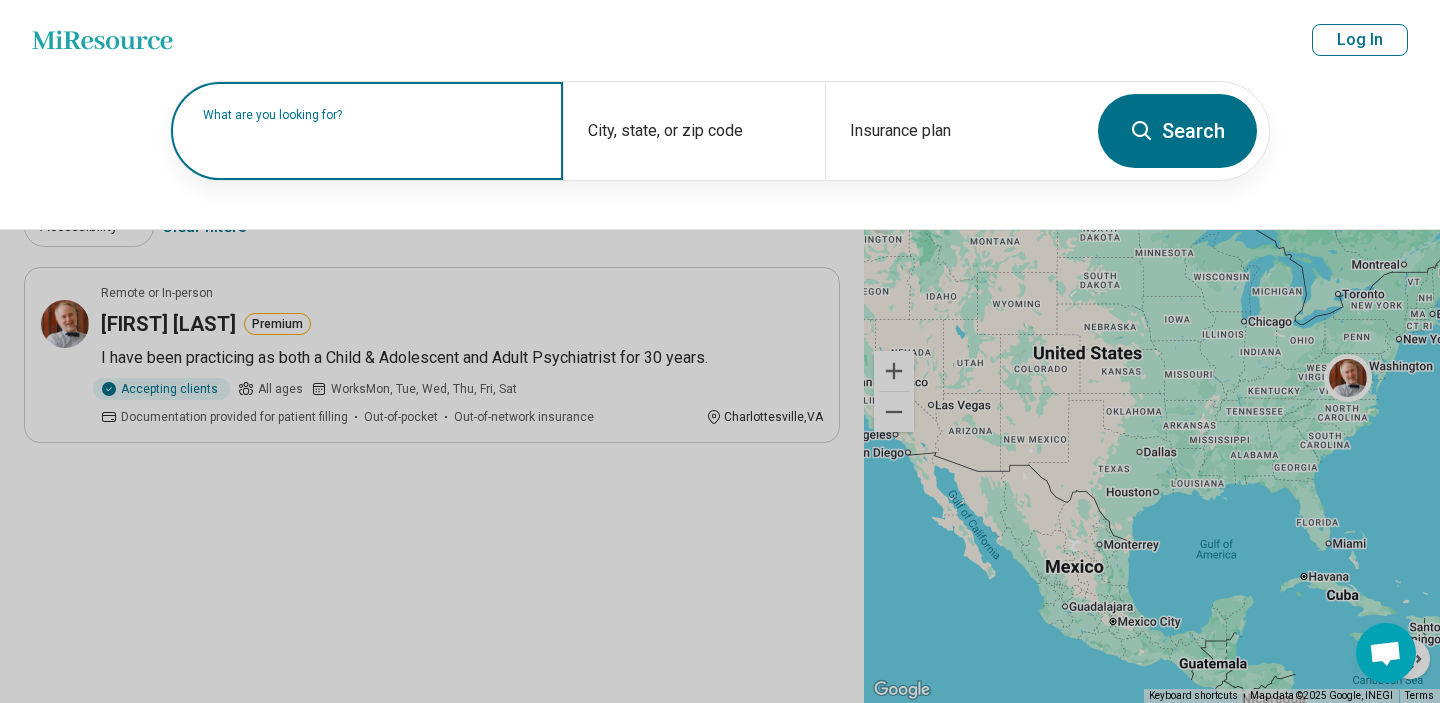 click on "What are you looking for?" at bounding box center (371, 115) 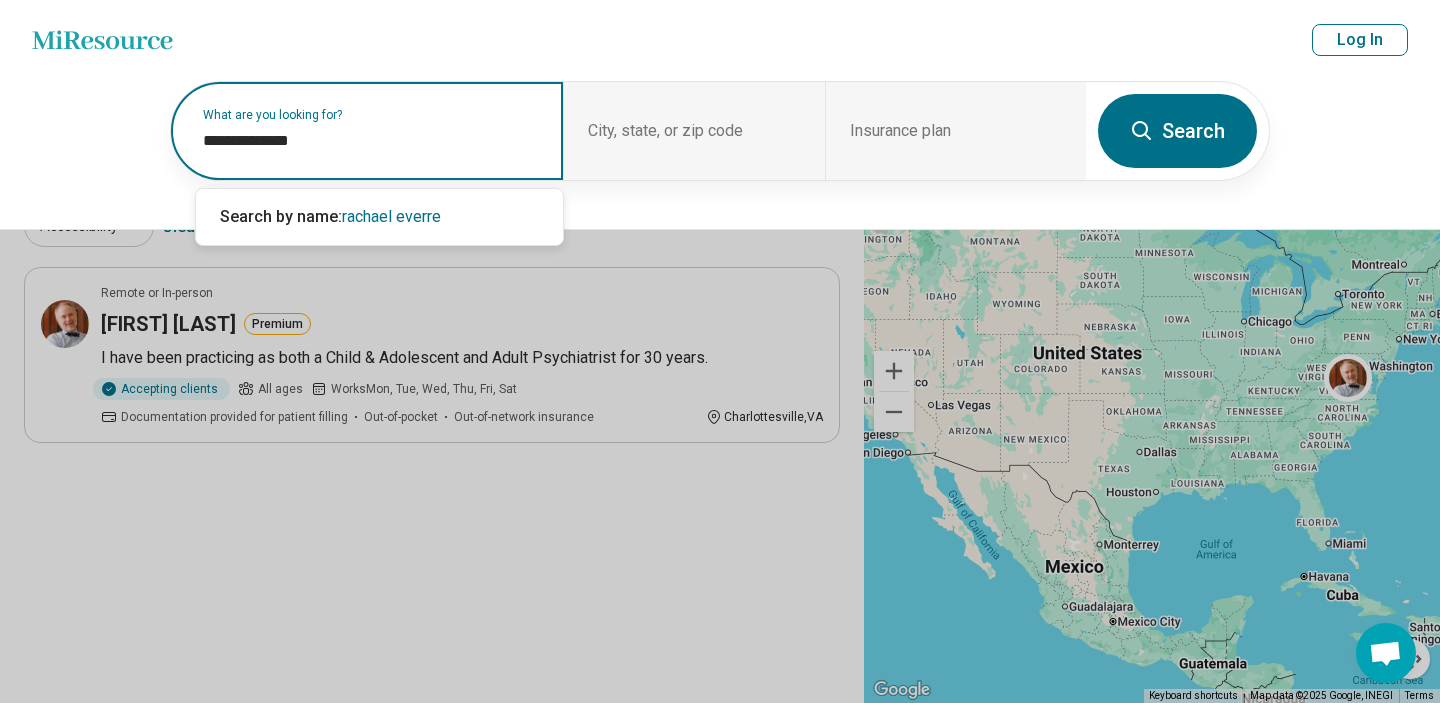 type on "**********" 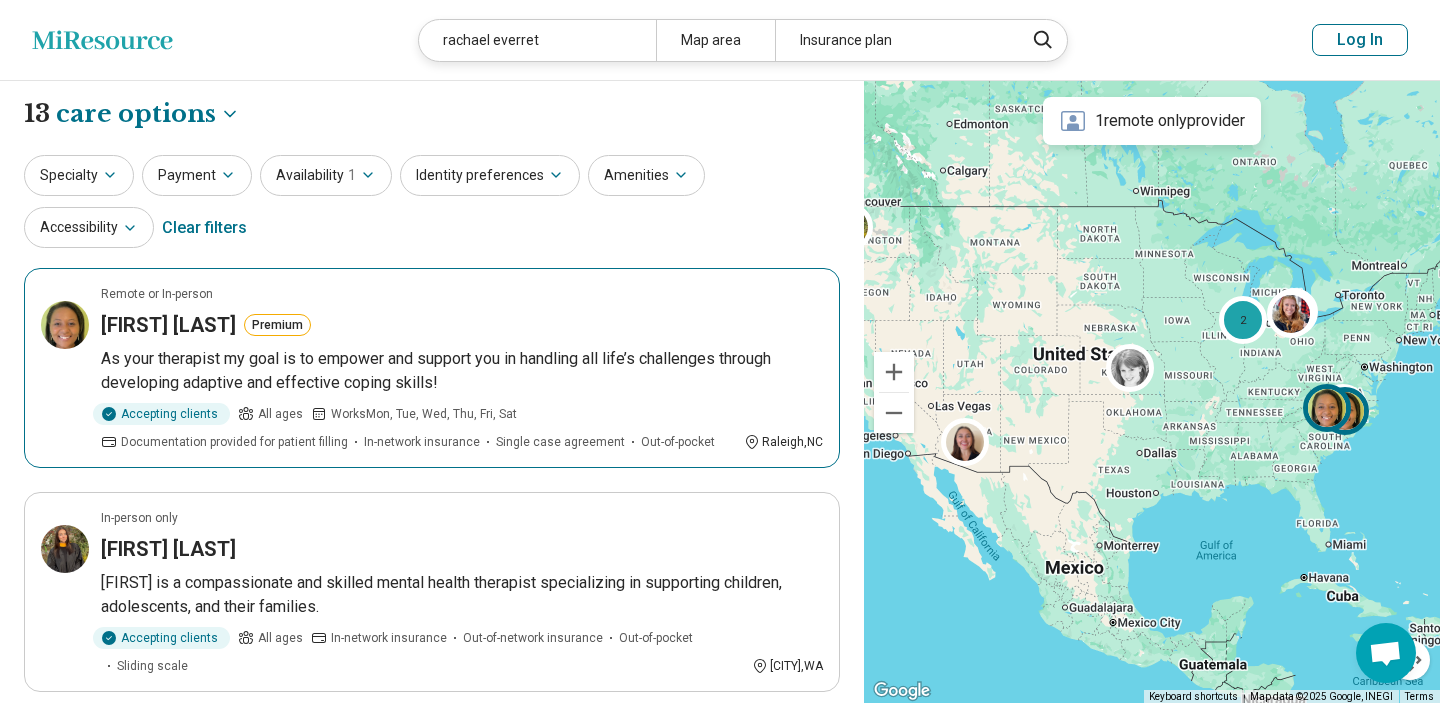 click on "Rachael Everett Premium" at bounding box center [462, 325] 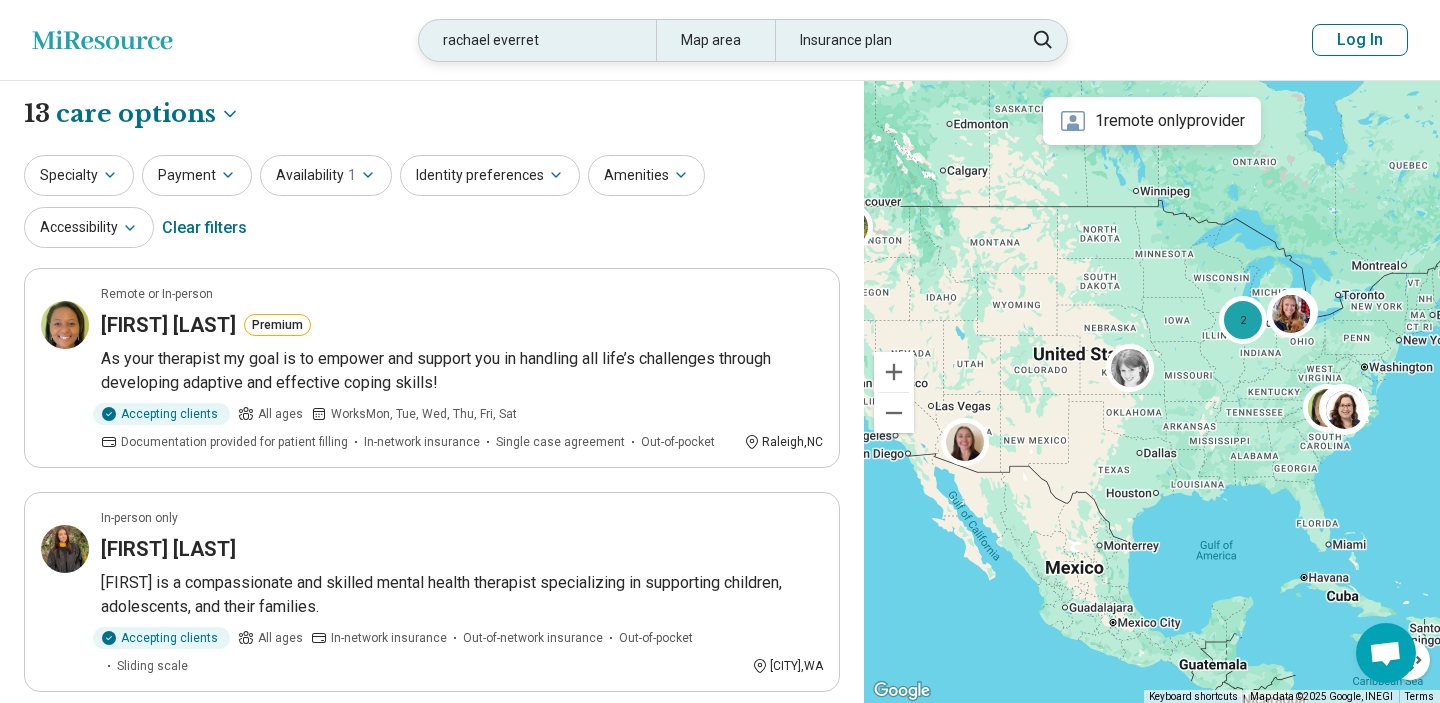 click on "rachael everret" at bounding box center (537, 40) 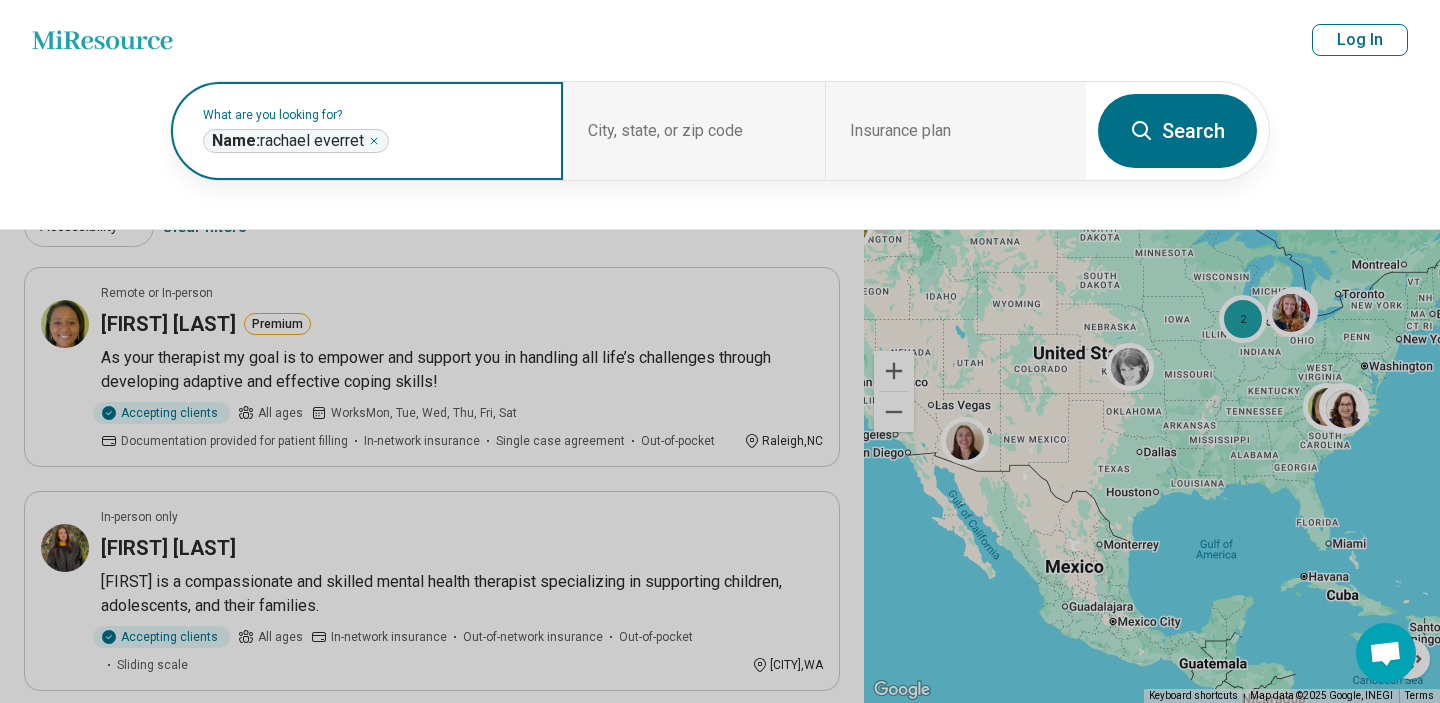 click 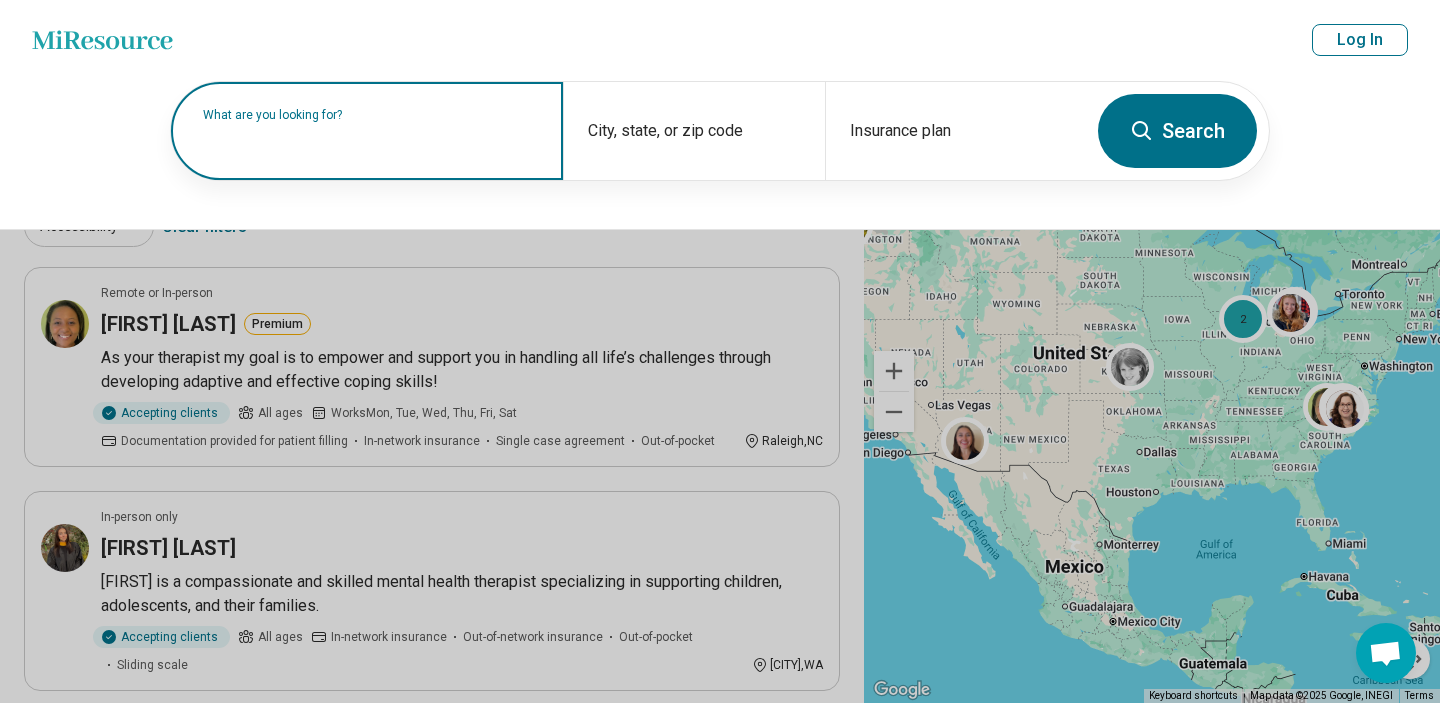 click on "What are you looking for?" at bounding box center [371, 115] 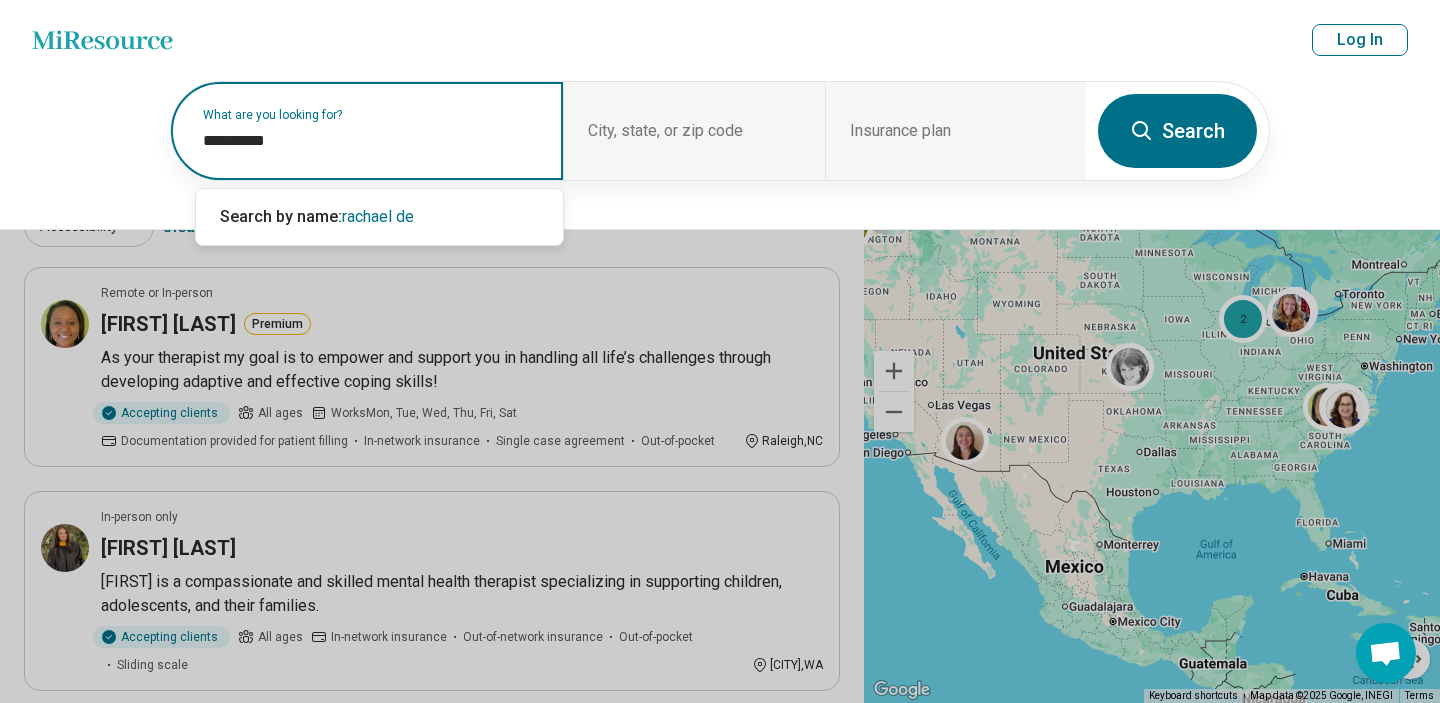 type on "*********" 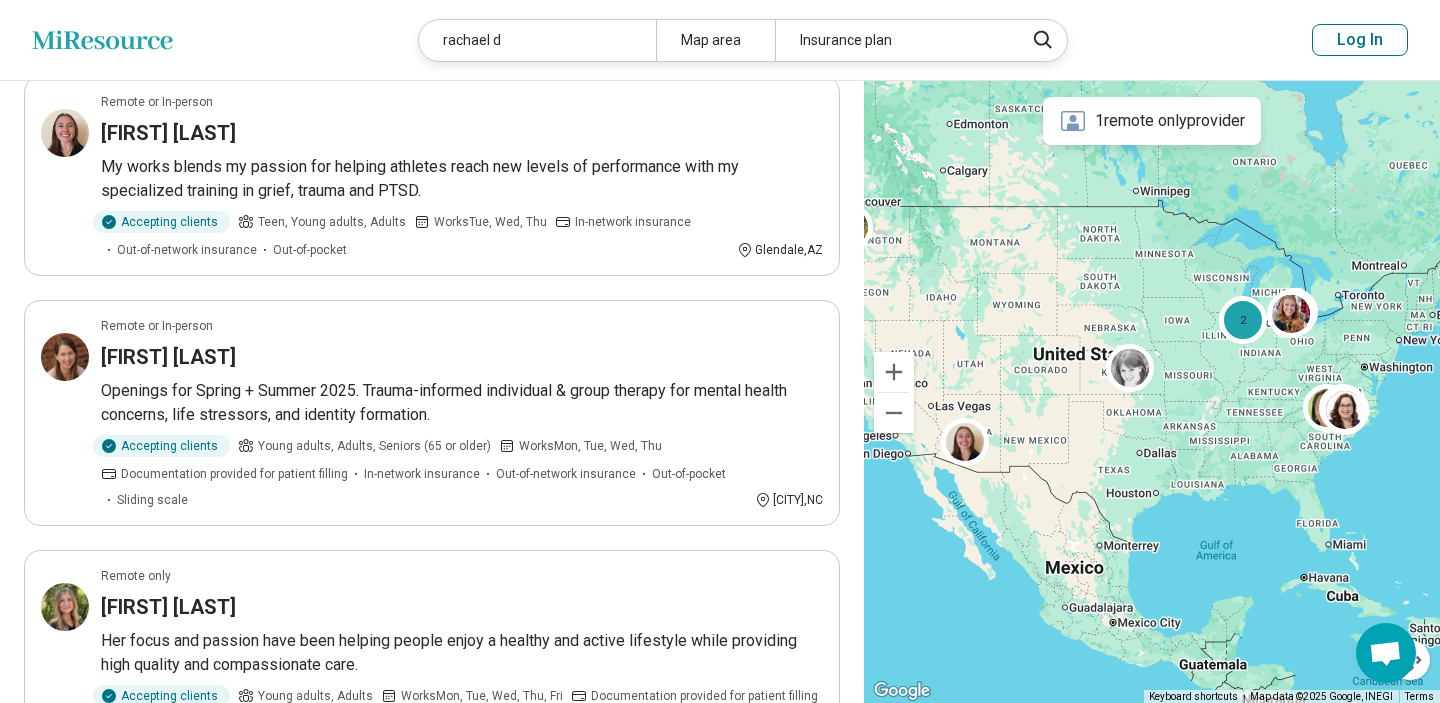 scroll, scrollTop: 1295, scrollLeft: 0, axis: vertical 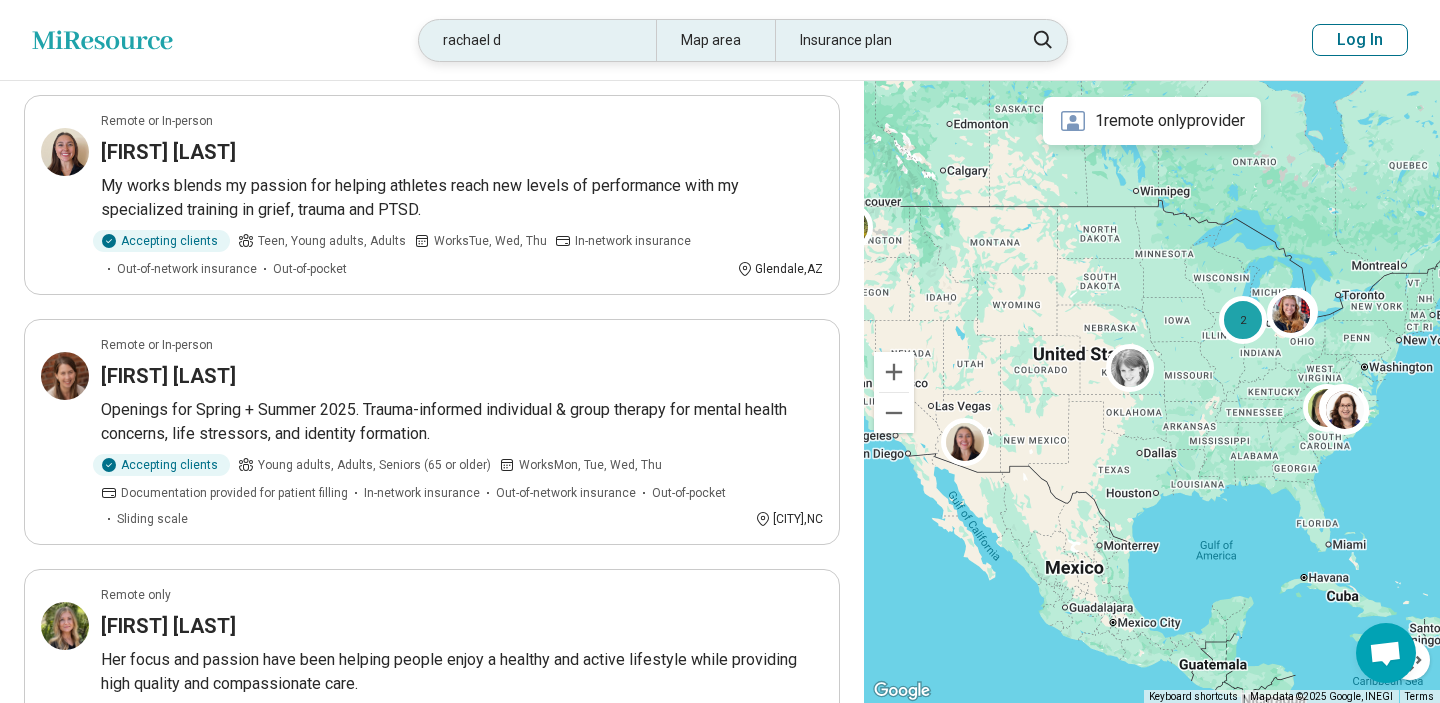 click on "rachael d" at bounding box center (537, 40) 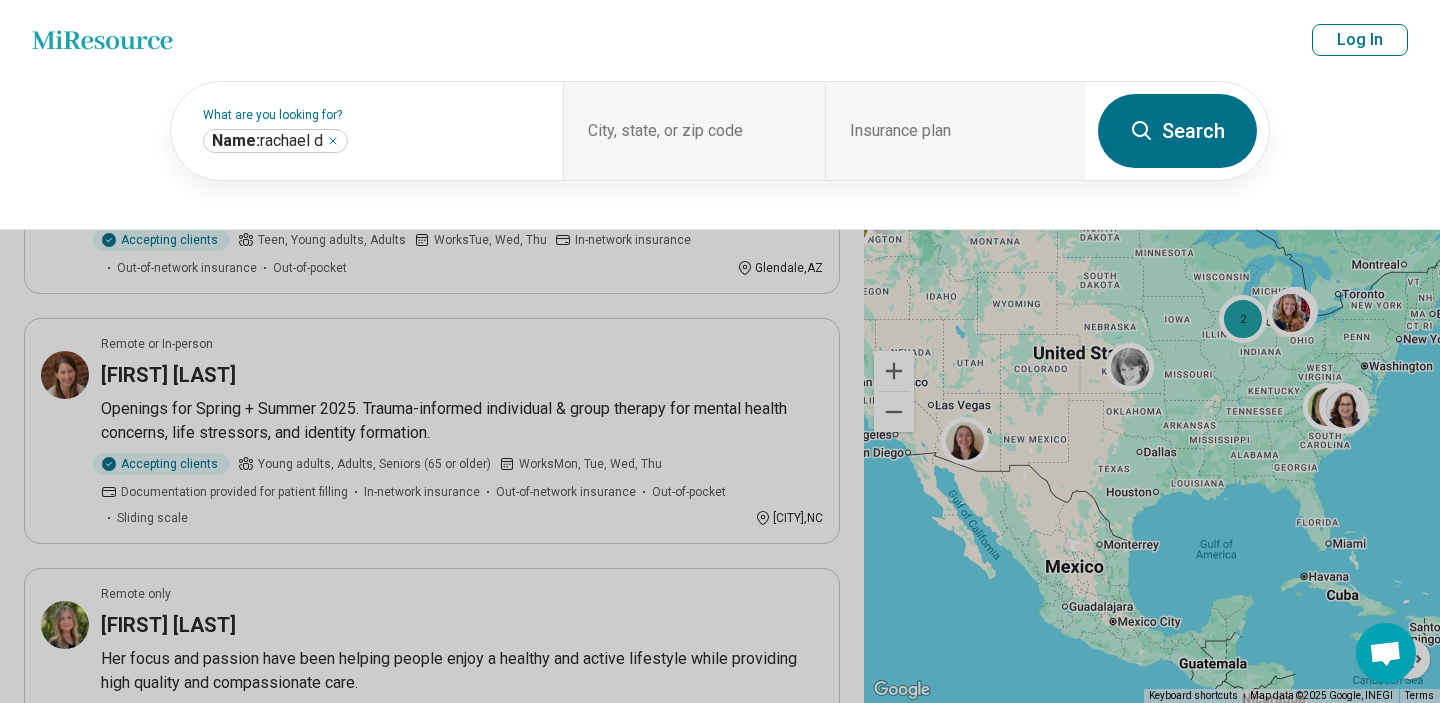 scroll, scrollTop: 1294, scrollLeft: 0, axis: vertical 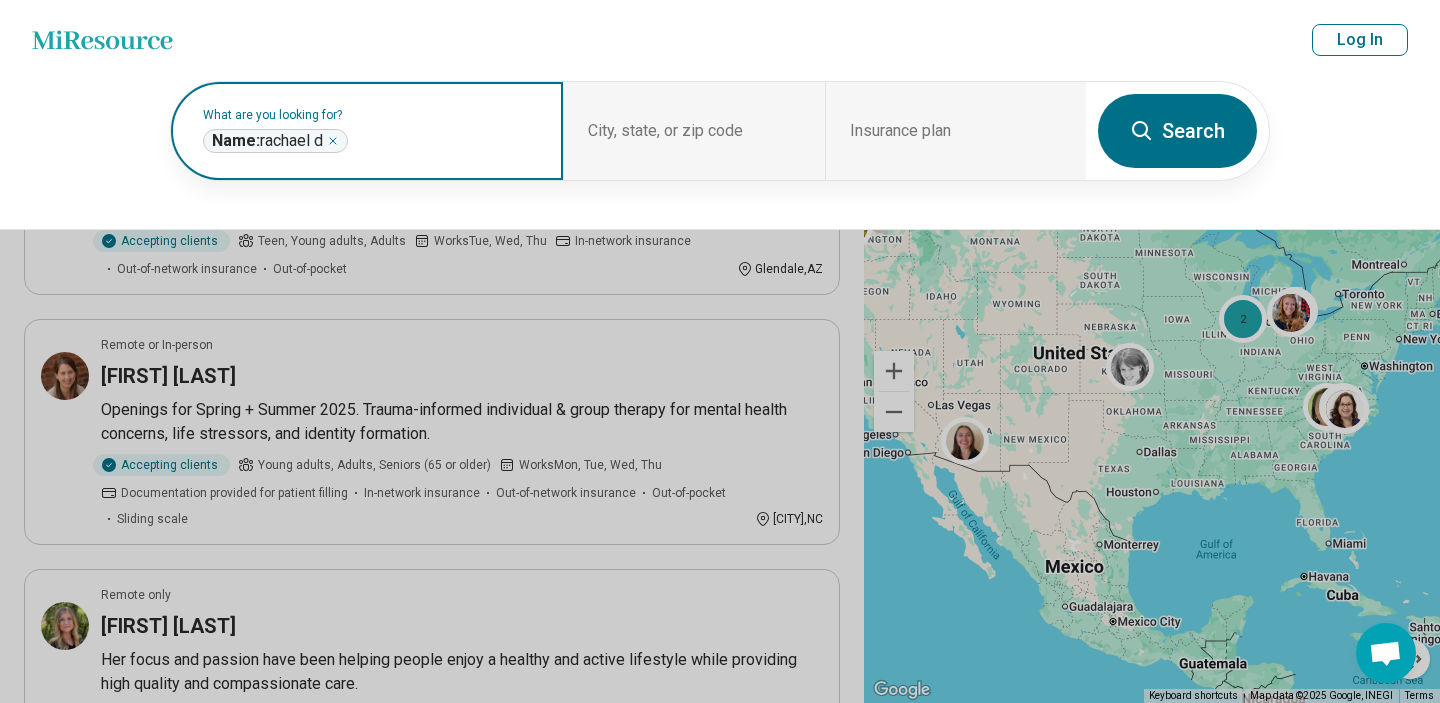 click on "Name:  rachael d" at bounding box center [267, 141] 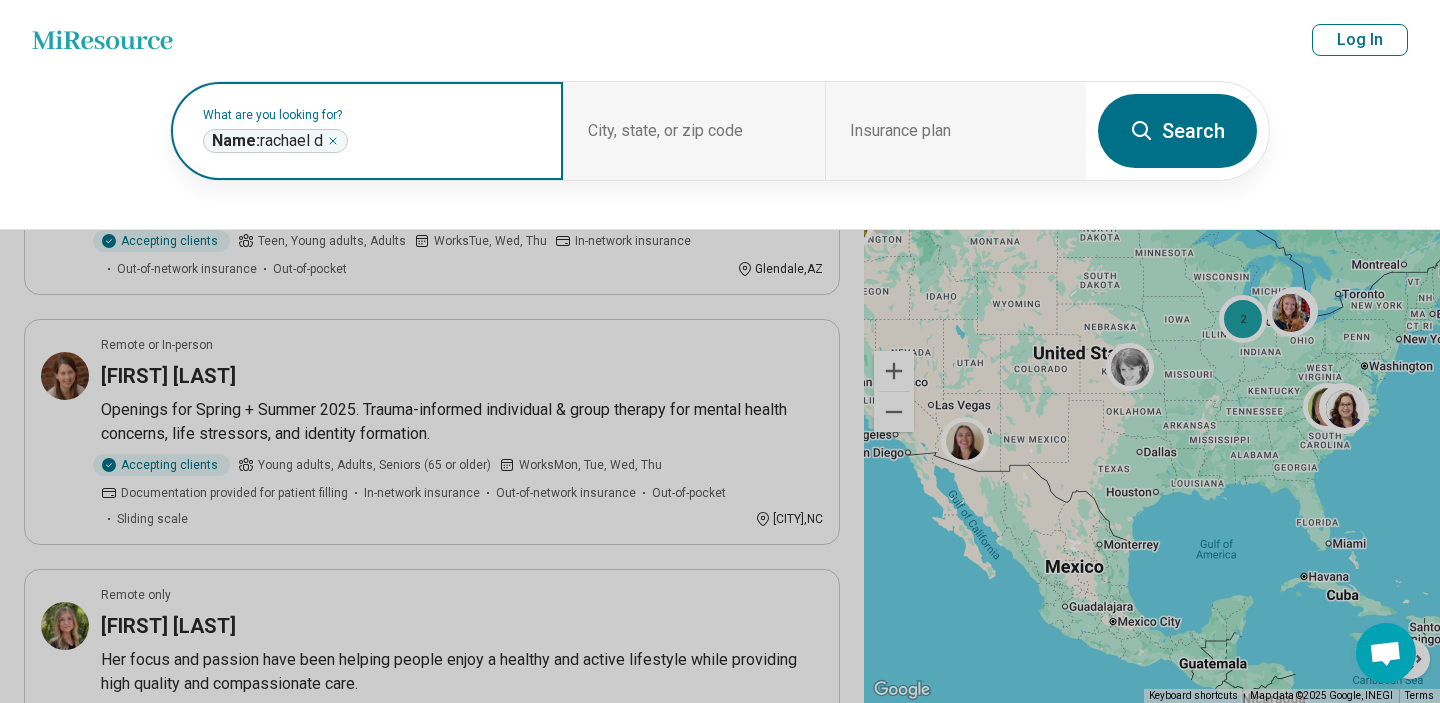 click 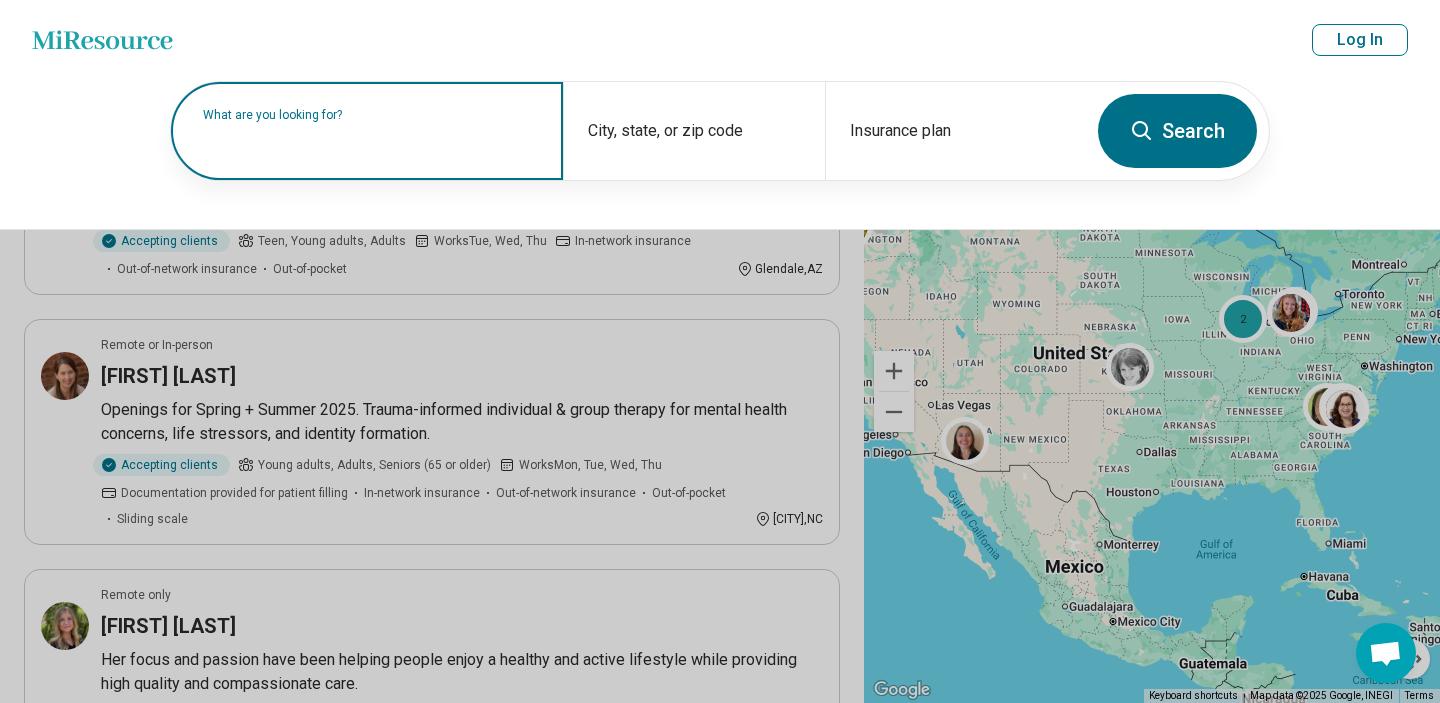click on "What are you looking for?" at bounding box center (367, 131) 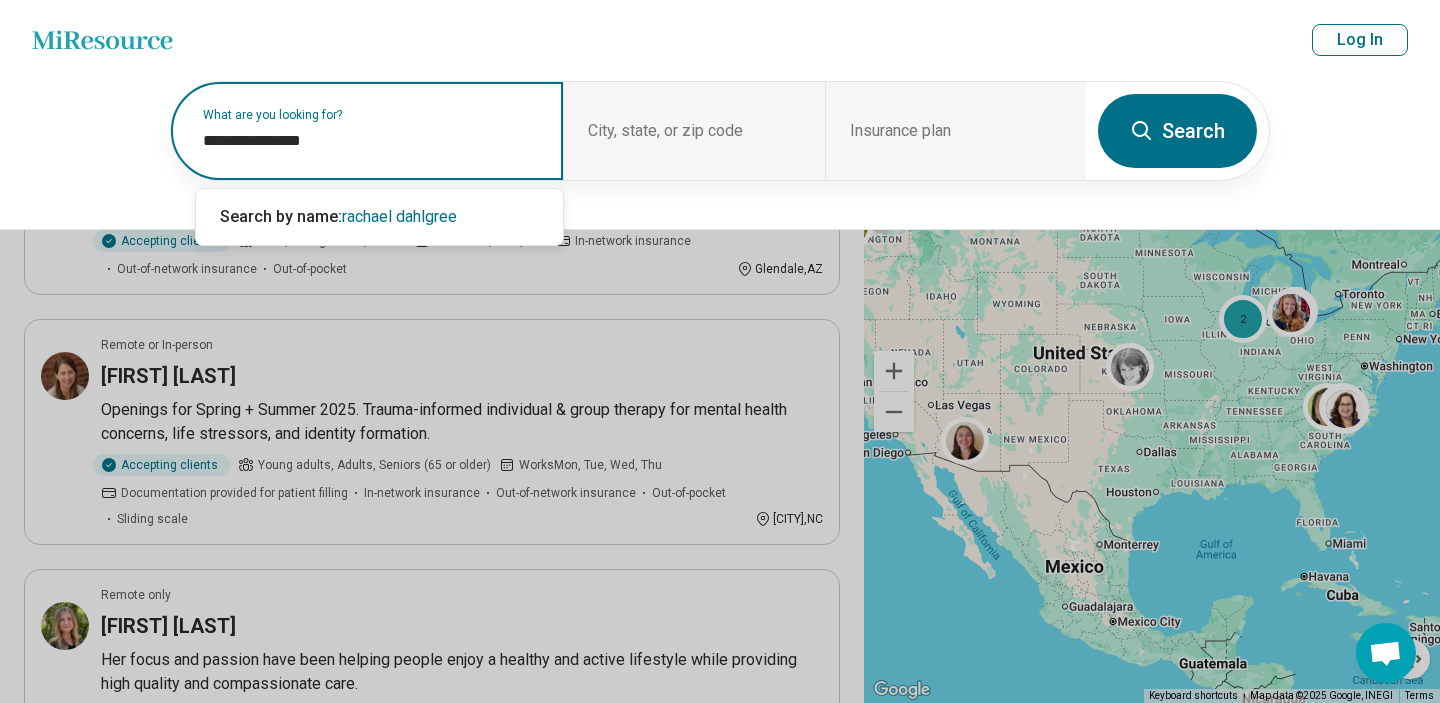 type on "**********" 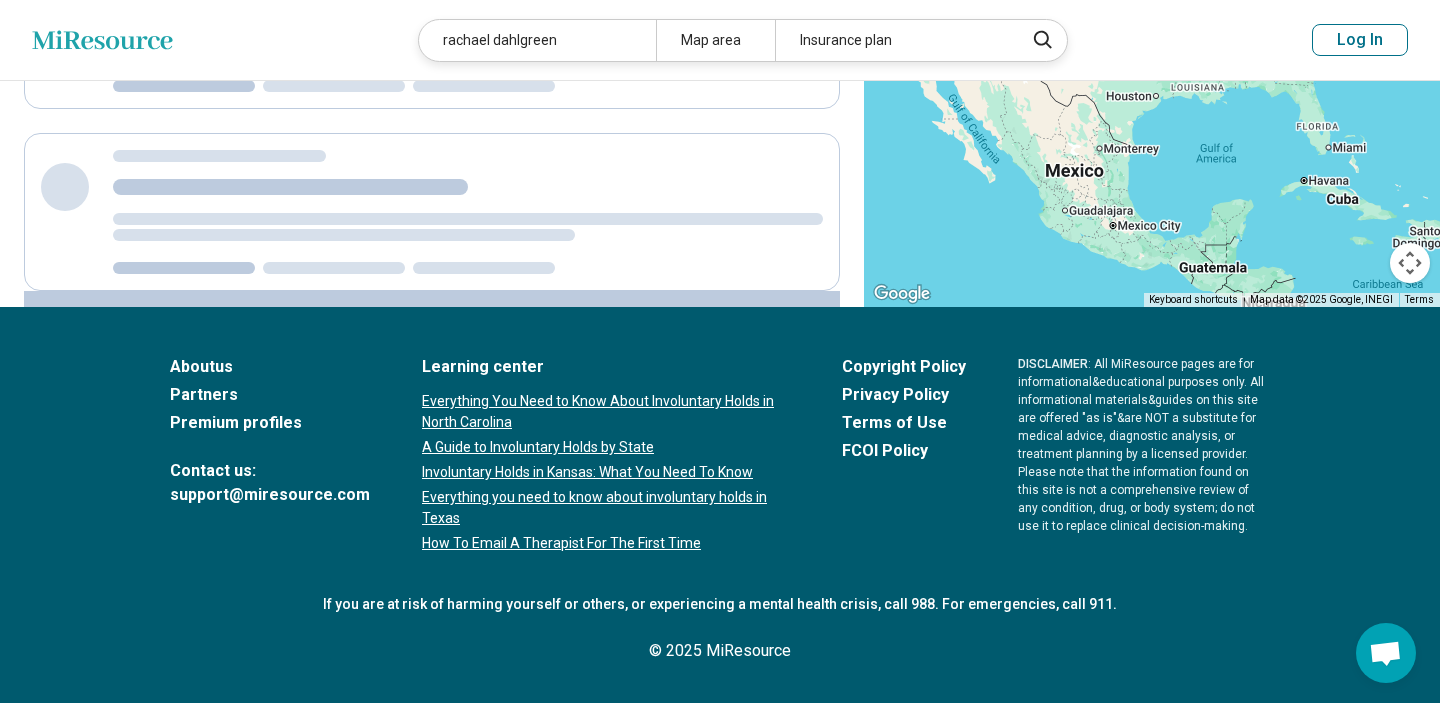scroll, scrollTop: 878, scrollLeft: 0, axis: vertical 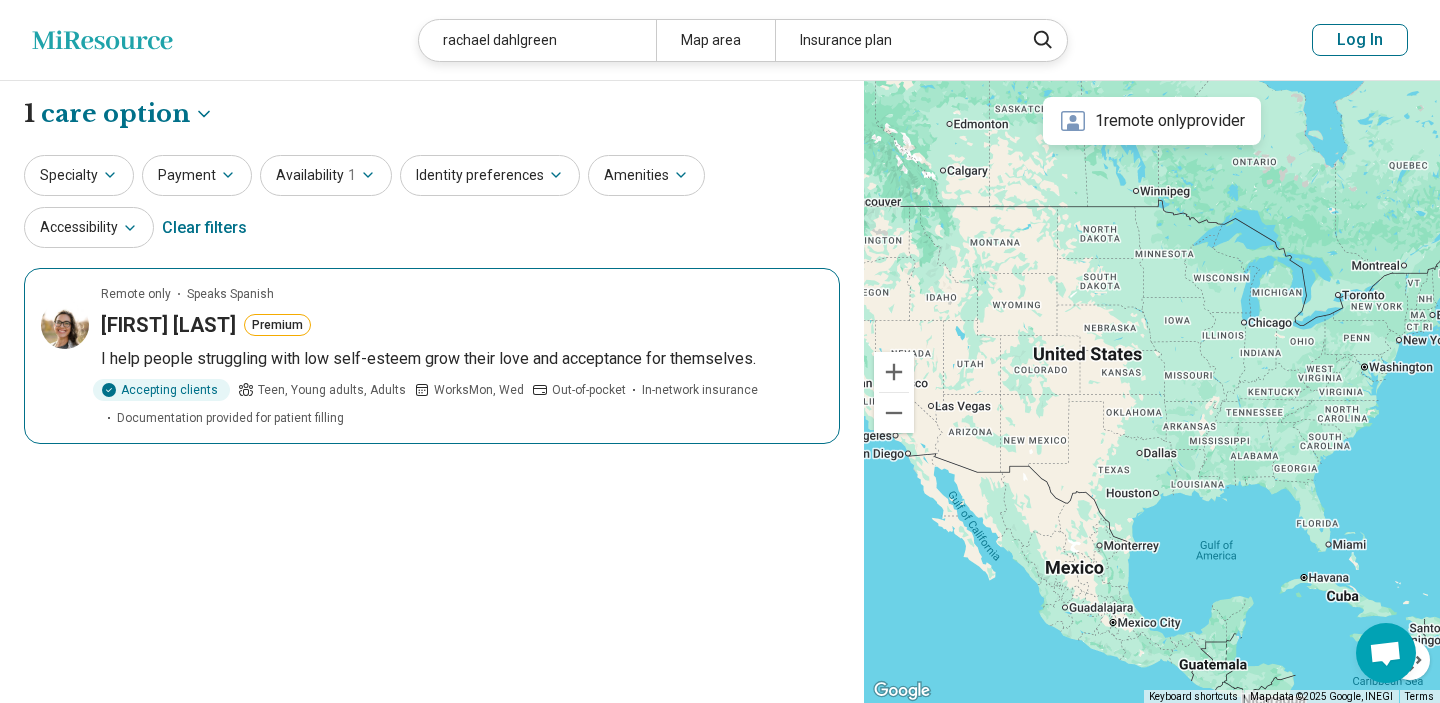 click on "Remote only Speaks Spanish" at bounding box center (462, 294) 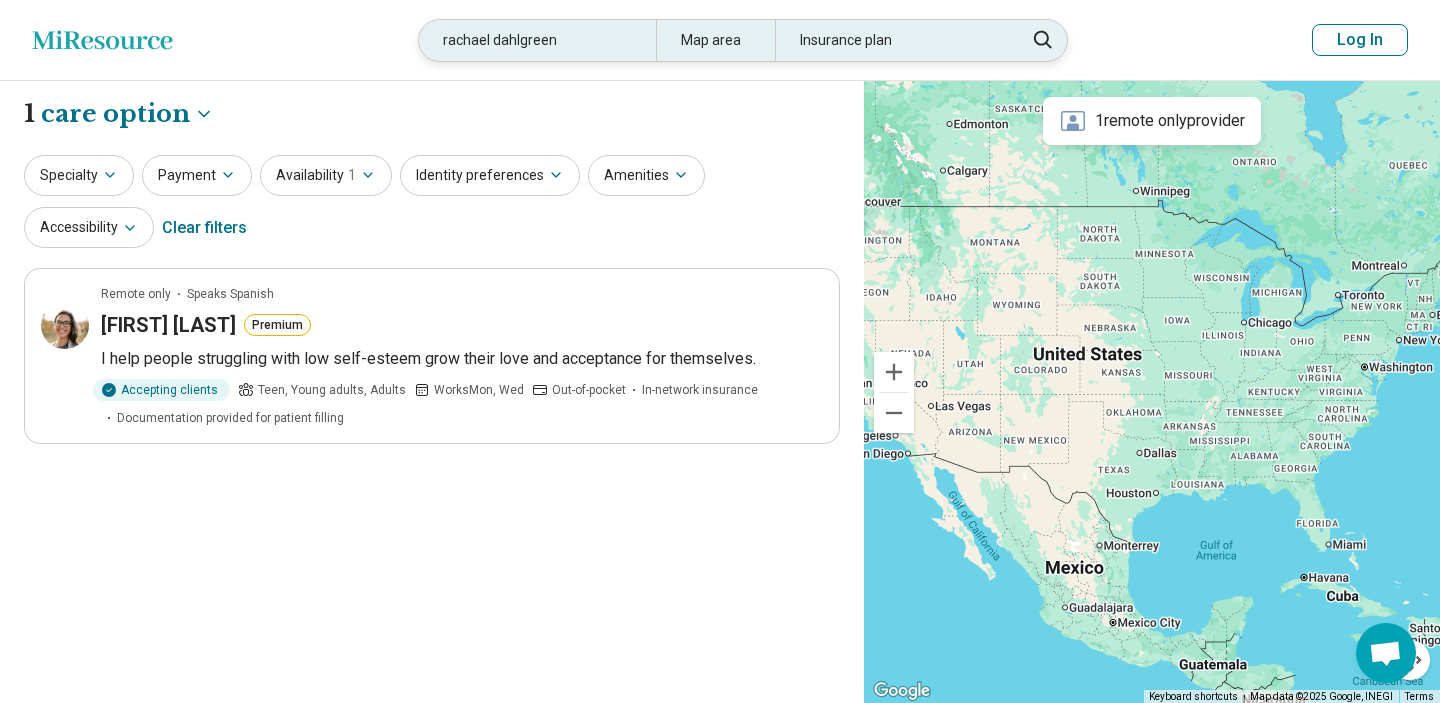 click on "rachael dahlgreen" at bounding box center [537, 40] 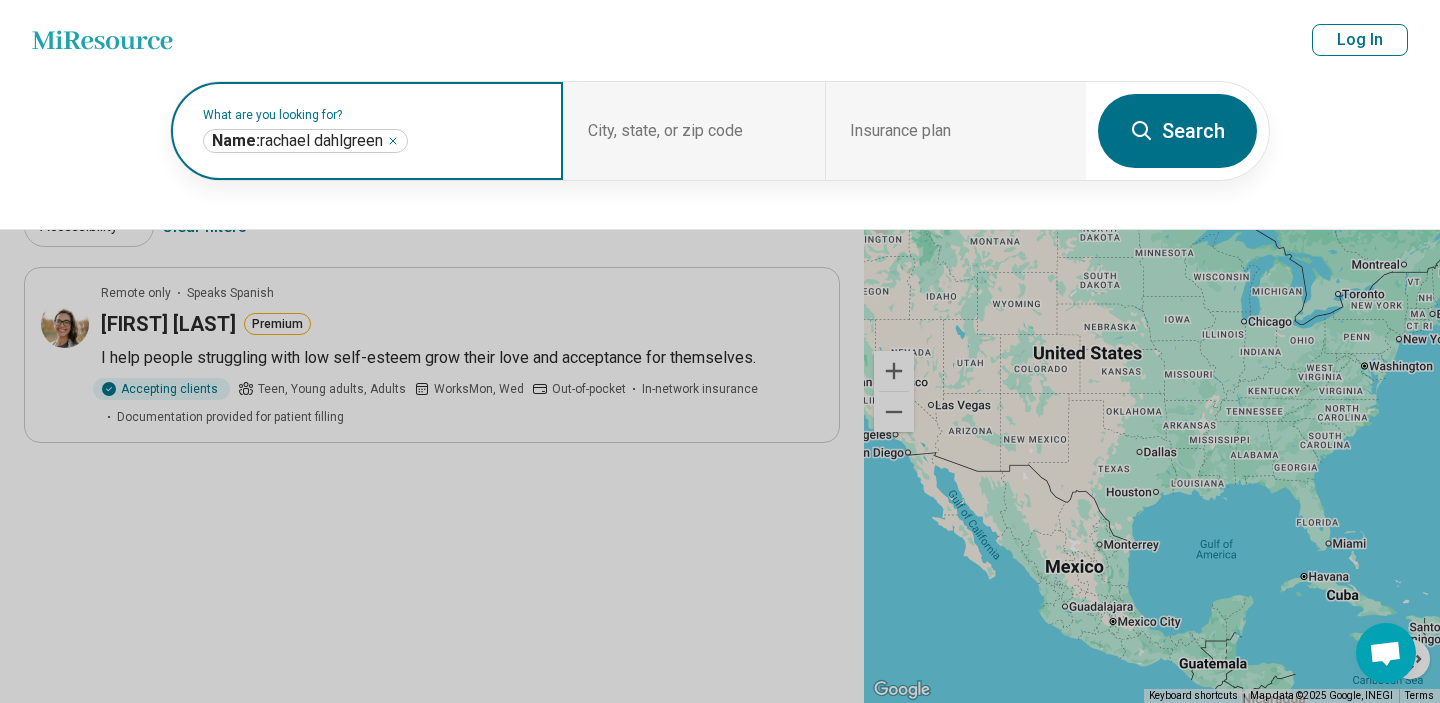 click 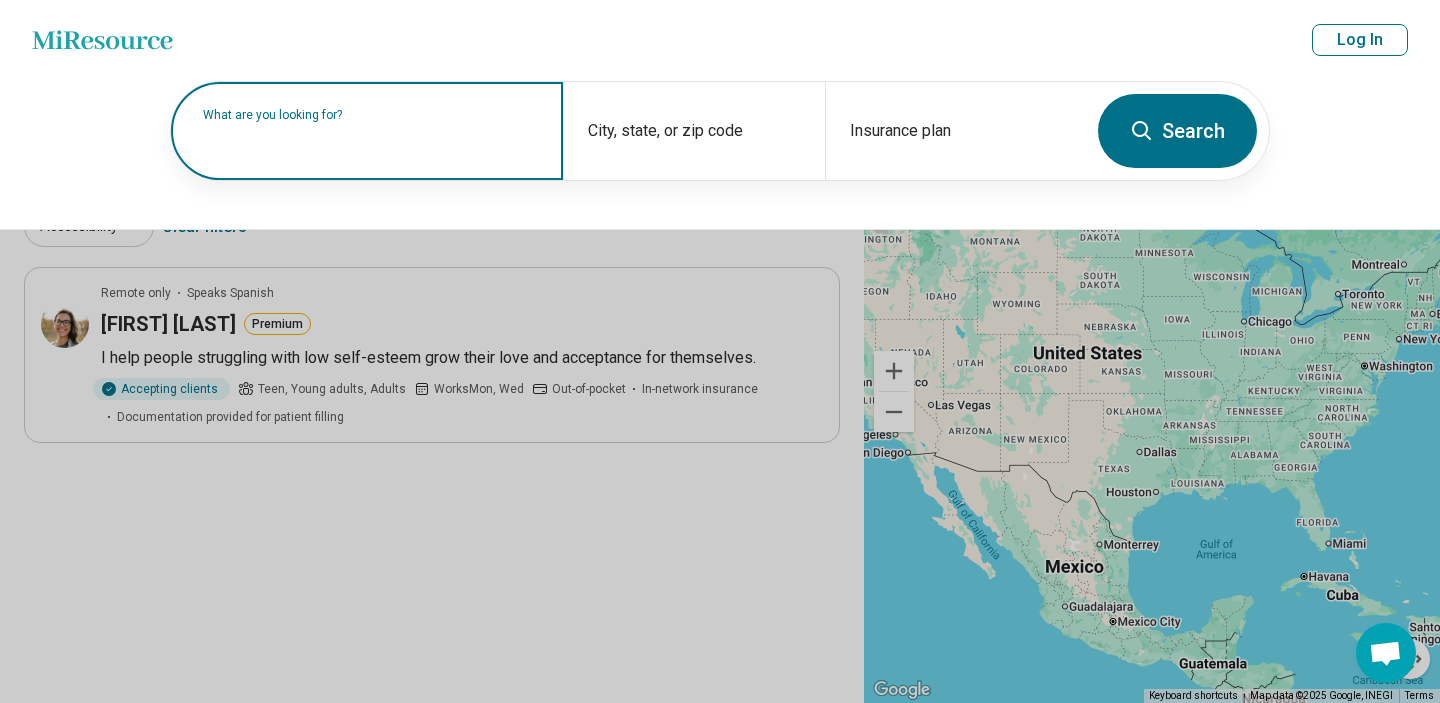 click on "What are you looking for?" at bounding box center [371, 115] 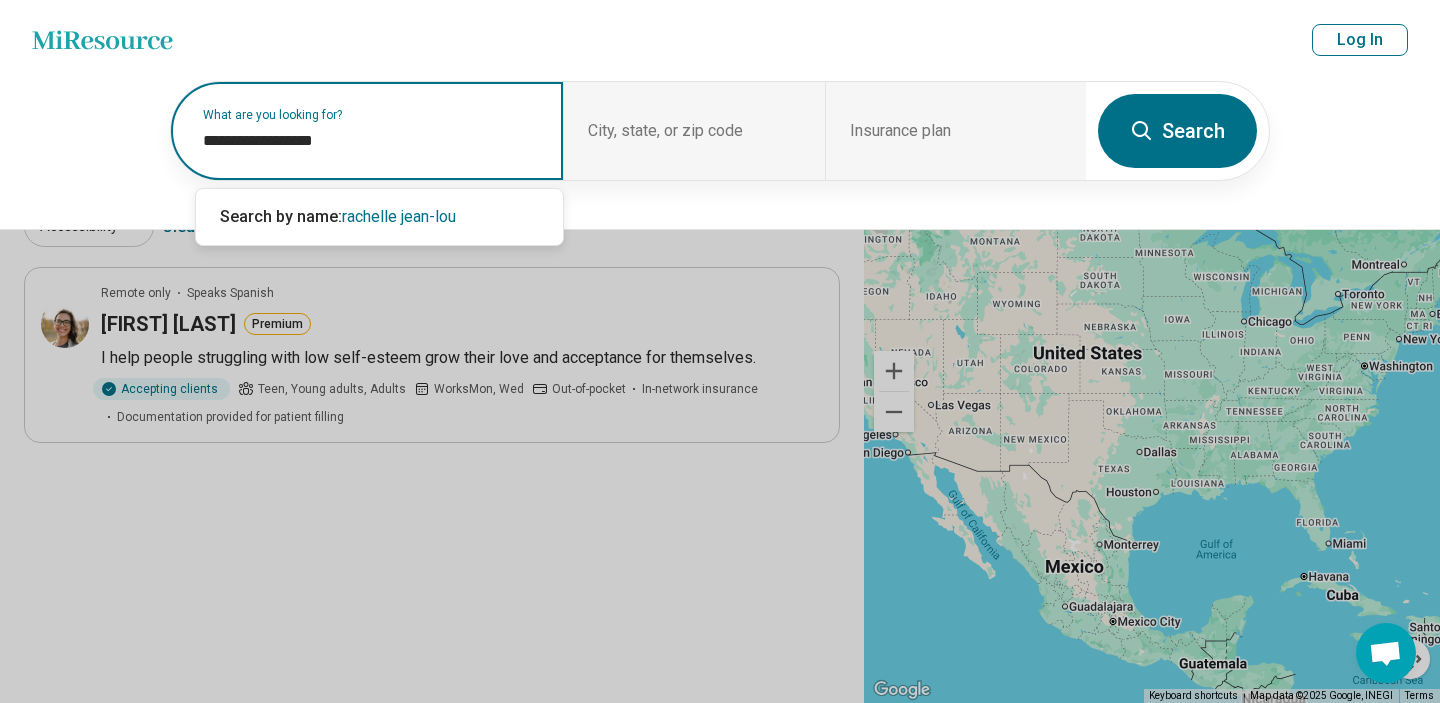 type on "**********" 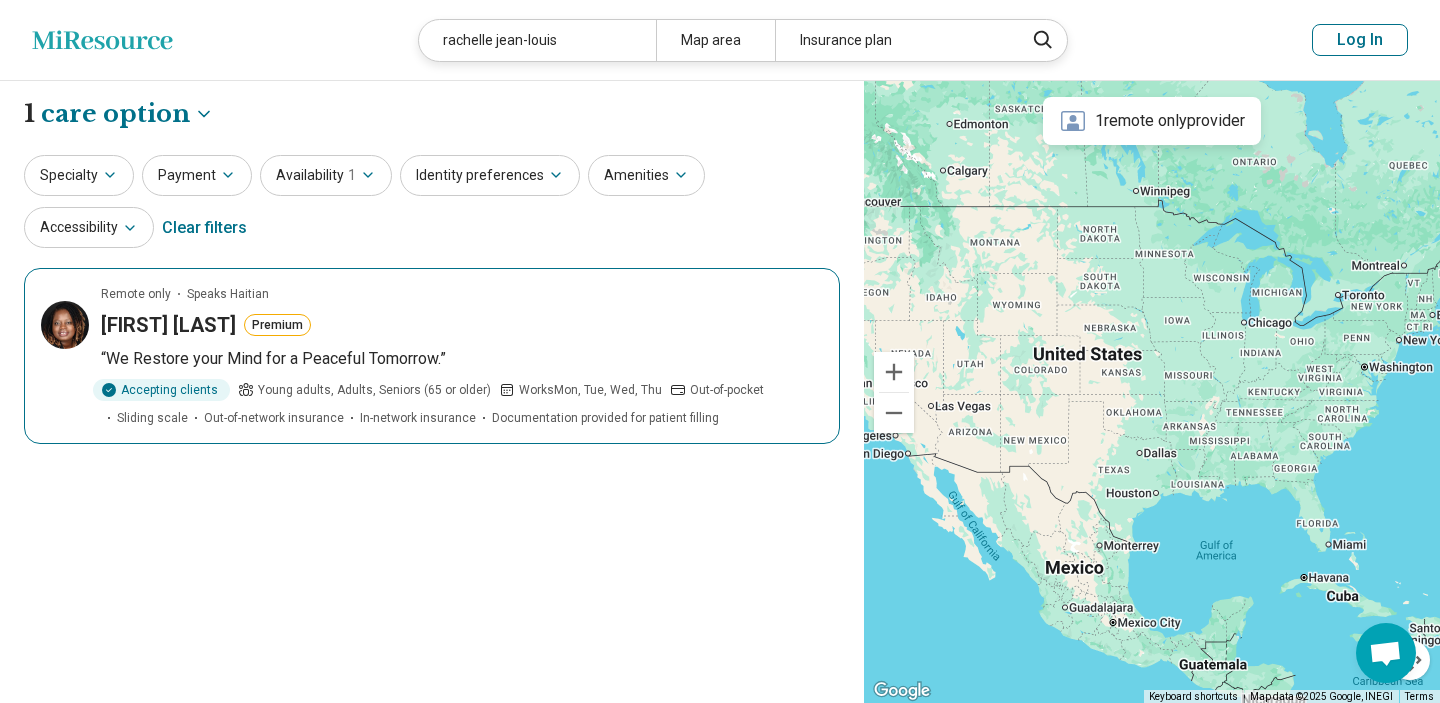 click on "Remote only Speaks Haitian Rachelle Jean-Louis Premium “We Restore your Mind for a Peaceful Tomorrow.” Accepting clients Young adults, Adults, Seniors (65 or older) Works  Mon, Tue, Wed, Thu Out-of-pocket Sliding scale Out-of-network insurance In-network insurance Documentation provided for patient filling" at bounding box center (432, 356) 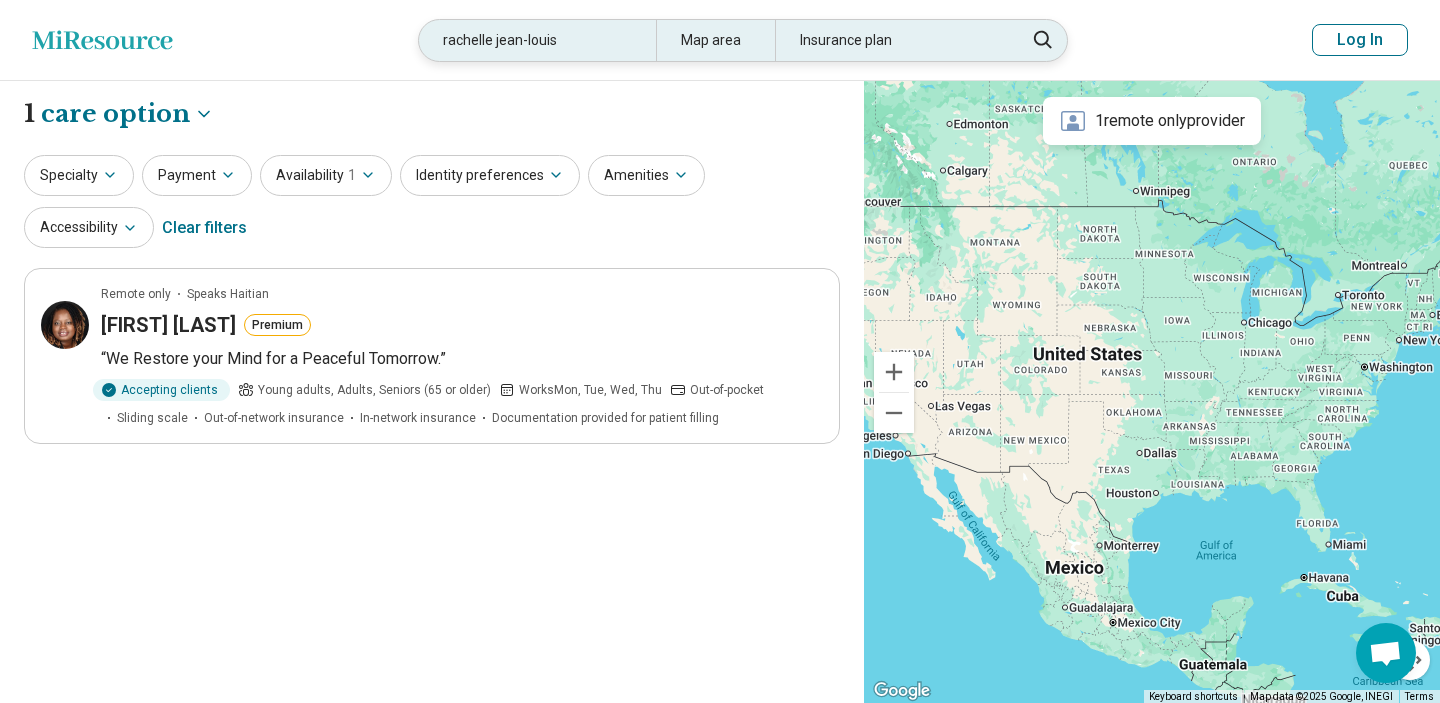 click on "rachelle jean-louis" at bounding box center (537, 40) 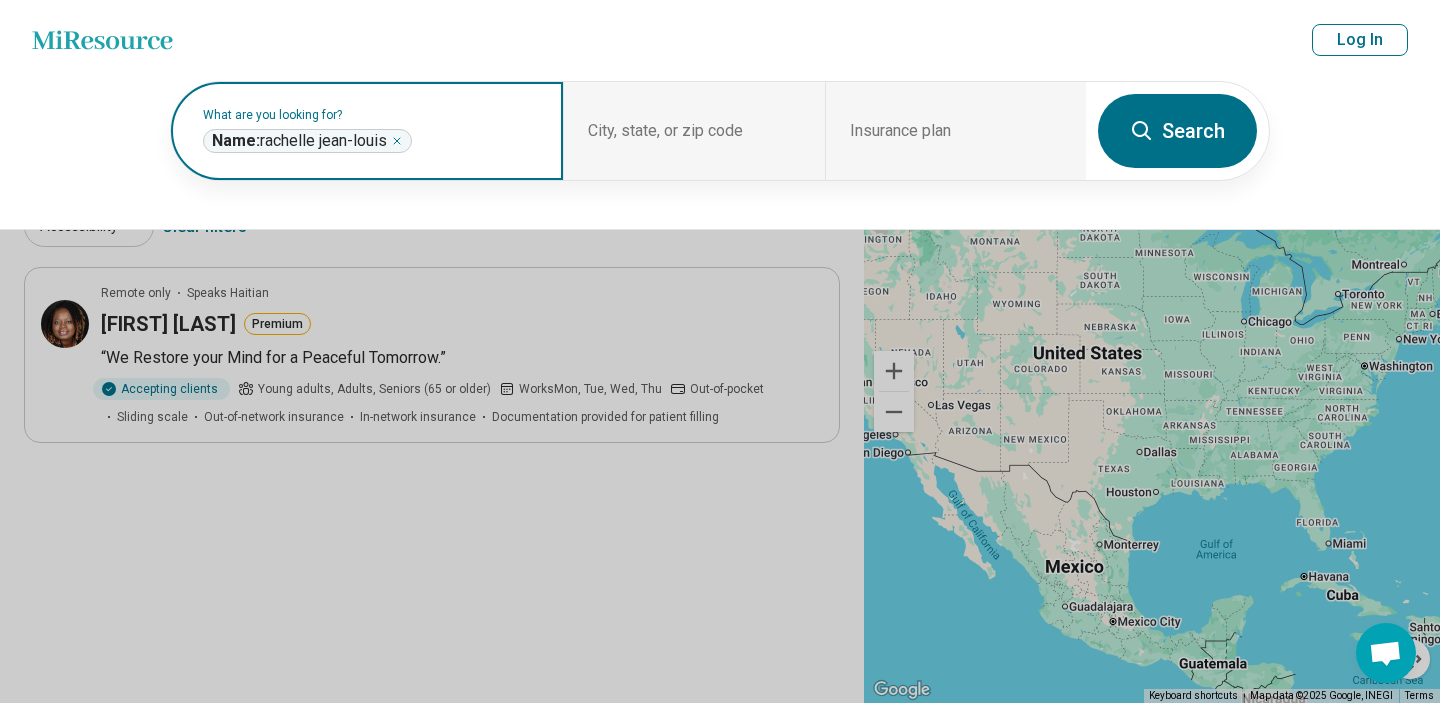 click 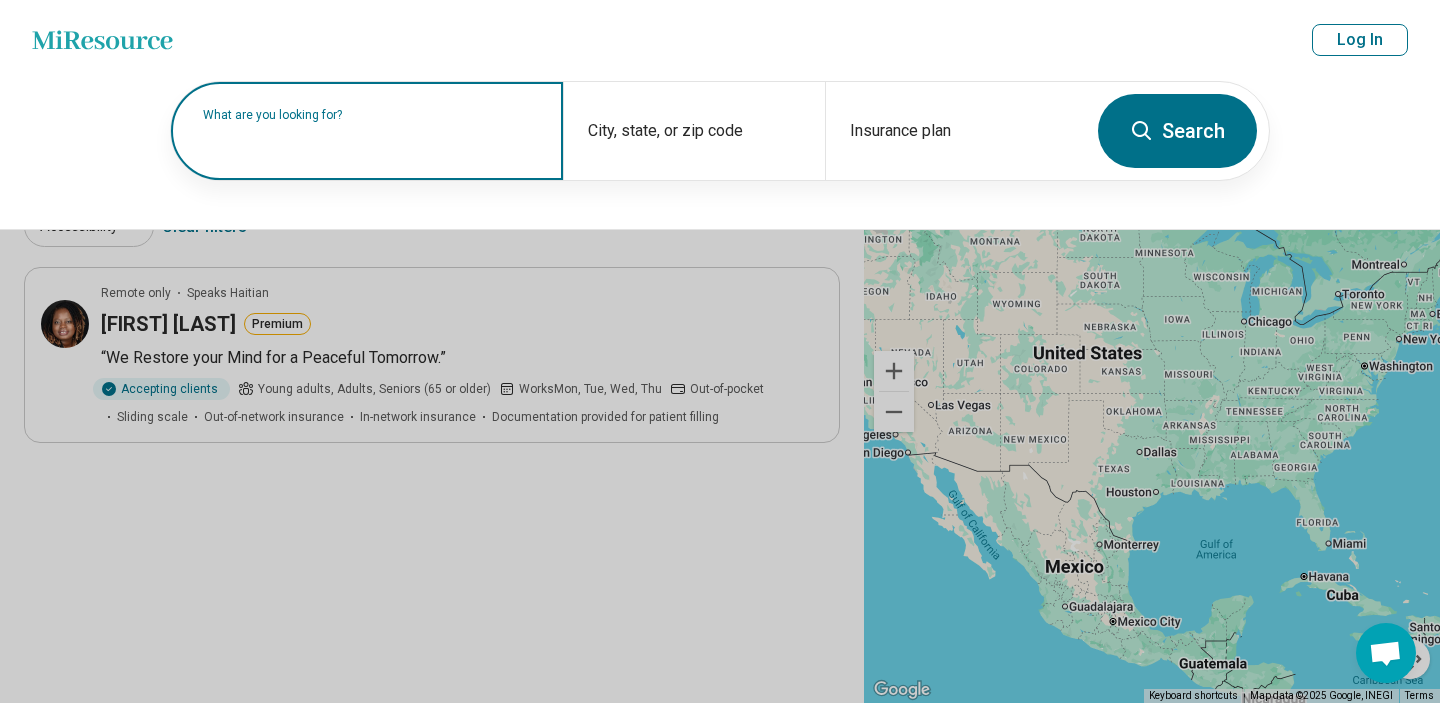 click on "What are you looking for?" at bounding box center [371, 115] 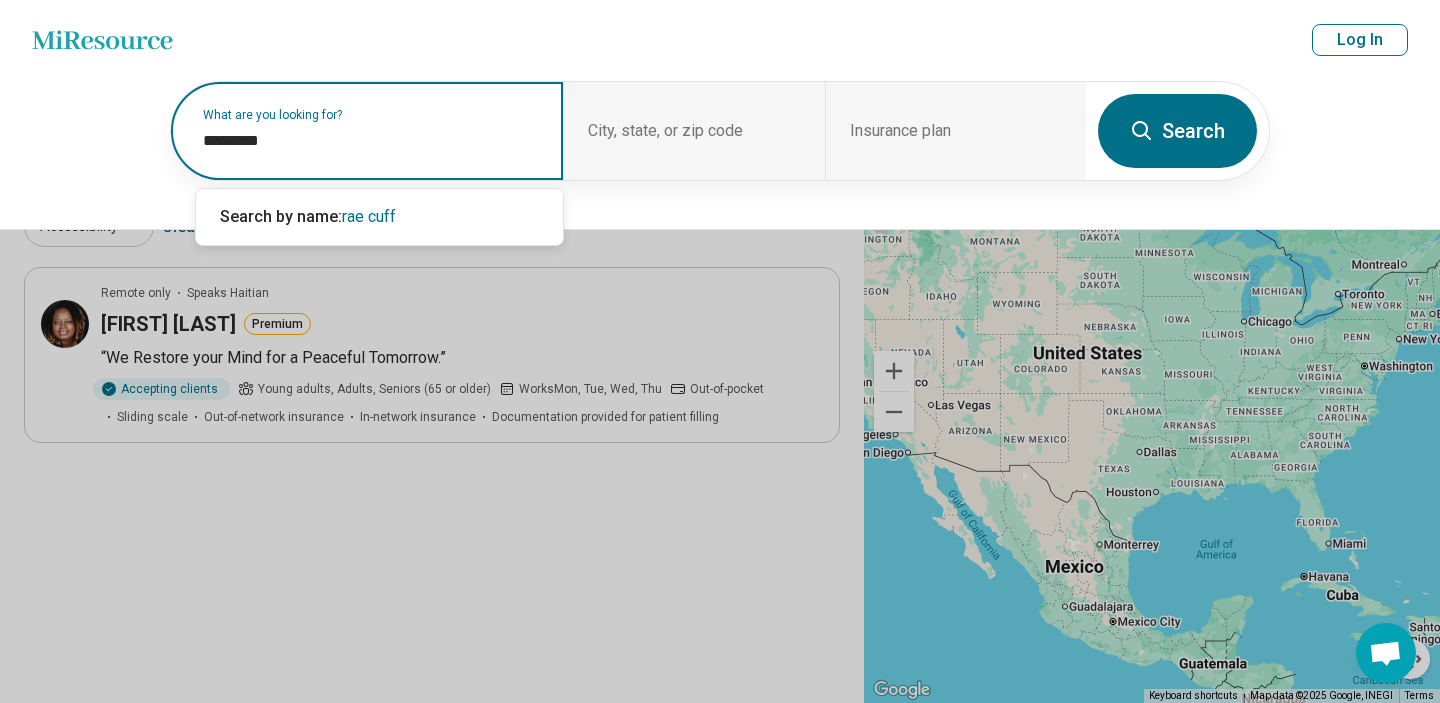 type on "**********" 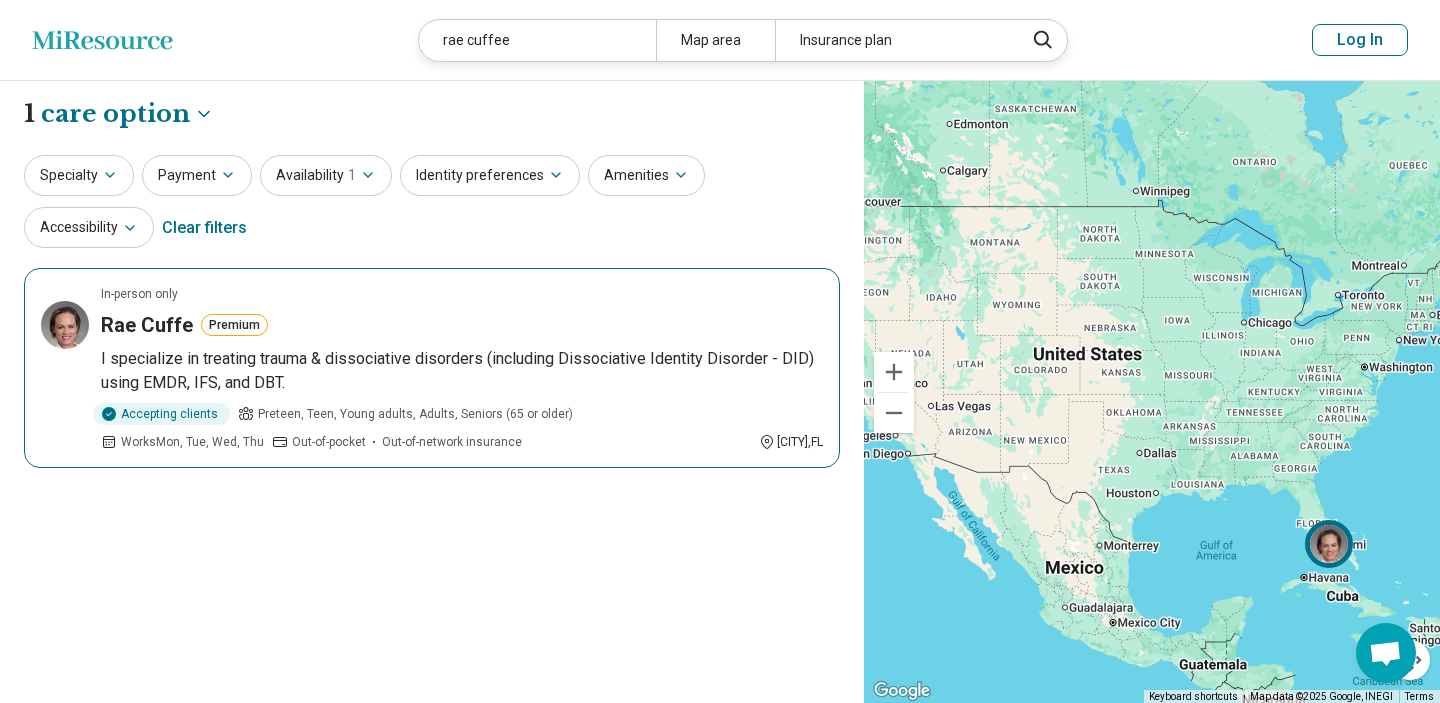 click on "In-person only" at bounding box center [462, 294] 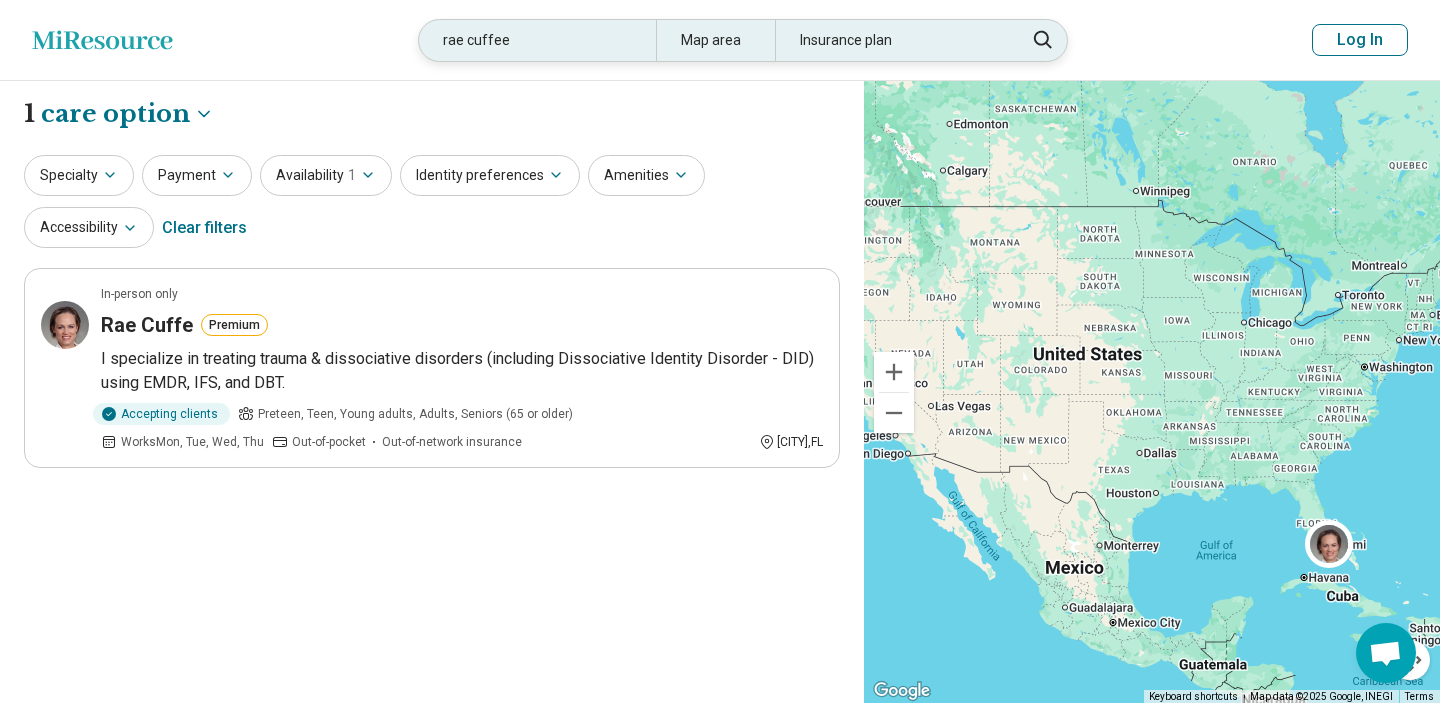 click on "rae cuffee" at bounding box center [537, 40] 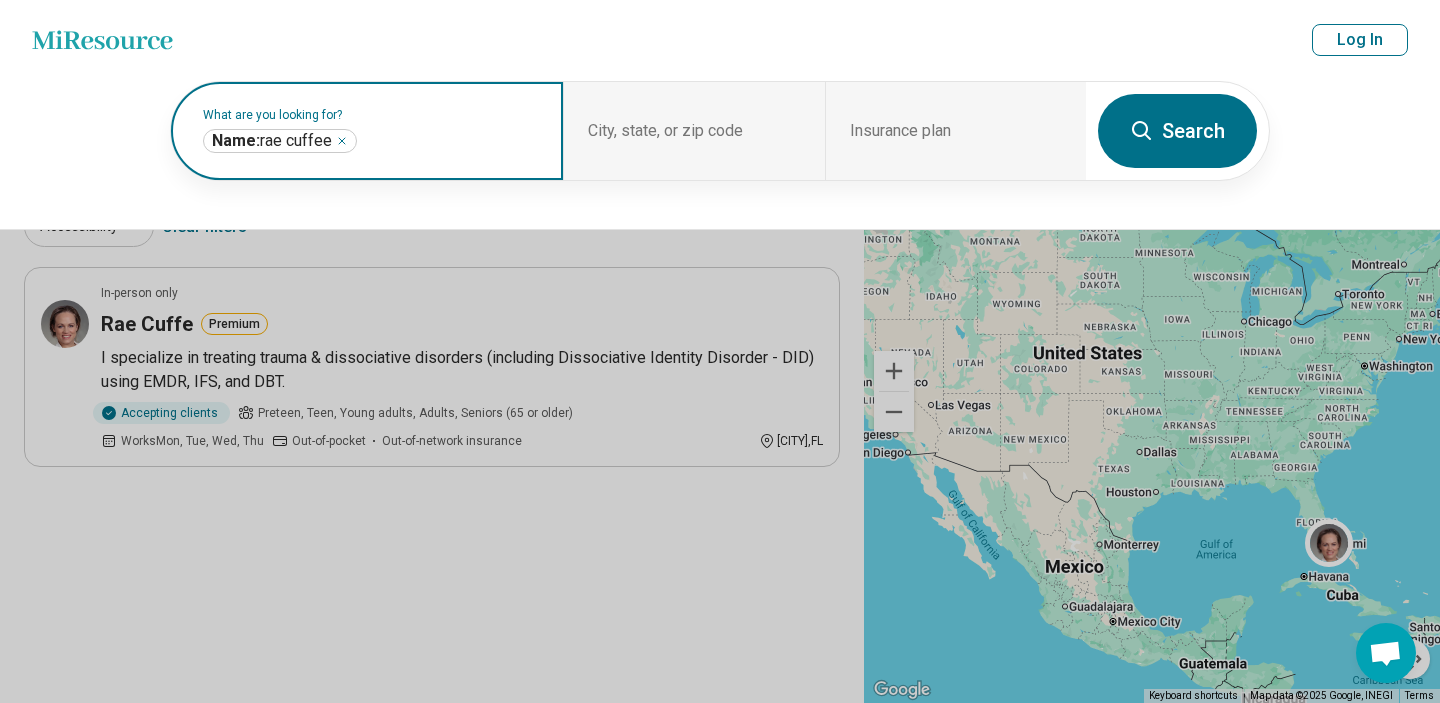 click on "**********" at bounding box center (280, 141) 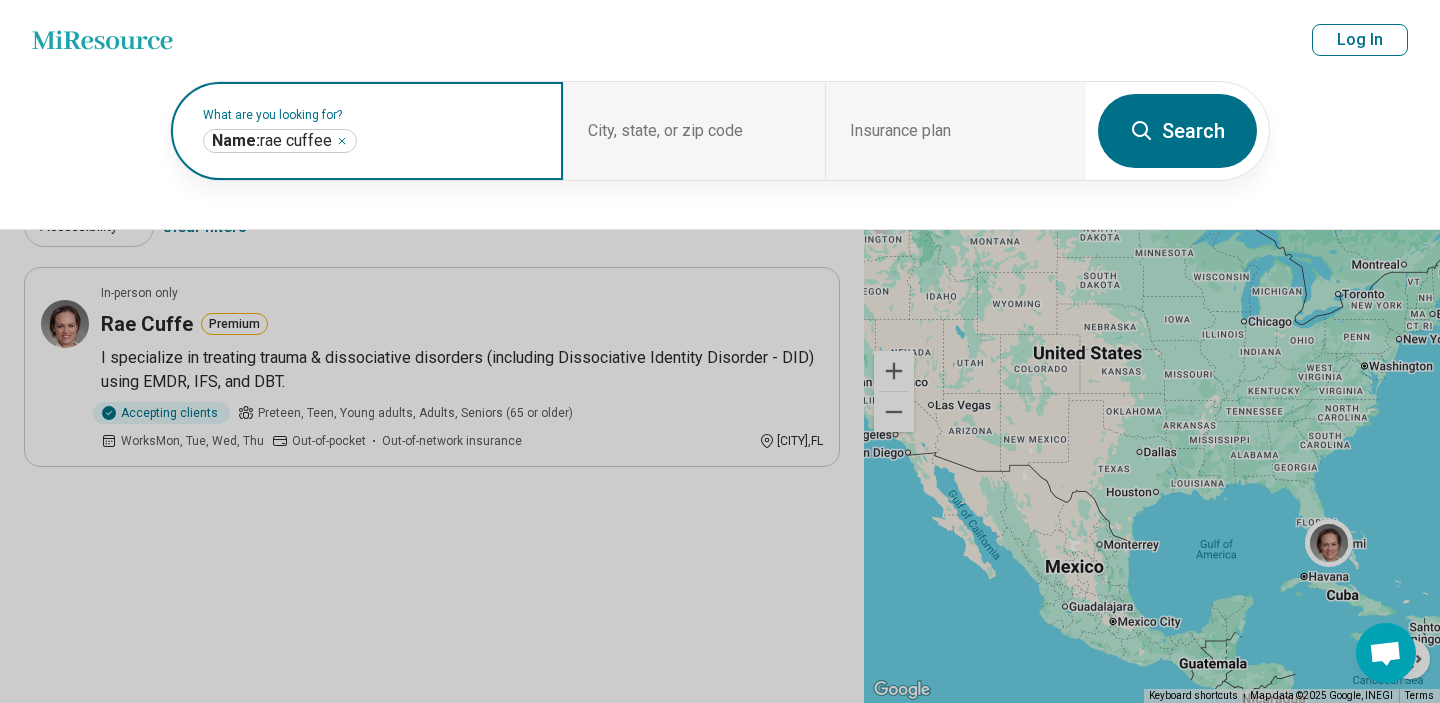 click 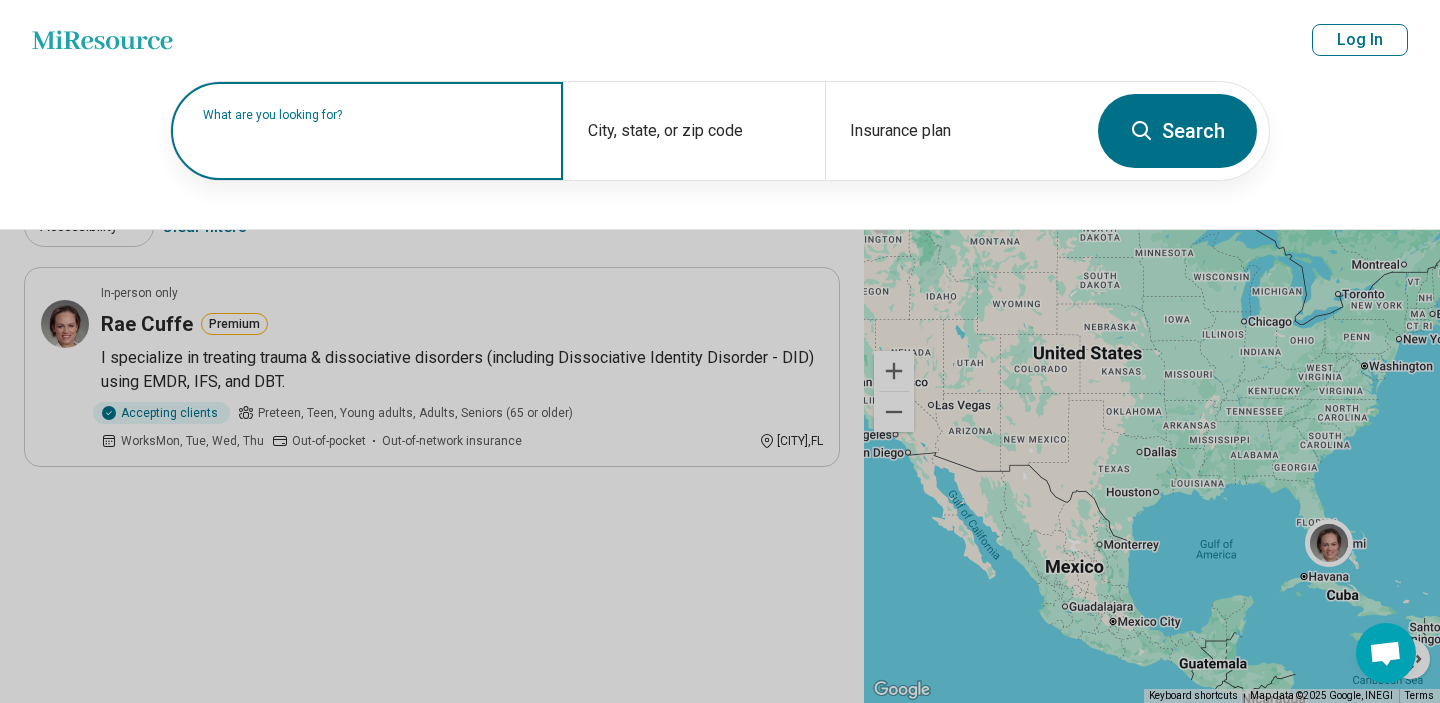 click on "What are you looking for?" at bounding box center [371, 115] 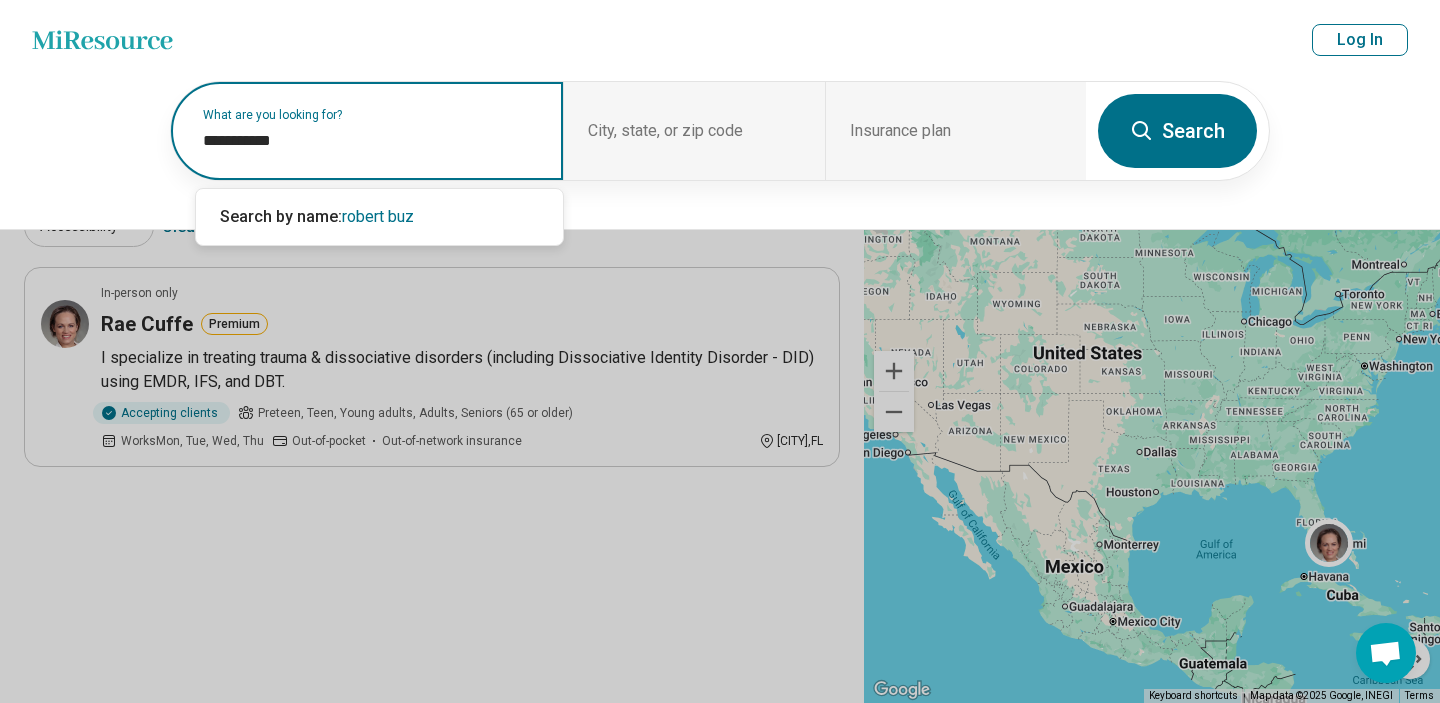 type on "**********" 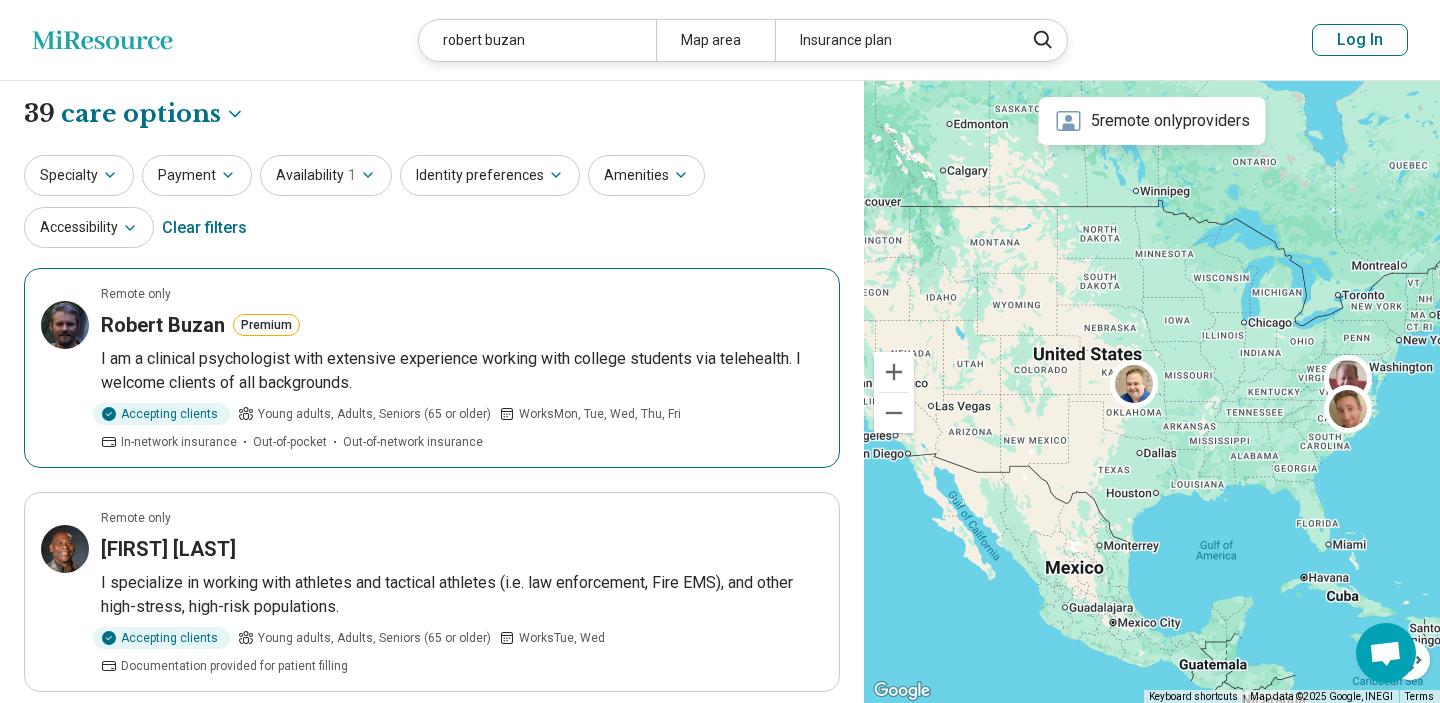 click on "Remote only Robert Buzan Premium I am a clinical psychologist with extensive experience working with college students via telehealth. I welcome clients of all backgrounds. Accepting clients Young adults, Adults, Seniors (65 or older) Works  Mon, Tue, Wed, Thu, Fri In-network insurance Out-of-pocket Out-of-network insurance" at bounding box center [432, 368] 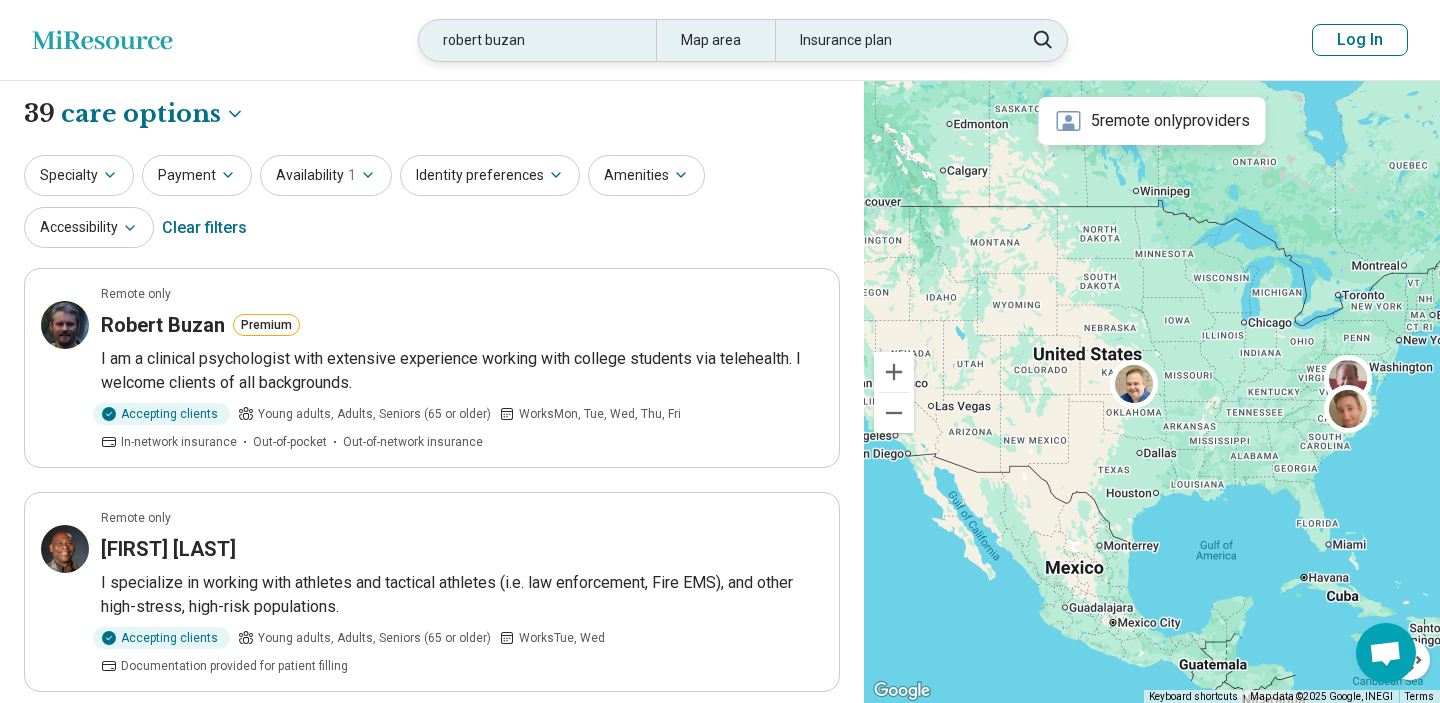 click on "robert buzan" at bounding box center [537, 40] 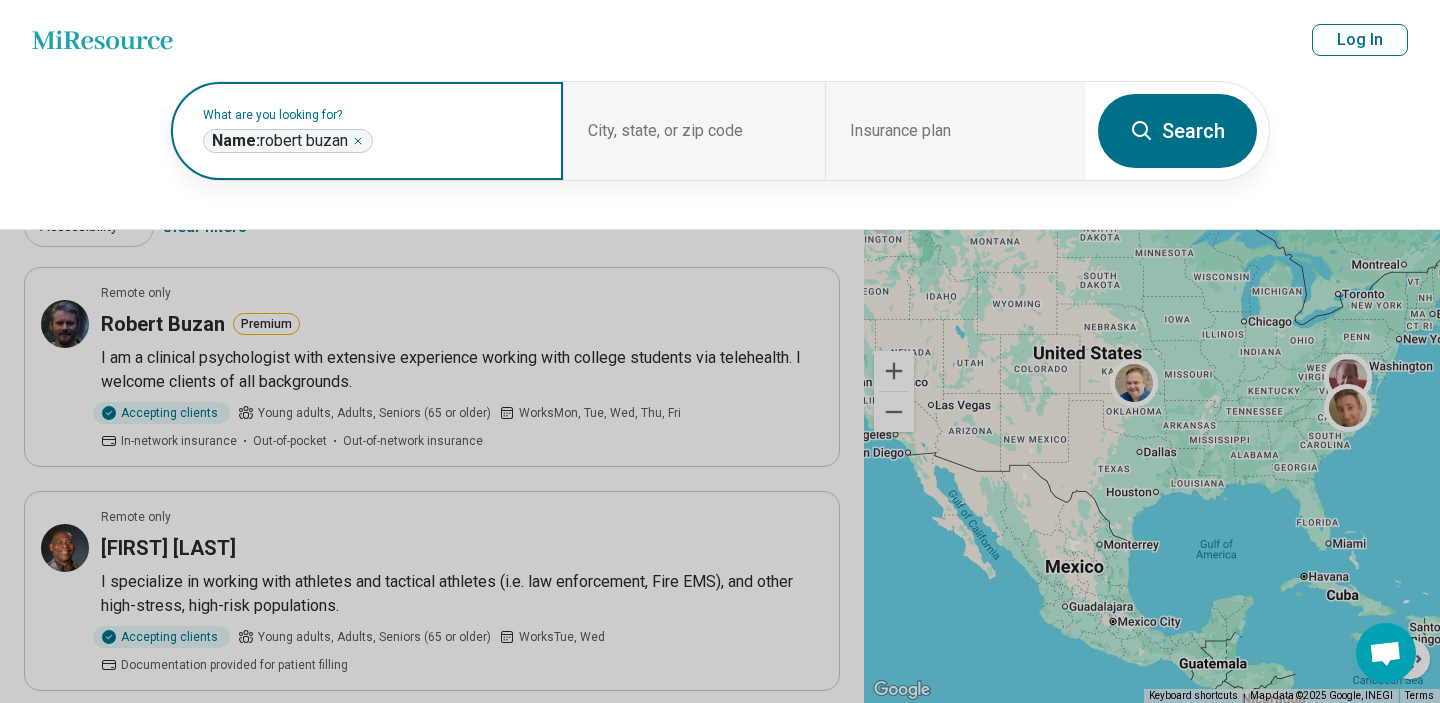 click 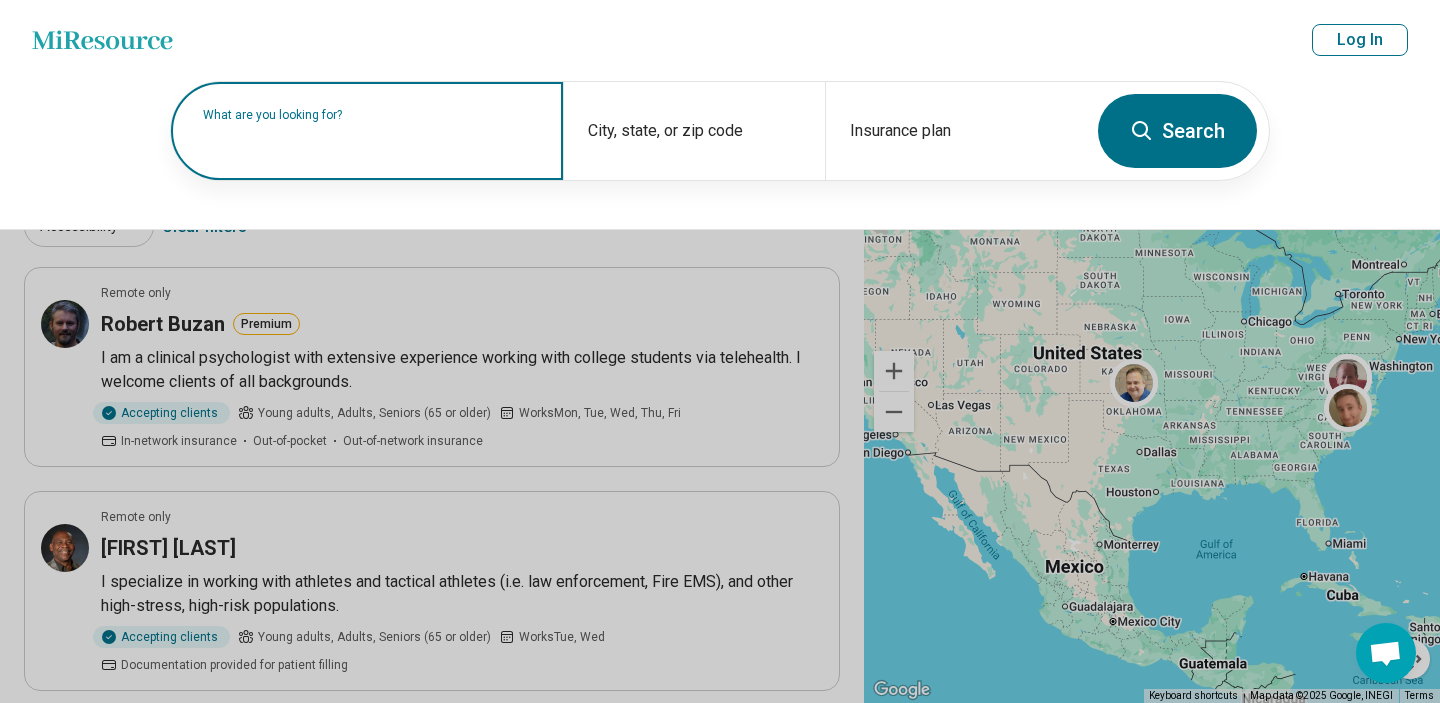 click on "What are you looking for?" at bounding box center [371, 115] 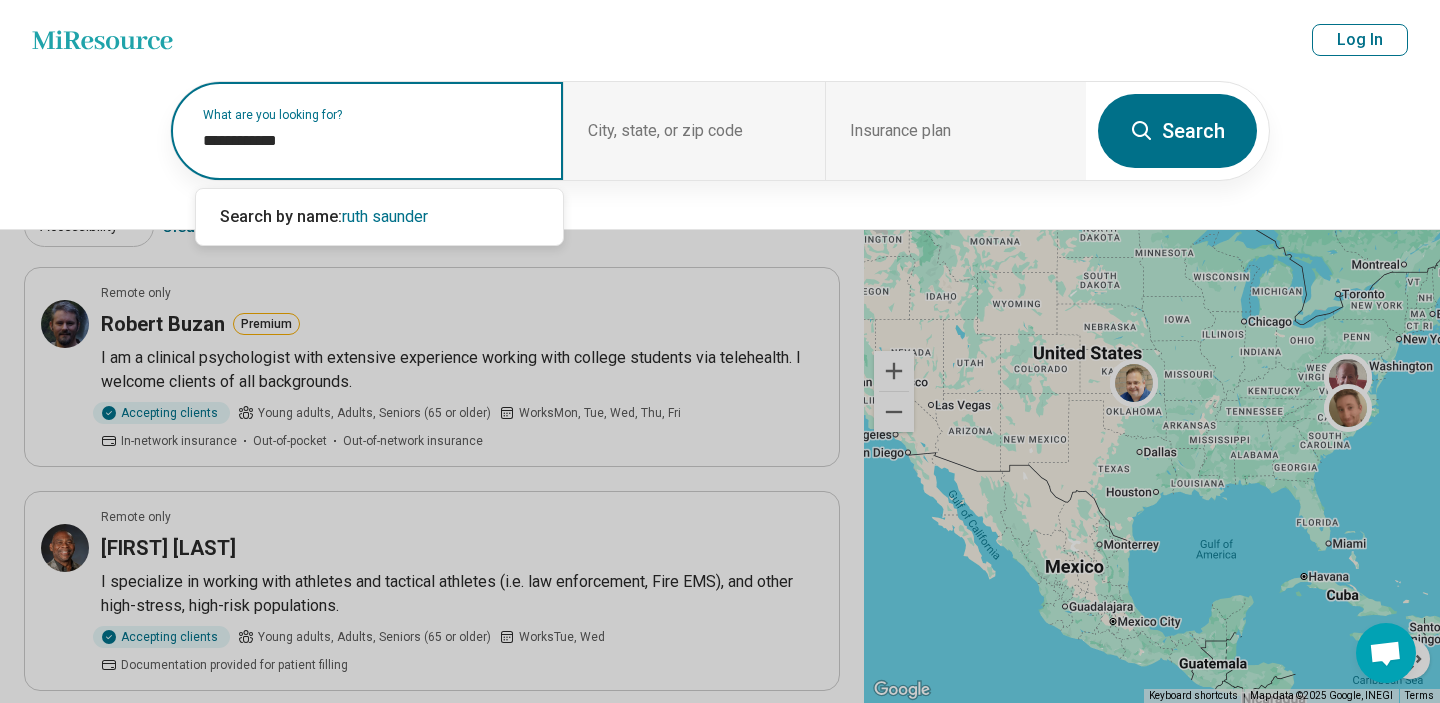 type on "**********" 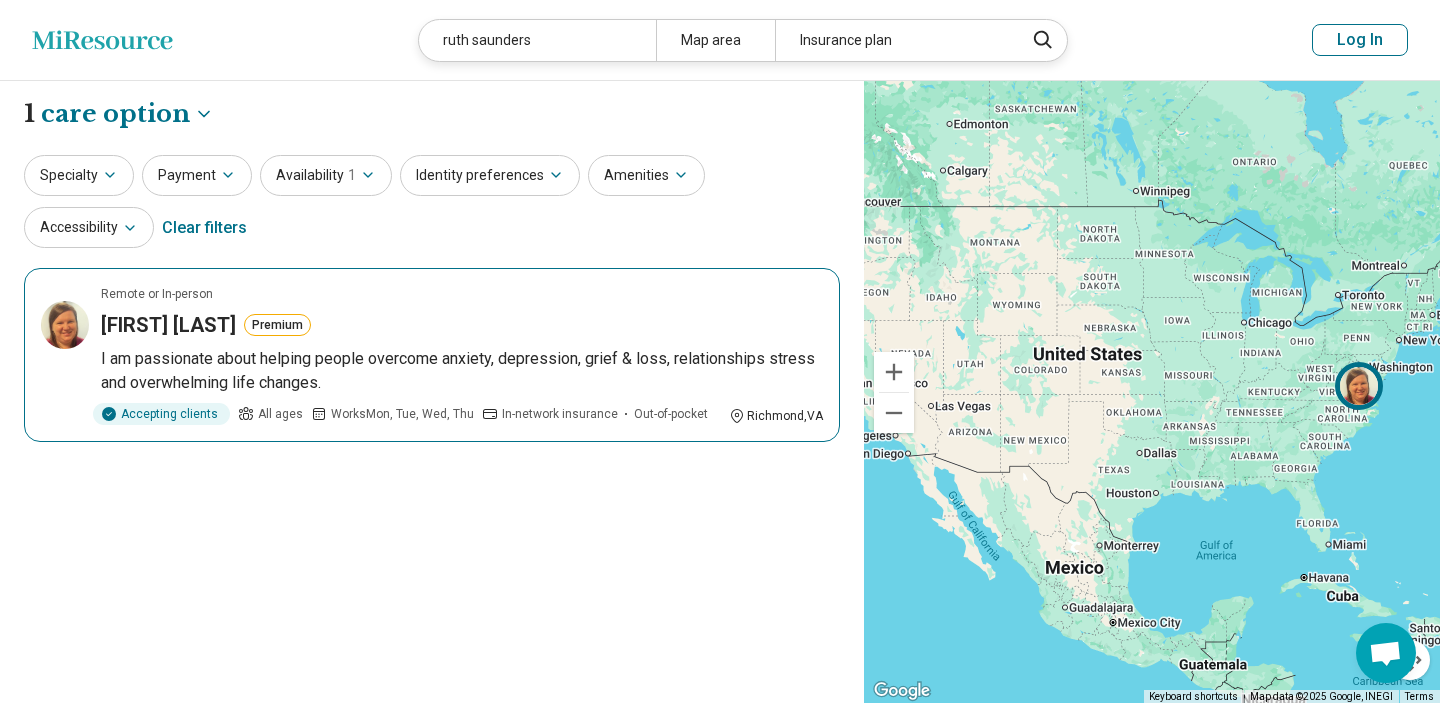 click on "Remote or In-person Ruth Saunders Premium I am passionate about helping people overcome anxiety, depression, grief & loss, relationships stress and overwhelming life changes. Accepting clients All ages Works  Mon, Tue, Wed, Thu In-network insurance Out-of-pocket Richmond ,  VA" at bounding box center [432, 355] 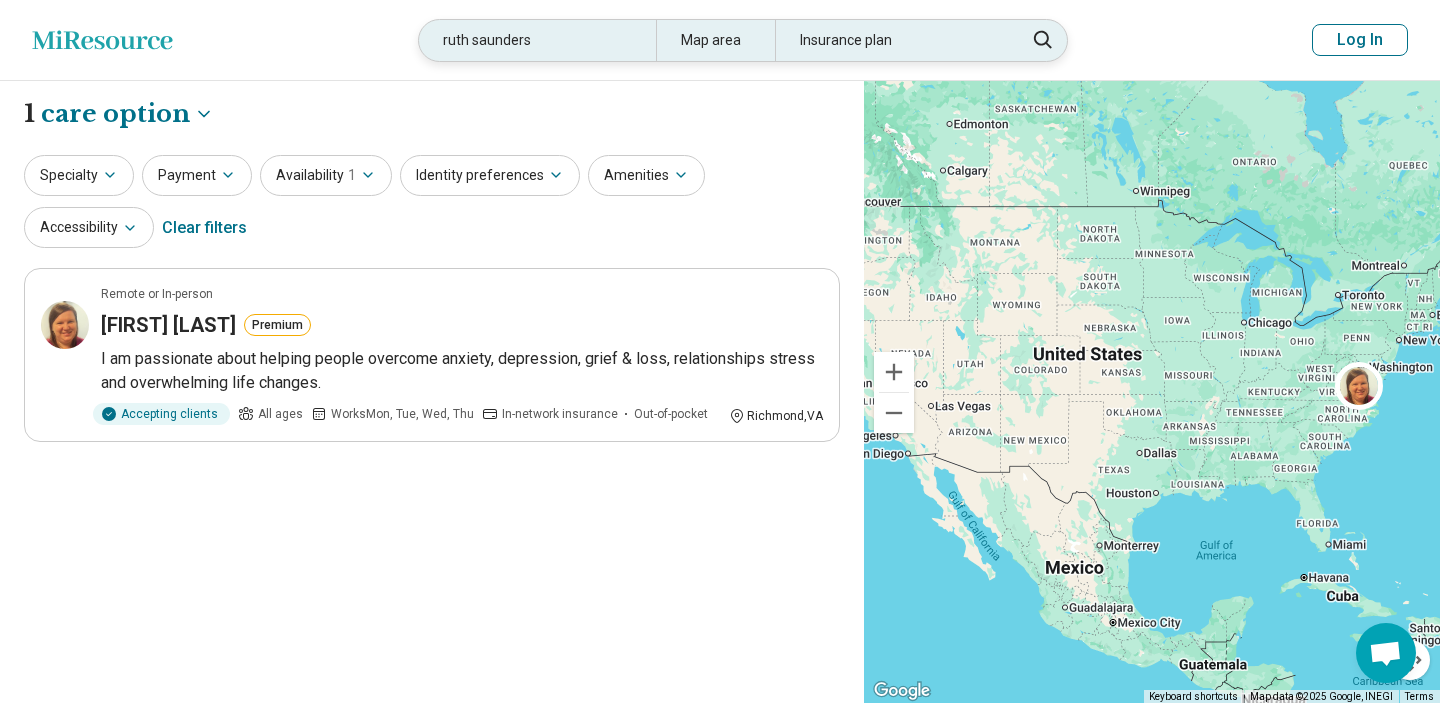 click on "ruth saunders" at bounding box center (537, 40) 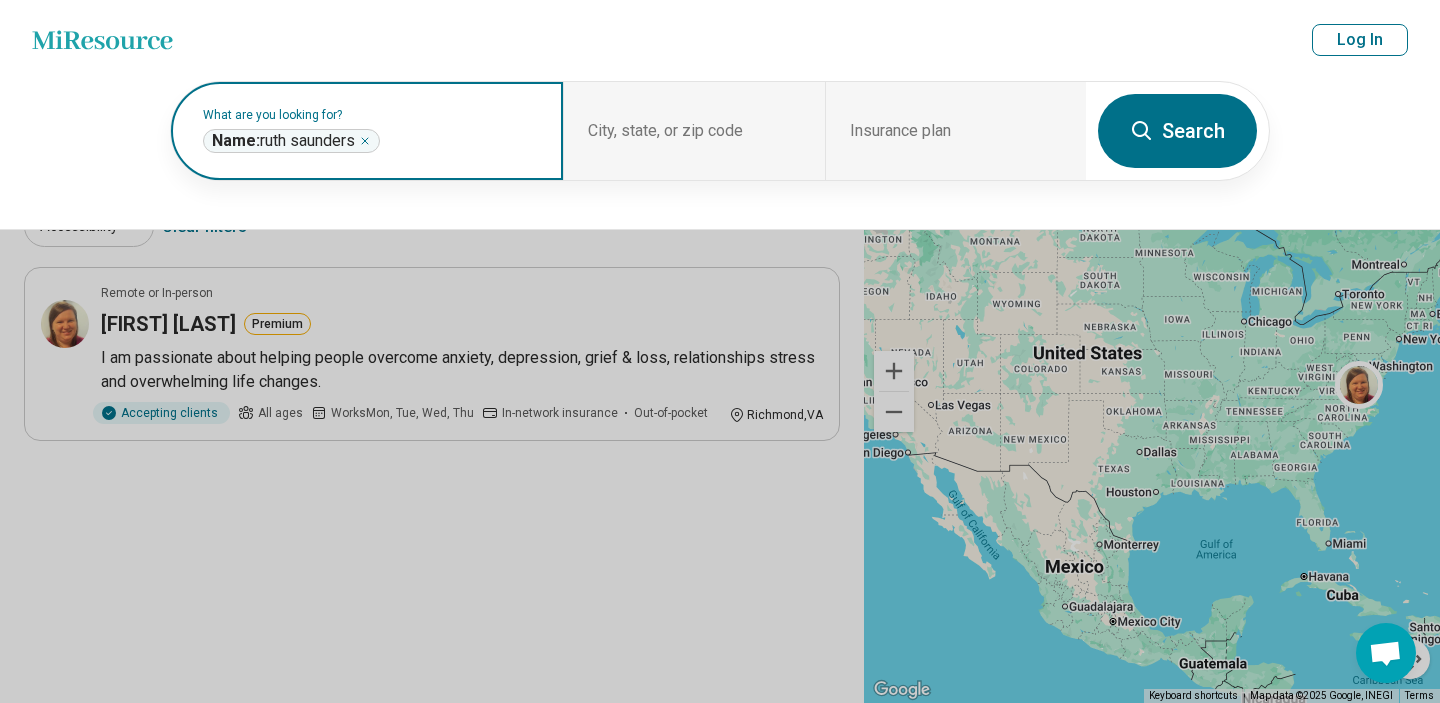 click 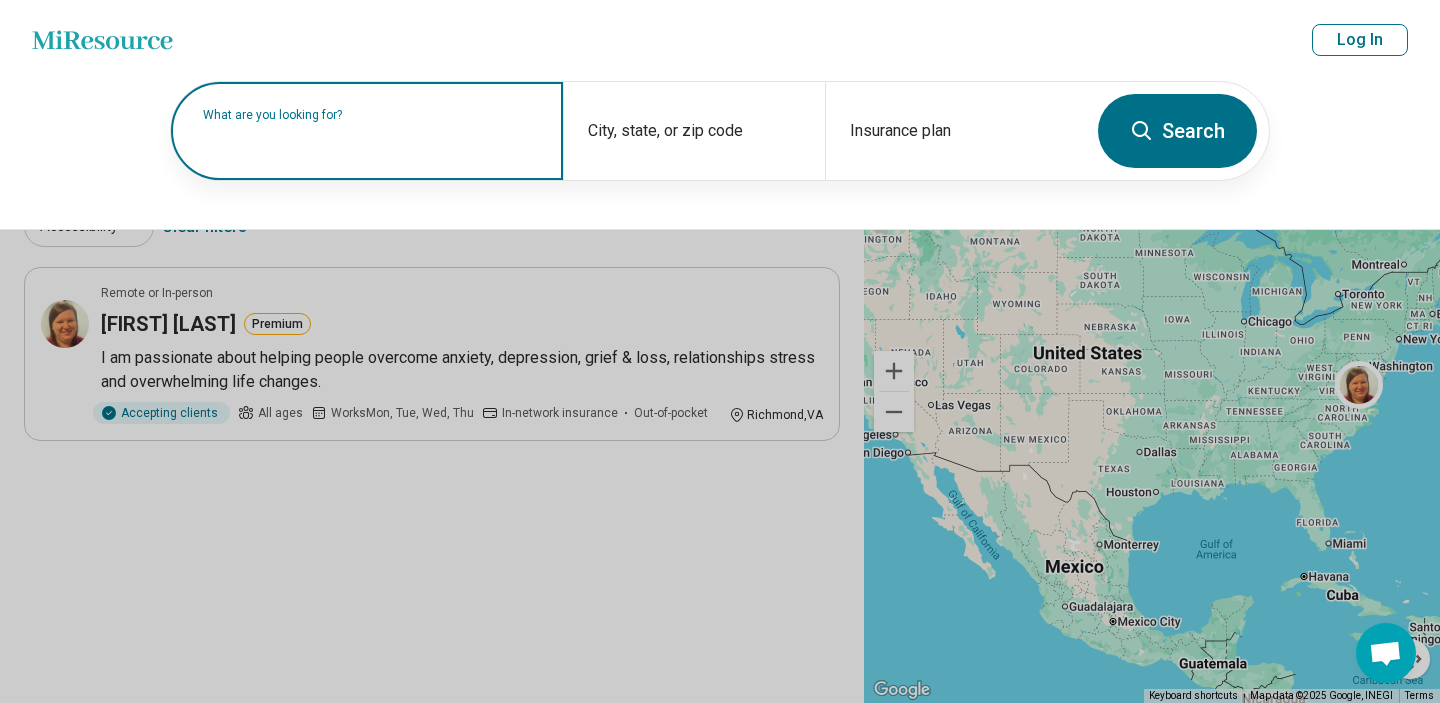 click on "What are you looking for?" at bounding box center (371, 115) 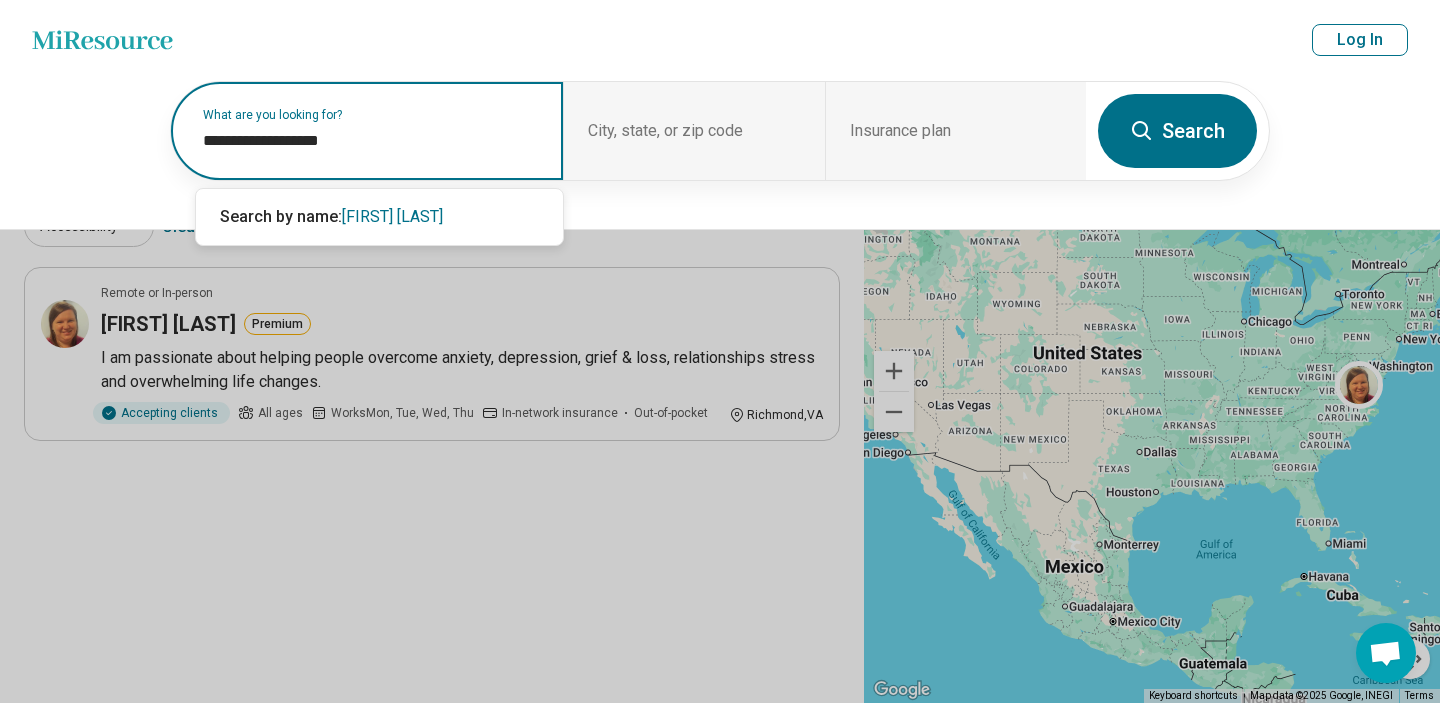 type on "**********" 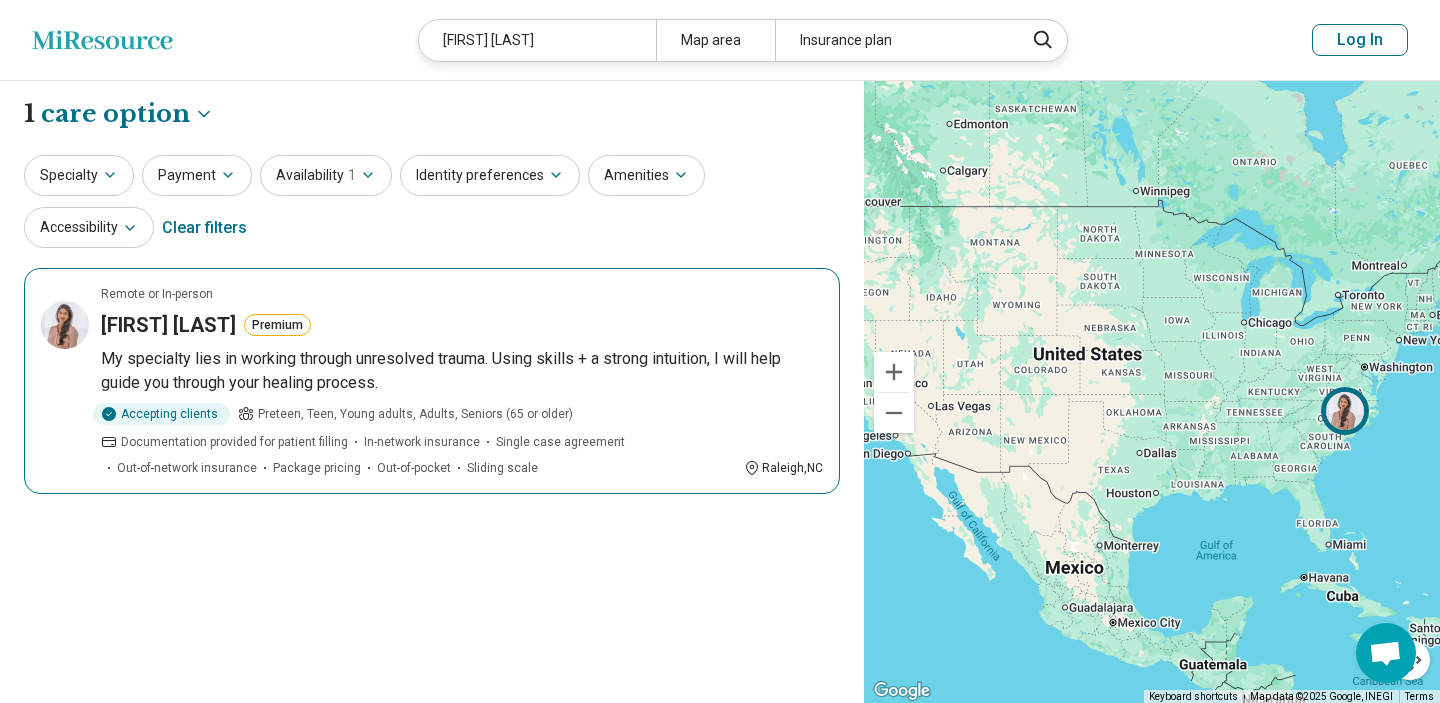 click on "Remote or In-person Salona Lutchminarain Premium My specialty lies in working through unresolved trauma. Using skills + a strong intuition, I will help guide you through your healing process. Accepting clients Preteen, Teen, Young adults, Adults, Seniors (65 or older) Documentation provided for patient filling In-network insurance Single case agreement Out-of-network insurance Package pricing Out-of-pocket Sliding scale Raleigh ,  NC" at bounding box center [432, 381] 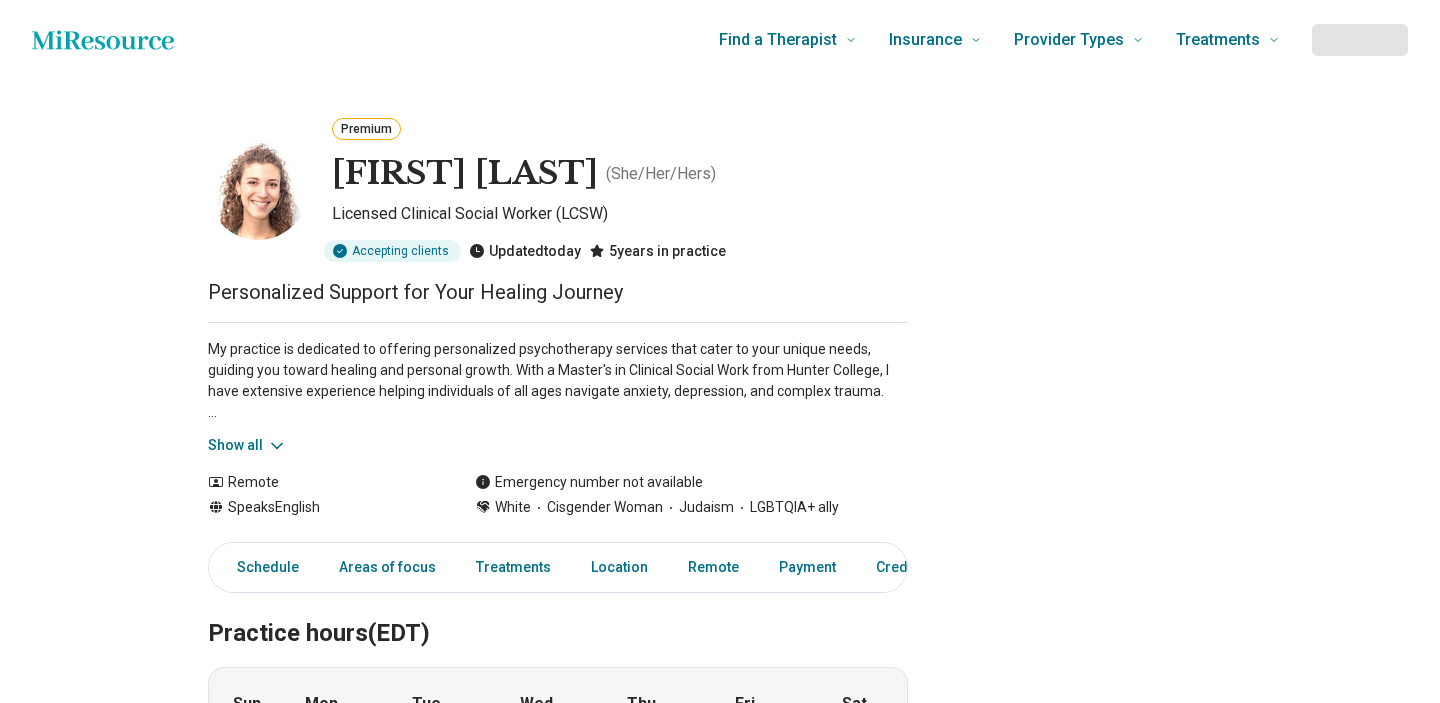 scroll, scrollTop: 0, scrollLeft: 0, axis: both 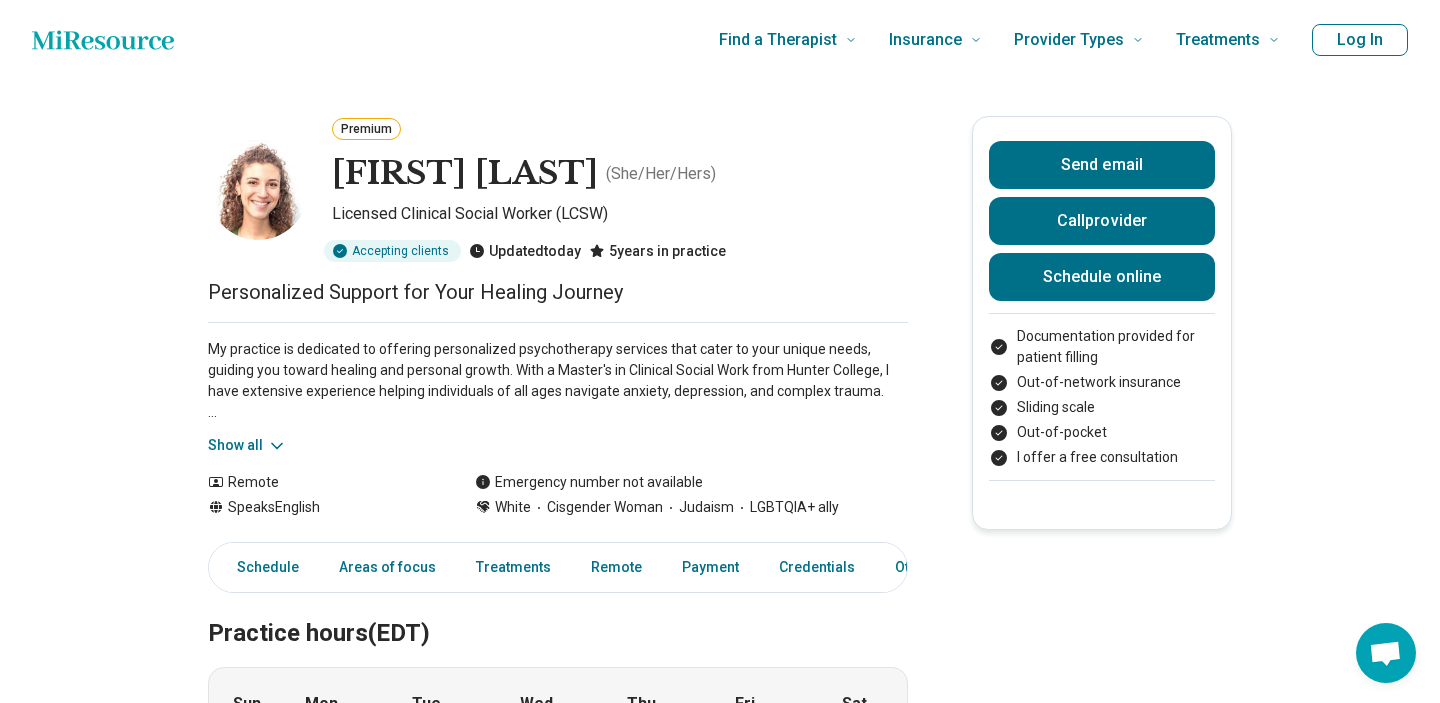 click on "Premium Micaela Schiff ( She/Her/Hers ) Licensed Clinical Social Worker (LCSW) Accepting clients Updated  today 5  years in practice Personalized Support for Your Healing Journey Show all Remote Speaks  English Emergency number not available White Cisgender Woman Judaism LGBTQIA+ ally Send email Call  provider Schedule online Documentation provided for patient filling Out-of-network insurance Sliding scale Out-of-pocket I offer a free consultation Schedule Areas of focus Treatments Remote Payment Credentials Other Practice hours  (EDT) Sun closed Mon 9:30 am  –   7:30 pm Tue 9:30 am  –   7:30 pm Wed 9:30 am  –   7:30 pm Thu 9:30 am  –   7:30 pm Fri 9:00 am  –   4:00 pm Sat closed Areas of focus Areas of expertise Anxiety Attention Deficit Hyperactivity Disorder (ADHD) Body Image Bullying Career College and School Placement Conflict Resolution Dependent Personality Depression Intimacy Concerns Learning Disorder Life Transitions Obsessive Compulsive Disorder (OCD) Panic Parenting Concerns Self-Esteem" at bounding box center [720, 1291] 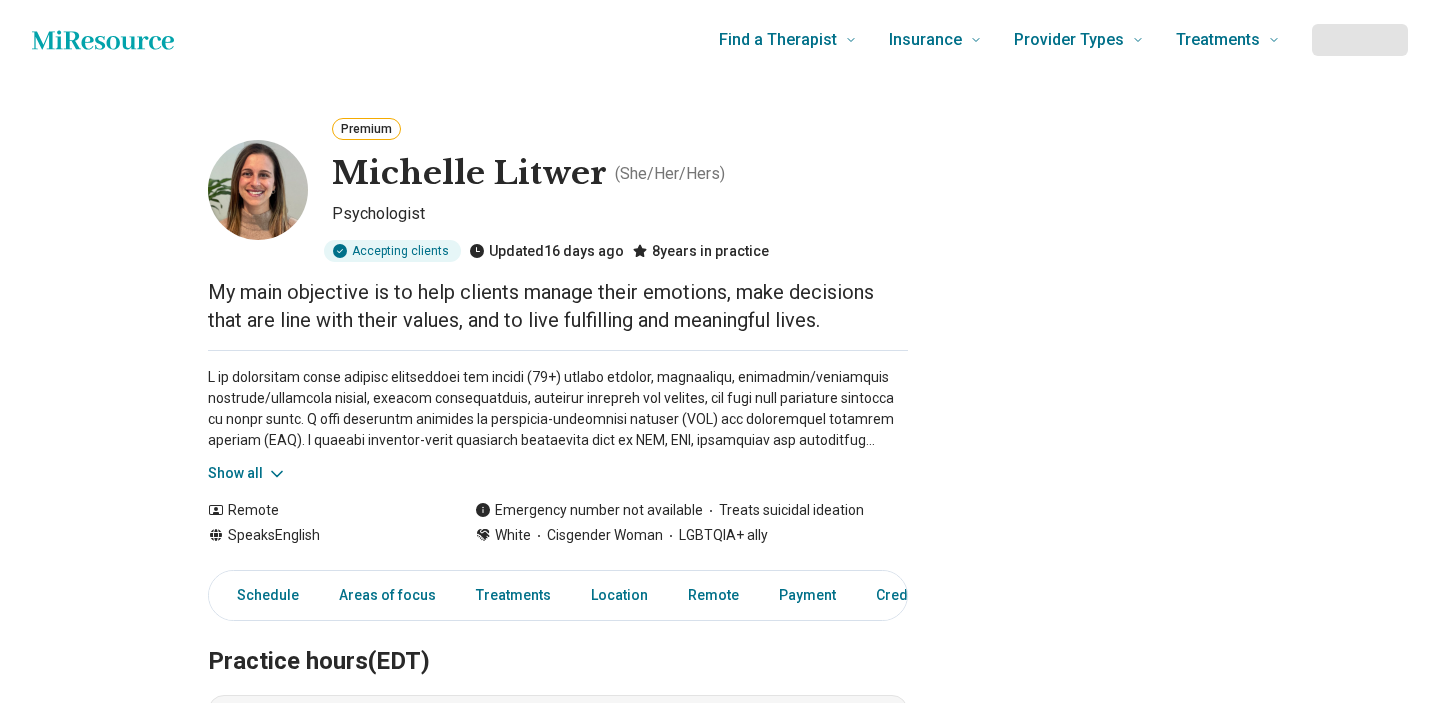 scroll, scrollTop: 0, scrollLeft: 0, axis: both 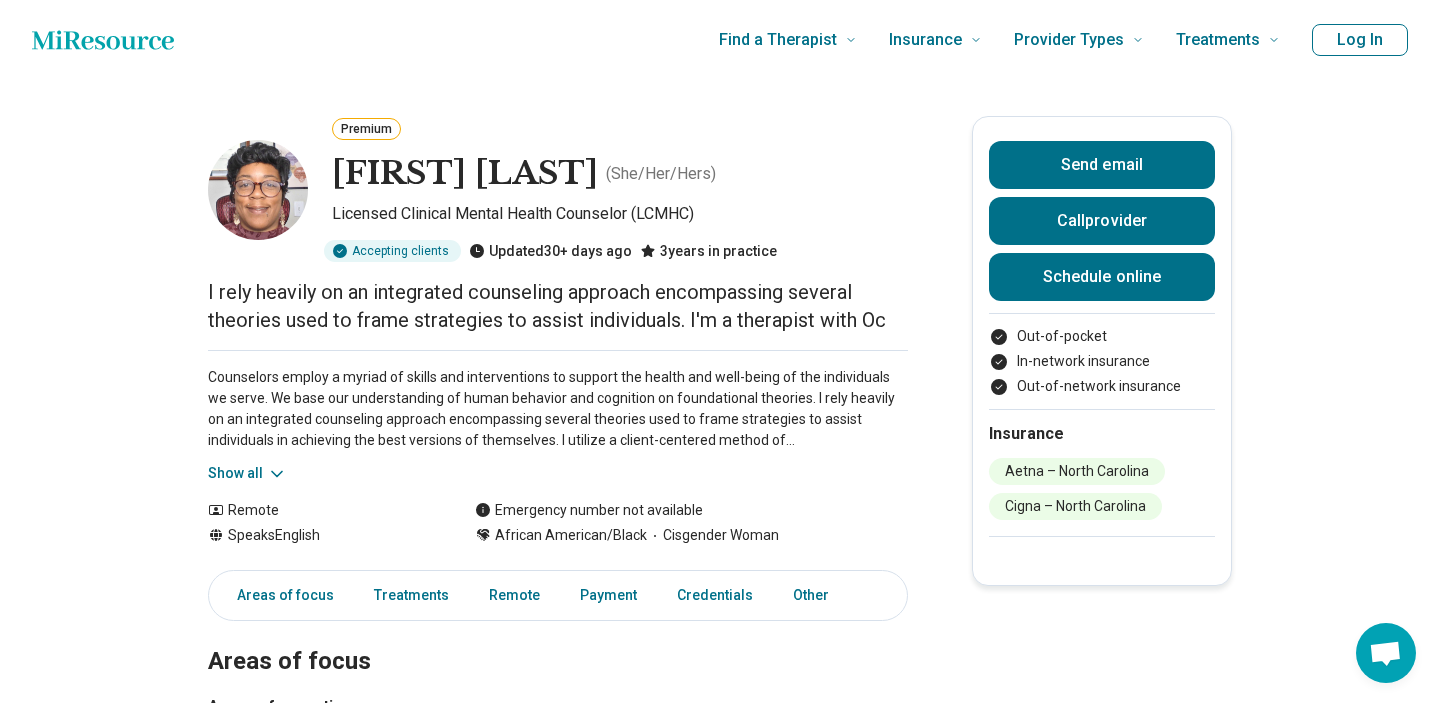 click on "Find a Therapist Mental Health Conditions ADHD Anxiety Anorexia Autism Bipolar Binge Eating Bulimia Depression OCD Panic Phobias Postpartum Depression PTSD Schizophrenia Social Anxiety Behavioral and Coping Challenges Alcohol Anger Issues Antisocial Borderline Personality Drug Use Gambling Hoarding Narcissistic Personality Disorder OCPD Personality Disorders Sex Addiction Skin Picking Trichotillomania Relationships & Life Events Adoption Divorce End of Life Grief & Loss Infertility Infidelity Life Transitions Parenting Pregnancy Loss Relationships Identity and Emotional Wellbeing Abuse Body Image Bullying Childhood Abuse Chronic Pain Domestic Abuse Gender Identity Loneliness Sexual Assault Self Harm Suicidal Ideation Trauma Career & Performance Burnout Career Learning Disorder Personal Growth Self Esteem Sleep Work Life Balance Insurance National Insurers Aetna Anthem Blue Cross Blue Shield Cigna Humana Optum UnitedHealthCare Government & Public Programs GEHA Medicaid Medicare TriCare Emblem Health Net Molina" at bounding box center [743, 40] 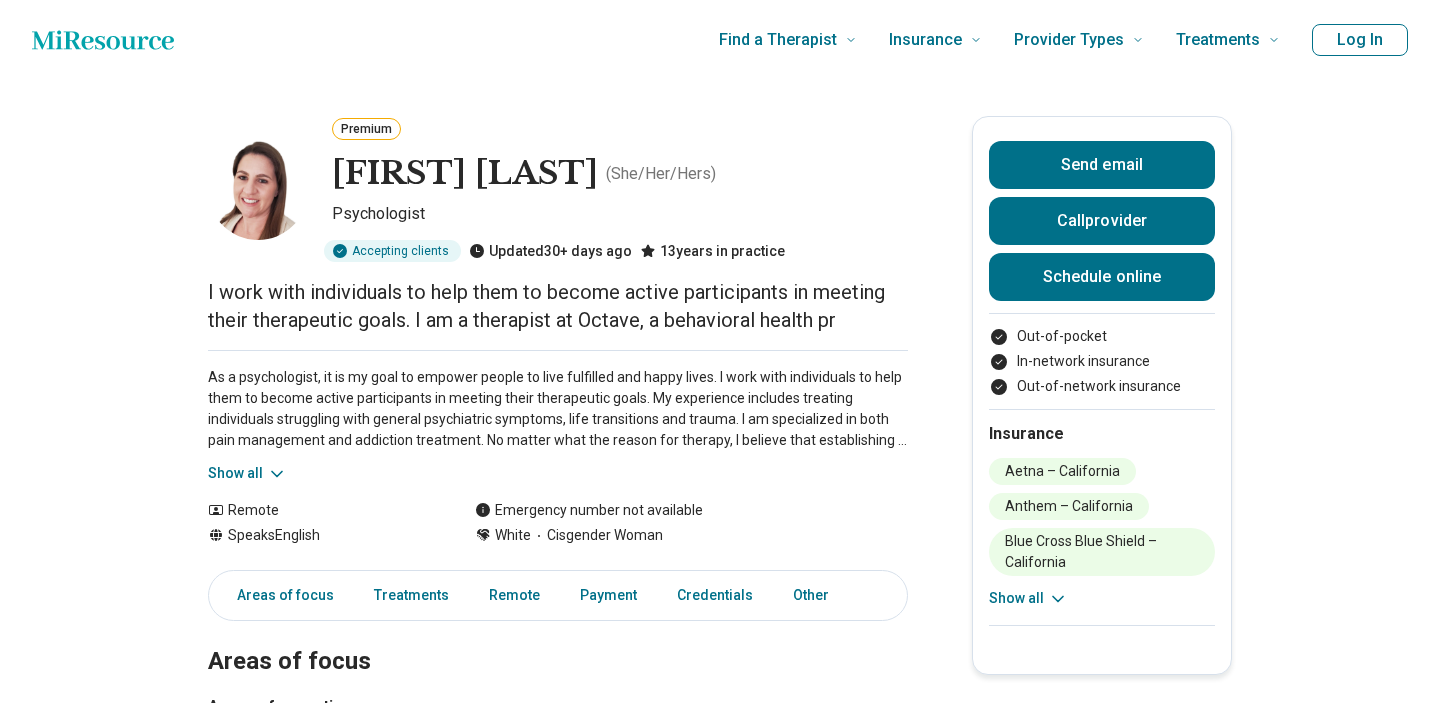 scroll, scrollTop: 0, scrollLeft: 0, axis: both 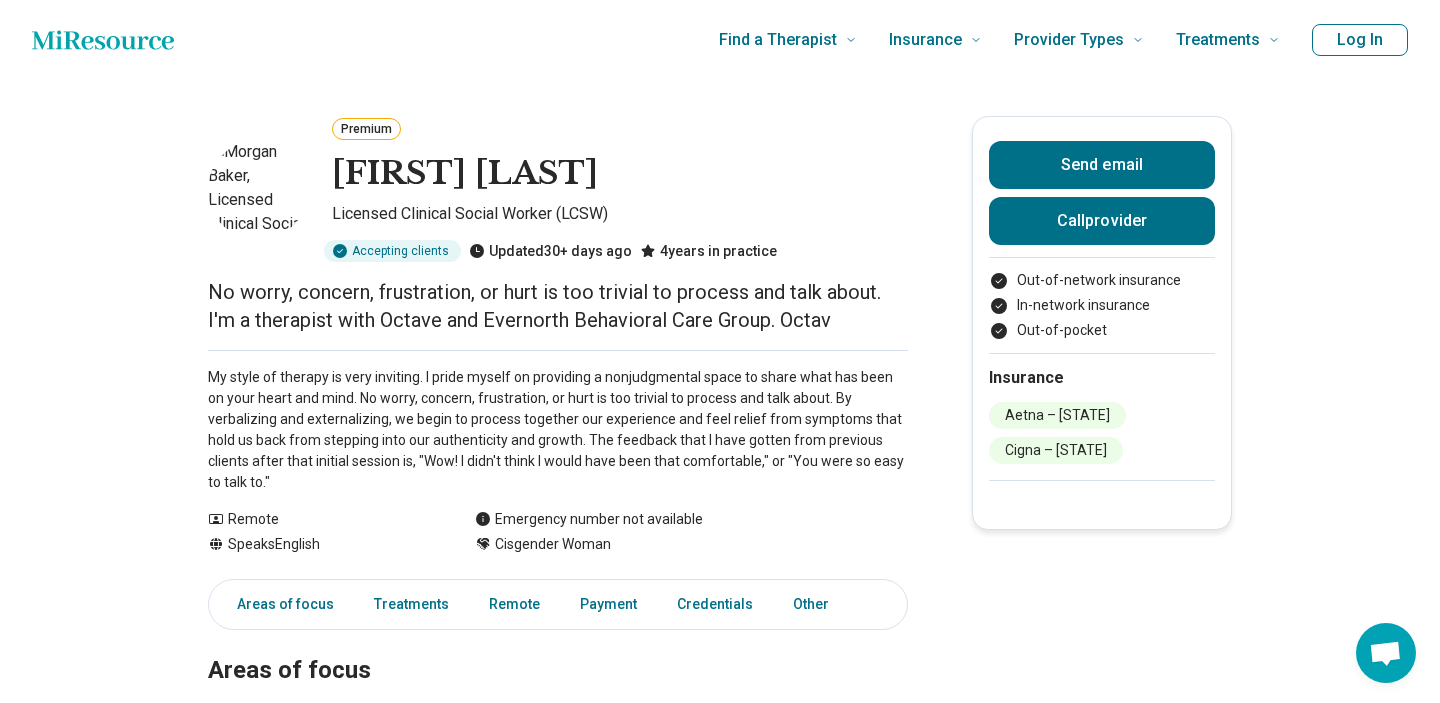 click on "No worry, concern, frustration, or hurt is too trivial to process and talk about.
I'm a therapist with Octave and Evernorth Behavioral Care Group. Octav" at bounding box center (558, 306) 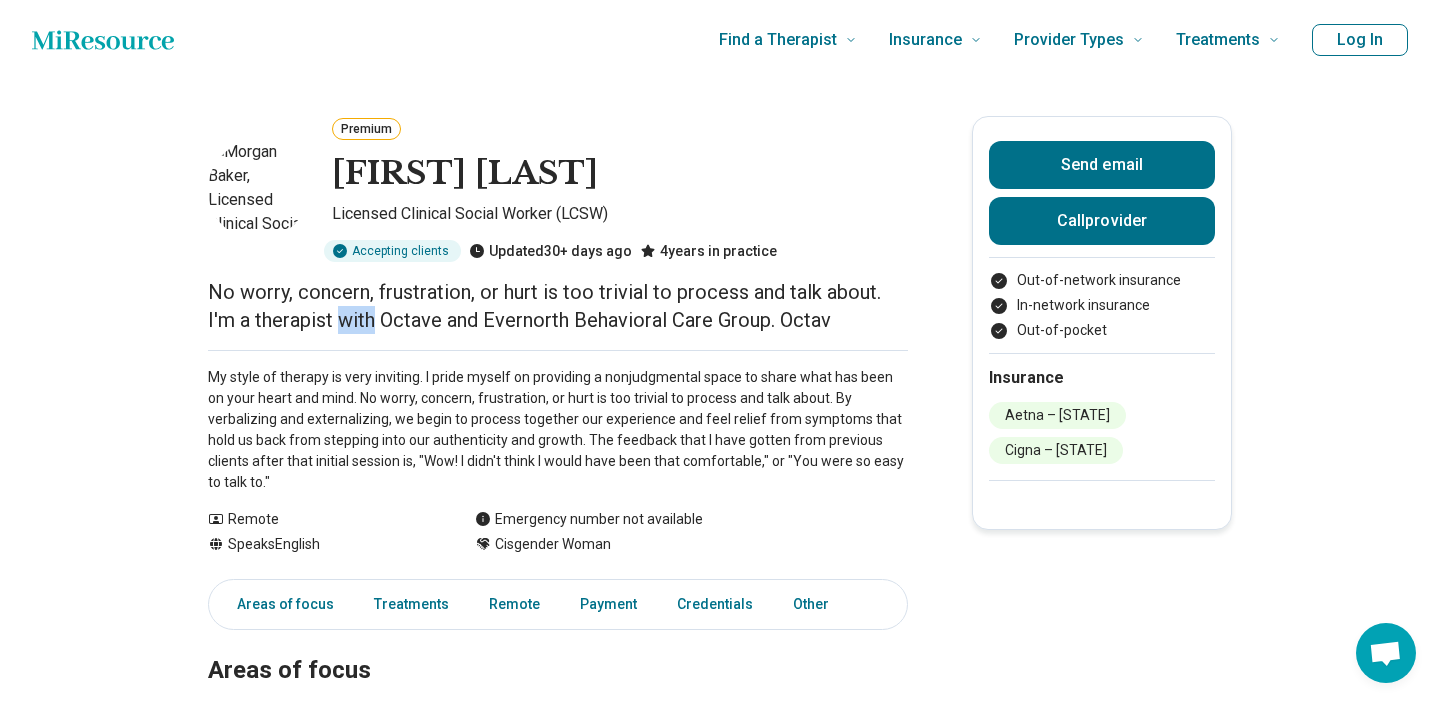 click on "No worry, concern, frustration, or hurt is too trivial to process and talk about.
I'm a therapist with Octave and Evernorth Behavioral Care Group. Octav" at bounding box center [558, 306] 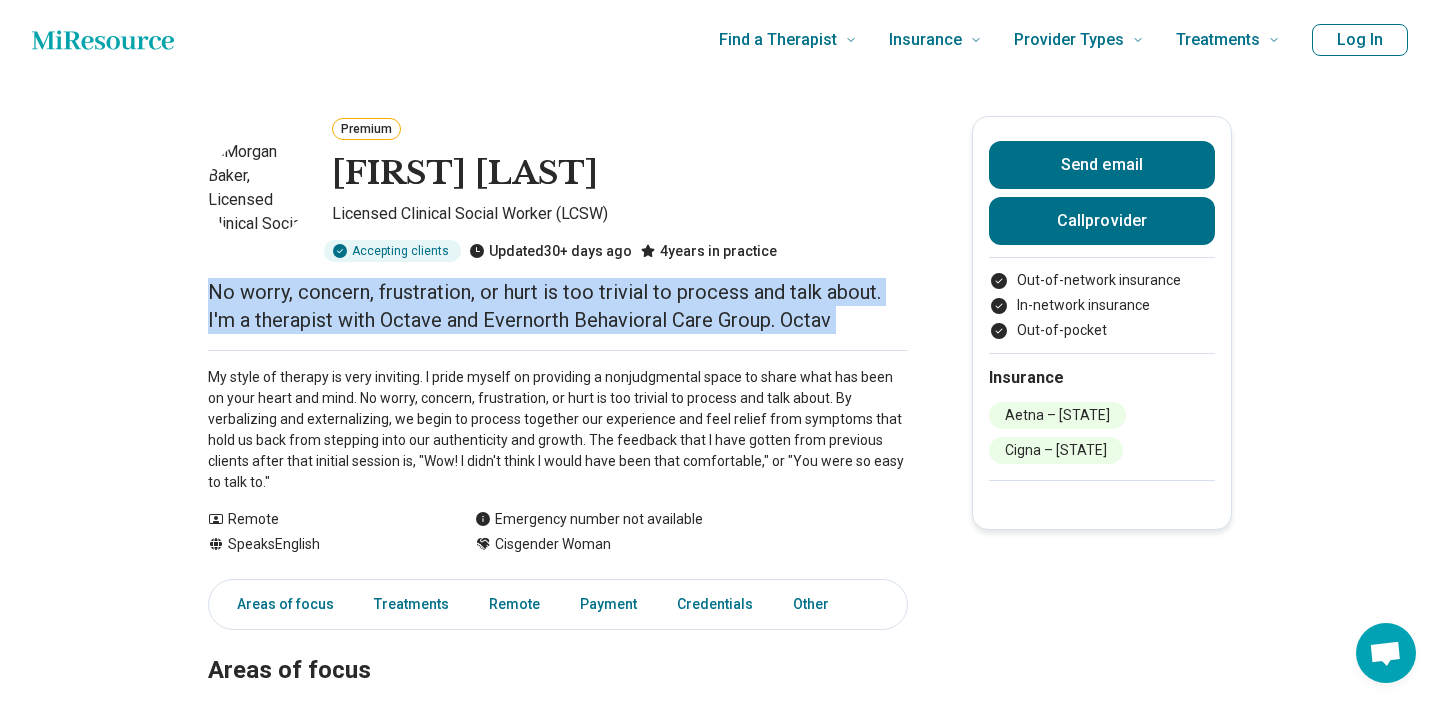 click on "No worry, concern, frustration, or hurt is too trivial to process and talk about.
I'm a therapist with Octave and Evernorth Behavioral Care Group. Octav" at bounding box center (558, 306) 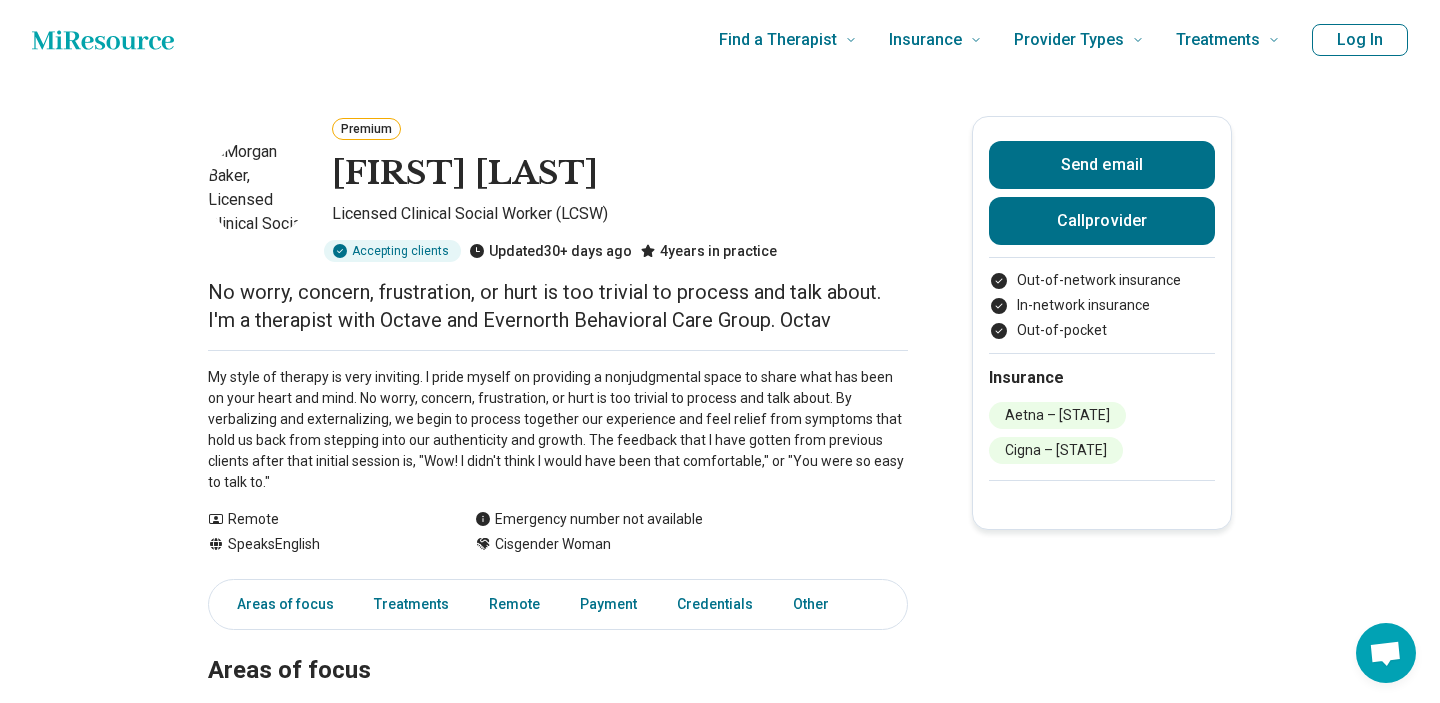 click on "My style of therapy is very inviting. I pride myself on providing a nonjudgmental space to share what has been on your heart and mind. No worry, concern, frustration, or hurt is too trivial to process and talk about. By verbalizing and externalizing, we begin to process together our experience and feel relief from symptoms that hold us back from stepping into our authenticity and growth. The feedback that I have gotten from previous clients after that initial session is, "Wow! I didn't think I would have been that comfortable," or "You were so easy to talk to."" at bounding box center [558, 430] 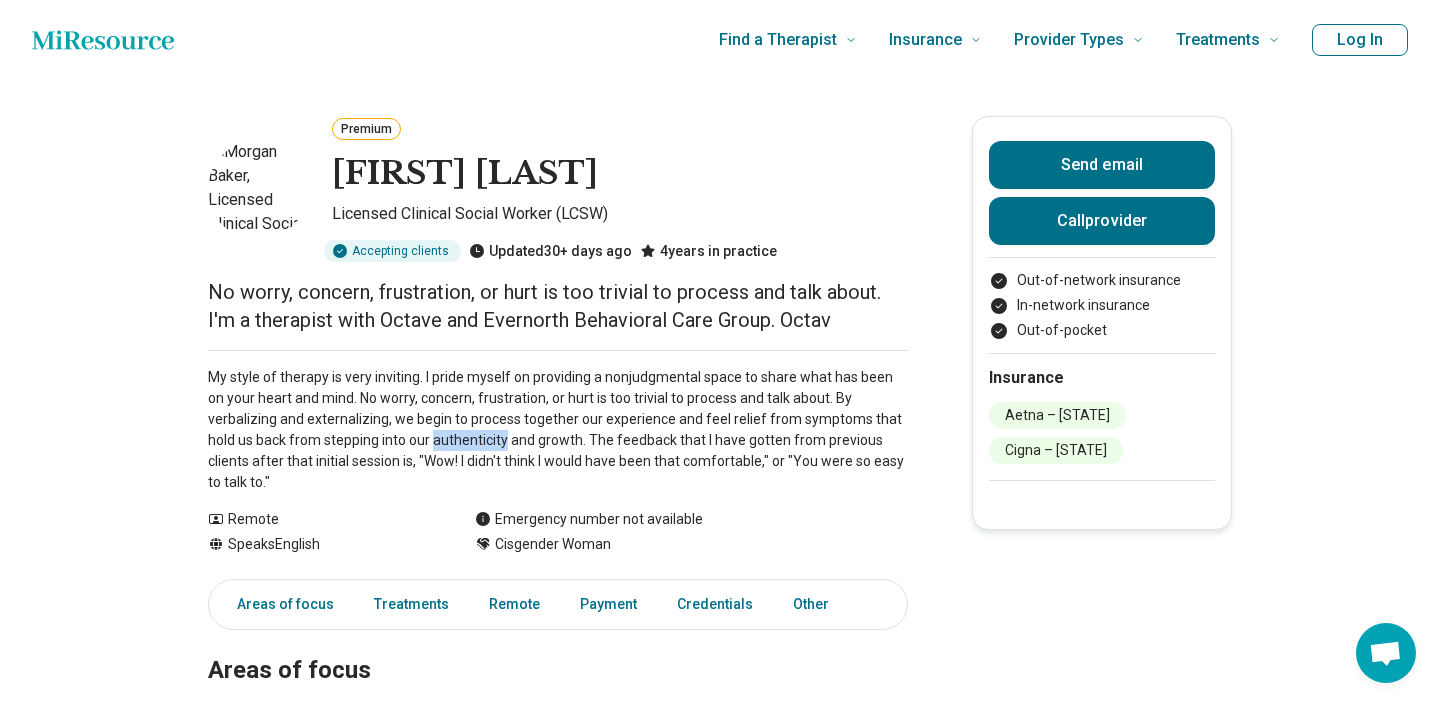 click on "My style of therapy is very inviting. I pride myself on providing a nonjudgmental space to share what has been on your heart and mind. No worry, concern, frustration, or hurt is too trivial to process and talk about. By verbalizing and externalizing, we begin to process together our experience and feel relief from symptoms that hold us back from stepping into our authenticity and growth. The feedback that I have gotten from previous clients after that initial session is, "Wow! I didn't think I would have been that comfortable," or "You were so easy to talk to."" at bounding box center (558, 430) 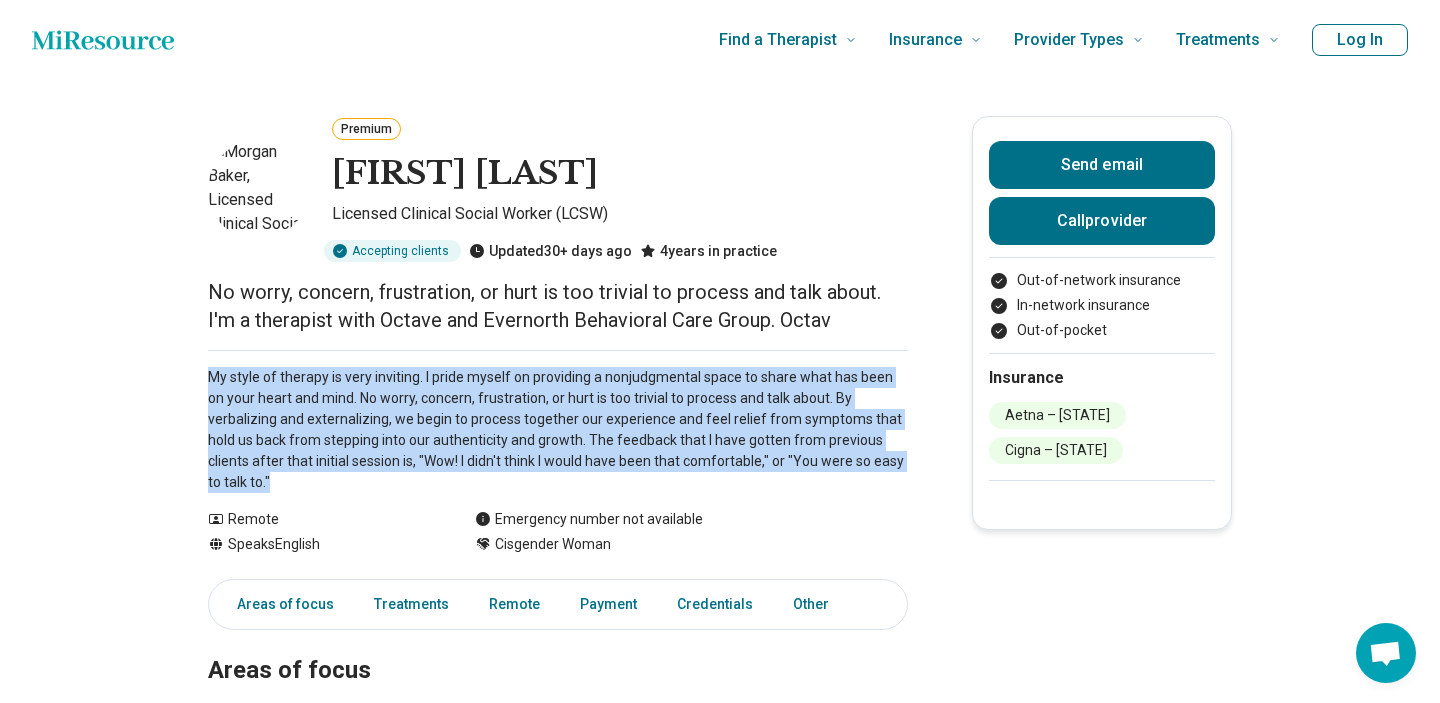 click on "My style of therapy is very inviting. I pride myself on providing a nonjudgmental space to share what has been on your heart and mind. No worry, concern, frustration, or hurt is too trivial to process and talk about. By verbalizing and externalizing, we begin to process together our experience and feel relief from symptoms that hold us back from stepping into our authenticity and growth. The feedback that I have gotten from previous clients after that initial session is, "Wow! I didn't think I would have been that comfortable," or "You were so easy to talk to."" at bounding box center [558, 430] 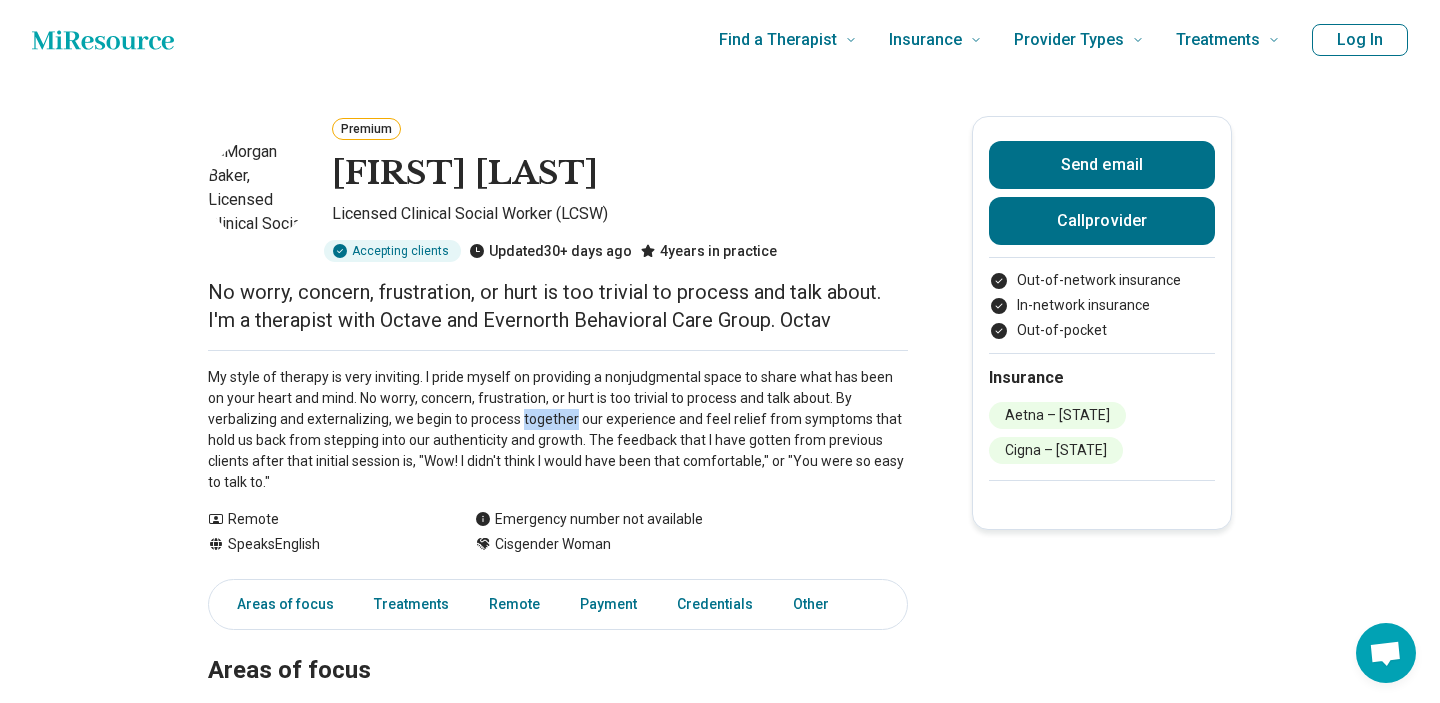 click on "My style of therapy is very inviting. I pride myself on providing a nonjudgmental space to share what has been on your heart and mind. No worry, concern, frustration, or hurt is too trivial to process and talk about. By verbalizing and externalizing, we begin to process together our experience and feel relief from symptoms that hold us back from stepping into our authenticity and growth. The feedback that I have gotten from previous clients after that initial session is, "Wow! I didn't think I would have been that comfortable," or "You were so easy to talk to."" at bounding box center [558, 430] 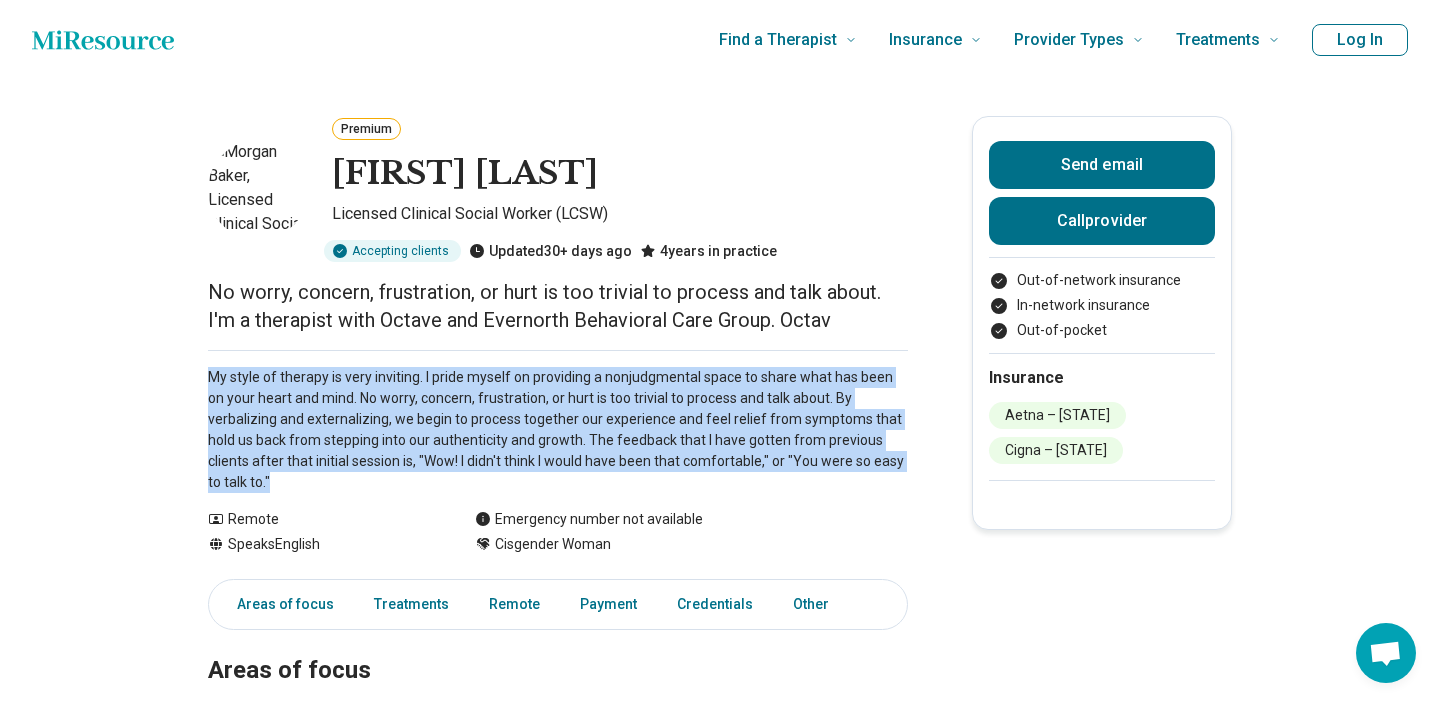 click on "My style of therapy is very inviting. I pride myself on providing a nonjudgmental space to share what has been on your heart and mind. No worry, concern, frustration, or hurt is too trivial to process and talk about. By verbalizing and externalizing, we begin to process together our experience and feel relief from symptoms that hold us back from stepping into our authenticity and growth. The feedback that I have gotten from previous clients after that initial session is, "Wow! I didn't think I would have been that comfortable," or "You were so easy to talk to."" at bounding box center (558, 430) 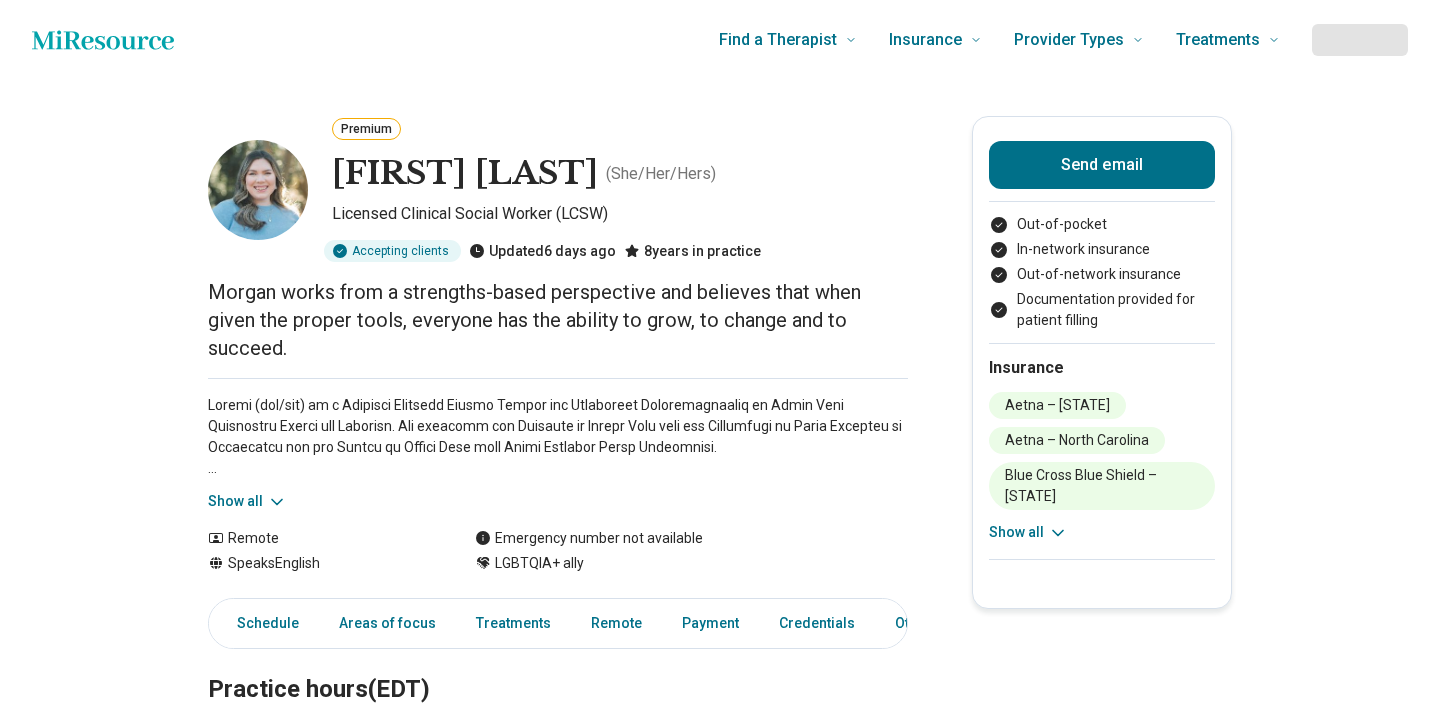 scroll, scrollTop: 0, scrollLeft: 0, axis: both 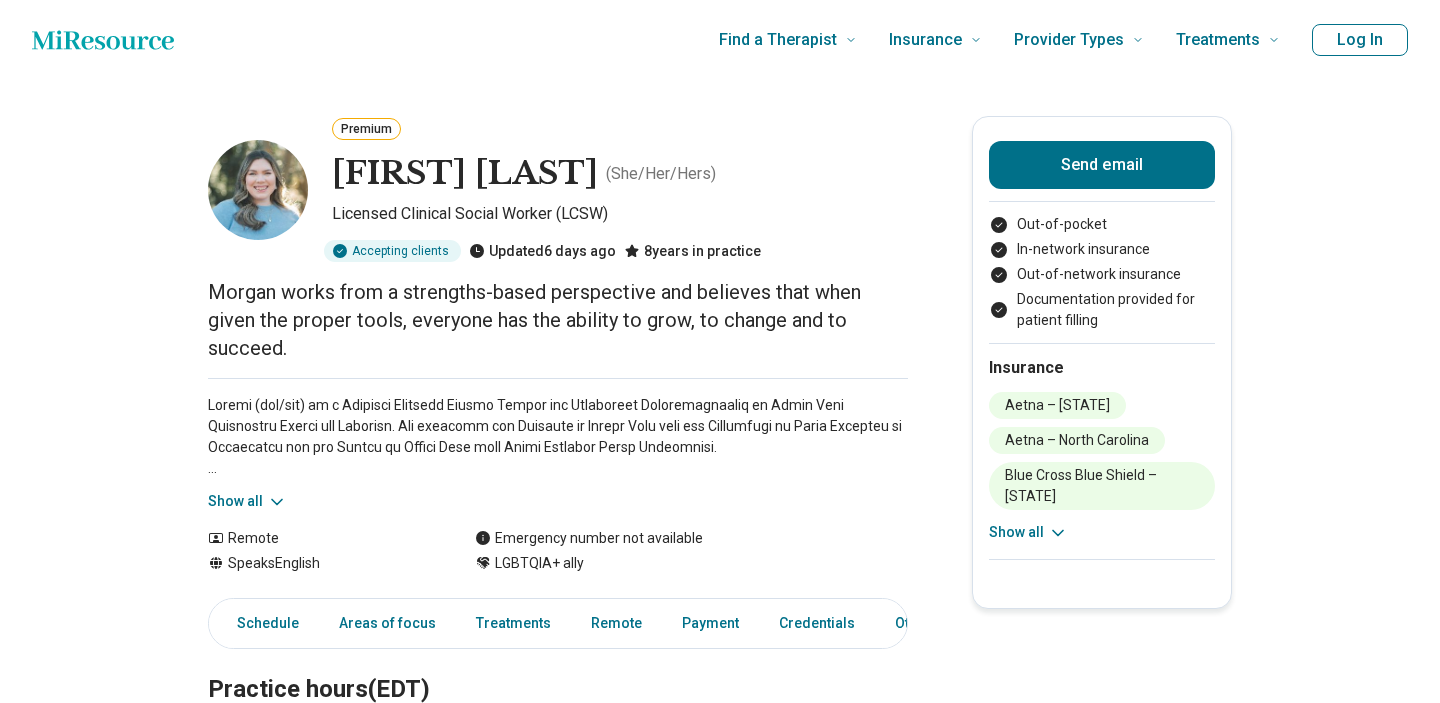 click on "Morgan works from a strengths-based perspective and believes that when given the proper tools, everyone has the ability to grow, to change and to succeed." at bounding box center (558, 320) 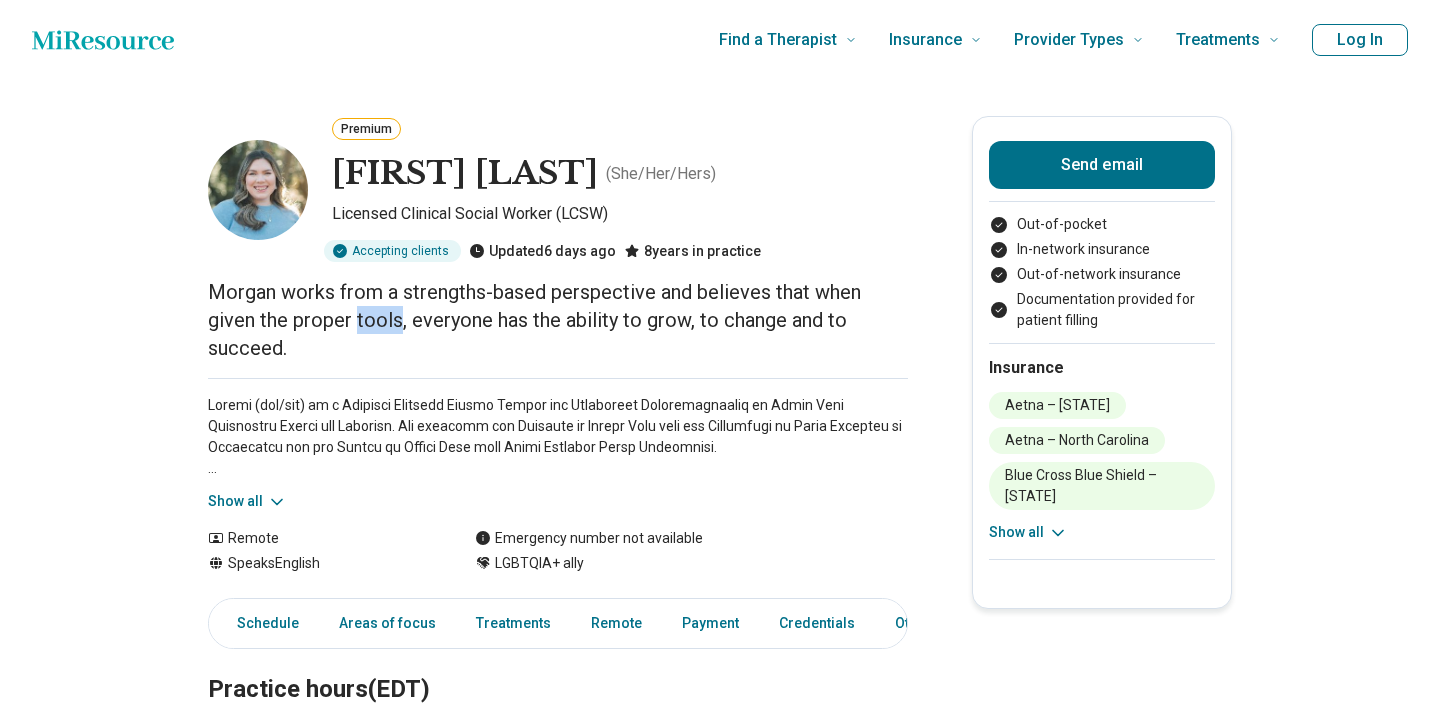 click on "Morgan works from a strengths-based perspective and believes that when given the proper tools, everyone has the ability to grow, to change and to succeed." at bounding box center [558, 320] 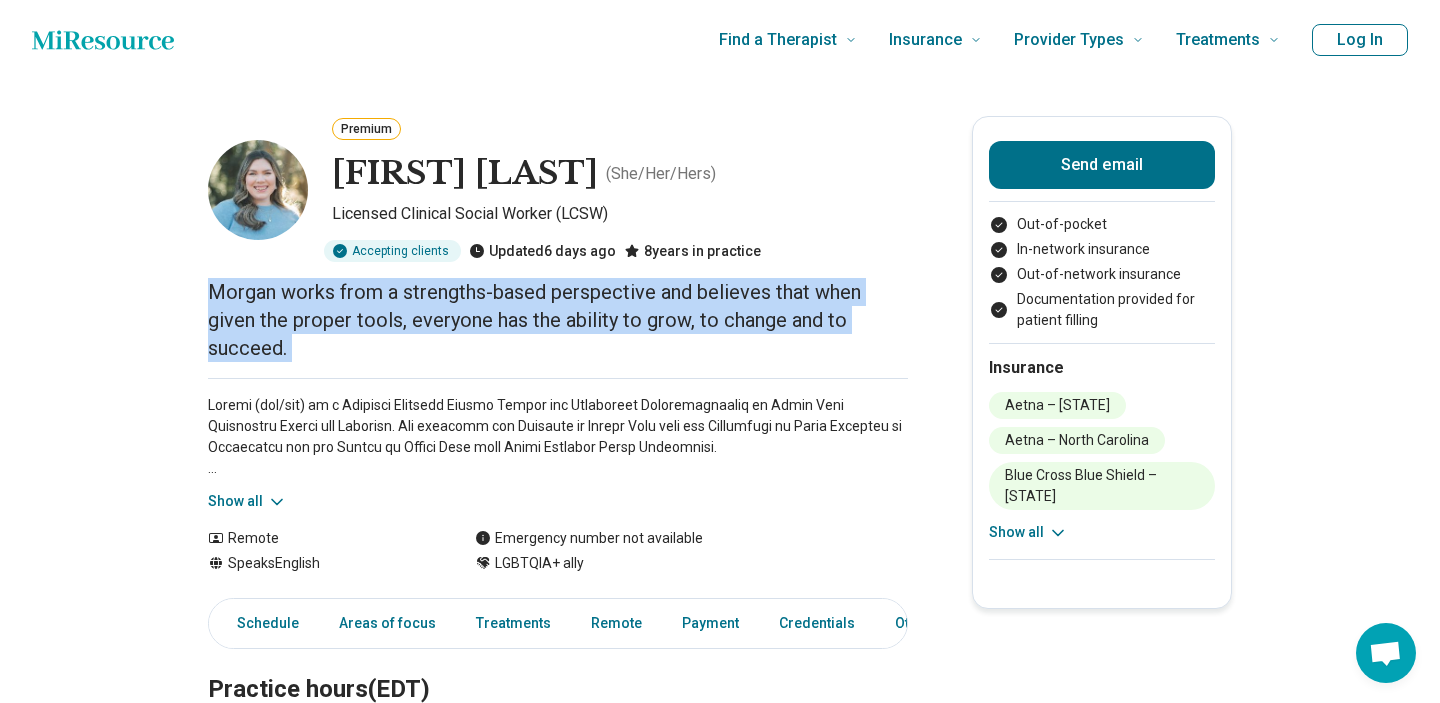 click on "Morgan works from a strengths-based perspective and believes that when given the proper tools, everyone has the ability to grow, to change and to succeed." at bounding box center (558, 320) 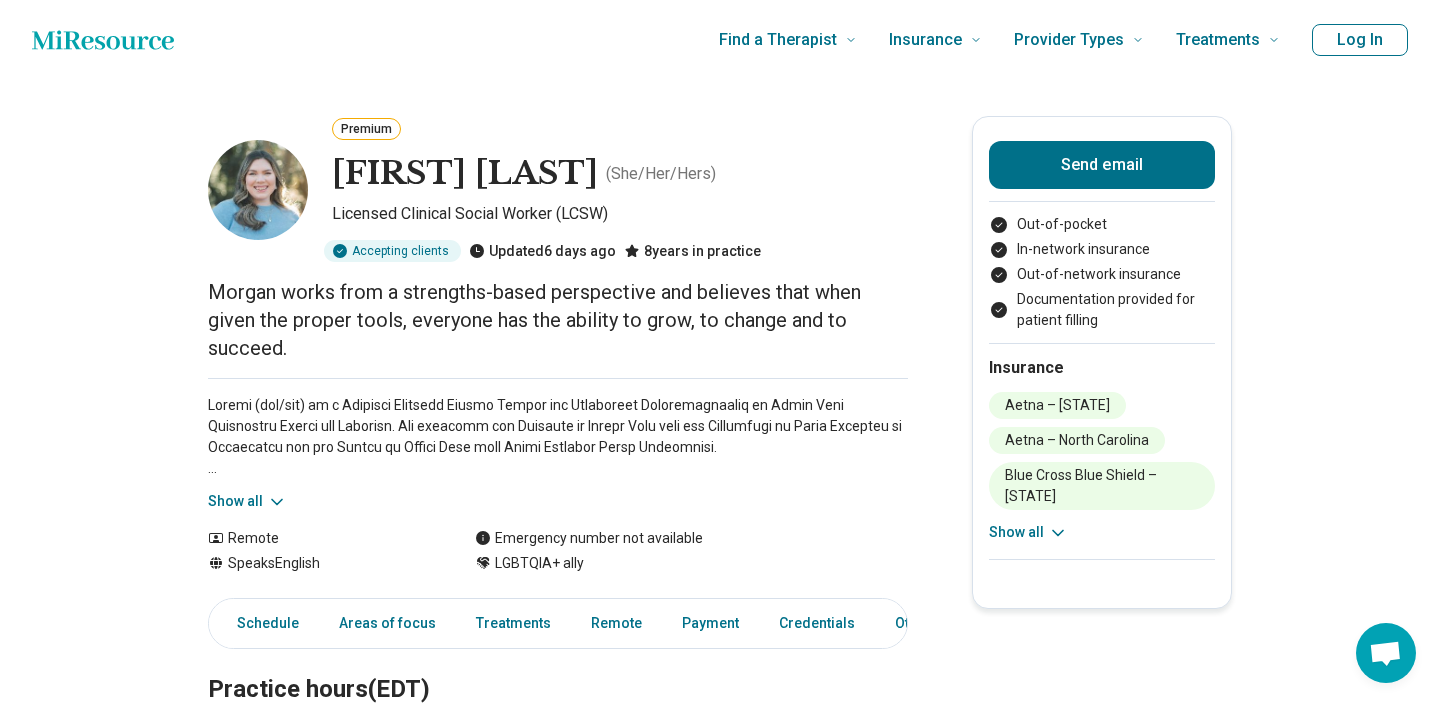 click at bounding box center (558, 437) 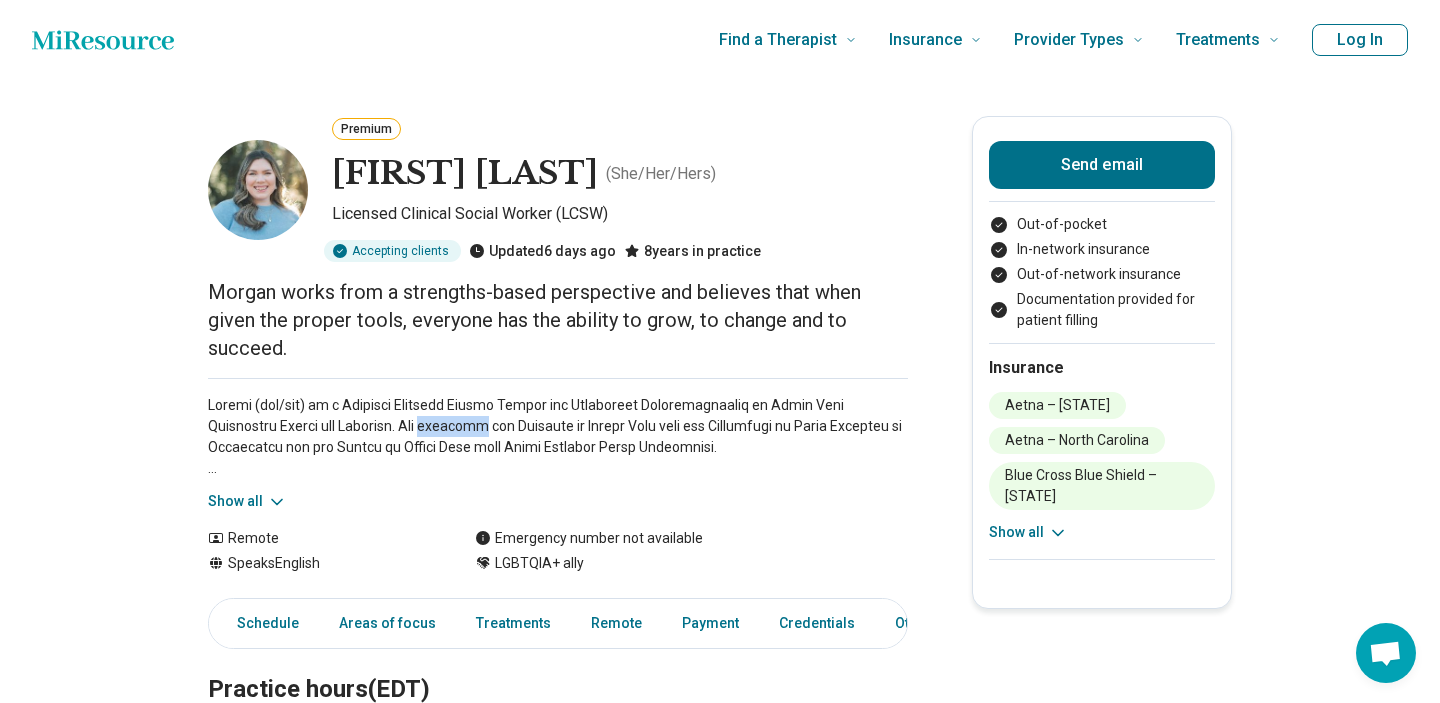 click at bounding box center [558, 437] 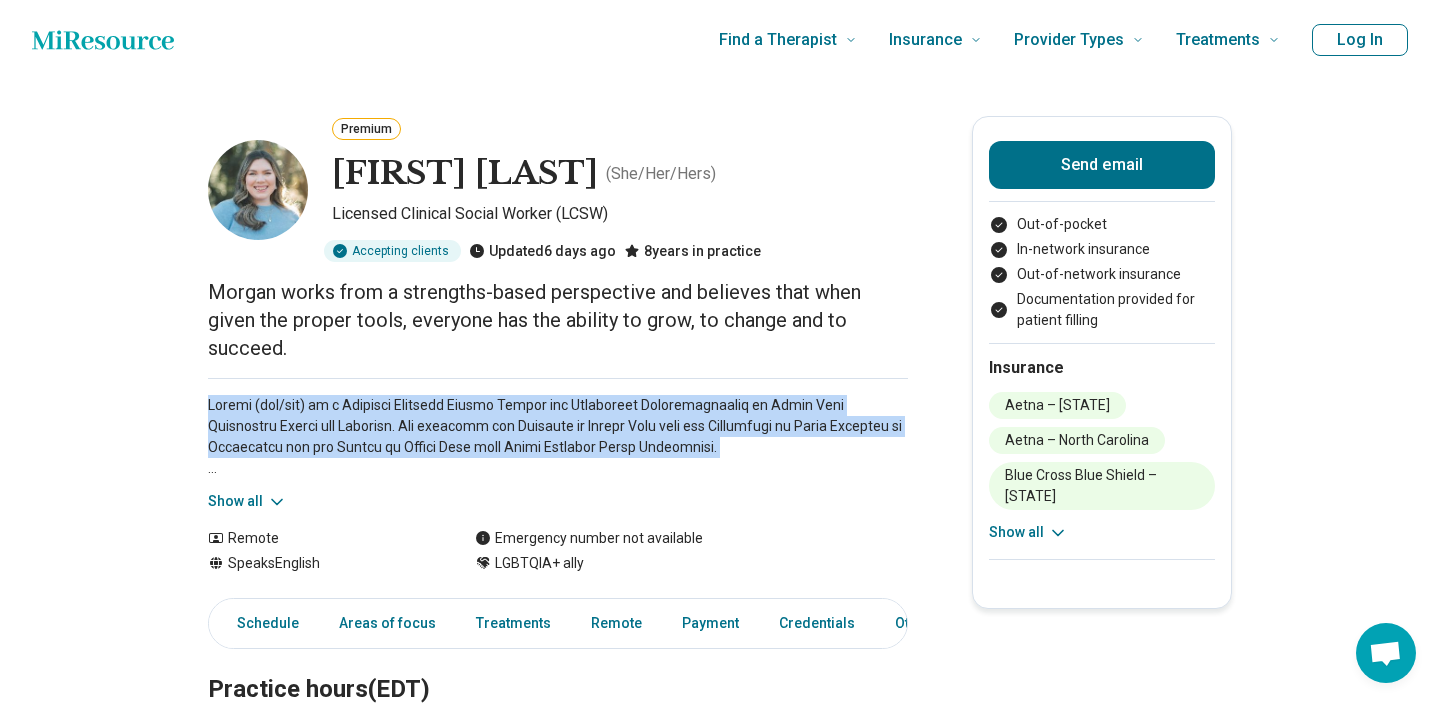 click at bounding box center [558, 437] 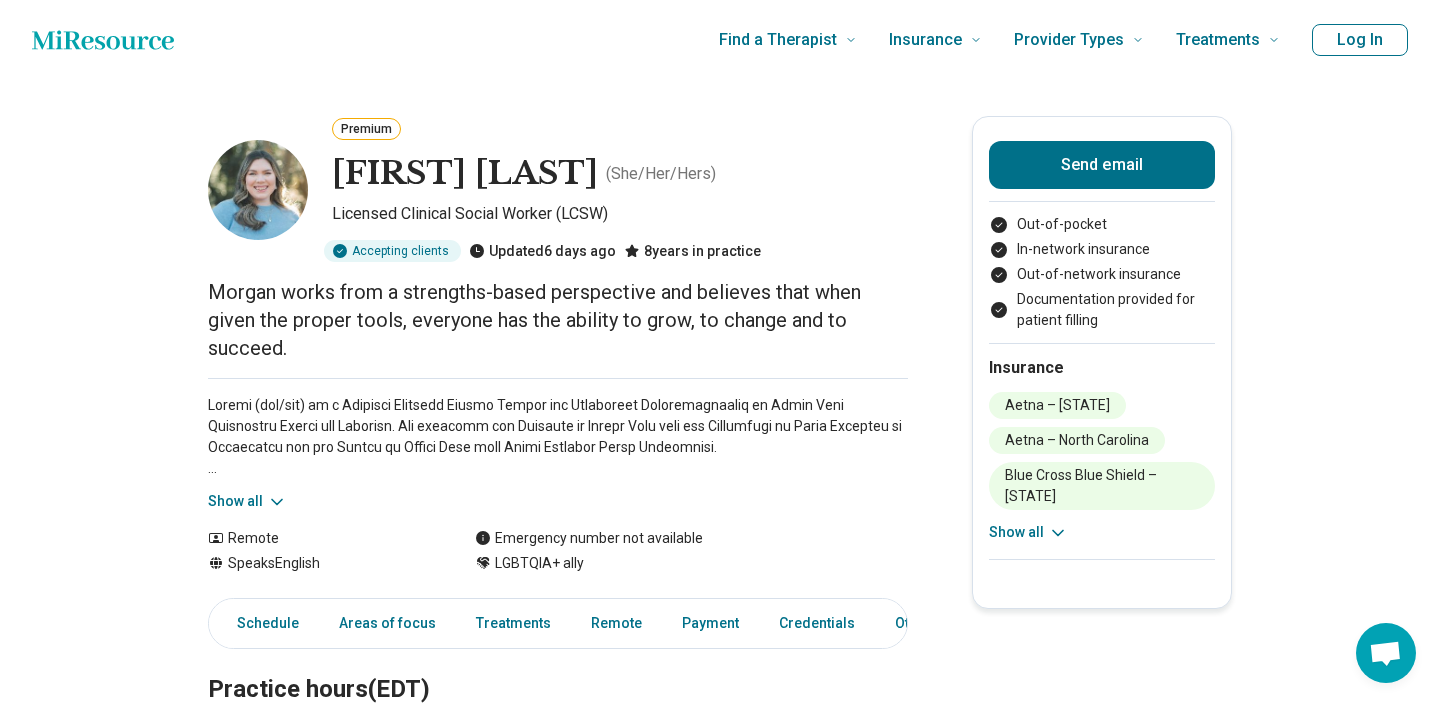 click on "Premium Morgan Rudd ( She/Her/Hers ) Licensed Clinical Social Worker (LCSW) Accepting clients Updated  6 days ago 8  years in practice Morgan works from a strengths-based perspective and believes that when given the proper tools, everyone has the ability to grow, to change and to succeed. Show all Remote Speaks  English Emergency number not available LGBTQIA+ ally Send email Out-of-pocket In-network insurance Out-of-network insurance Documentation provided for patient filling Insurance Aetna – New Jersey Aetna – North Carolina Blue Cross Blue Shield – New Jersey Blue Cross Blue Shield – West Virginia Blue Cross Blue Shield – North Carolina Cigna – West Virginia Cigna – North Carolina Cigna – New Jersey Show all Schedule Areas of focus Treatments Remote Payment Credentials Other Practice hours  (EDT) Sun closed Mon 8:00 am  –   6:00 pm Tue 8:00 am  –   6:00 pm Wed 8:00 am  –   6:00 pm Thu 8:00 am  –   6:00 pm Fri 8:00 am  –   3:00 pm Sat closed Areas of focus Areas of expertise Career" at bounding box center [720, 1347] 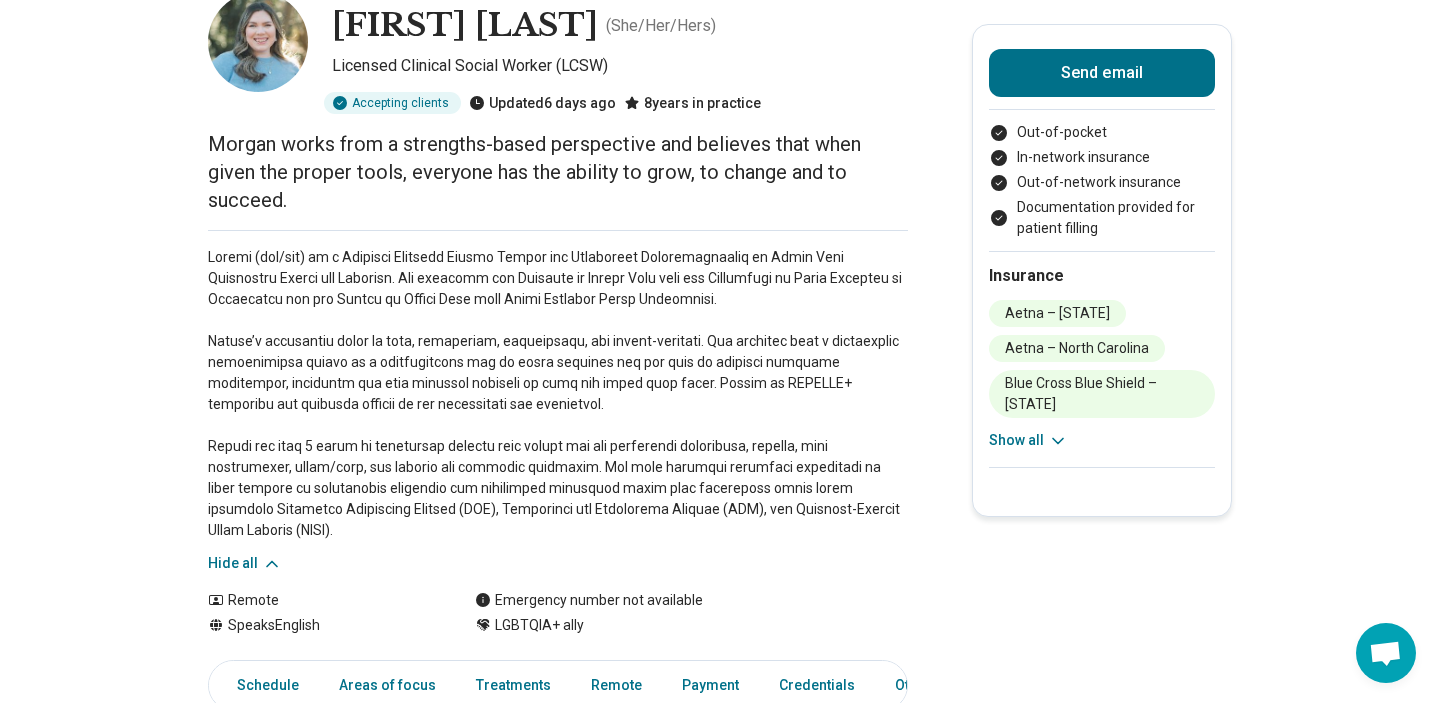 scroll, scrollTop: 225, scrollLeft: 0, axis: vertical 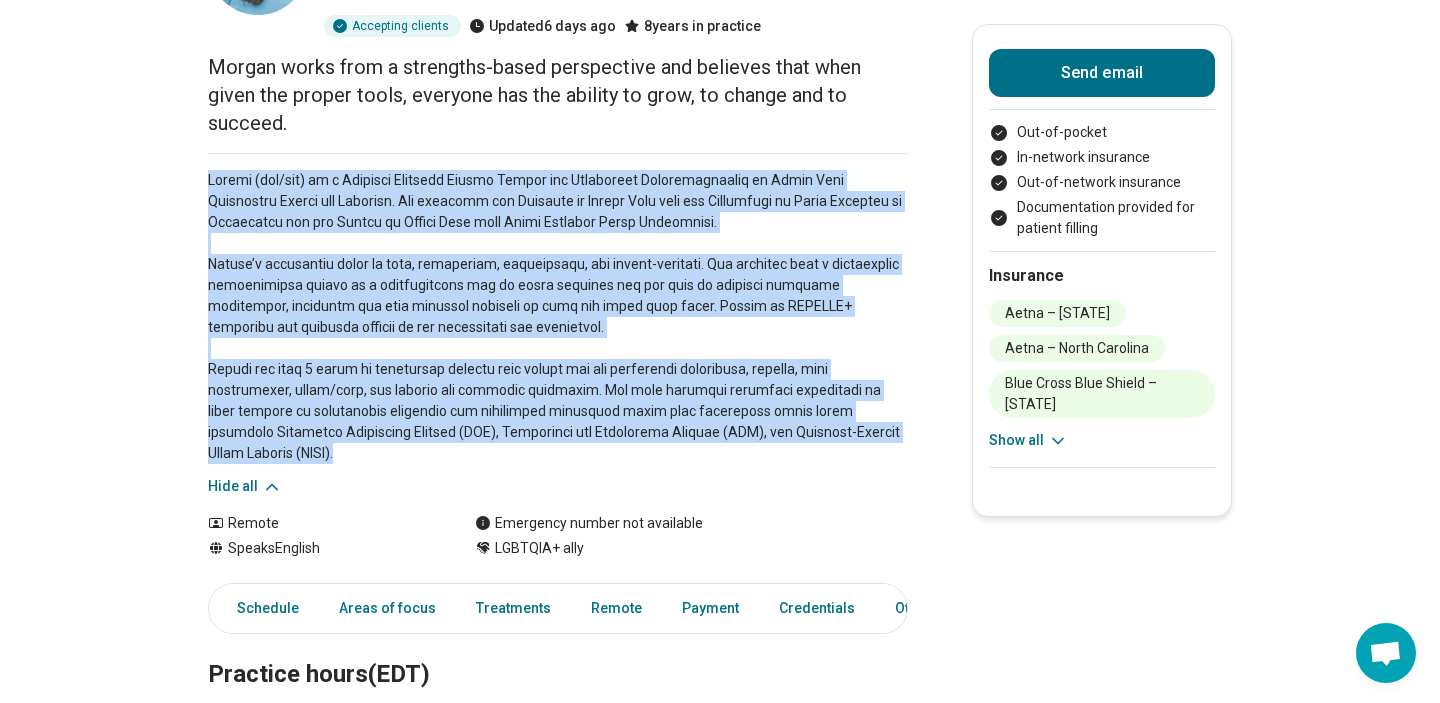 drag, startPoint x: 213, startPoint y: 182, endPoint x: 277, endPoint y: 452, distance: 277.48154 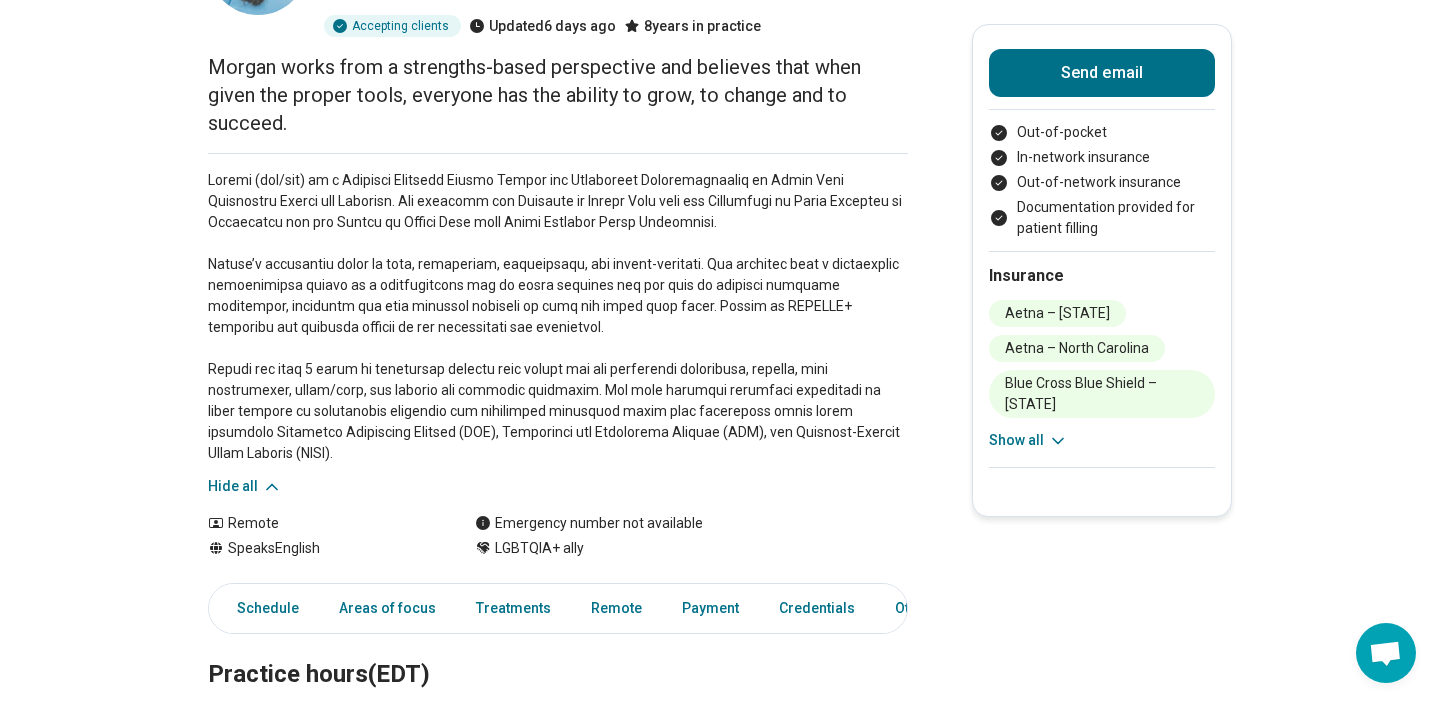 click on "Hide all" at bounding box center (558, 325) 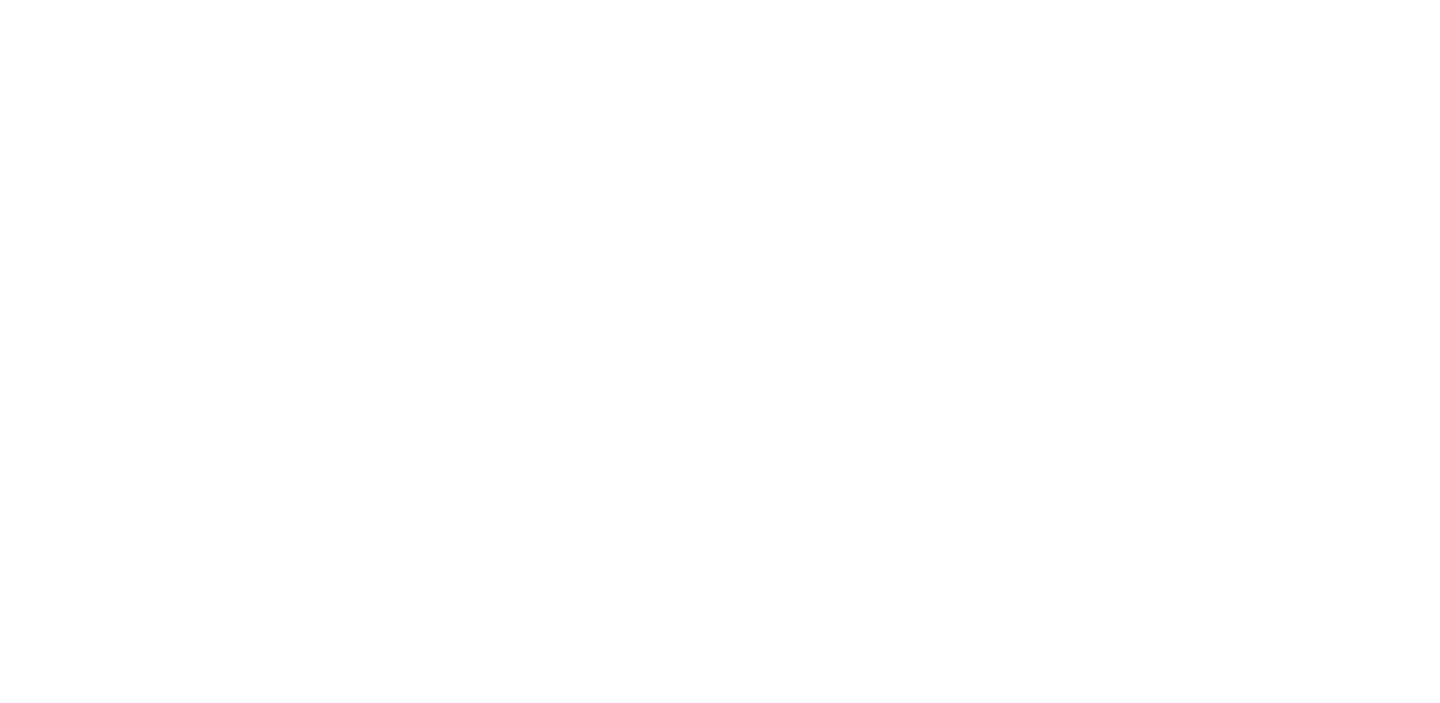 scroll, scrollTop: 0, scrollLeft: 0, axis: both 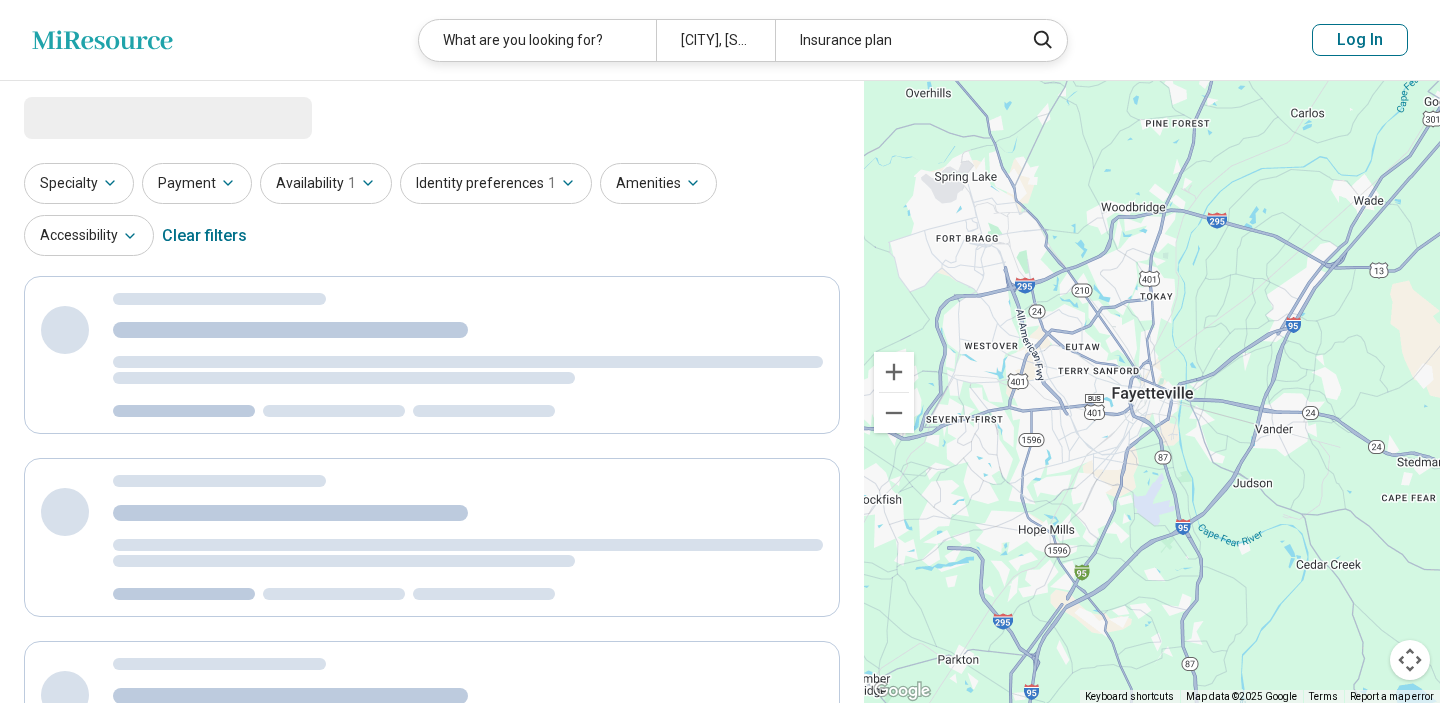select on "***" 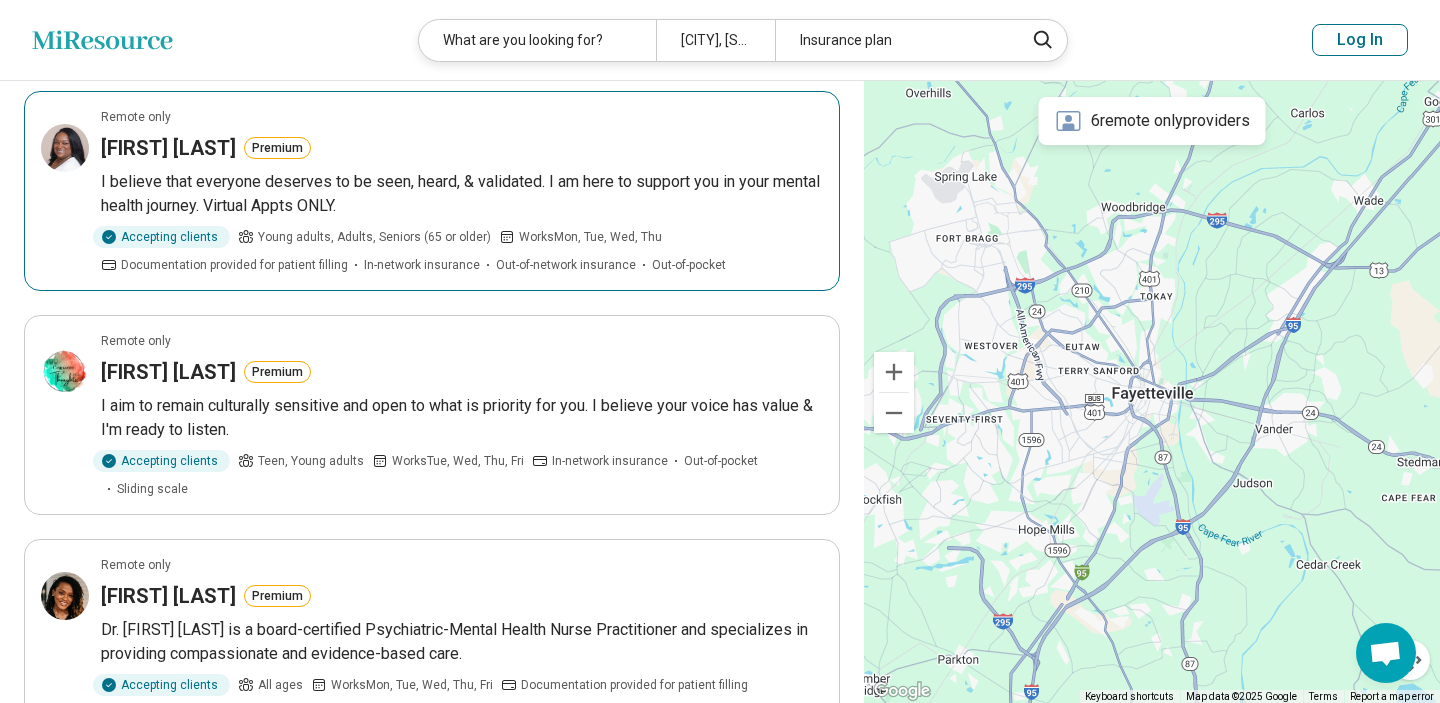 scroll, scrollTop: 1530, scrollLeft: 0, axis: vertical 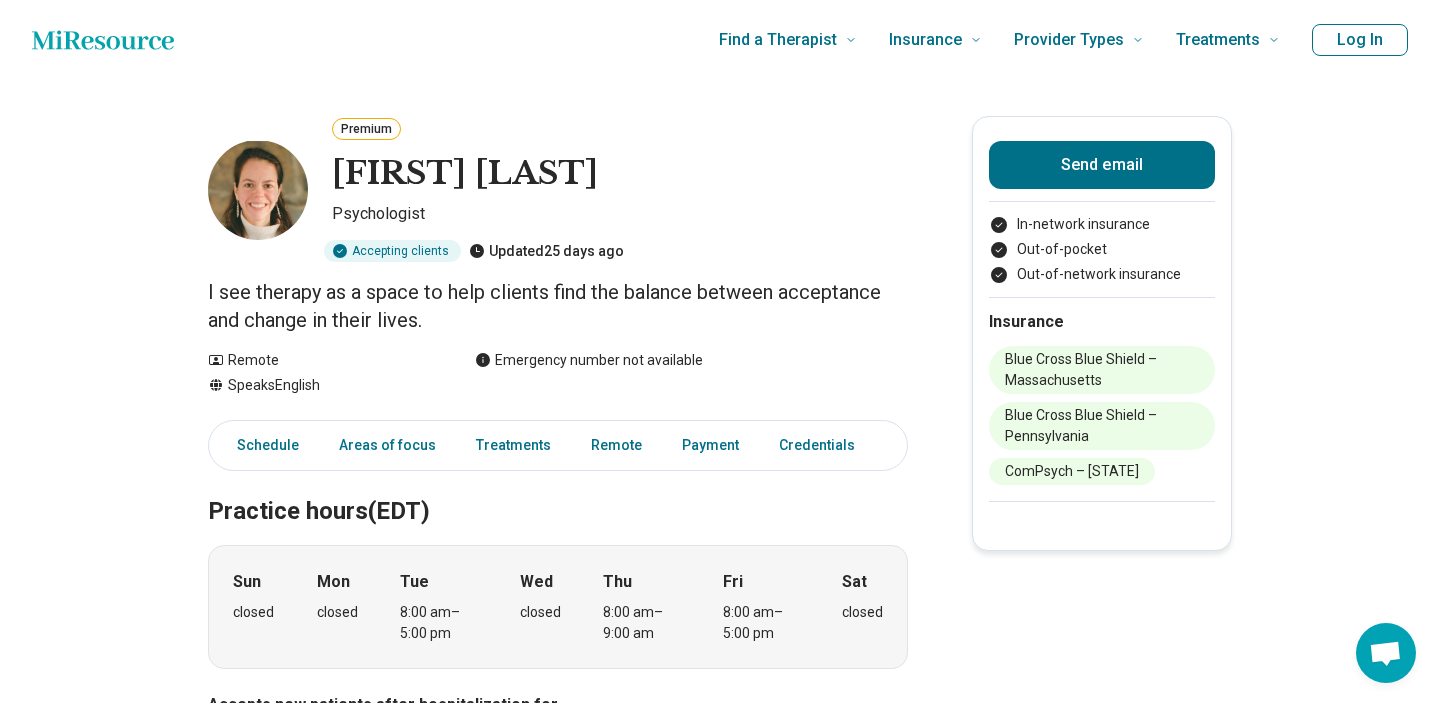click on "I see therapy as a space to help clients find the balance between acceptance and change in their lives." at bounding box center [558, 306] 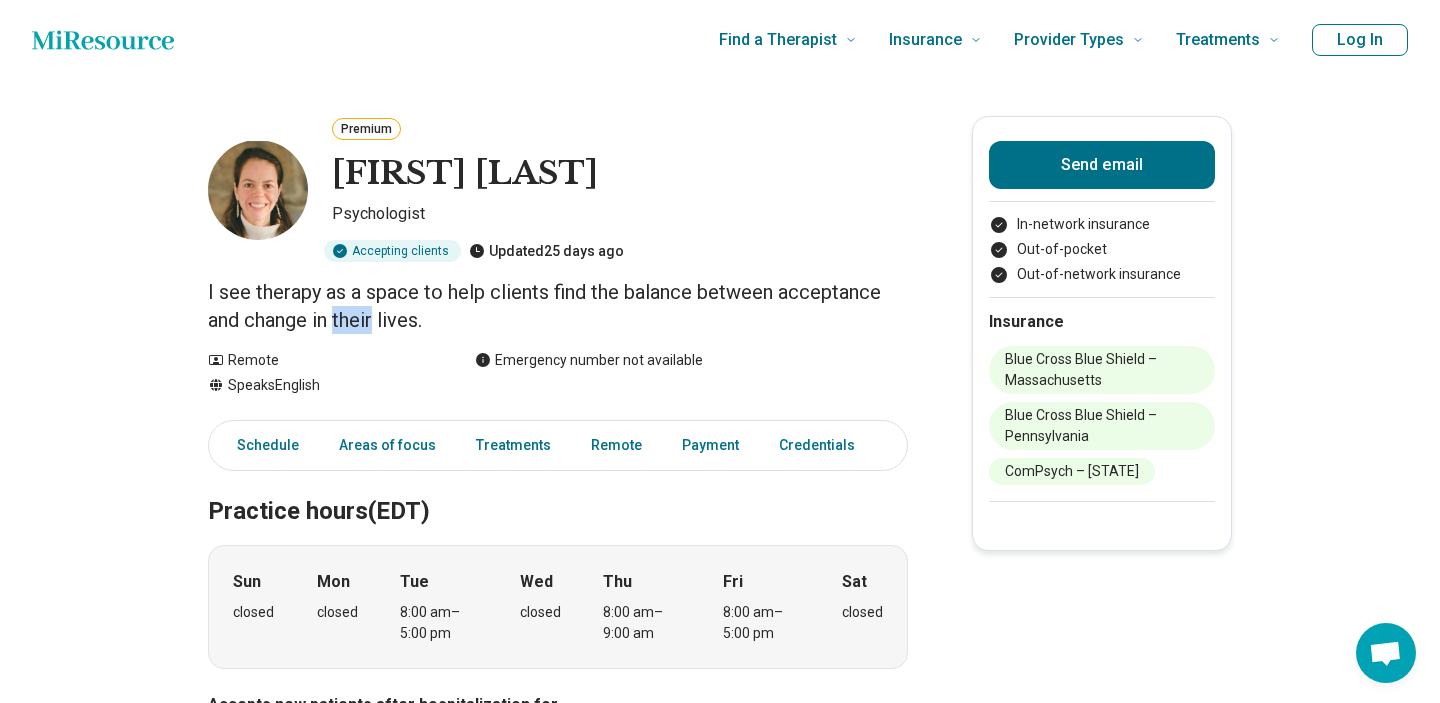 click on "I see therapy as a space to help clients find the balance between acceptance and change in their lives." at bounding box center (558, 306) 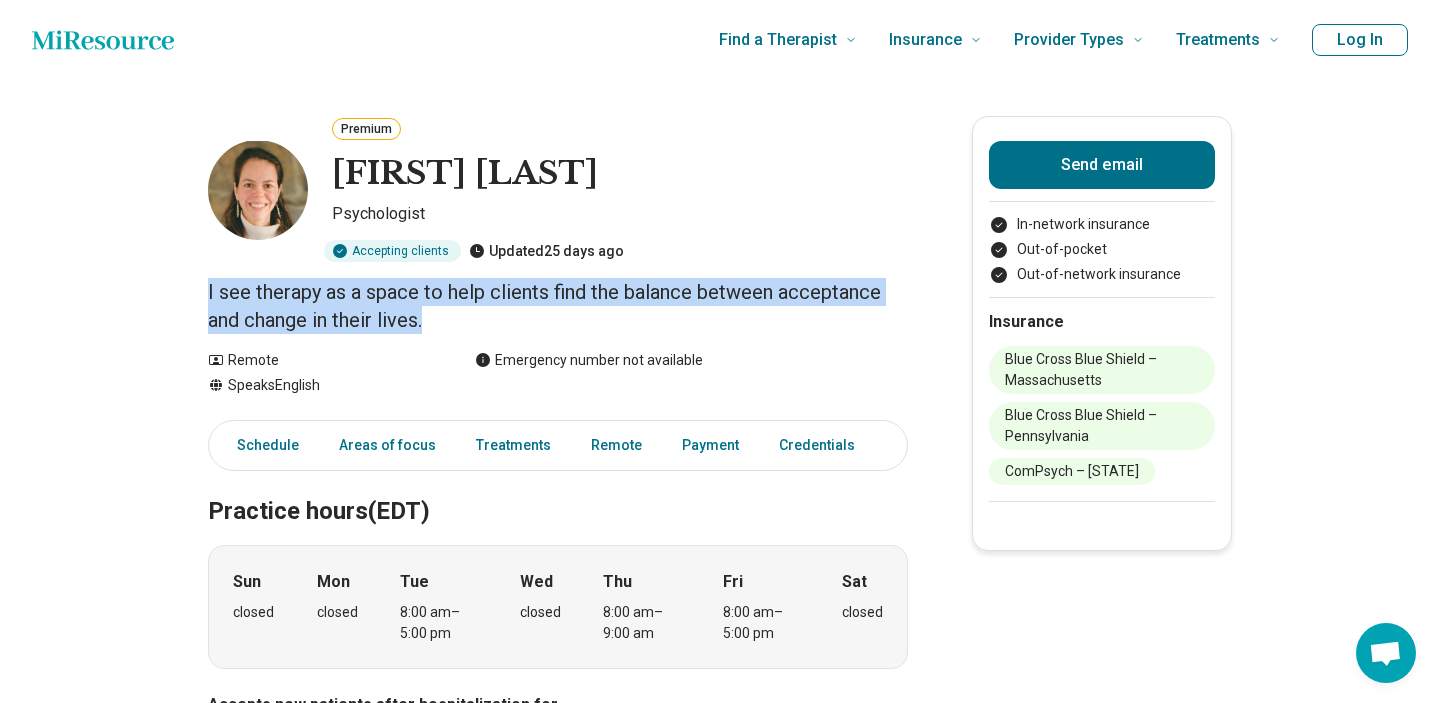 click on "I see therapy as a space to help clients find the balance between acceptance and change in their lives." at bounding box center [558, 306] 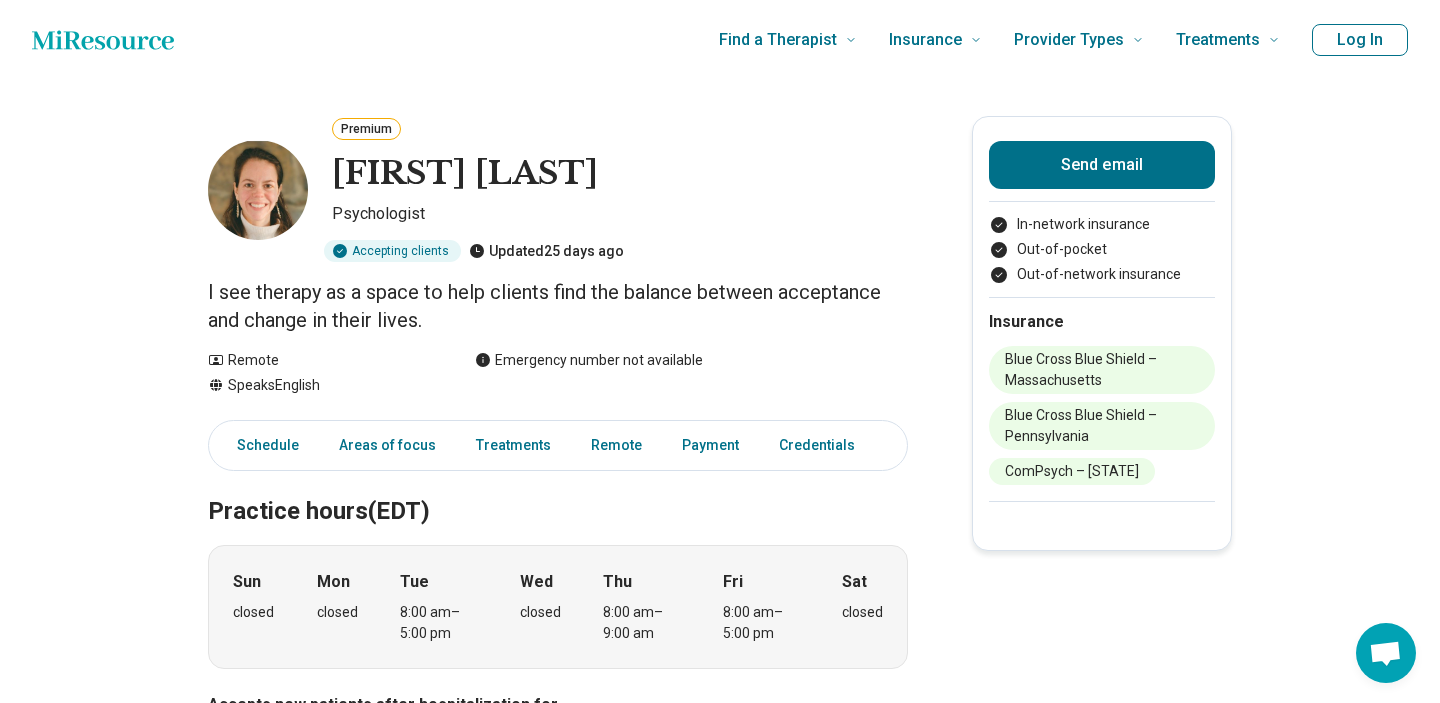 click on "I see therapy as a space to help clients find the balance between acceptance and change in their lives." at bounding box center [558, 306] 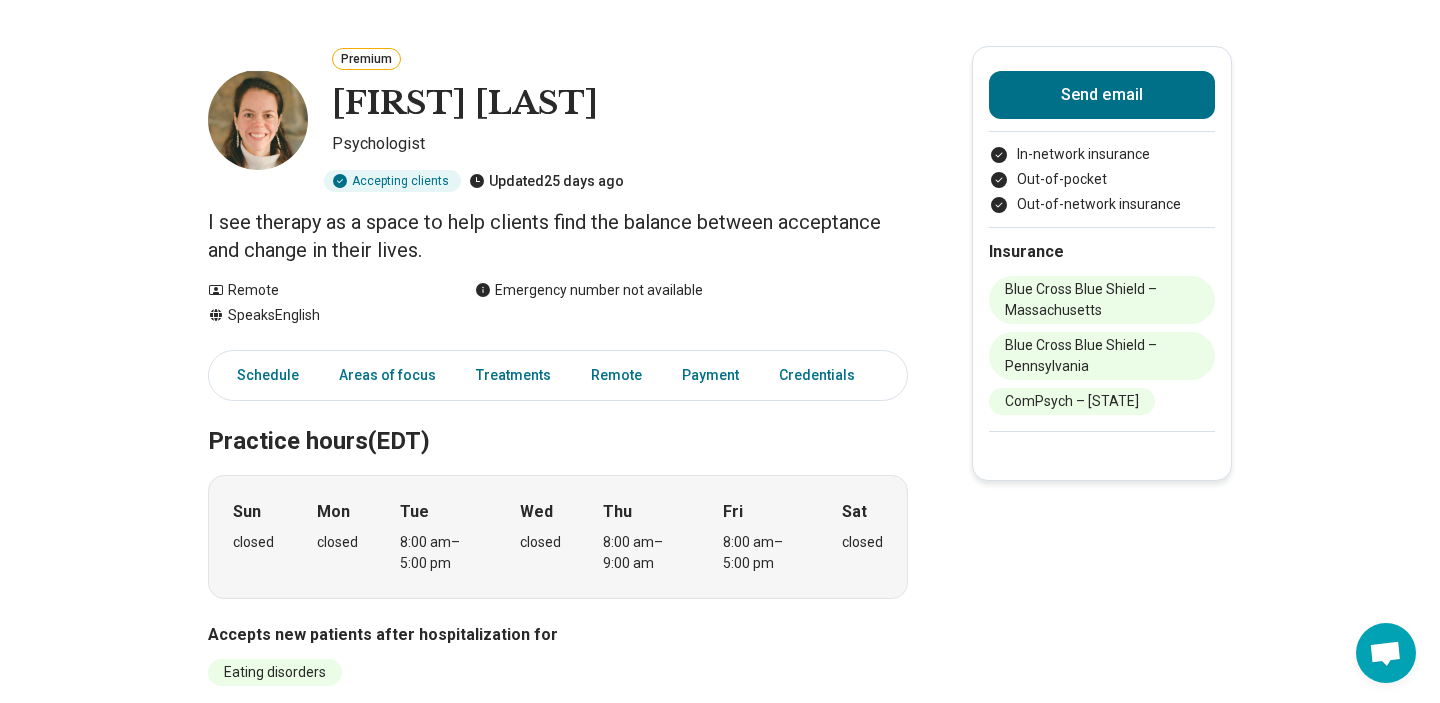 scroll, scrollTop: 58, scrollLeft: 0, axis: vertical 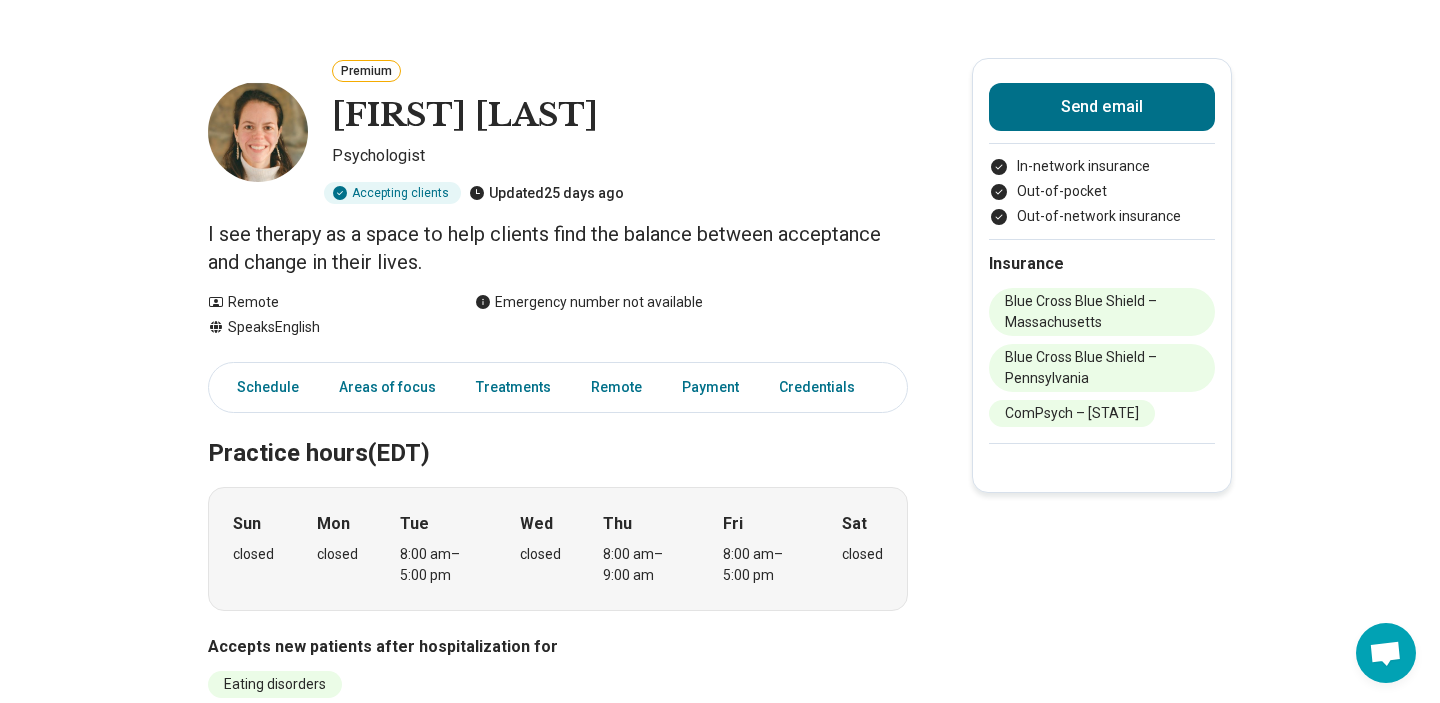 click on "I see therapy as a space to help clients find the balance between acceptance and change in their lives." at bounding box center [558, 248] 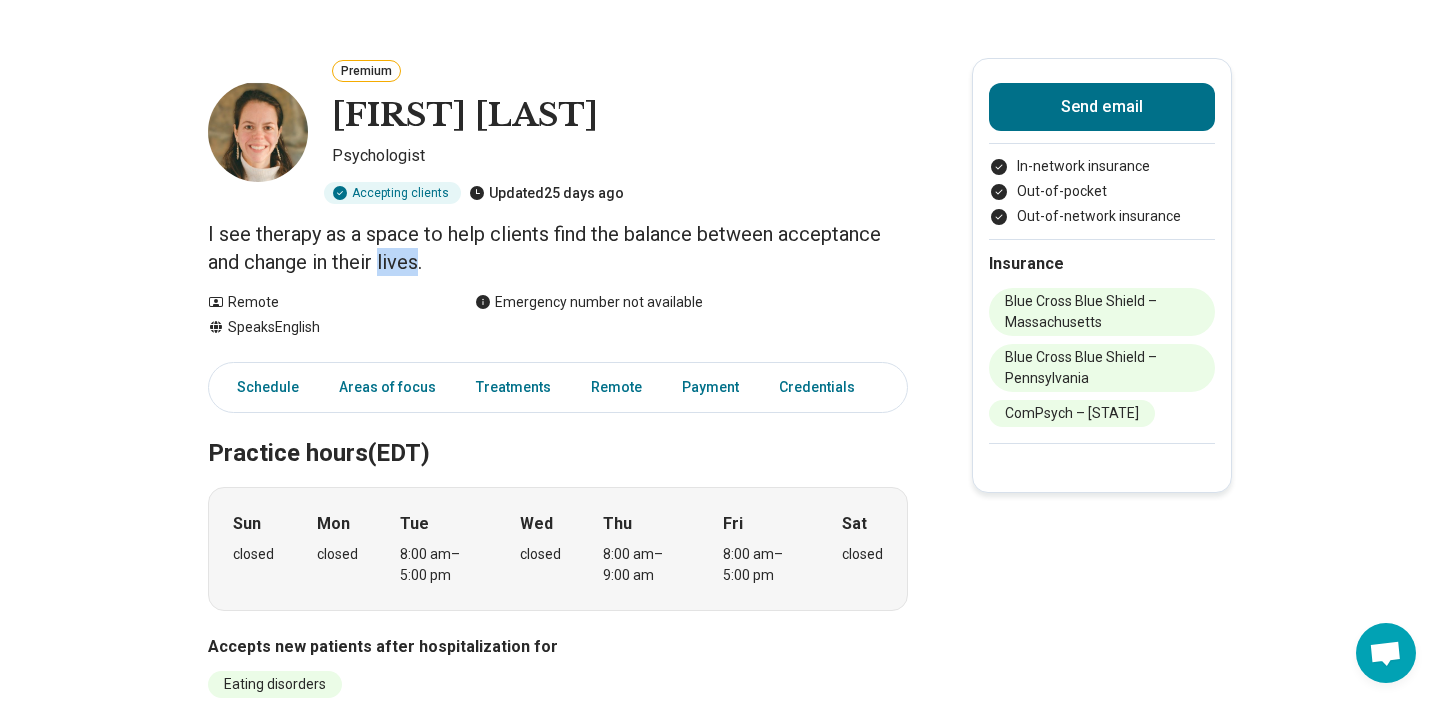 click on "I see therapy as a space to help clients find the balance between acceptance and change in their lives." at bounding box center (558, 248) 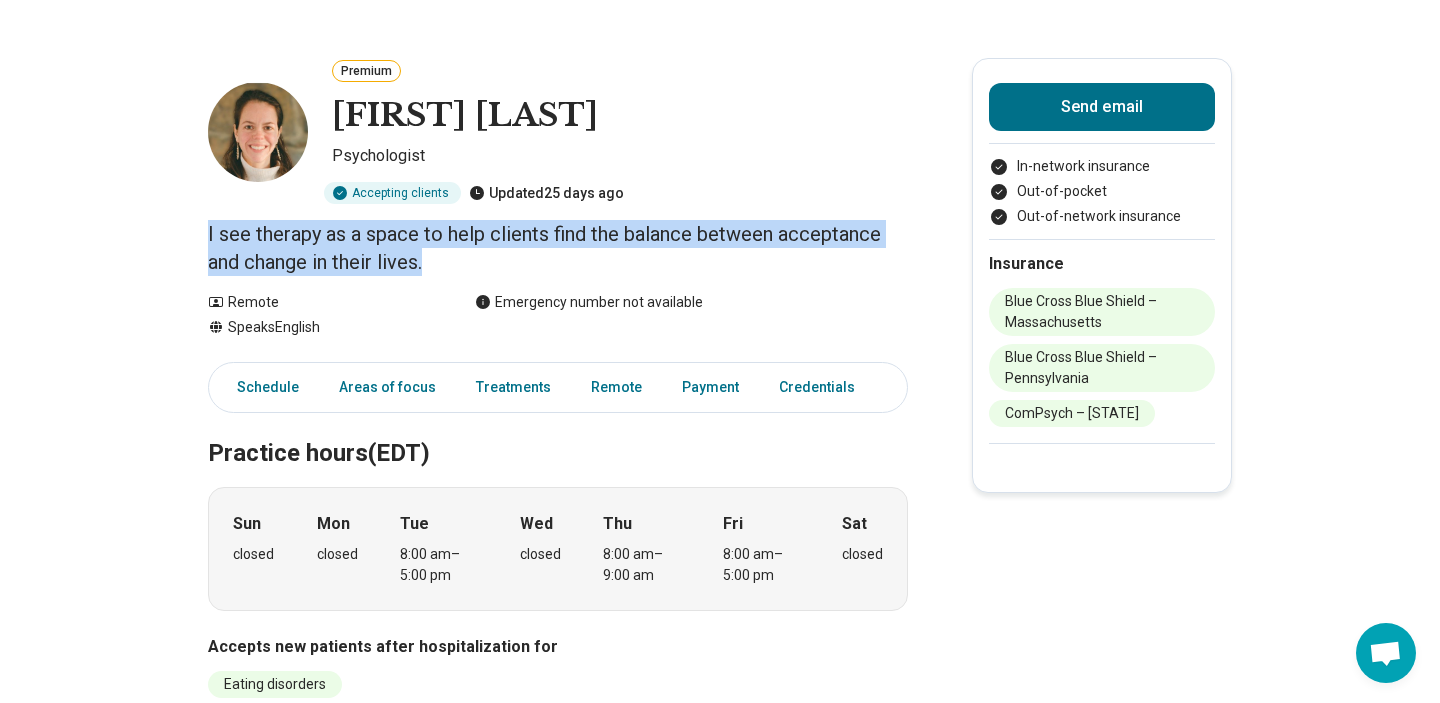 click on "I see therapy as a space to help clients find the balance between acceptance and change in their lives." at bounding box center [558, 248] 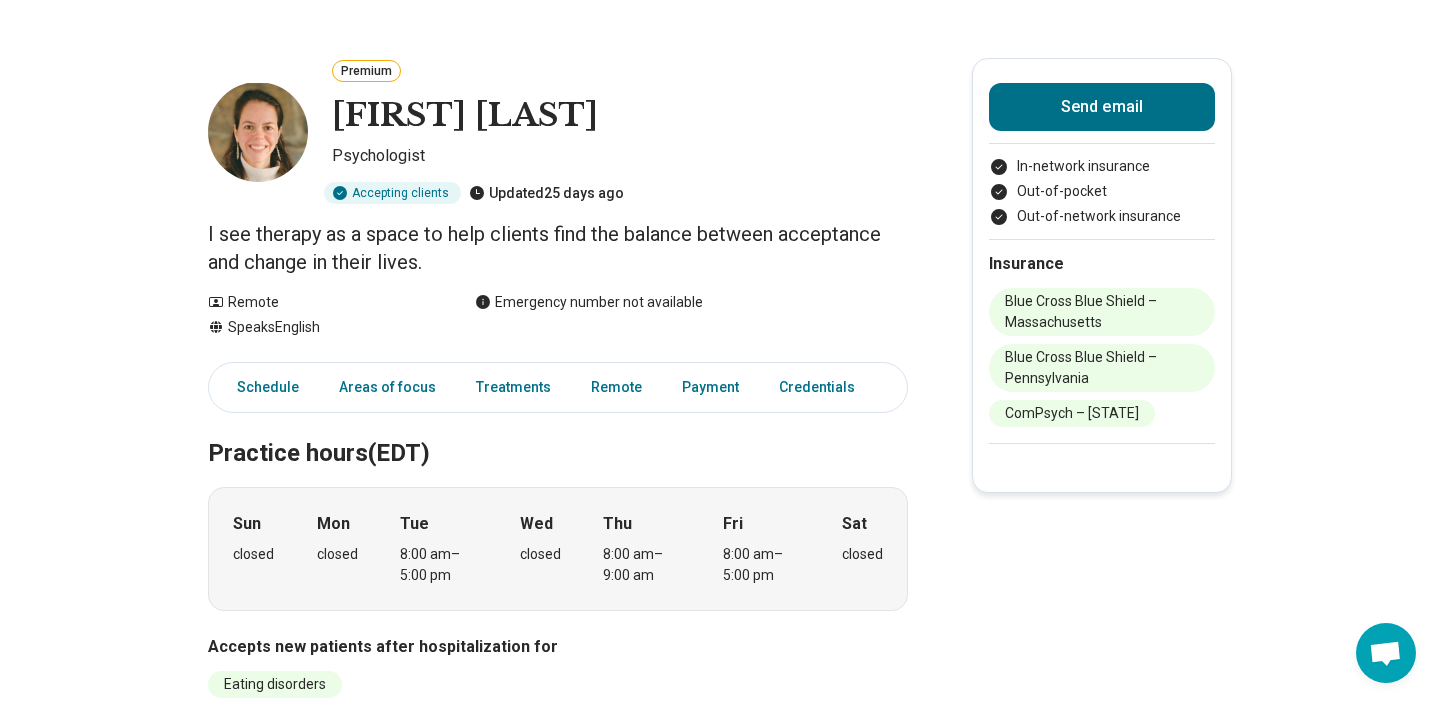 click on "Premium Natasha Robinson-Link Psychologist Accepting clients Updated  25 days ago I see therapy as a space to help clients find the balance between acceptance and change in their lives. Remote Speaks  English Emergency number not available Send email In-network insurance Out-of-pocket Out-of-network insurance Insurance Blue Cross Blue Shield – Massachusetts Blue Cross Blue Shield – Pennsylvania ComPsych – Pennsylvania Schedule Areas of focus Treatments Remote Payment Credentials Practice hours  (EDT) Sun closed Mon closed Tue 8:00 am  –   5:00 pm Wed closed Thu 8:00 am  –   9:00 am Fri 8:00 am  –   5:00 pm Sat closed Accepts new patients after hospitalization for Eating disorders Reserves times throughout the week for new clients after discharge from the hospital. Adjusts scheduling to accommodate new clients after their hospitalization. Areas of focus Areas of expertise Anxiety Avoidant/Restrictive Food Intake Disorder Body Image Bulimia Nervosa Burnout Compulsive Exercise Depression Infertility" at bounding box center [720, 1098] 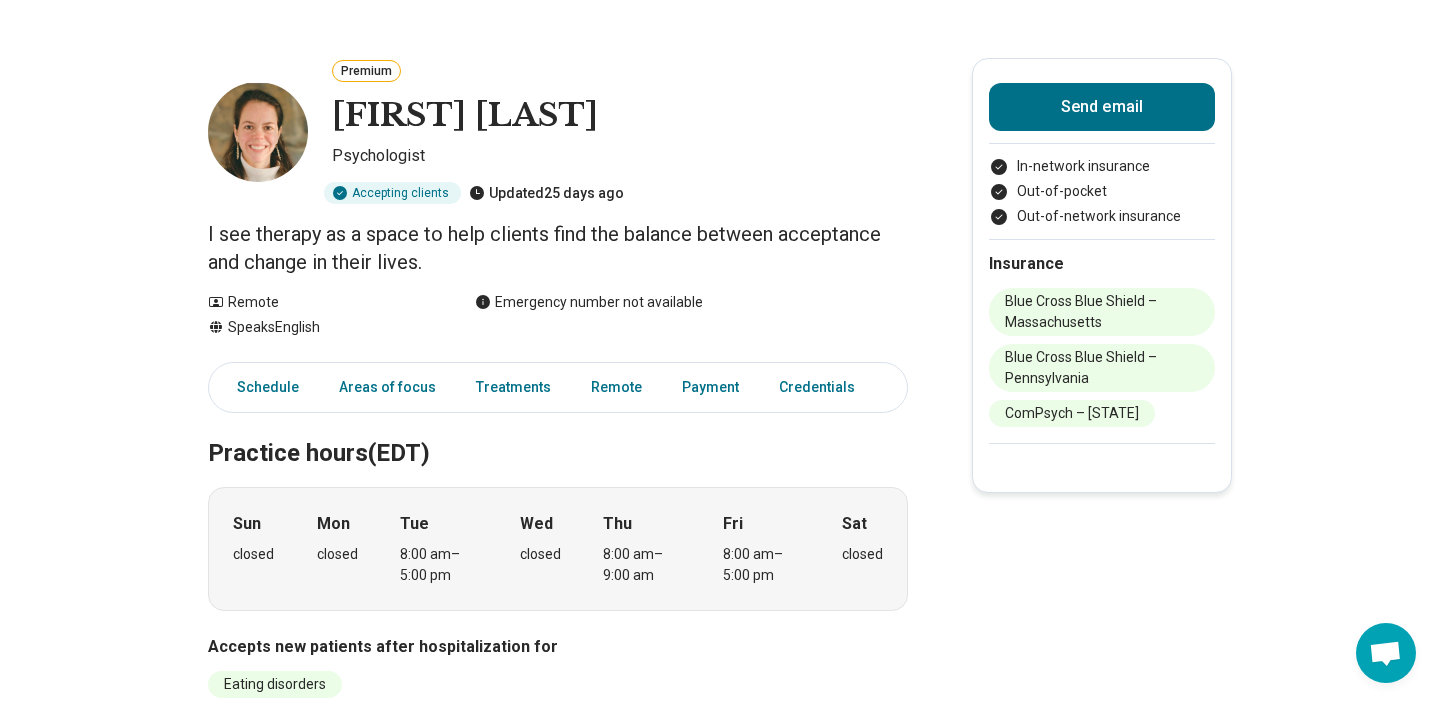 click on "I see therapy as a space to help clients find the balance between acceptance and change in their lives." at bounding box center [558, 248] 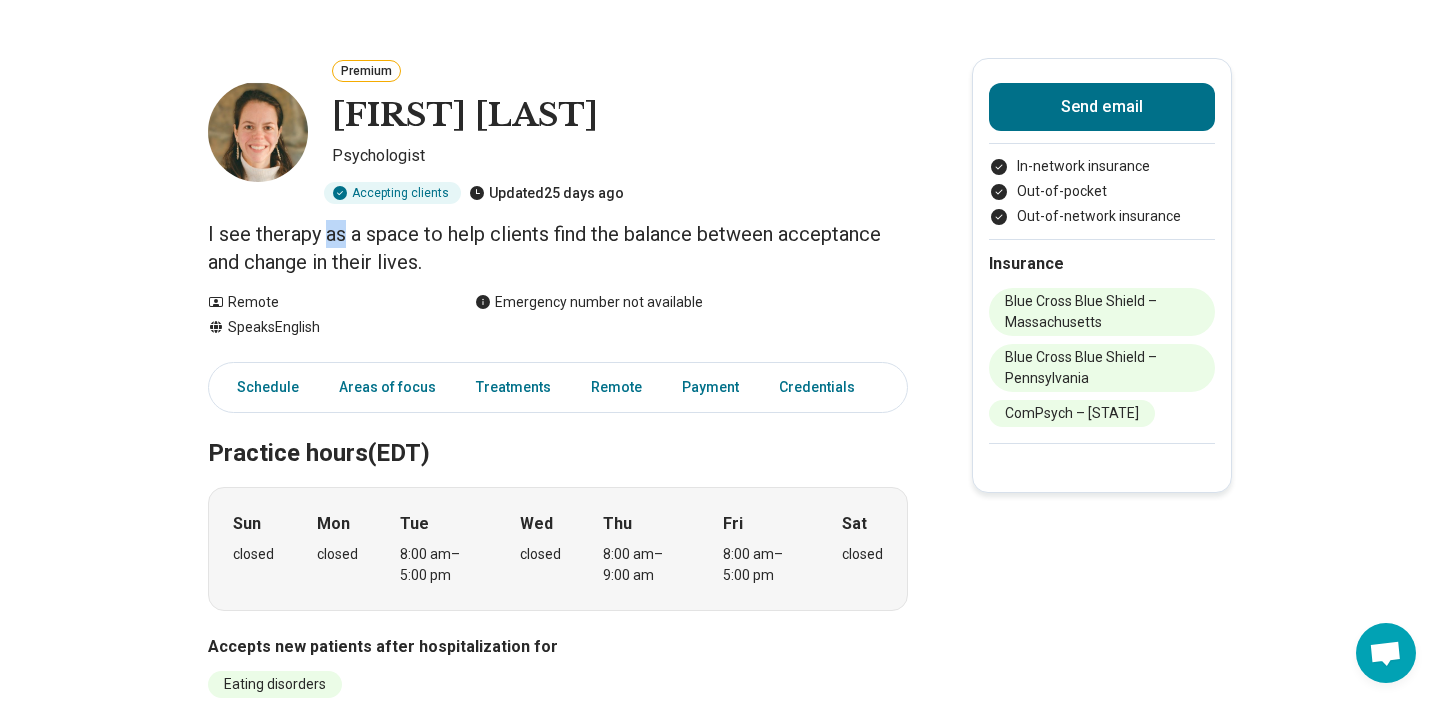 click on "I see therapy as a space to help clients find the balance between acceptance and change in their lives." at bounding box center [558, 248] 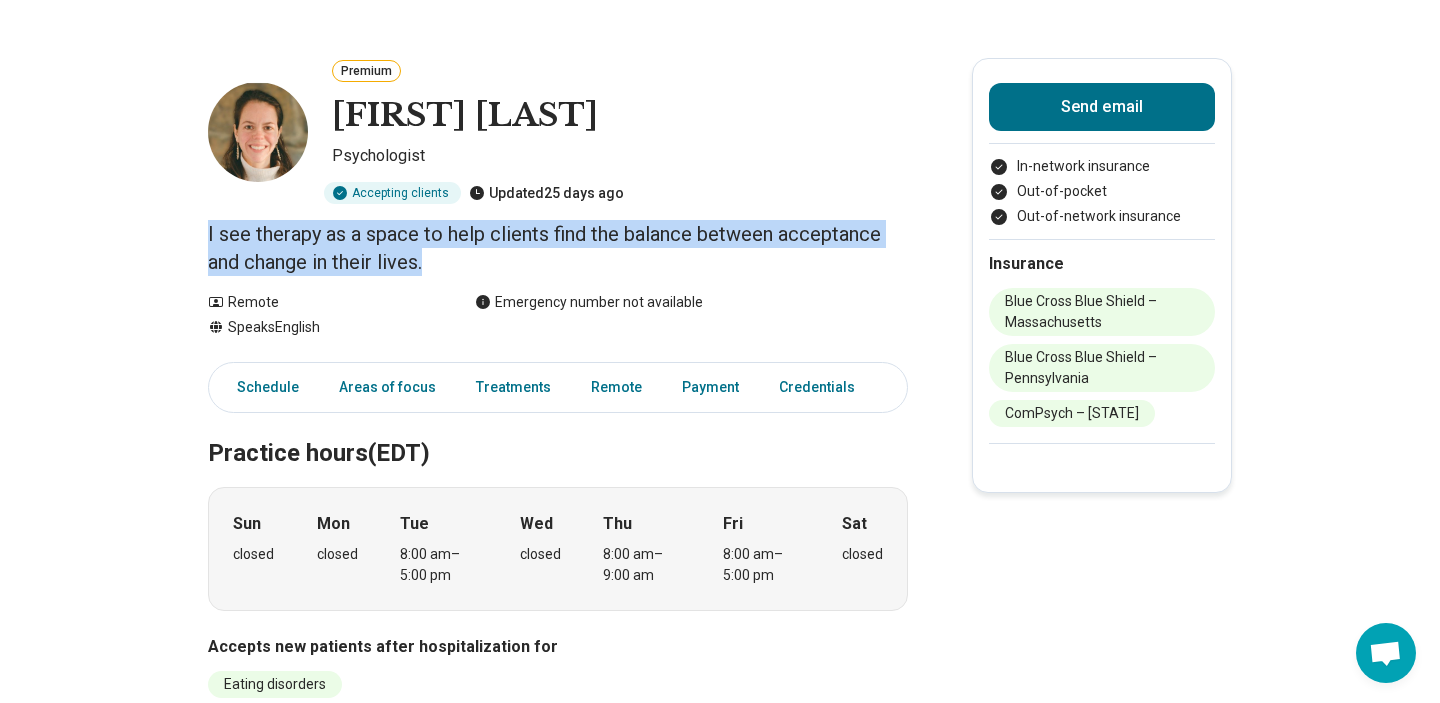 click on "I see therapy as a space to help clients find the balance between acceptance and change in their lives." at bounding box center (558, 248) 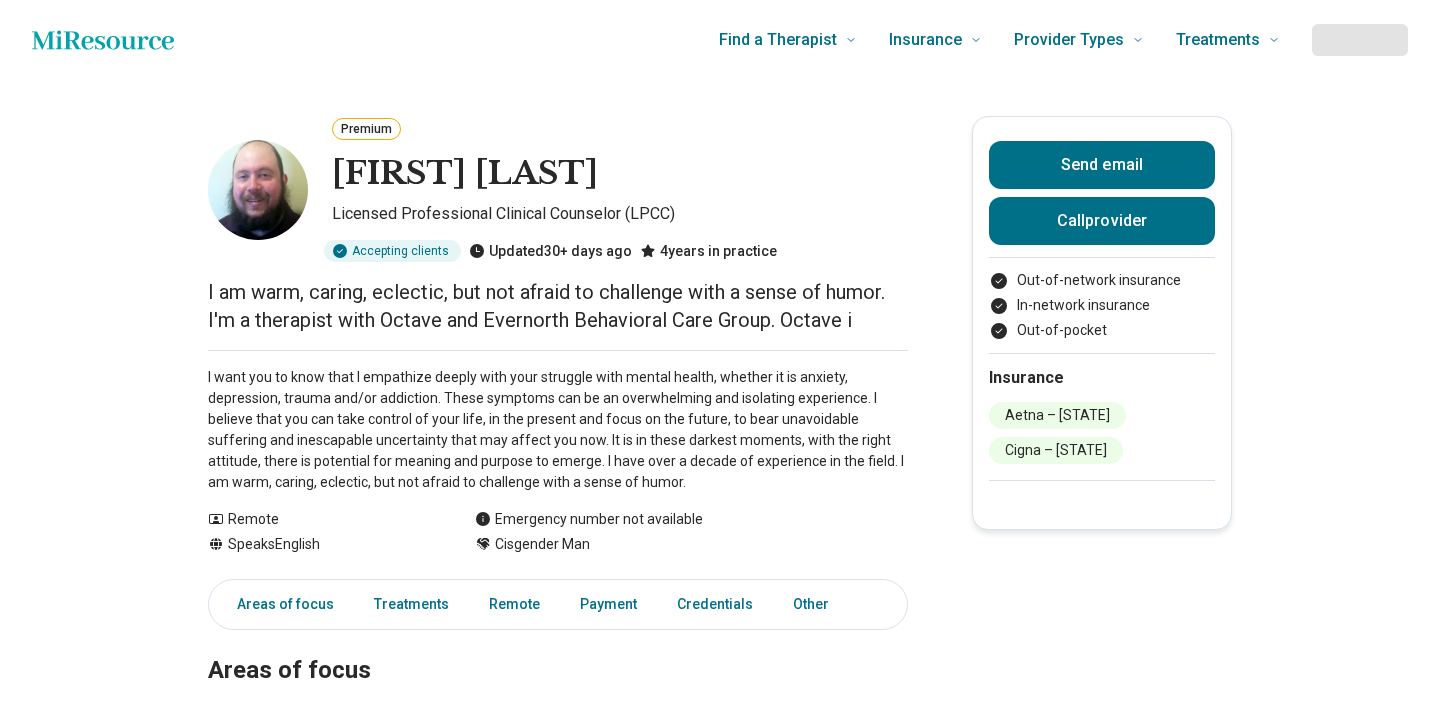 scroll, scrollTop: 0, scrollLeft: 0, axis: both 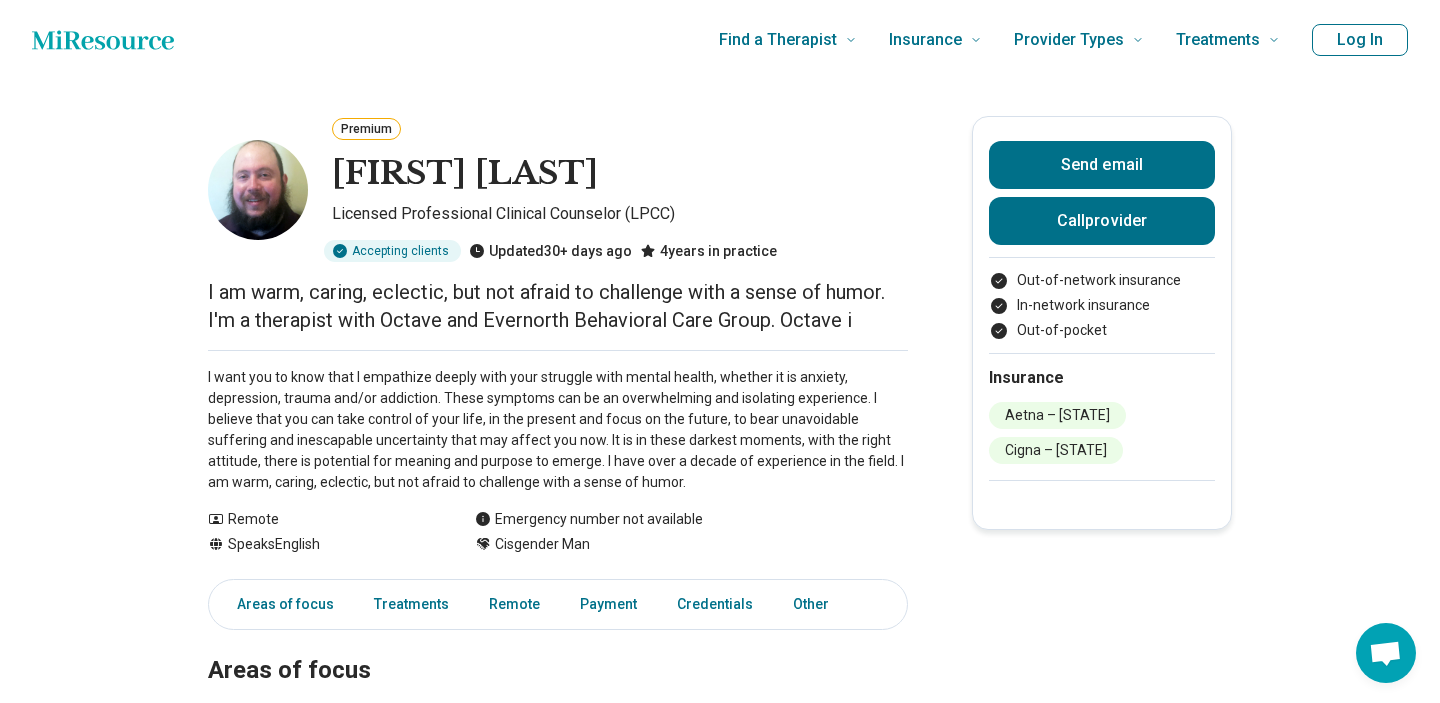 click on "I am warm, caring, eclectic, but not afraid to challenge with a sense of humor.
I'm a therapist with Octave and Evernorth Behavioral Care Group. Octave i" at bounding box center [558, 306] 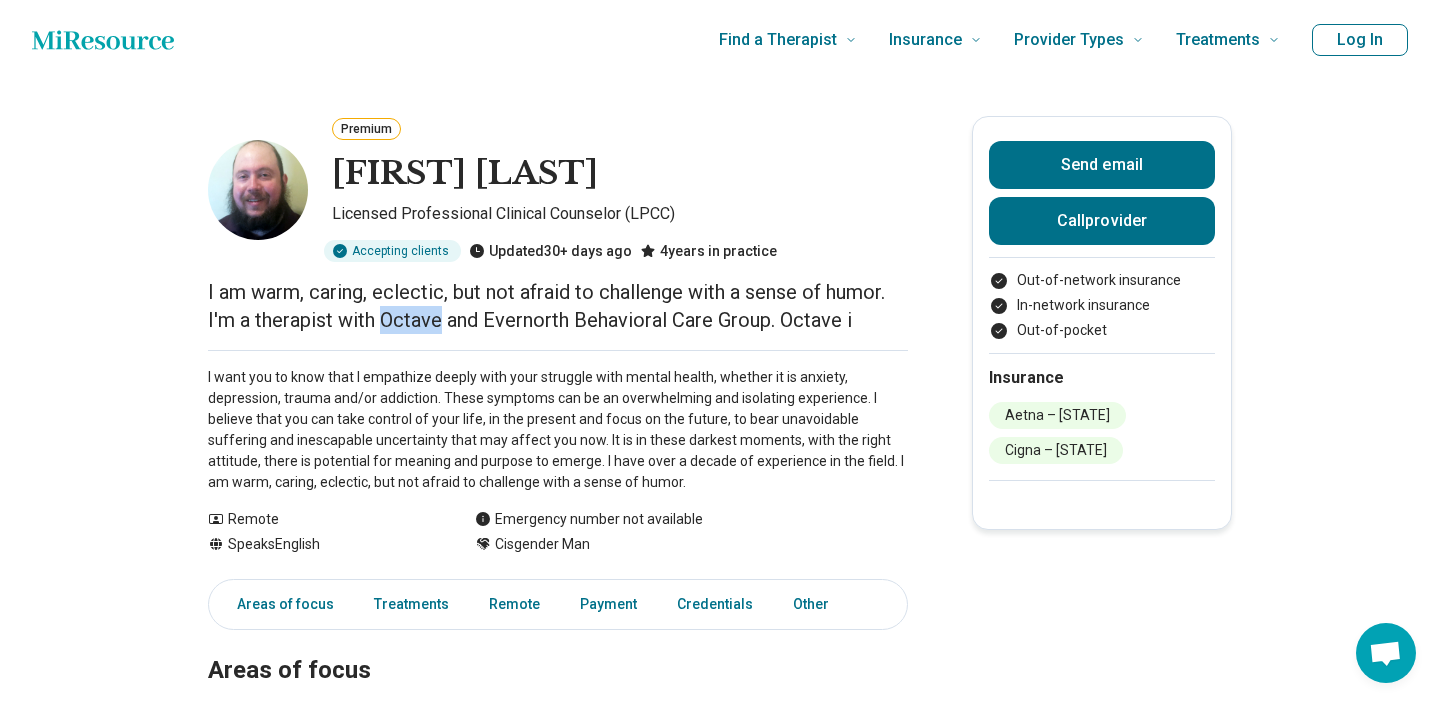click on "I am warm, caring, eclectic, but not afraid to challenge with a sense of humor.
I'm a therapist with Octave and Evernorth Behavioral Care Group. Octave i" at bounding box center [558, 306] 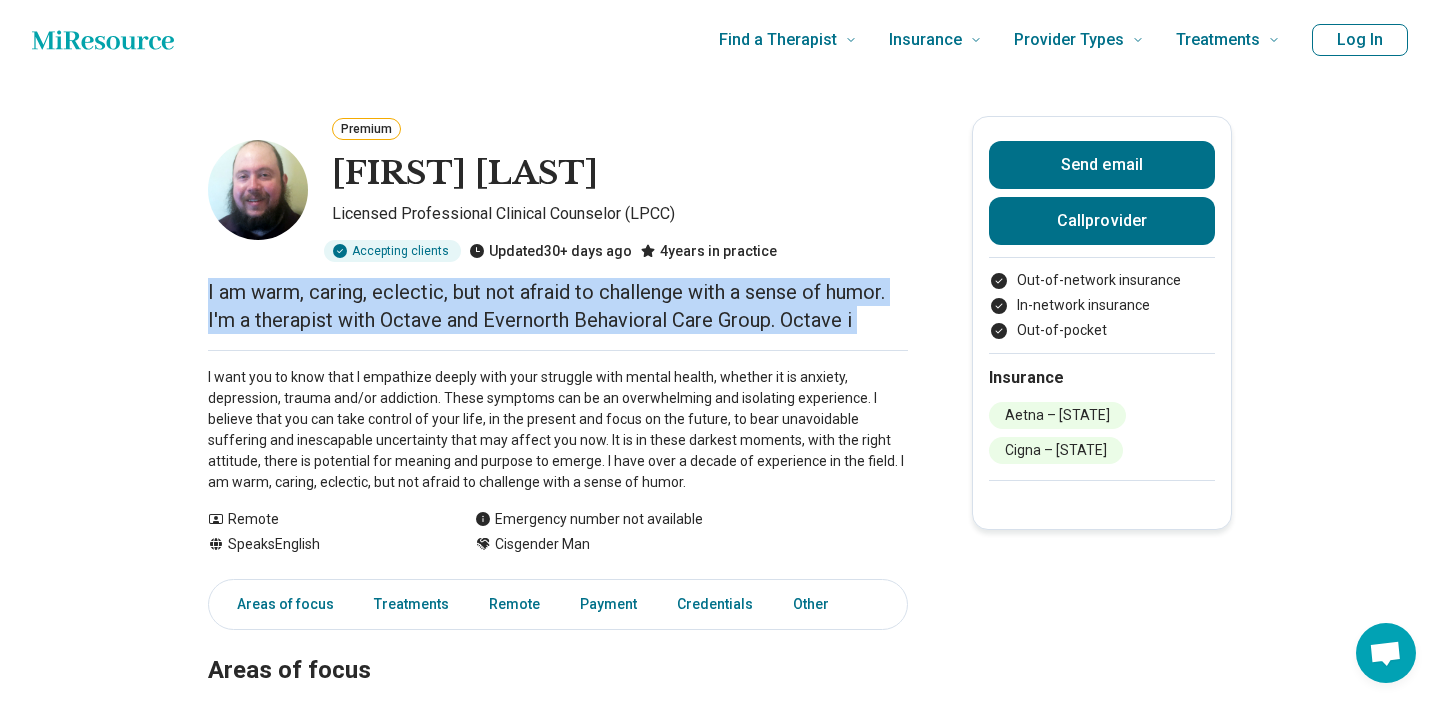 click on "I am warm, caring, eclectic, but not afraid to challenge with a sense of humor.
I'm a therapist with Octave and Evernorth Behavioral Care Group. Octave i" at bounding box center [558, 306] 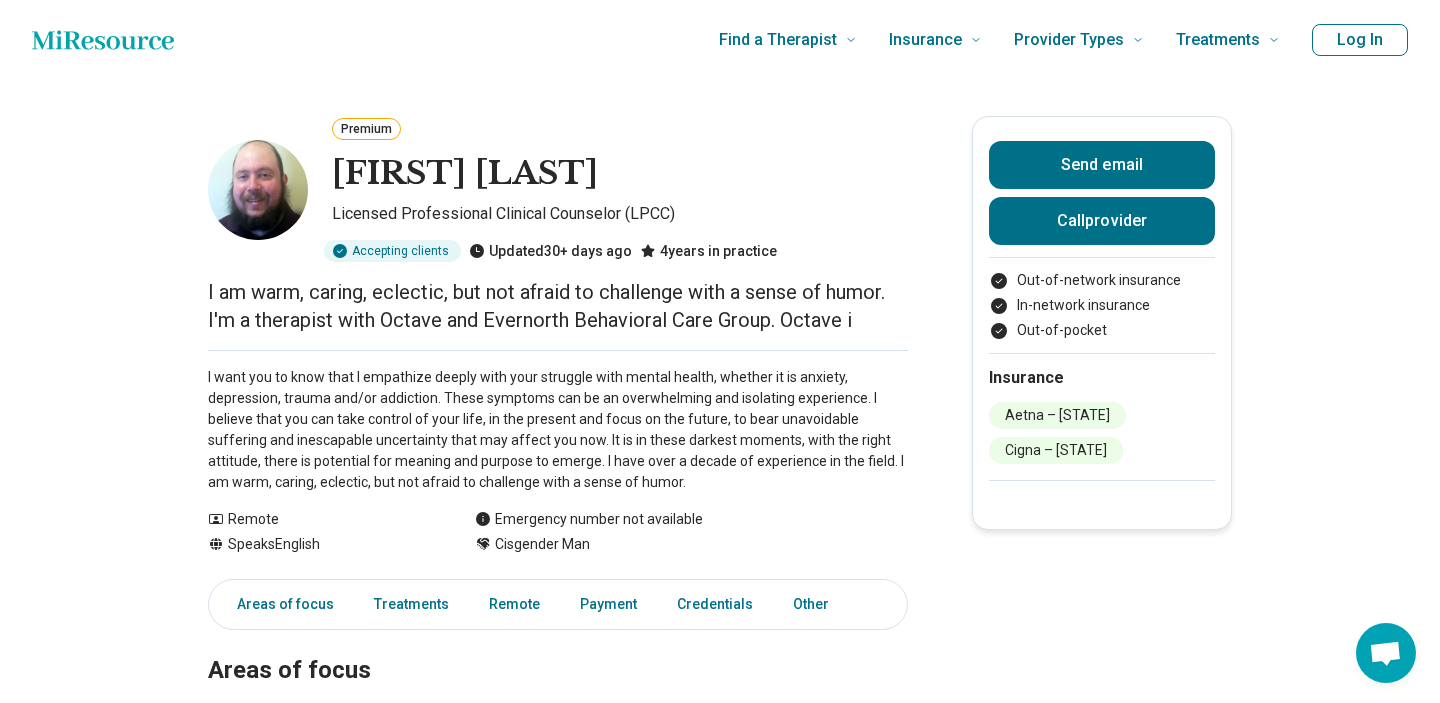 click on "I want you to know that I empathize deeply with your struggle with mental health, whether it is anxiety, depression, trauma and/or addiction. These symptoms can be an overwhelming and isolating experience. I believe that you can take control of your life, in the present and focus on the future, to bear unavoidable suffering and inescapable uncertainty that may affect you now. It is in these darkest moments, with the right attitude, there is potential for meaning and purpose to emerge. I have over a decade of experience in the field. I am warm, caring, eclectic, but not afraid to challenge with a sense of humor." at bounding box center [558, 430] 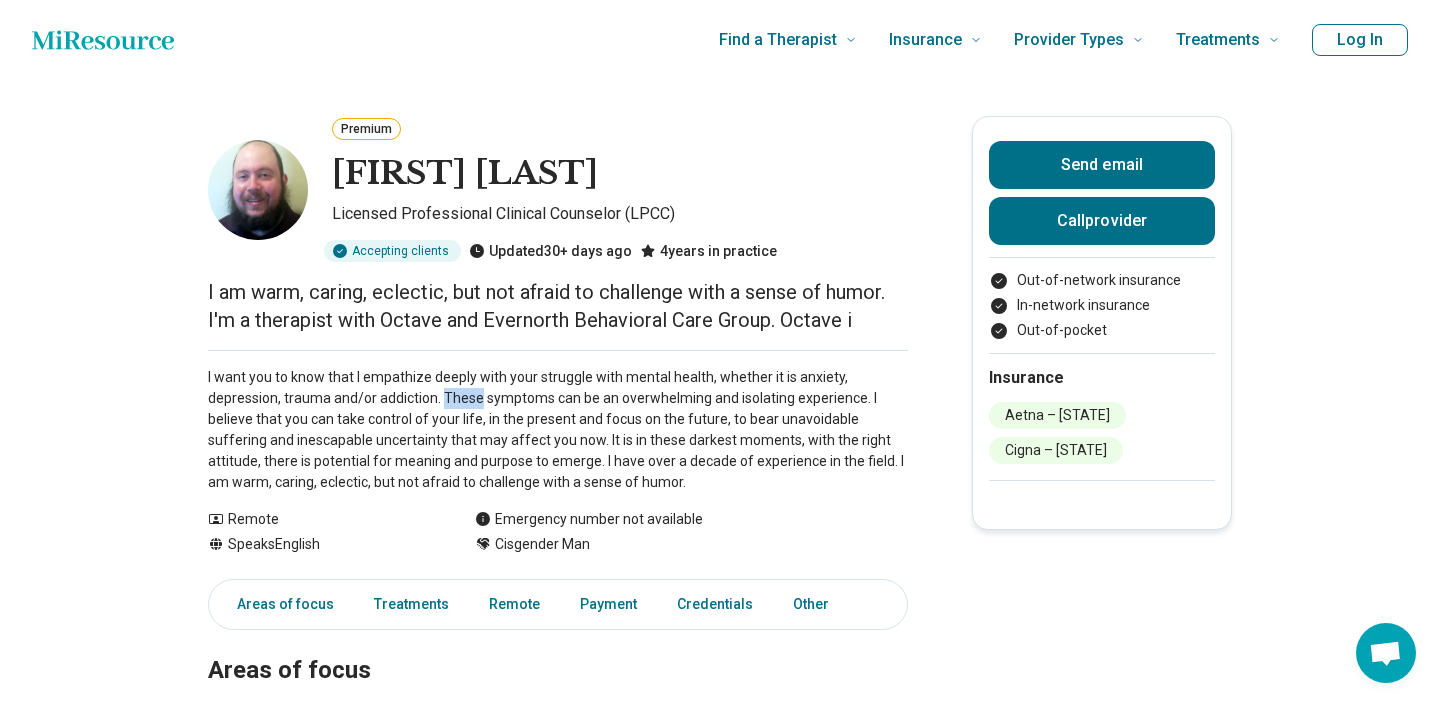 click on "I want you to know that I empathize deeply with your struggle with mental health, whether it is anxiety, depression, trauma and/or addiction. These symptoms can be an overwhelming and isolating experience. I believe that you can take control of your life, in the present and focus on the future, to bear unavoidable suffering and inescapable uncertainty that may affect you now. It is in these darkest moments, with the right attitude, there is potential for meaning and purpose to emerge. I have over a decade of experience in the field. I am warm, caring, eclectic, but not afraid to challenge with a sense of humor." at bounding box center (558, 430) 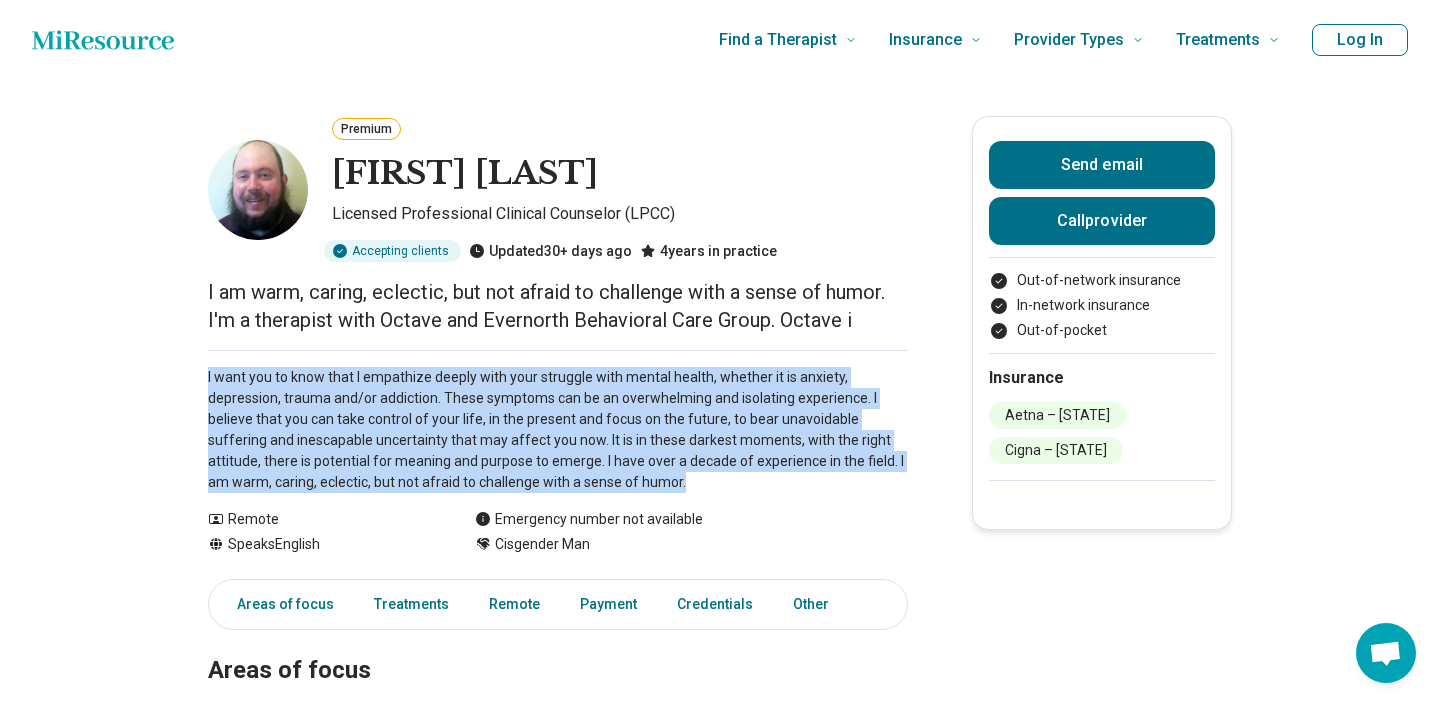 click on "I want you to know that I empathize deeply with your struggle with mental health, whether it is anxiety, depression, trauma and/or addiction. These symptoms can be an overwhelming and isolating experience. I believe that you can take control of your life, in the present and focus on the future, to bear unavoidable suffering and inescapable uncertainty that may affect you now. It is in these darkest moments, with the right attitude, there is potential for meaning and purpose to emerge. I have over a decade of experience in the field. I am warm, caring, eclectic, but not afraid to challenge with a sense of humor." at bounding box center (558, 430) 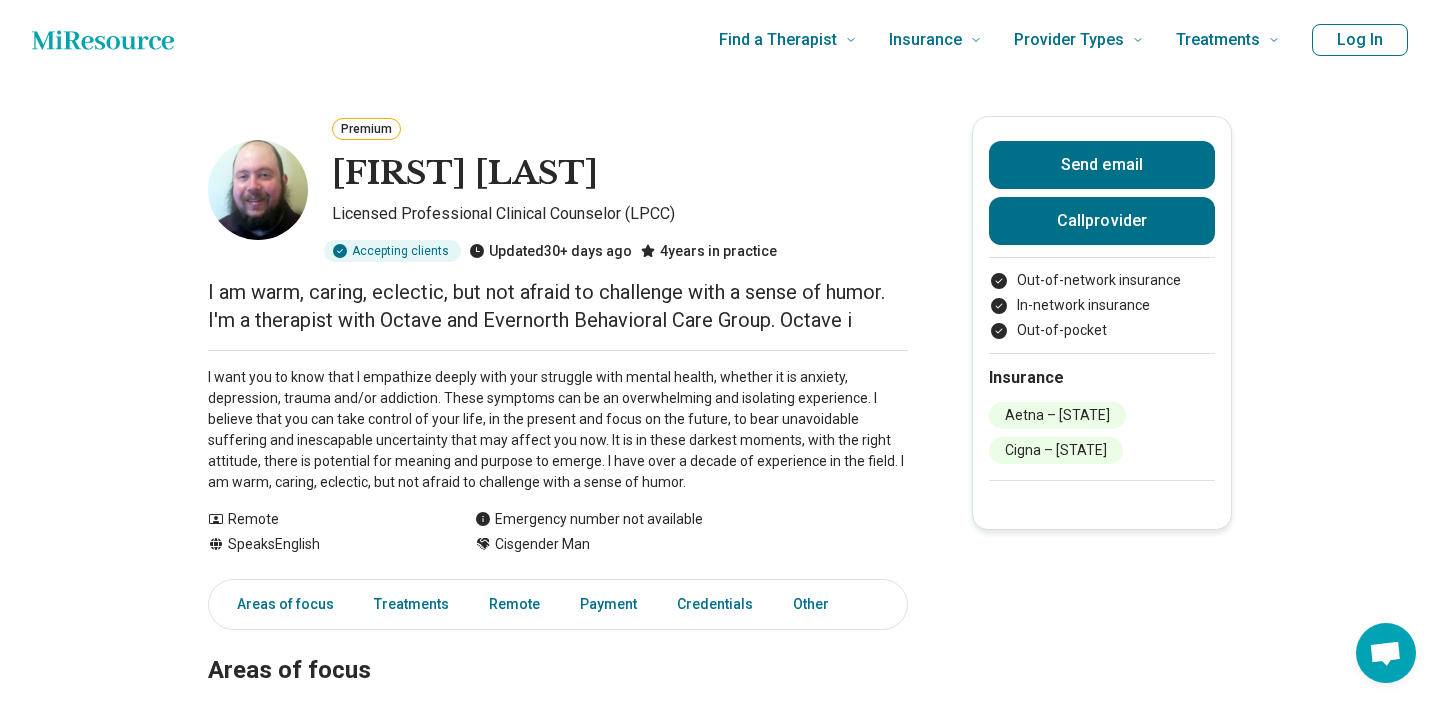 click on "I am warm, caring, eclectic, but not afraid to challenge with a sense of humor.
I'm a therapist with Octave and Evernorth Behavioral Care Group. Octave i" at bounding box center [558, 306] 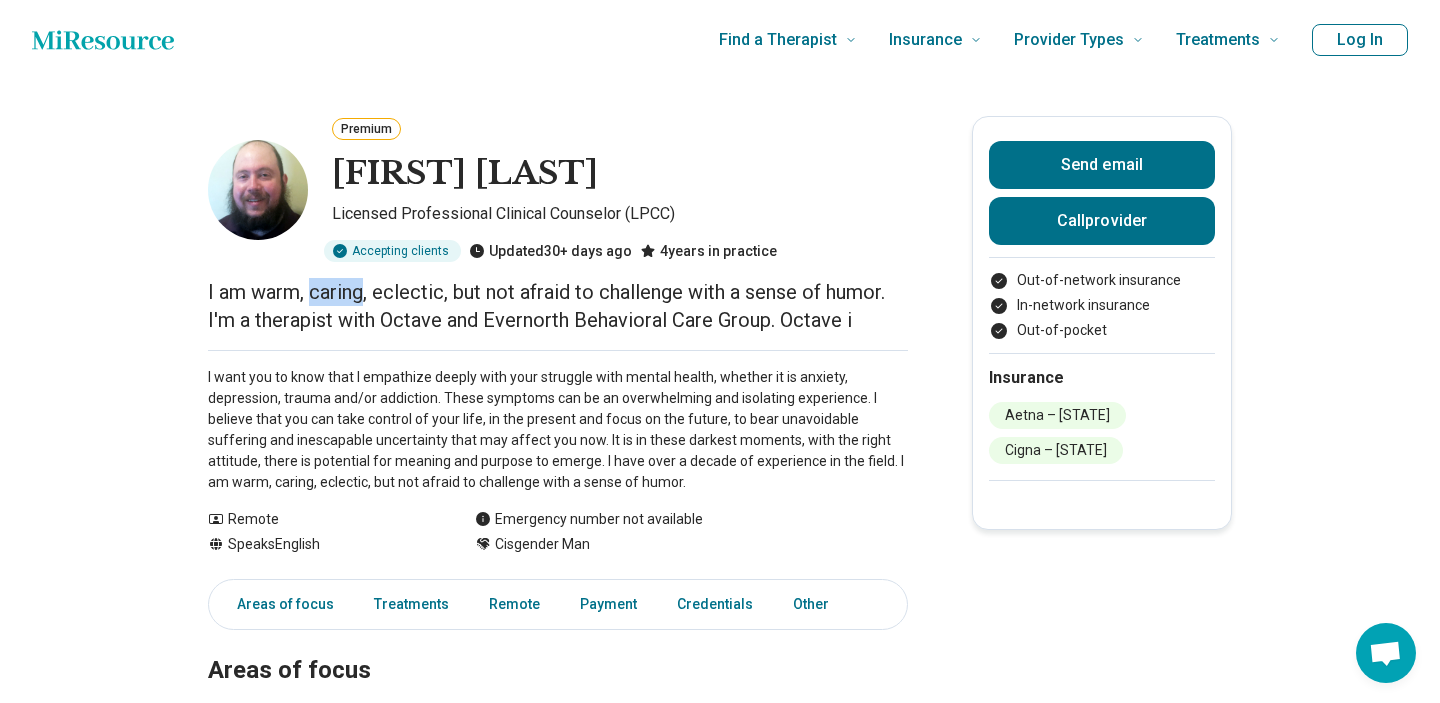click on "I am warm, caring, eclectic, but not afraid to challenge with a sense of humor.
I'm a therapist with Octave and Evernorth Behavioral Care Group. Octave i" at bounding box center [558, 306] 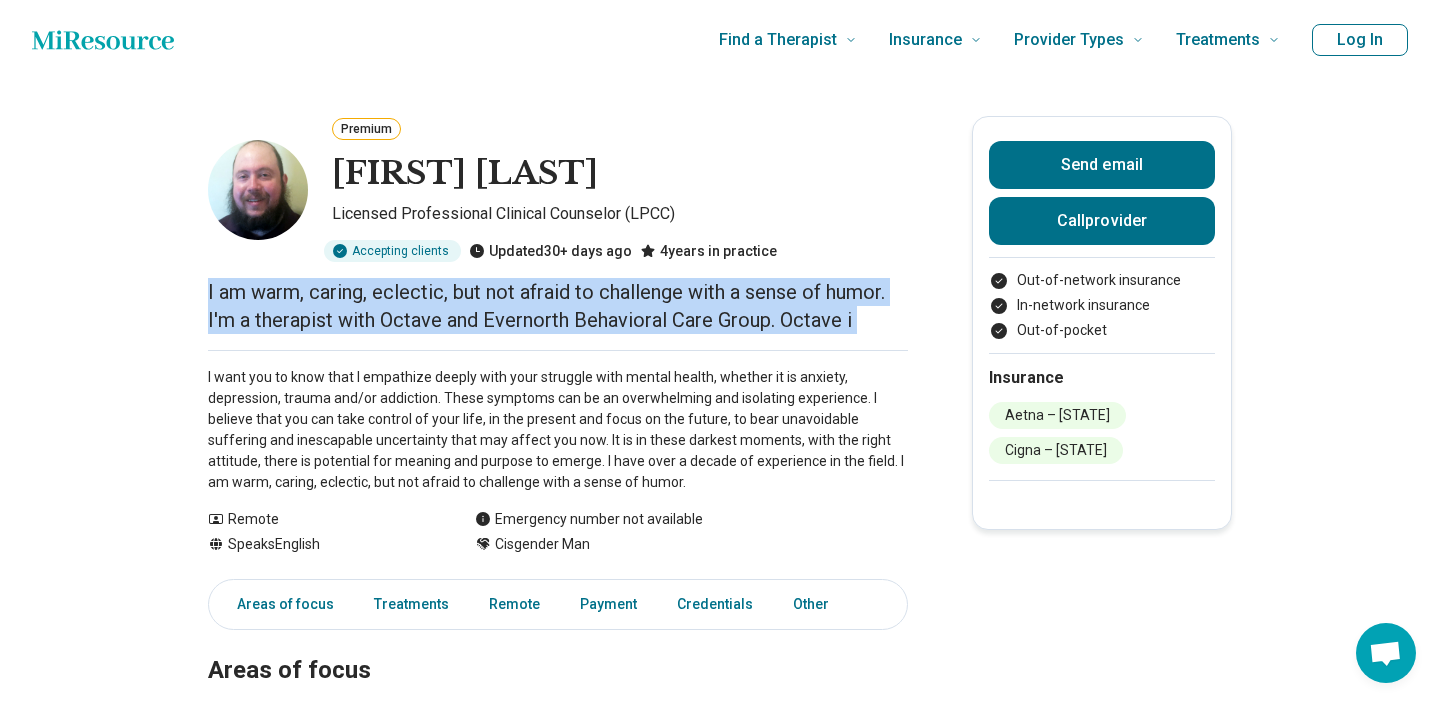 click on "I am warm, caring, eclectic, but not afraid to challenge with a sense of humor.
I'm a therapist with Octave and Evernorth Behavioral Care Group. Octave i" at bounding box center (558, 306) 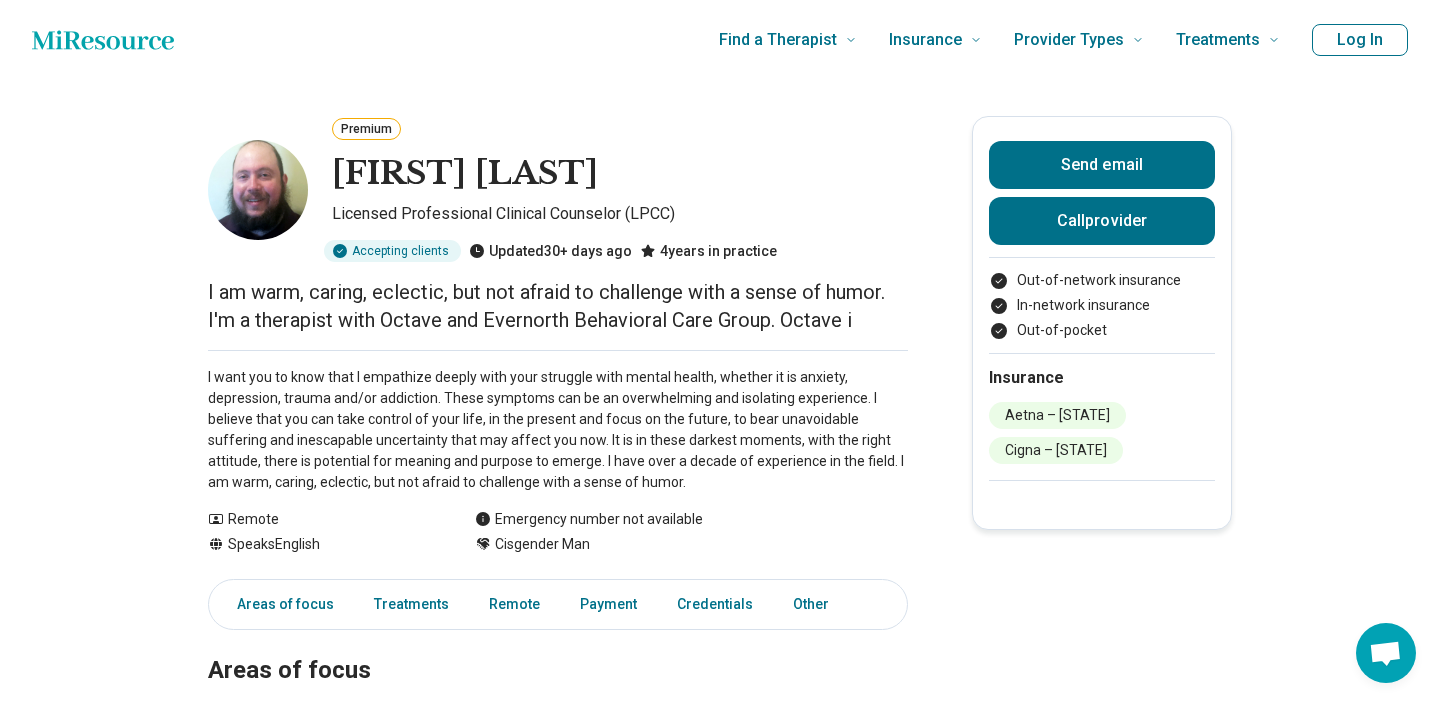 click on "I want you to know that I empathize deeply with your struggle with mental health, whether it is anxiety, depression, trauma and/or addiction. These symptoms can be an overwhelming and isolating experience. I believe that you can take control of your life, in the present and focus on the future, to bear unavoidable suffering and inescapable uncertainty that may affect you now. It is in these darkest moments, with the right attitude, there is potential for meaning and purpose to emerge. I have over a decade of experience in the field. I am warm, caring, eclectic, but not afraid to challenge with a sense of humor." at bounding box center (558, 430) 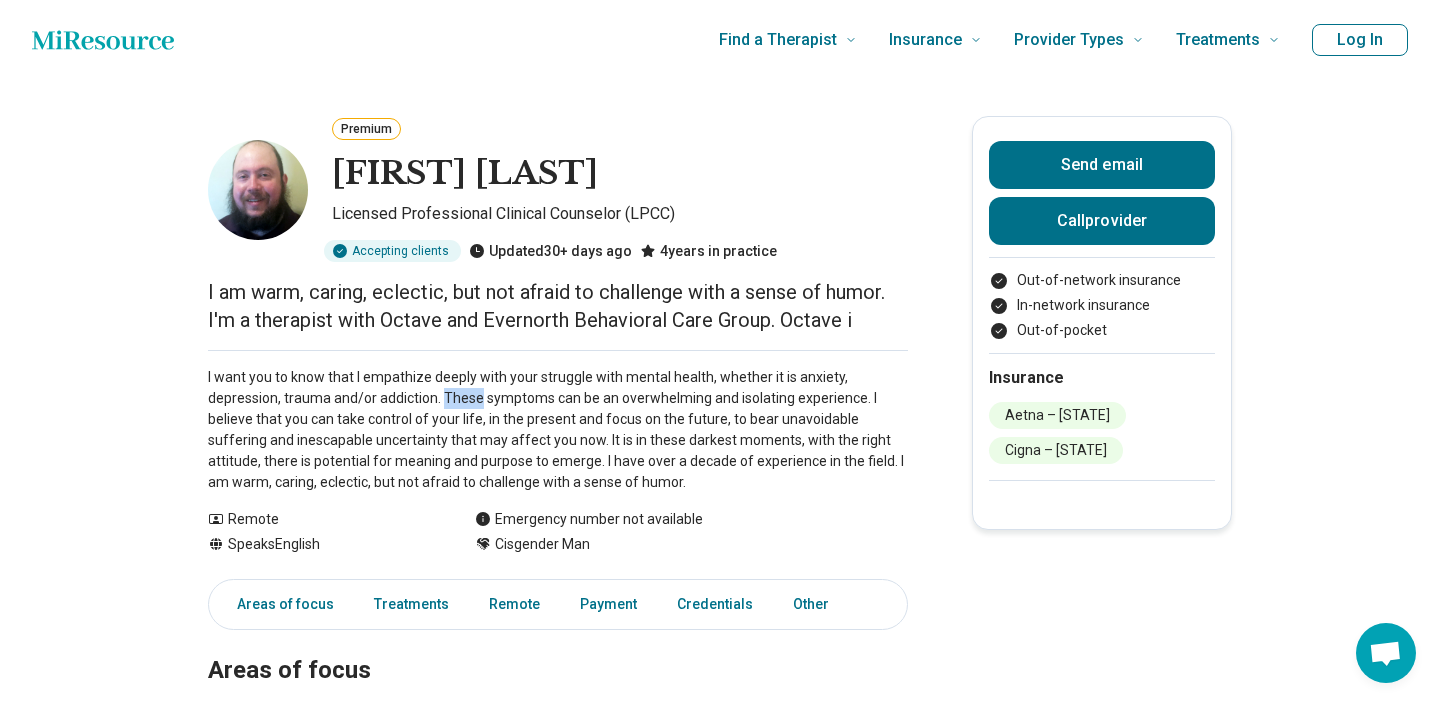 click on "I want you to know that I empathize deeply with your struggle with mental health, whether it is anxiety, depression, trauma and/or addiction. These symptoms can be an overwhelming and isolating experience. I believe that you can take control of your life, in the present and focus on the future, to bear unavoidable suffering and inescapable uncertainty that may affect you now. It is in these darkest moments, with the right attitude, there is potential for meaning and purpose to emerge. I have over a decade of experience in the field. I am warm, caring, eclectic, but not afraid to challenge with a sense of humor." at bounding box center [558, 430] 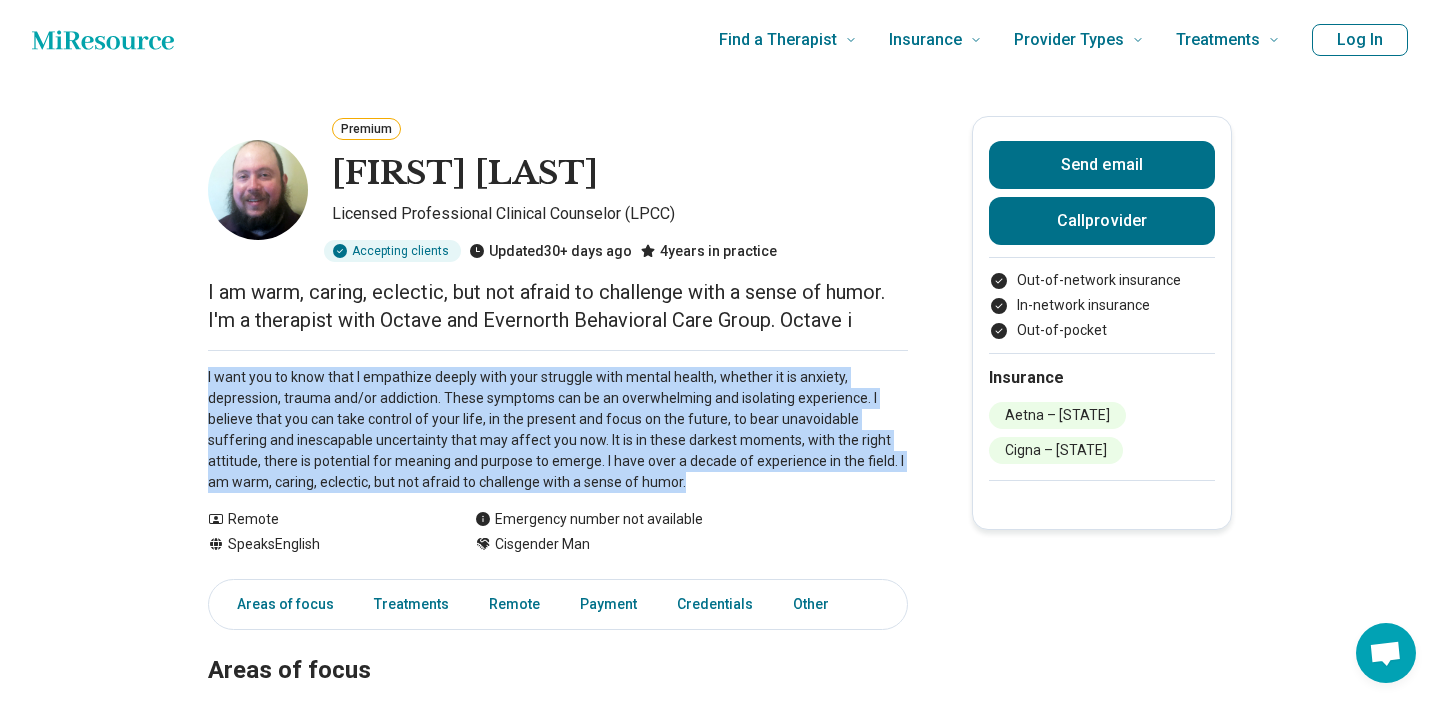 click on "I want you to know that I empathize deeply with your struggle with mental health, whether it is anxiety, depression, trauma and/or addiction. These symptoms can be an overwhelming and isolating experience. I believe that you can take control of your life, in the present and focus on the future, to bear unavoidable suffering and inescapable uncertainty that may affect you now. It is in these darkest moments, with the right attitude, there is potential for meaning and purpose to emerge. I have over a decade of experience in the field. I am warm, caring, eclectic, but not afraid to challenge with a sense of humor." at bounding box center (558, 430) 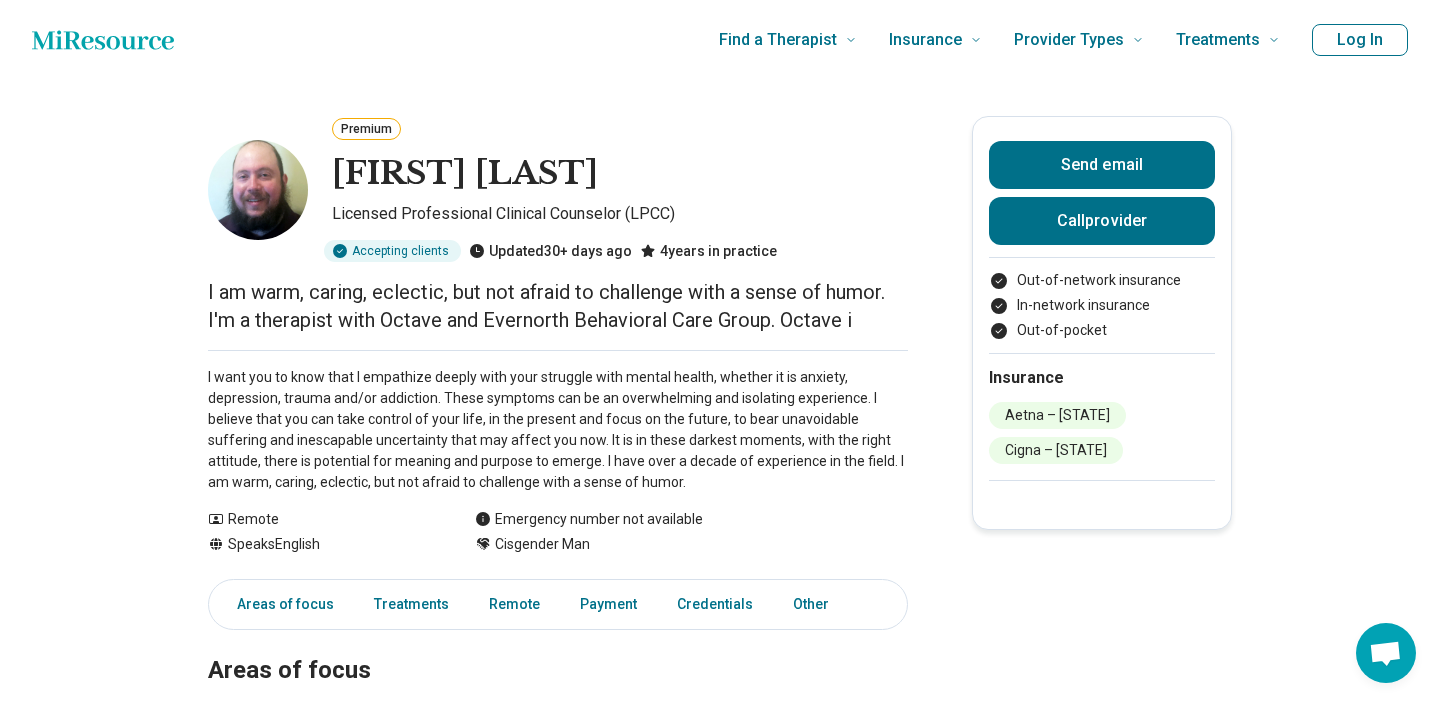 click on "I want you to know that I empathize deeply with your struggle with mental health, whether it is anxiety, depression, trauma and/or addiction. These symptoms can be an overwhelming and isolating experience. I believe that you can take control of your life, in the present and focus on the future, to bear unavoidable suffering and inescapable uncertainty that may affect you now. It is in these darkest moments, with the right attitude, there is potential for meaning and purpose to emerge. I have over a decade of experience in the field. I am warm, caring, eclectic, but not afraid to challenge with a sense of humor." at bounding box center (558, 430) 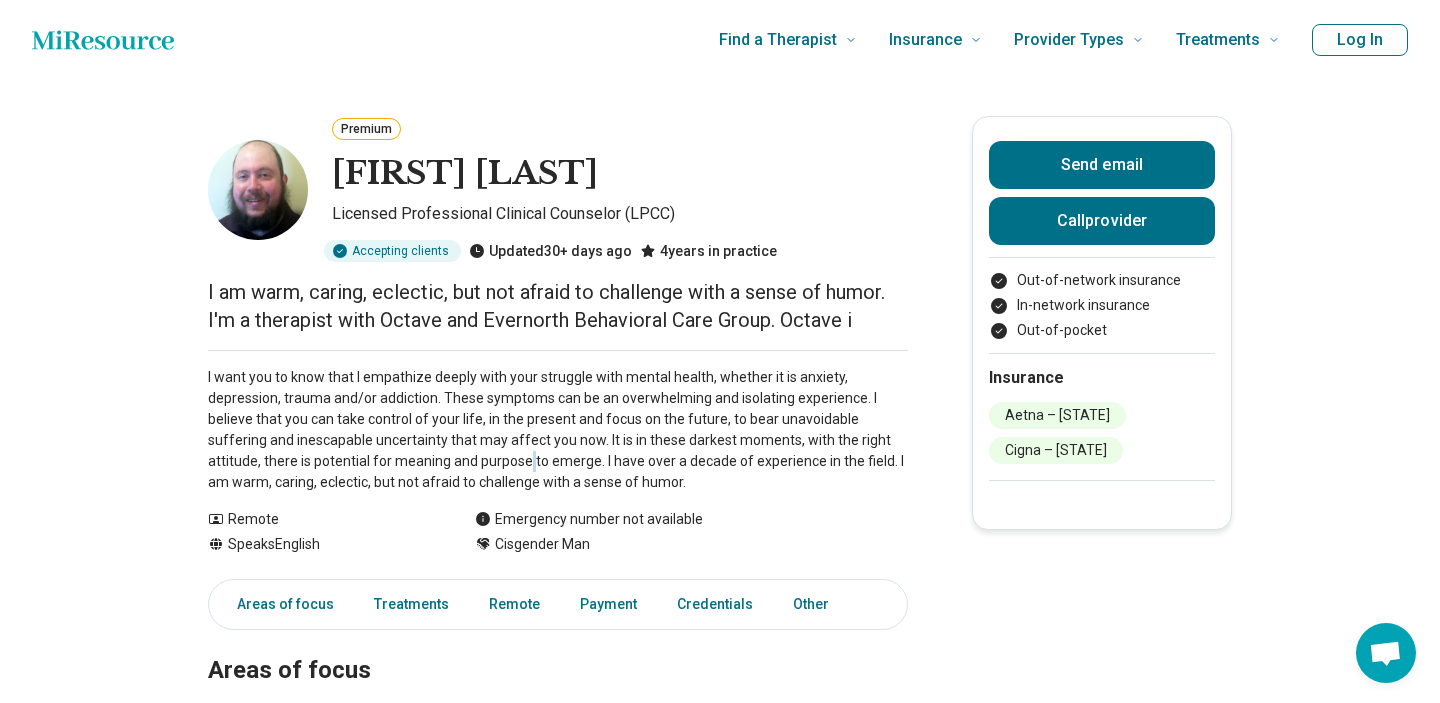 click on "I want you to know that I empathize deeply with your struggle with mental health, whether it is anxiety, depression, trauma and/or addiction. These symptoms can be an overwhelming and isolating experience. I believe that you can take control of your life, in the present and focus on the future, to bear unavoidable suffering and inescapable uncertainty that may affect you now. It is in these darkest moments, with the right attitude, there is potential for meaning and purpose to emerge. I have over a decade of experience in the field. I am warm, caring, eclectic, but not afraid to challenge with a sense of humor." at bounding box center (558, 430) 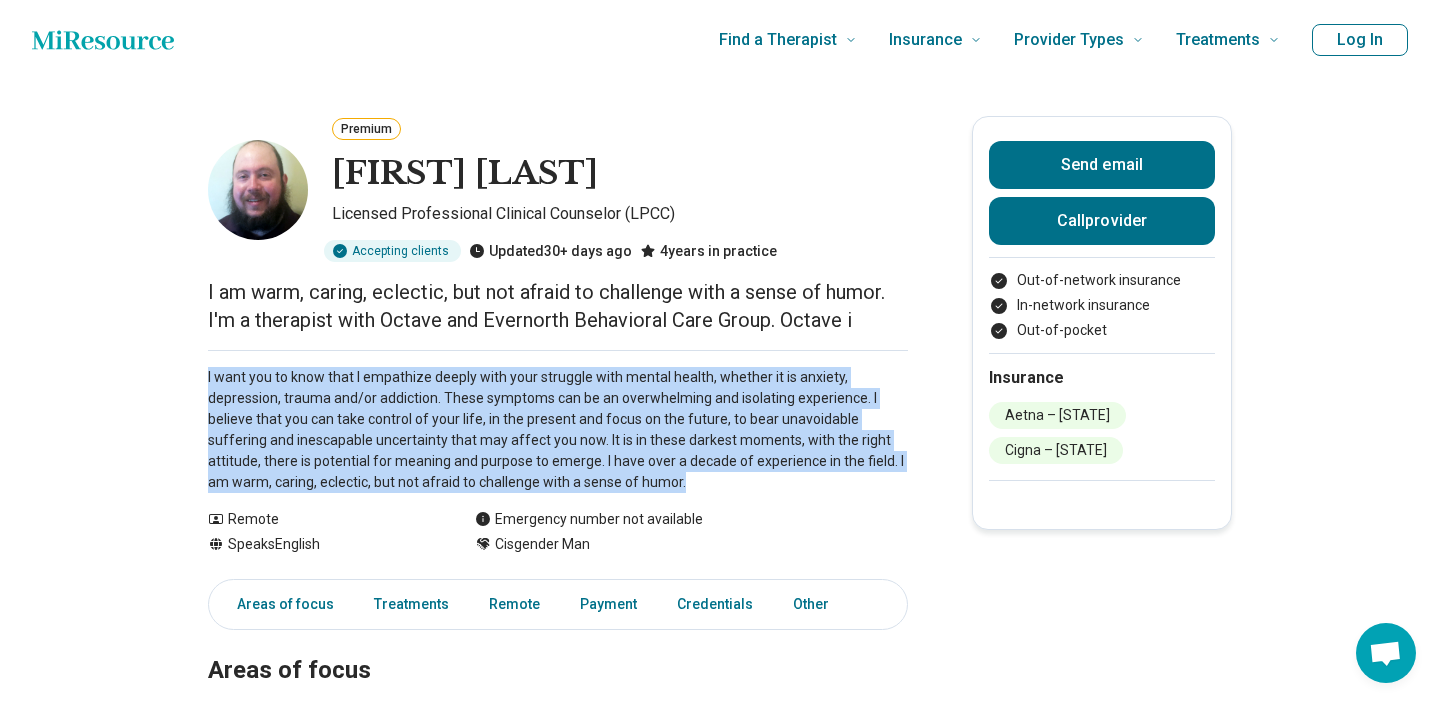 click on "I want you to know that I empathize deeply with your struggle with mental health, whether it is anxiety, depression, trauma and/or addiction. These symptoms can be an overwhelming and isolating experience. I believe that you can take control of your life, in the present and focus on the future, to bear unavoidable suffering and inescapable uncertainty that may affect you now. It is in these darkest moments, with the right attitude, there is potential for meaning and purpose to emerge. I have over a decade of experience in the field. I am warm, caring, eclectic, but not afraid to challenge with a sense of humor." at bounding box center (558, 430) 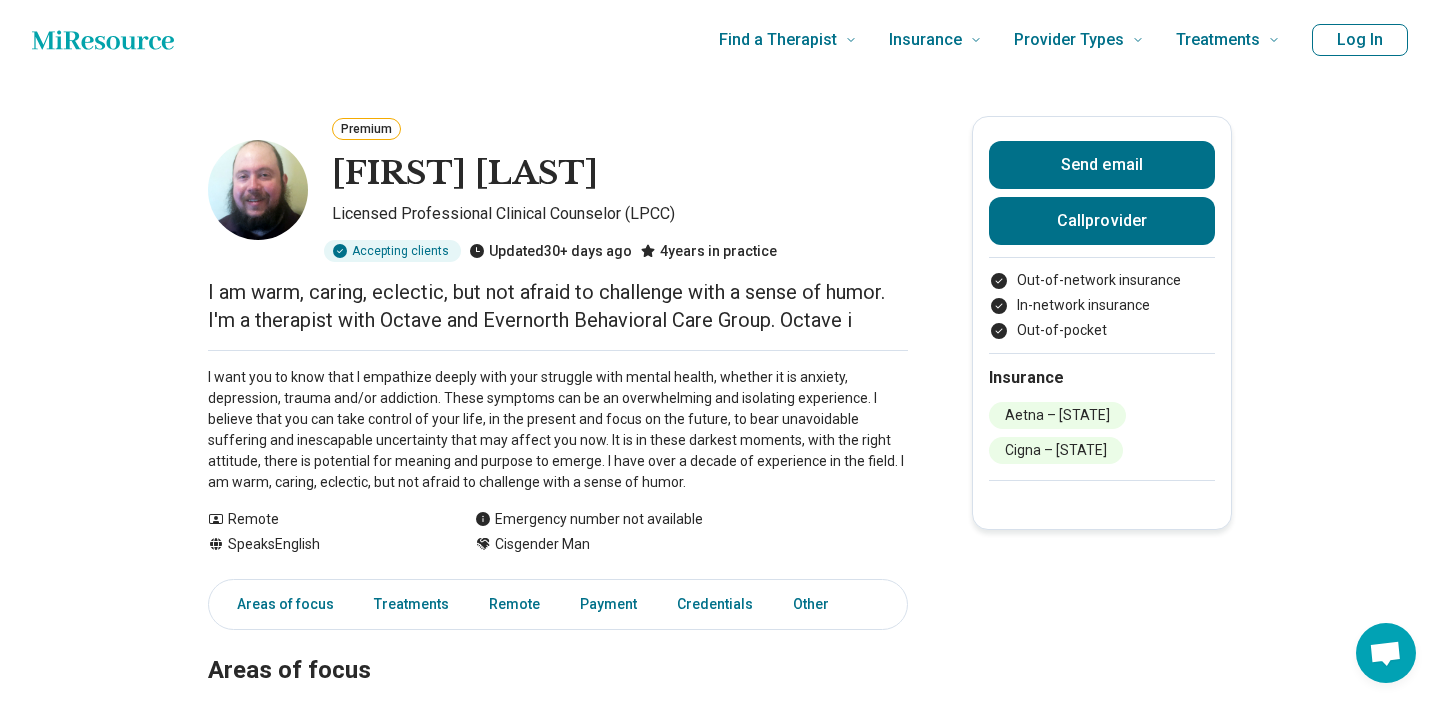 click on "I want you to know that I empathize deeply with your struggle with mental health, whether it is anxiety, depression, trauma and/or addiction. These symptoms can be an overwhelming and isolating experience. I believe that you can take control of your life, in the present and focus on the future, to bear unavoidable suffering and inescapable uncertainty that may affect you now. It is in these darkest moments, with the right attitude, there is potential for meaning and purpose to emerge. I have over a decade of experience in the field. I am warm, caring, eclectic, but not afraid to challenge with a sense of humor." at bounding box center (558, 430) 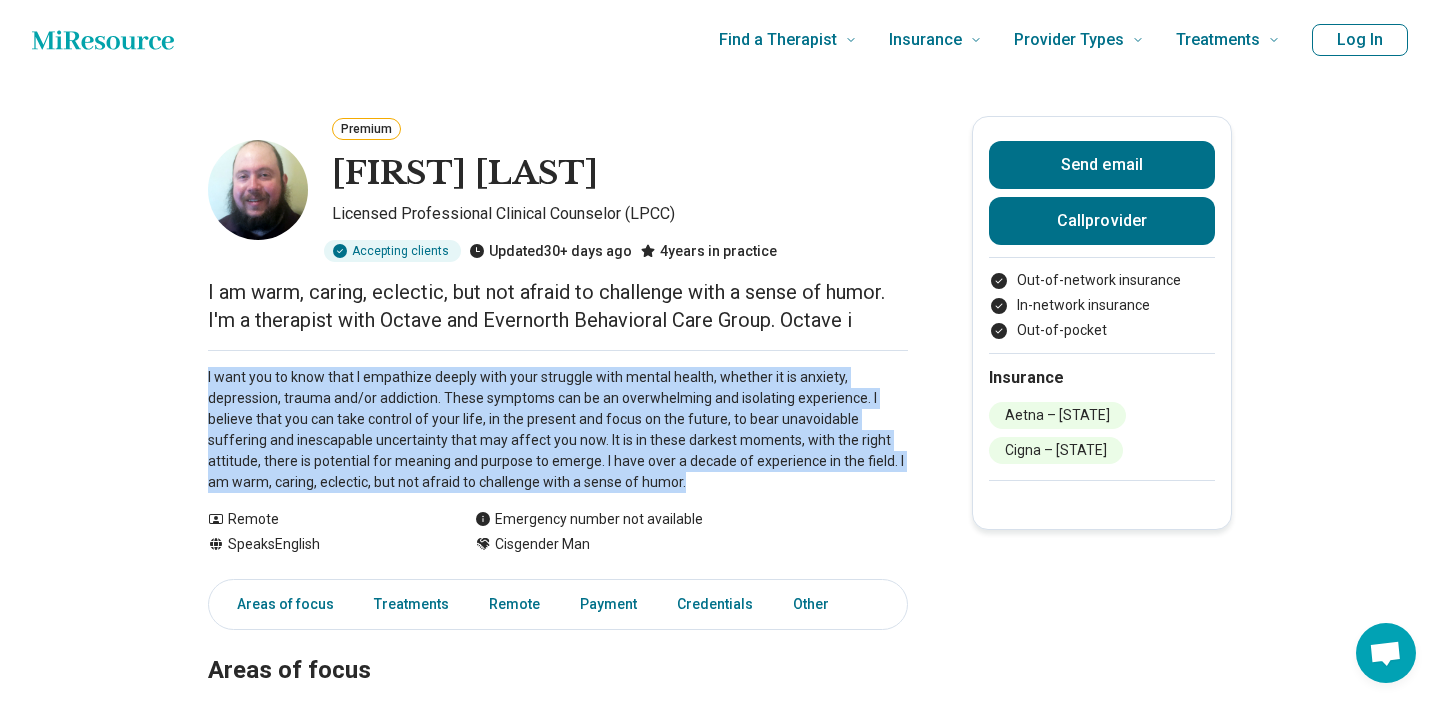 drag, startPoint x: 613, startPoint y: 489, endPoint x: 199, endPoint y: 377, distance: 428.88226 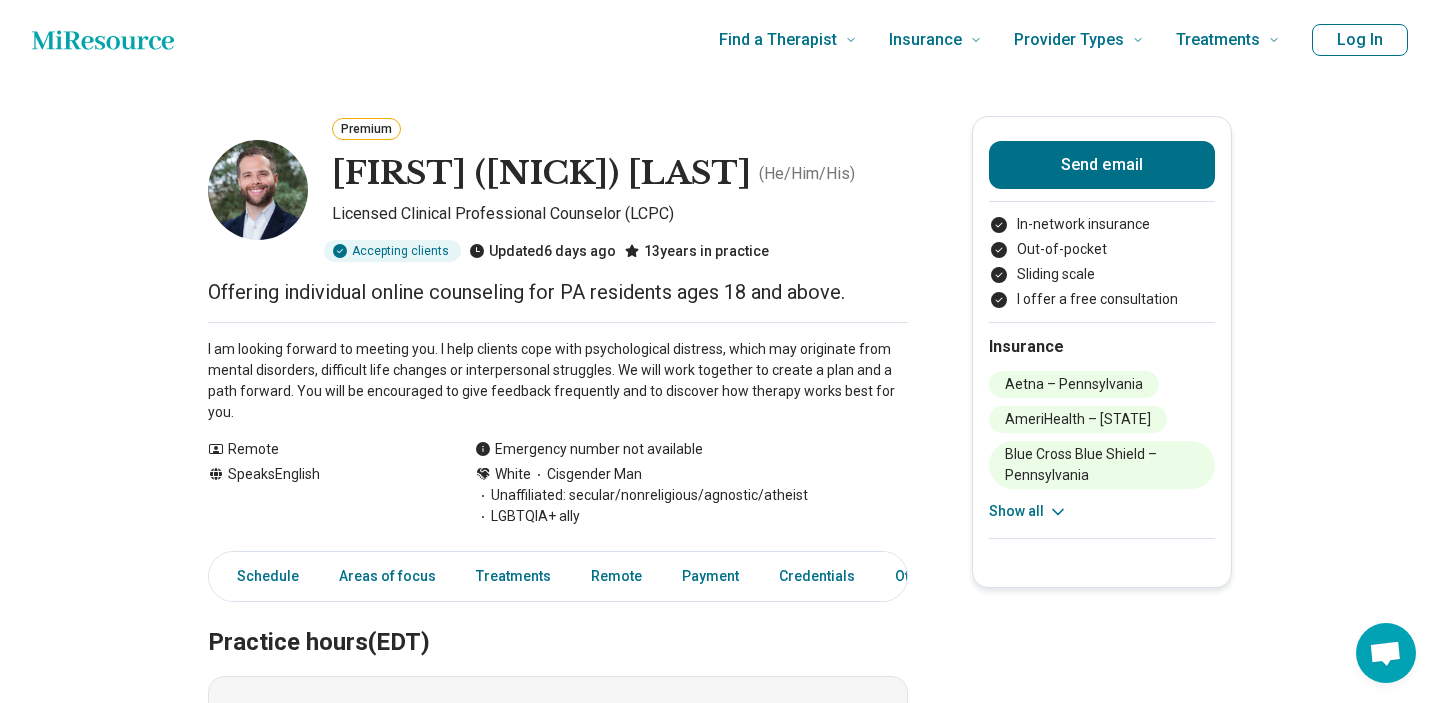 scroll, scrollTop: 0, scrollLeft: 0, axis: both 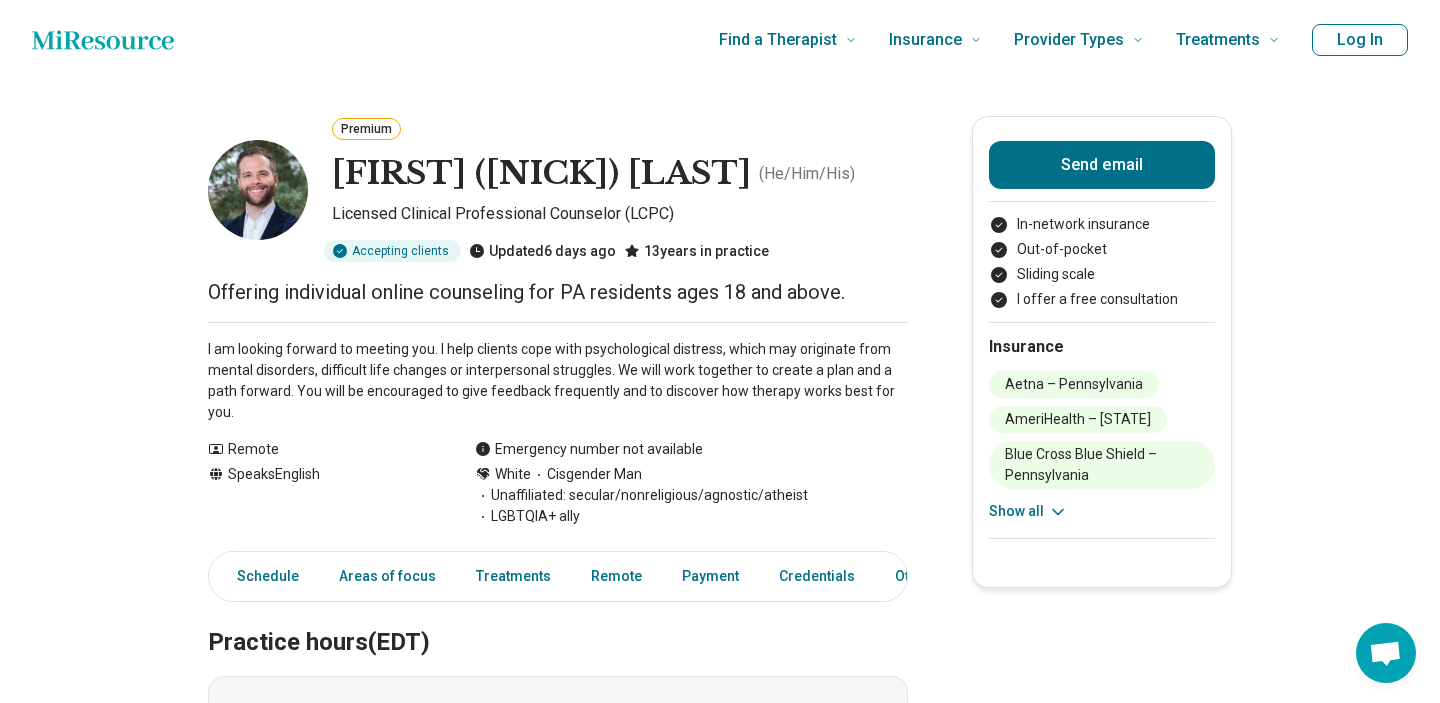 click on "I am looking forward to meeting you. I help clients cope with psychological distress, which may originate from mental disorders, difficult life changes or interpersonal struggles. We will work together to create a plan and a path forward. You will be encouraged to give feedback frequently and to discover how therapy works best for you." at bounding box center (558, 381) 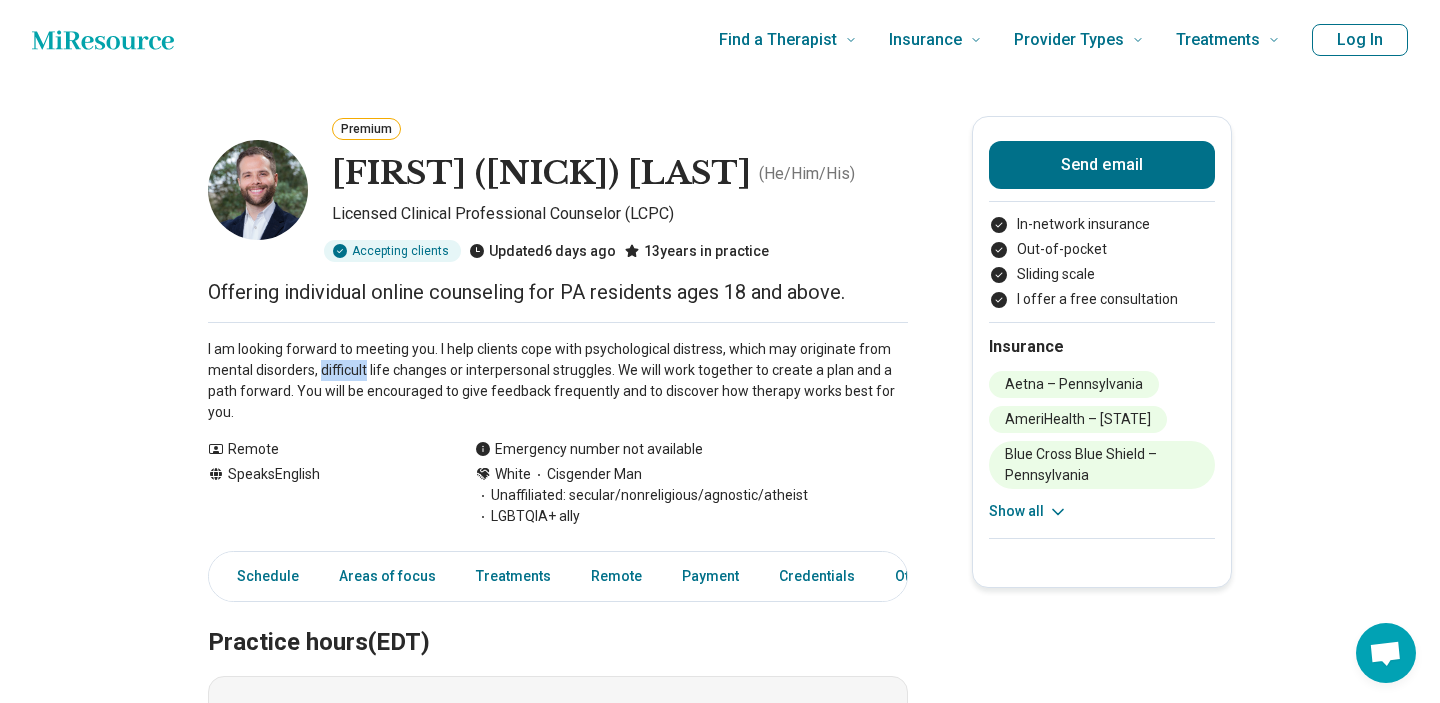 click on "I am looking forward to meeting you. I help clients cope with psychological distress, which may originate from mental disorders, difficult life changes or interpersonal struggles. We will work together to create a plan and a path forward. You will be encouraged to give feedback frequently and to discover how therapy works best for you." at bounding box center (558, 381) 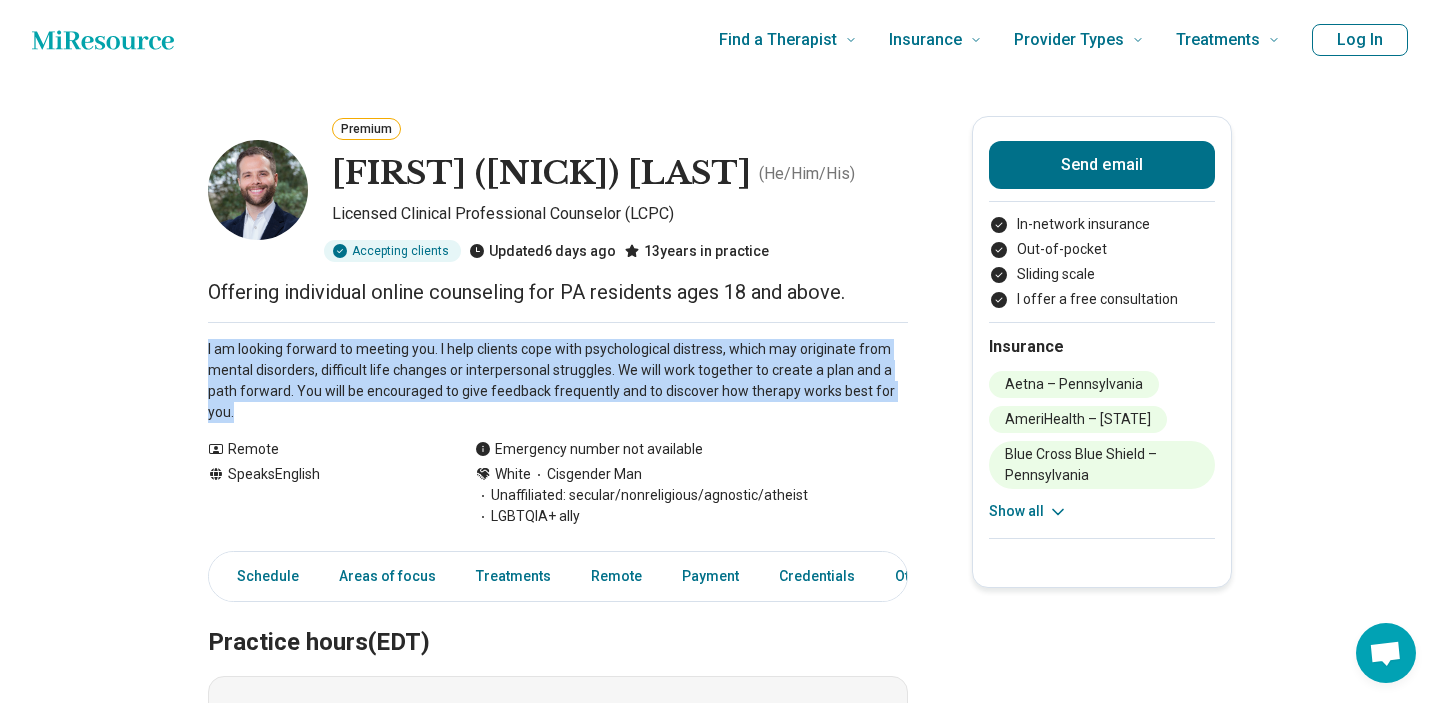 click on "I am looking forward to meeting you. I help clients cope with psychological distress, which may originate from mental disorders, difficult life changes or interpersonal struggles. We will work together to create a plan and a path forward. You will be encouraged to give feedback frequently and to discover how therapy works best for you." at bounding box center [558, 381] 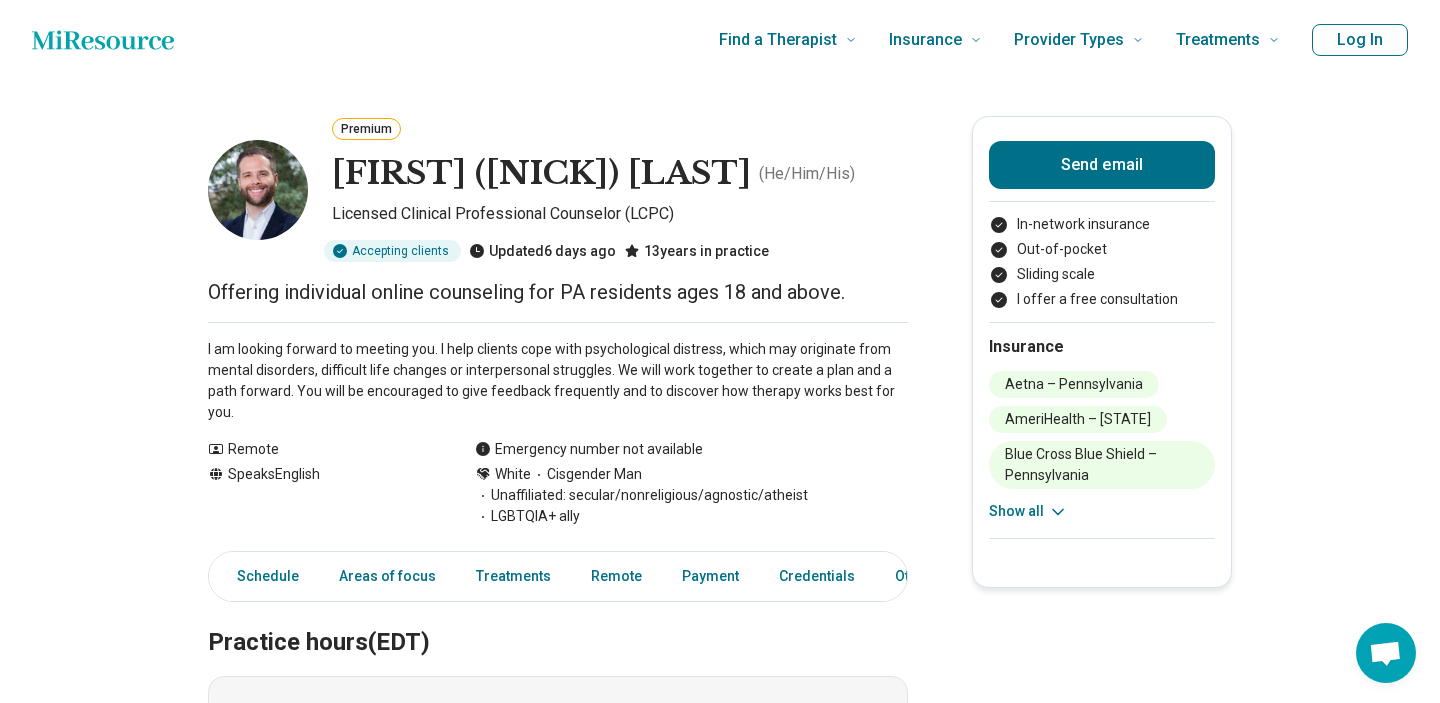 click on "I am looking forward to meeting you. I help clients cope with psychological distress, which may originate from mental disorders, difficult life changes or interpersonal struggles. We will work together to create a plan and a path forward. You will be encouraged to give feedback frequently and to discover how therapy works best for you." at bounding box center (558, 381) 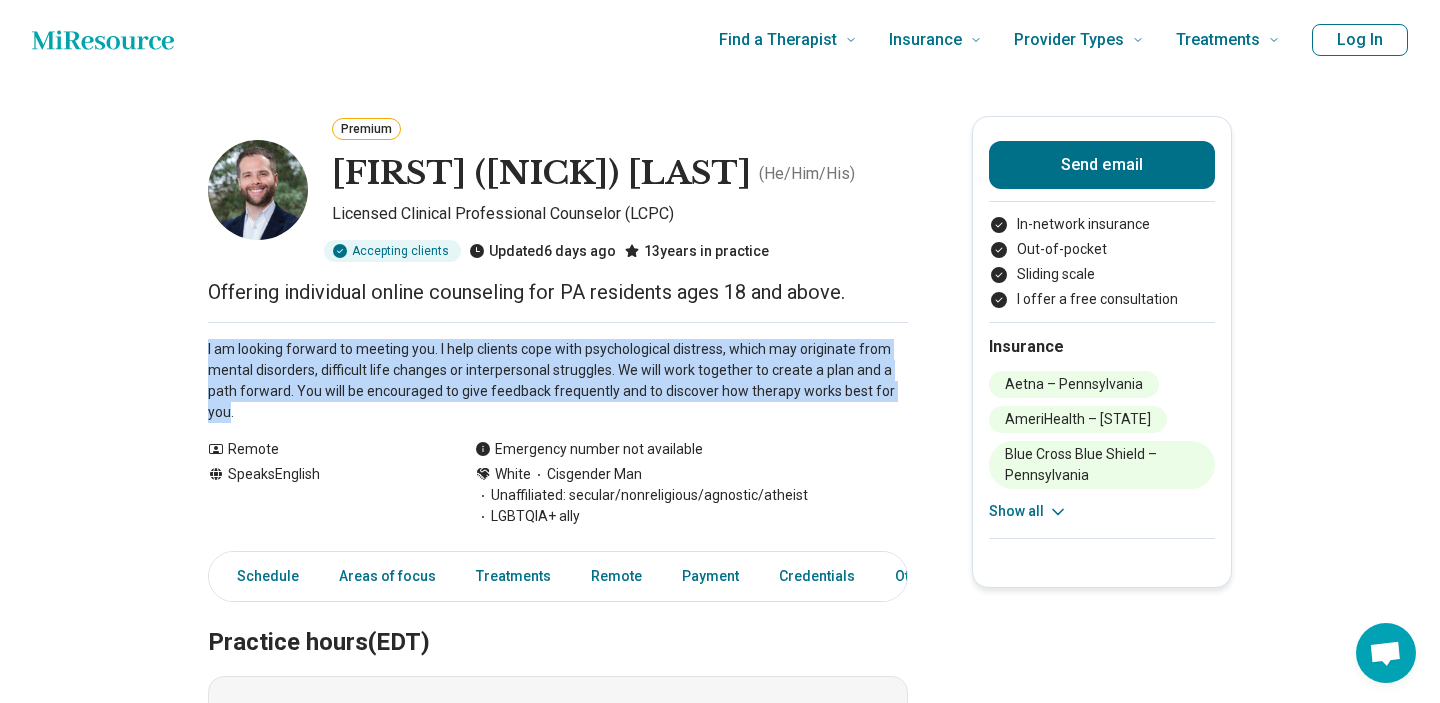 drag, startPoint x: 207, startPoint y: 346, endPoint x: 232, endPoint y: 406, distance: 65 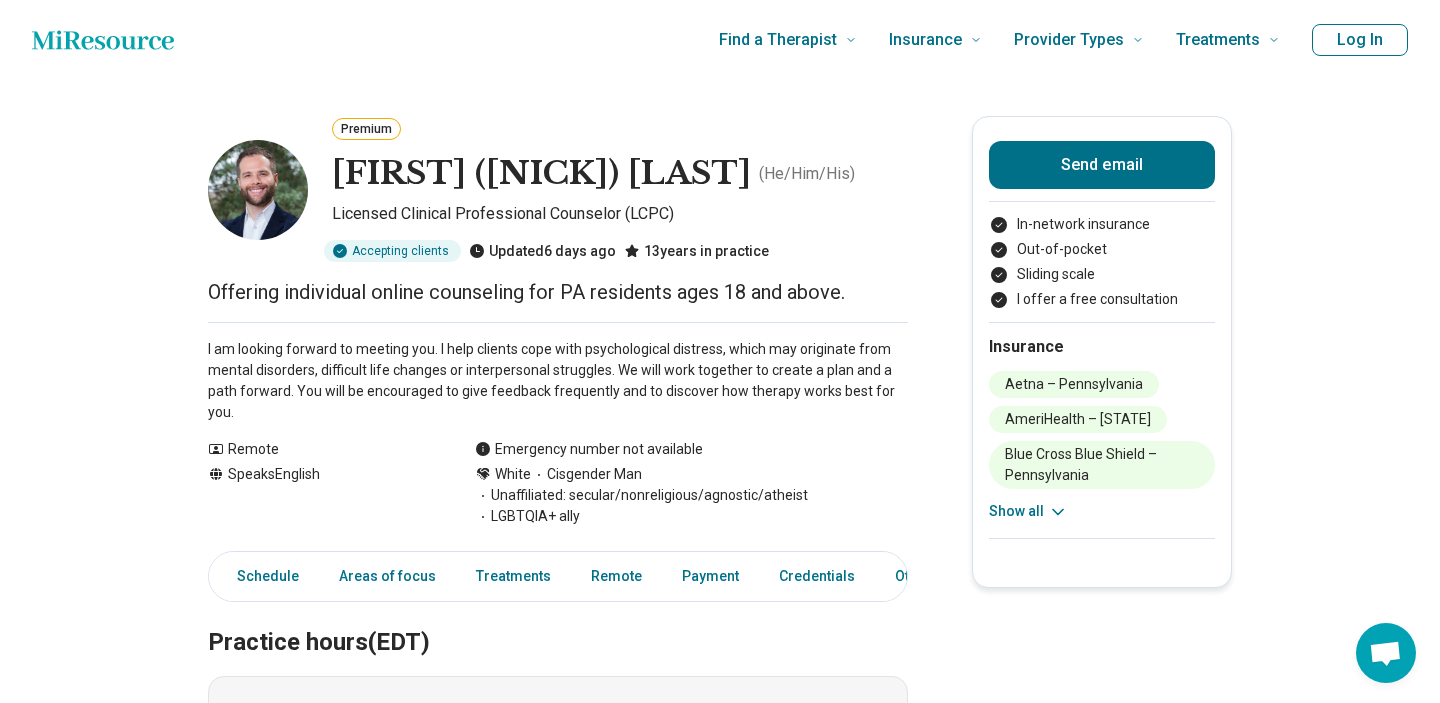 click on "I am looking forward to meeting you. I help clients cope with psychological distress, which may originate from mental disorders, difficult life changes or interpersonal struggles. We will work together to create a plan and a path forward. You will be encouraged to give feedback frequently and to discover how therapy works best for you." at bounding box center (558, 381) 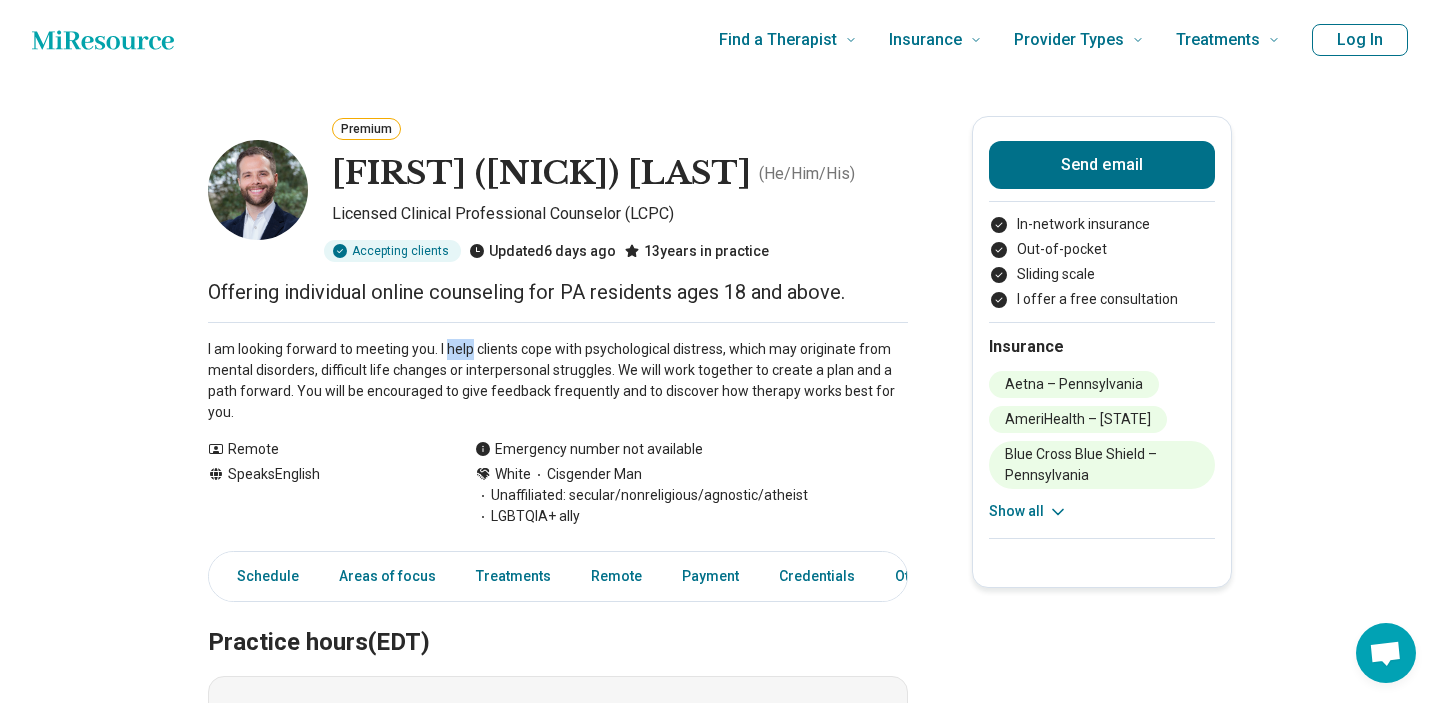click on "I am looking forward to meeting you. I help clients cope with psychological distress, which may originate from mental disorders, difficult life changes or interpersonal struggles. We will work together to create a plan and a path forward. You will be encouraged to give feedback frequently and to discover how therapy works best for you." at bounding box center (558, 381) 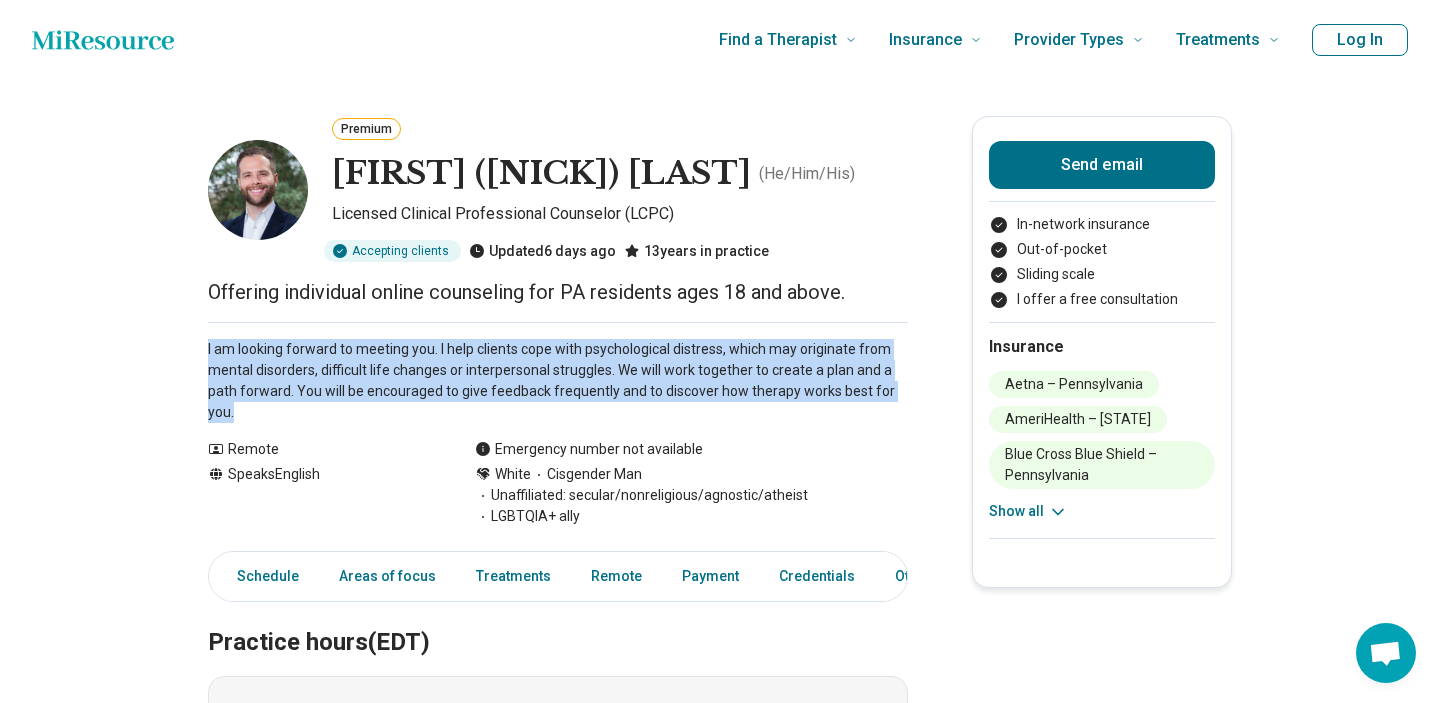 click on "I am looking forward to meeting you. I help clients cope with psychological distress, which may originate from mental disorders, difficult life changes or interpersonal struggles. We will work together to create a plan and a path forward. You will be encouraged to give feedback frequently and to discover how therapy works best for you." at bounding box center (558, 381) 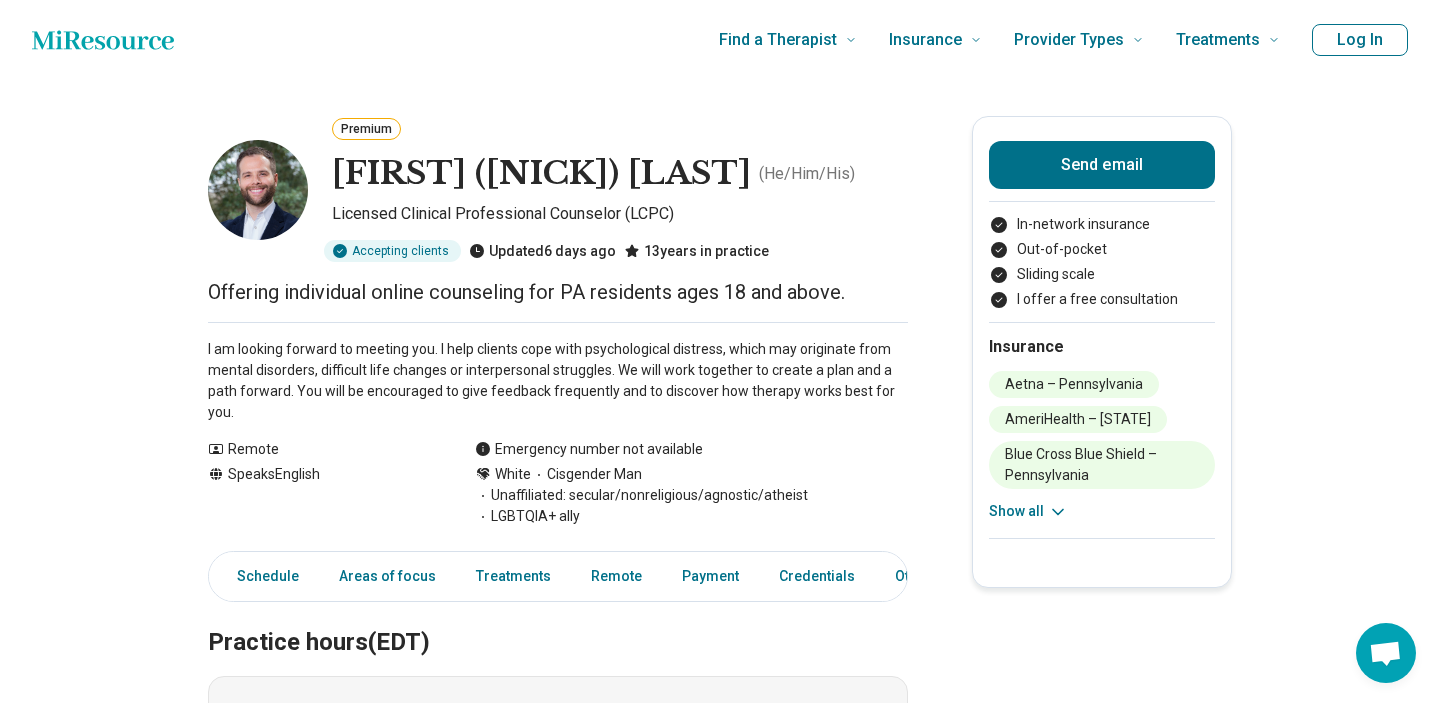 click on "Offering individual online counseling for PA residents ages 18 and above." at bounding box center [558, 292] 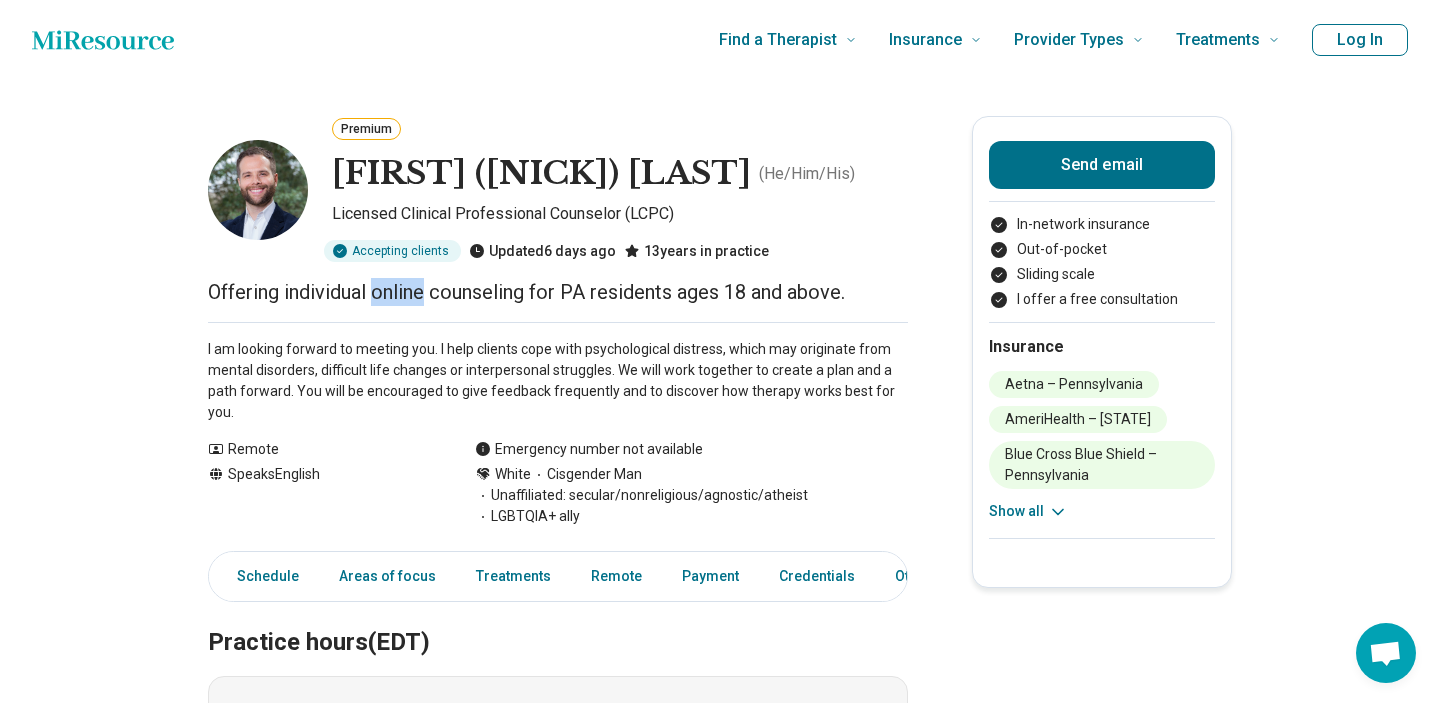 click on "Offering individual online counseling for PA residents ages 18 and above." at bounding box center (558, 292) 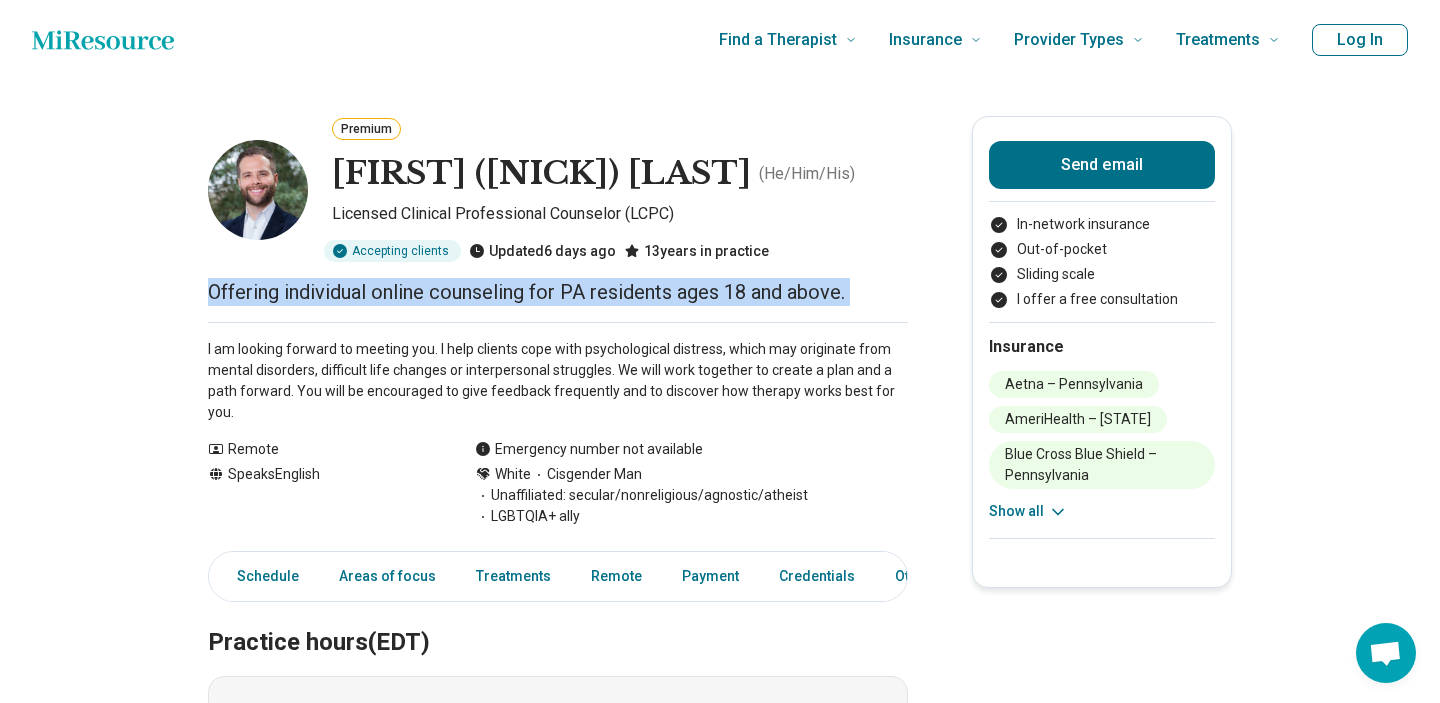 click on "Offering individual online counseling for PA residents ages 18 and above." at bounding box center [558, 292] 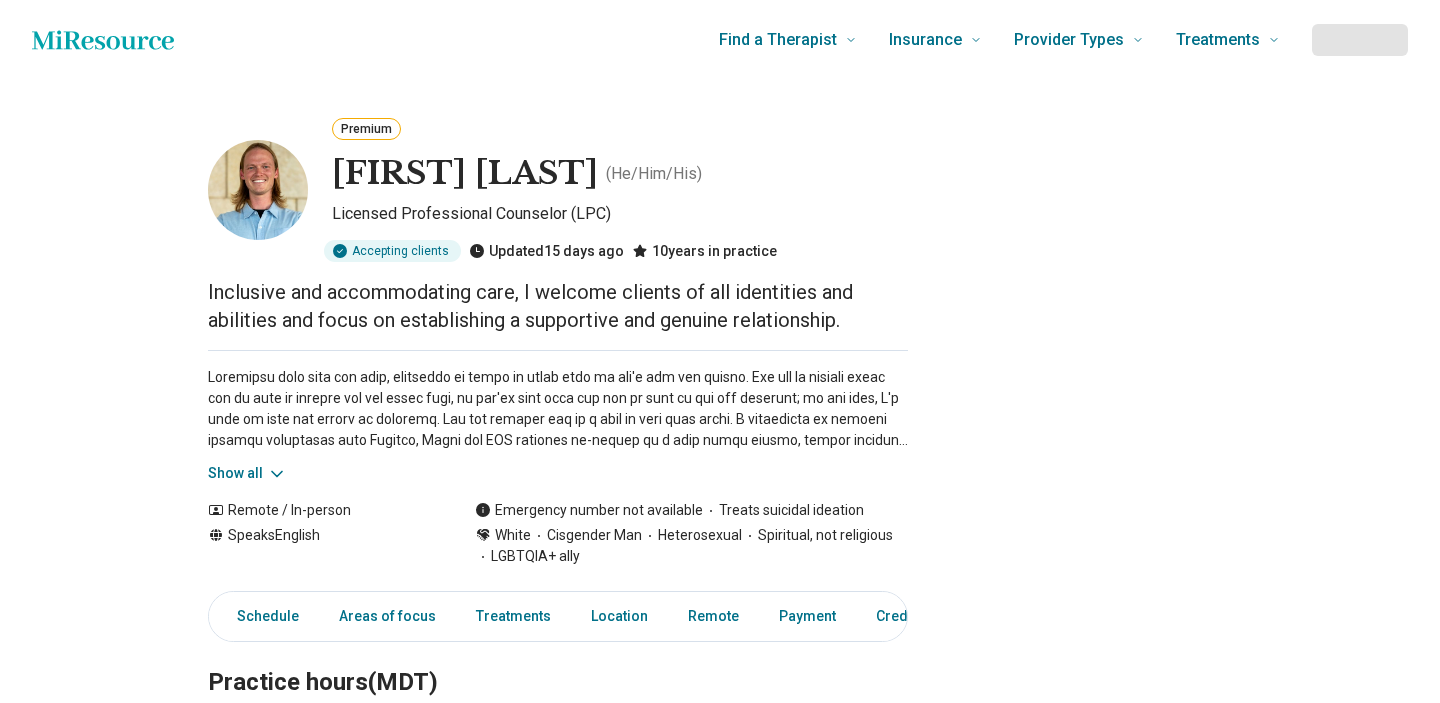 scroll, scrollTop: 0, scrollLeft: 0, axis: both 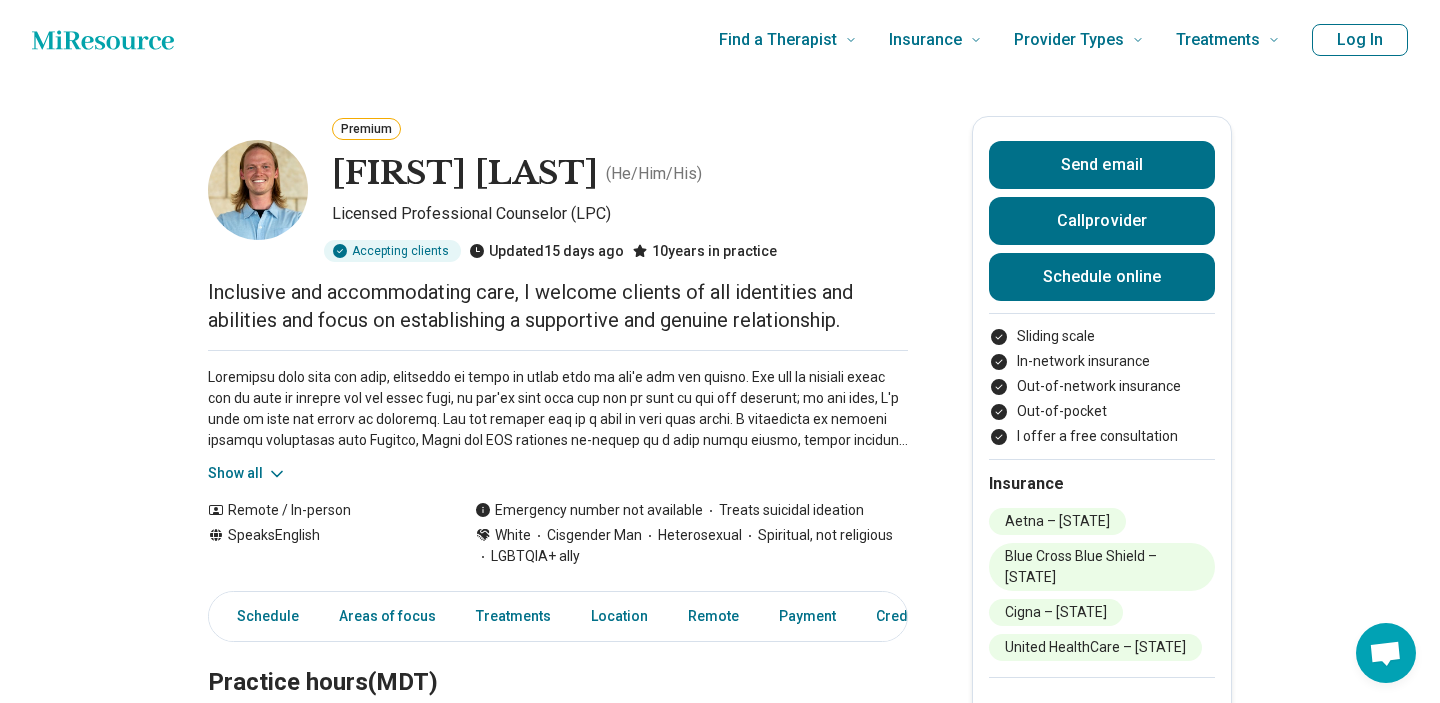 click on "Inclusive and accommodating care, I welcome clients of all identities and abilities and focus on establishing a supportive and genuine relationship." at bounding box center [558, 306] 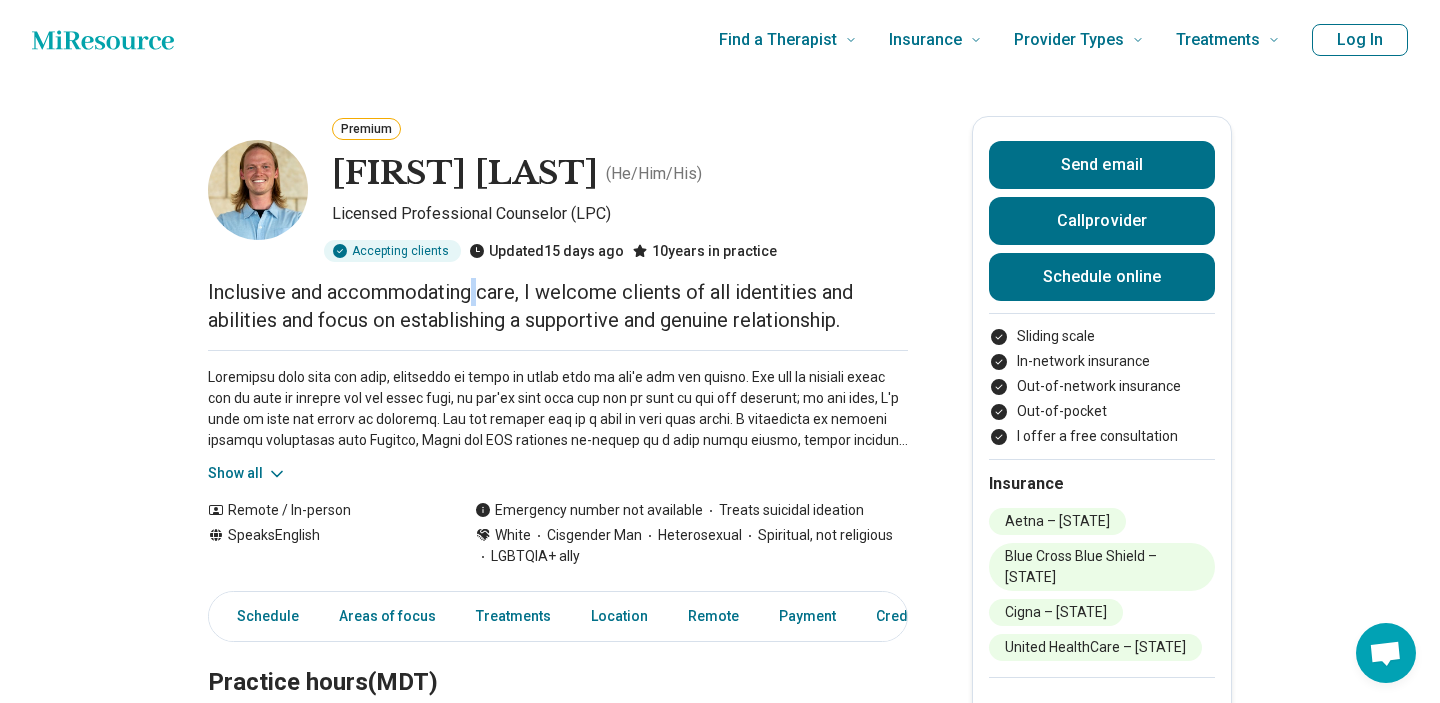 click on "Inclusive and accommodating care, I welcome clients of all identities and abilities and focus on establishing a supportive and genuine relationship." at bounding box center (558, 306) 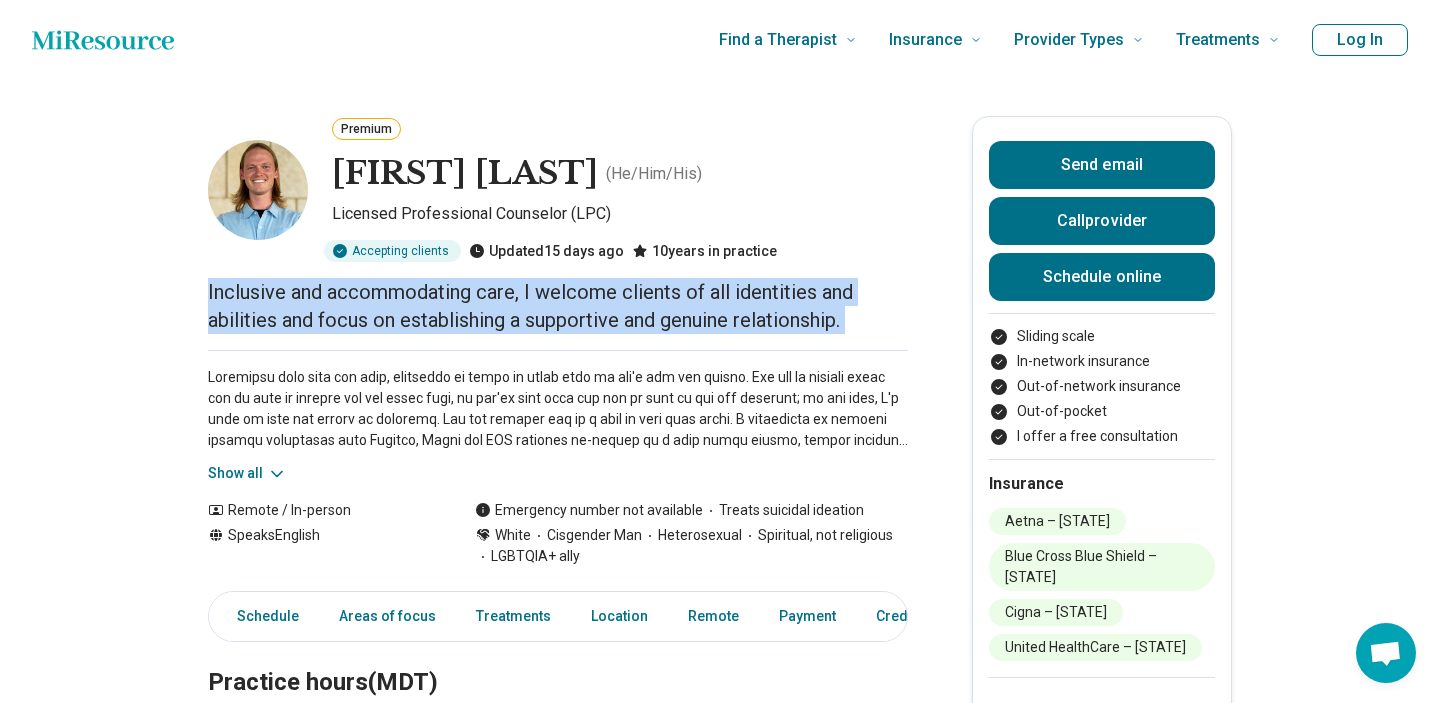click on "Inclusive and accommodating care, I welcome clients of all identities and abilities and focus on establishing a supportive and genuine relationship." at bounding box center (558, 306) 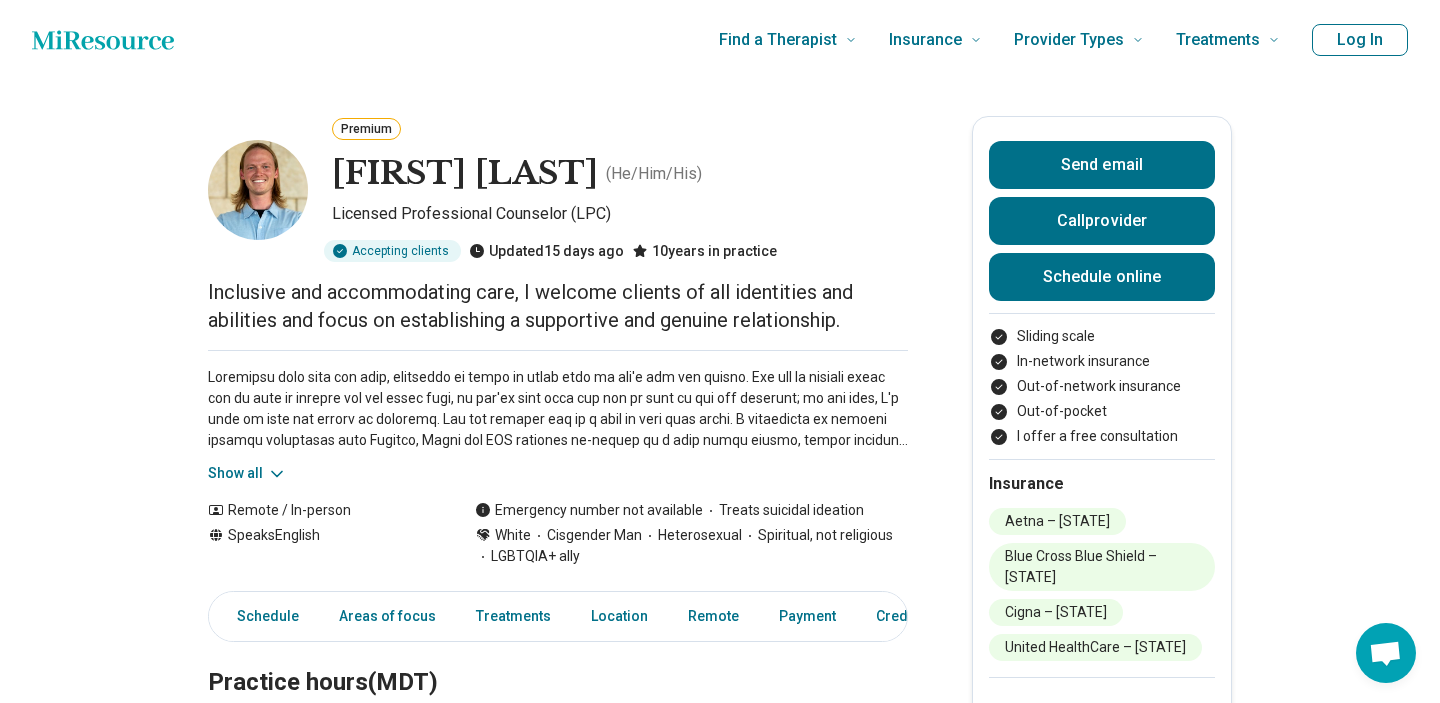 click at bounding box center (558, 409) 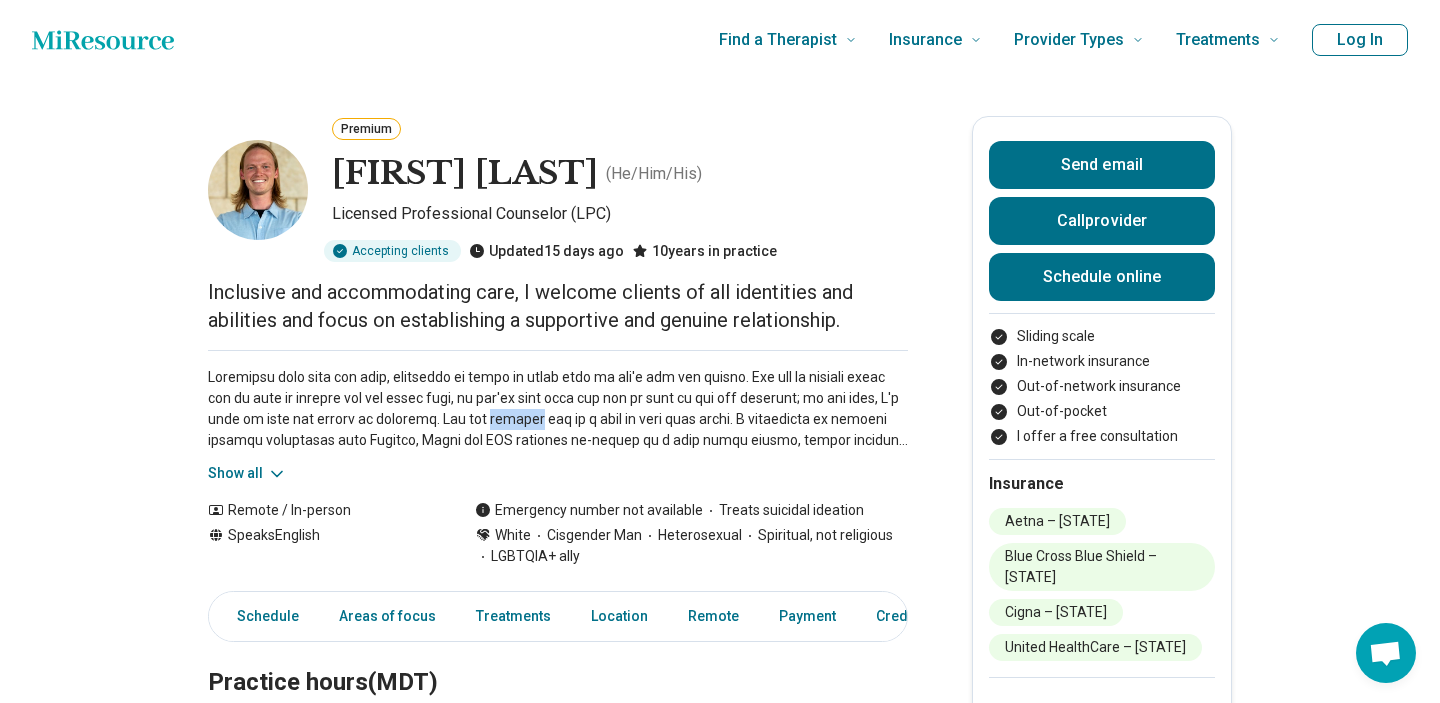 click at bounding box center (558, 409) 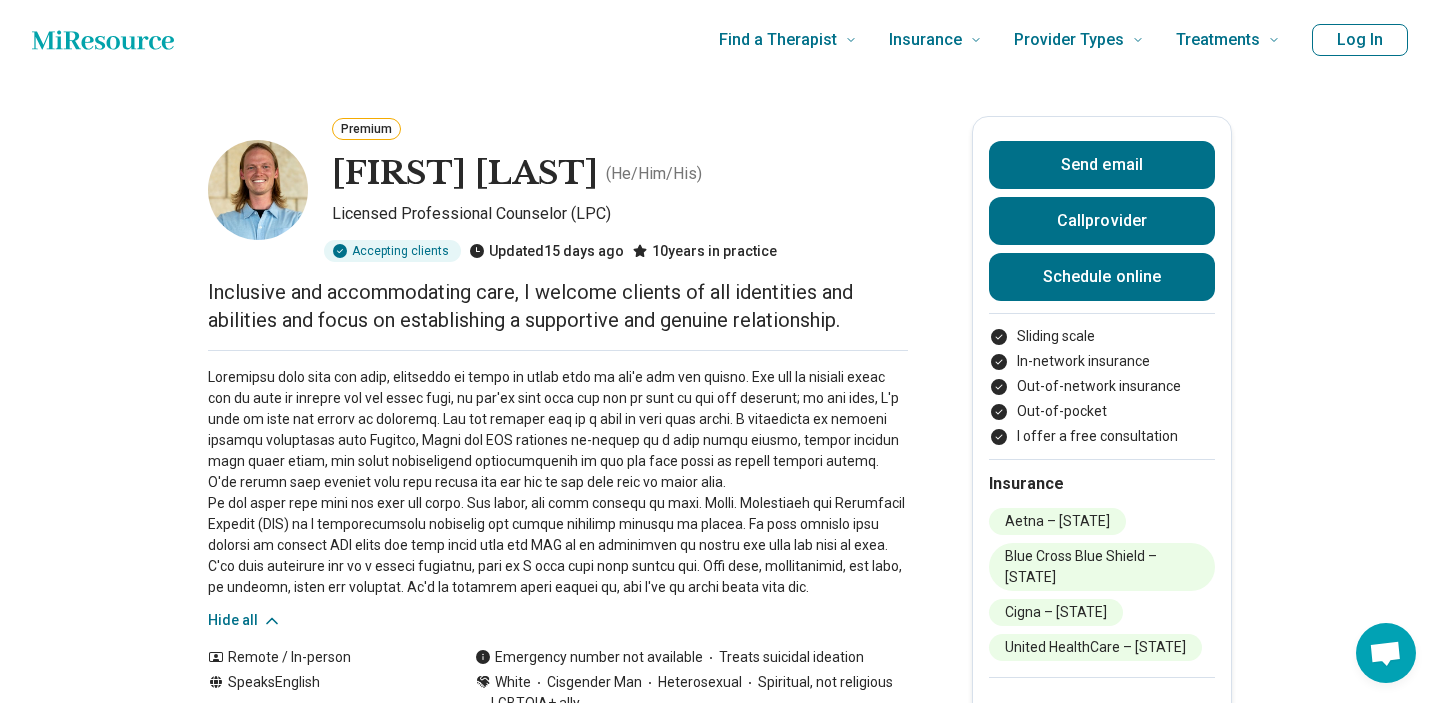 click at bounding box center [558, 482] 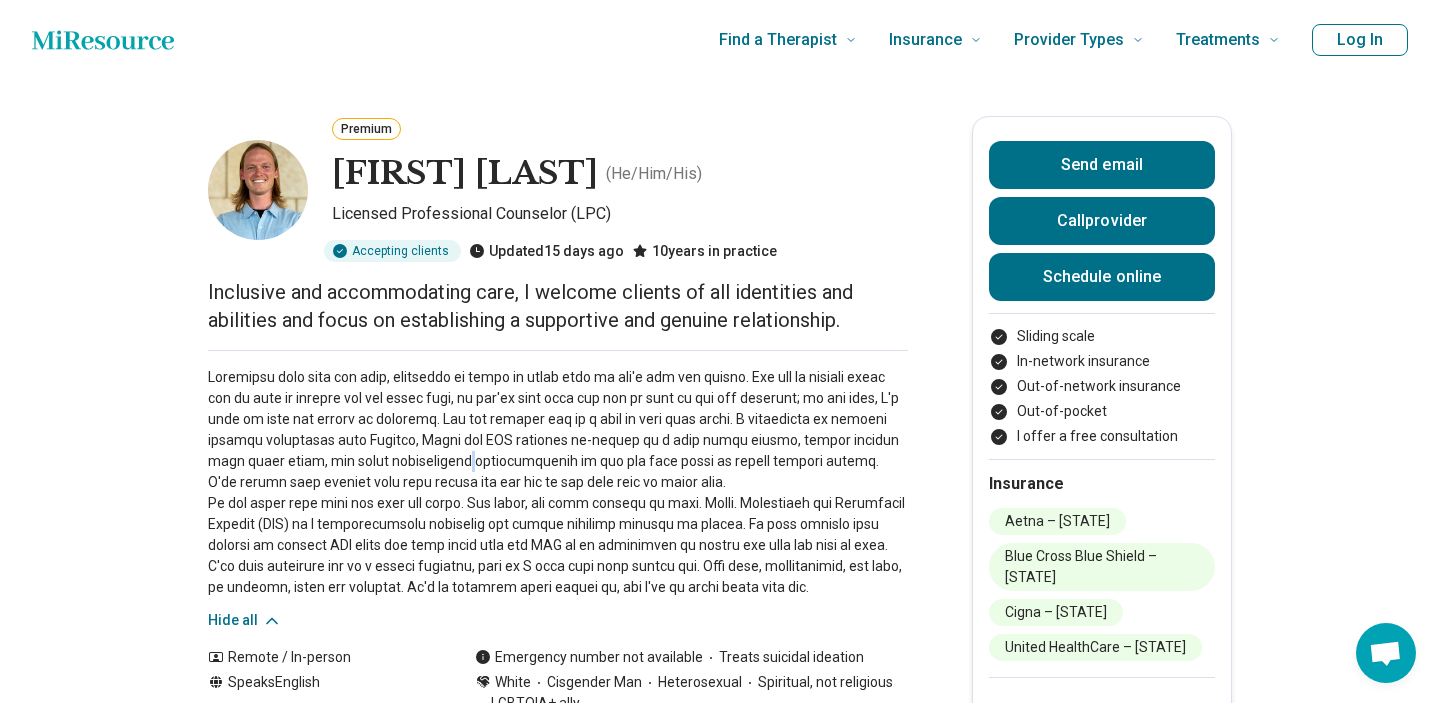 click at bounding box center (558, 482) 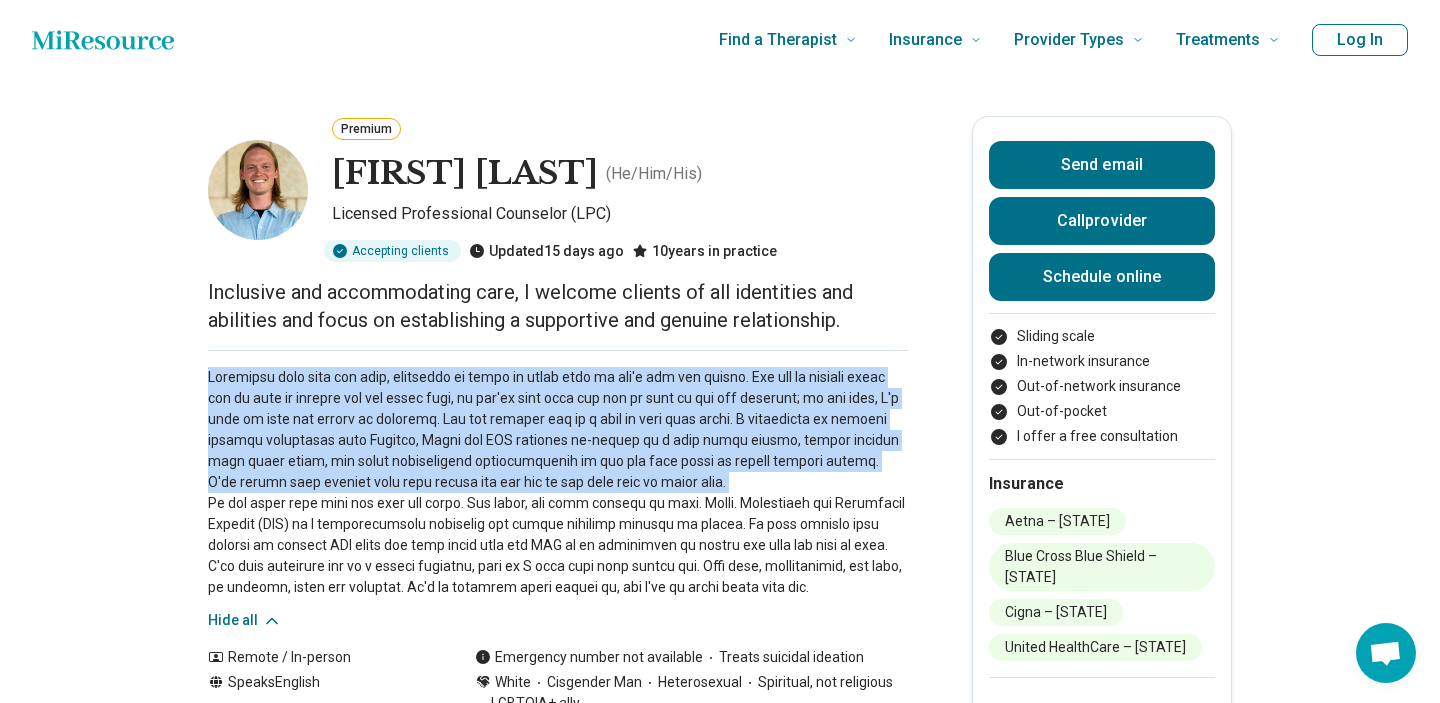 click at bounding box center (558, 482) 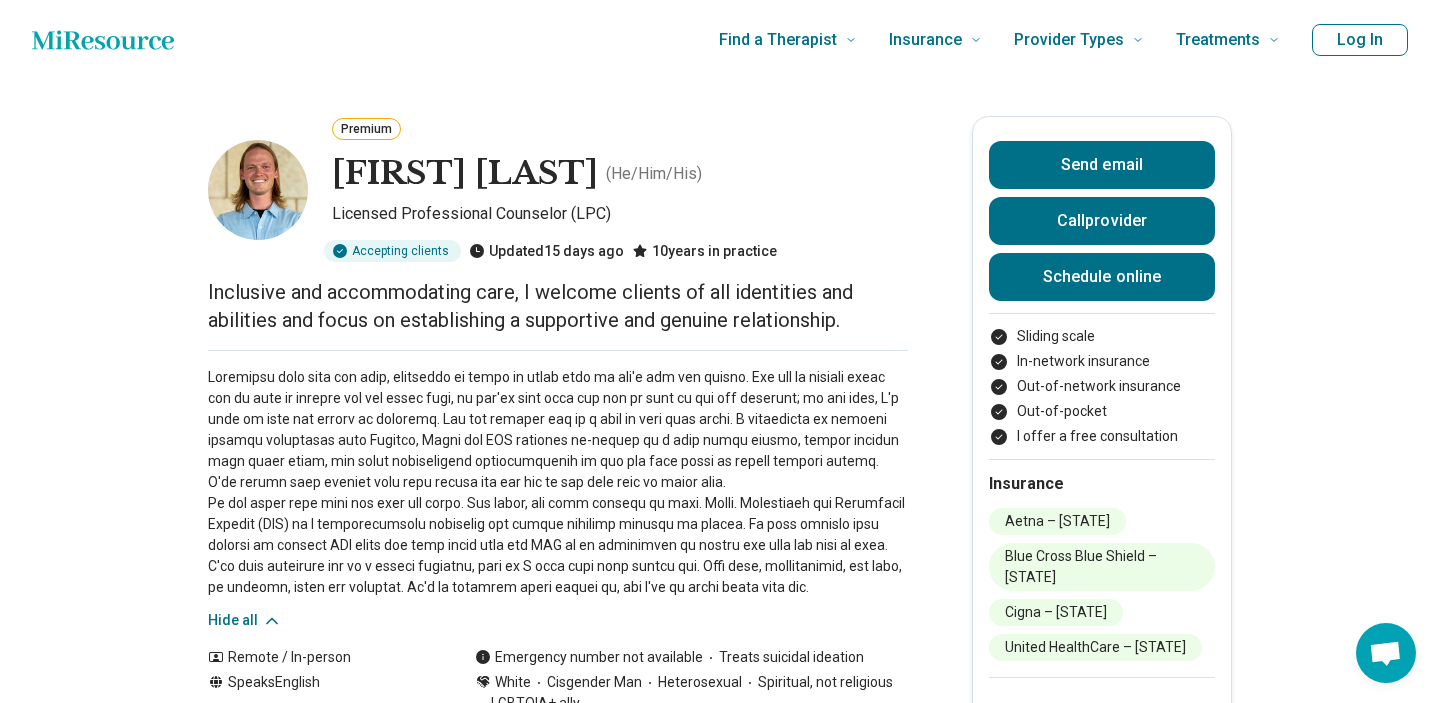 click at bounding box center [558, 482] 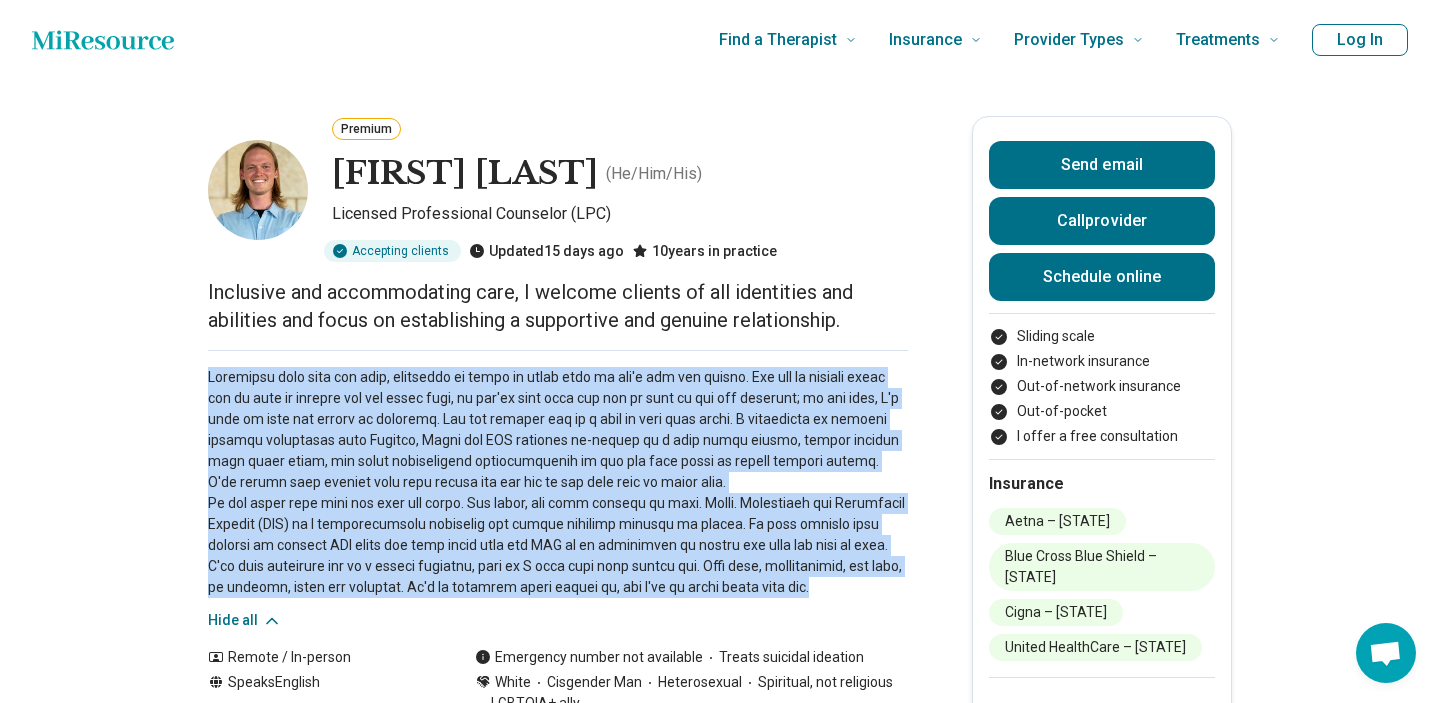 drag, startPoint x: 201, startPoint y: 378, endPoint x: 808, endPoint y: 602, distance: 647.0124 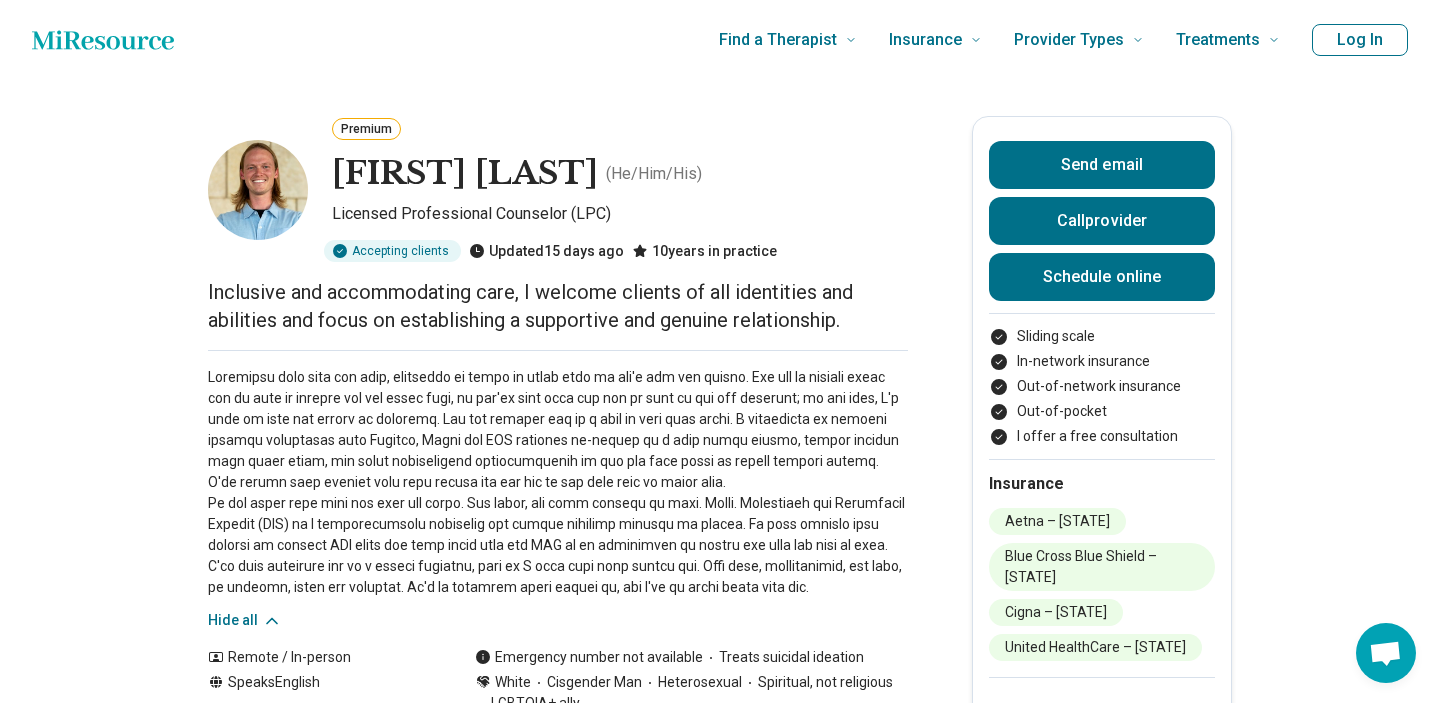 click on "Accepting clients Updated  15 days ago 10  years in practice" at bounding box center [620, 251] 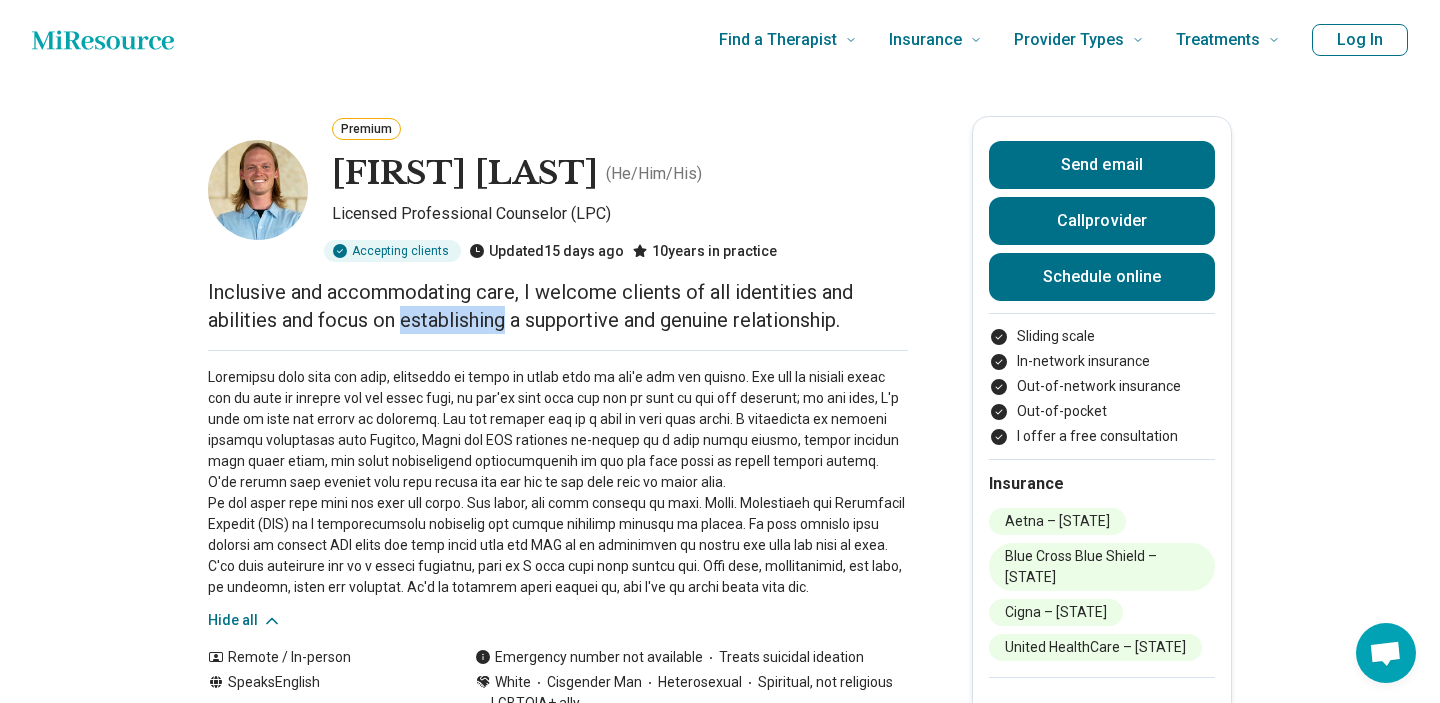 click on "Inclusive and accommodating care, I welcome clients of all identities and abilities and focus on establishing a supportive and genuine relationship." at bounding box center (558, 306) 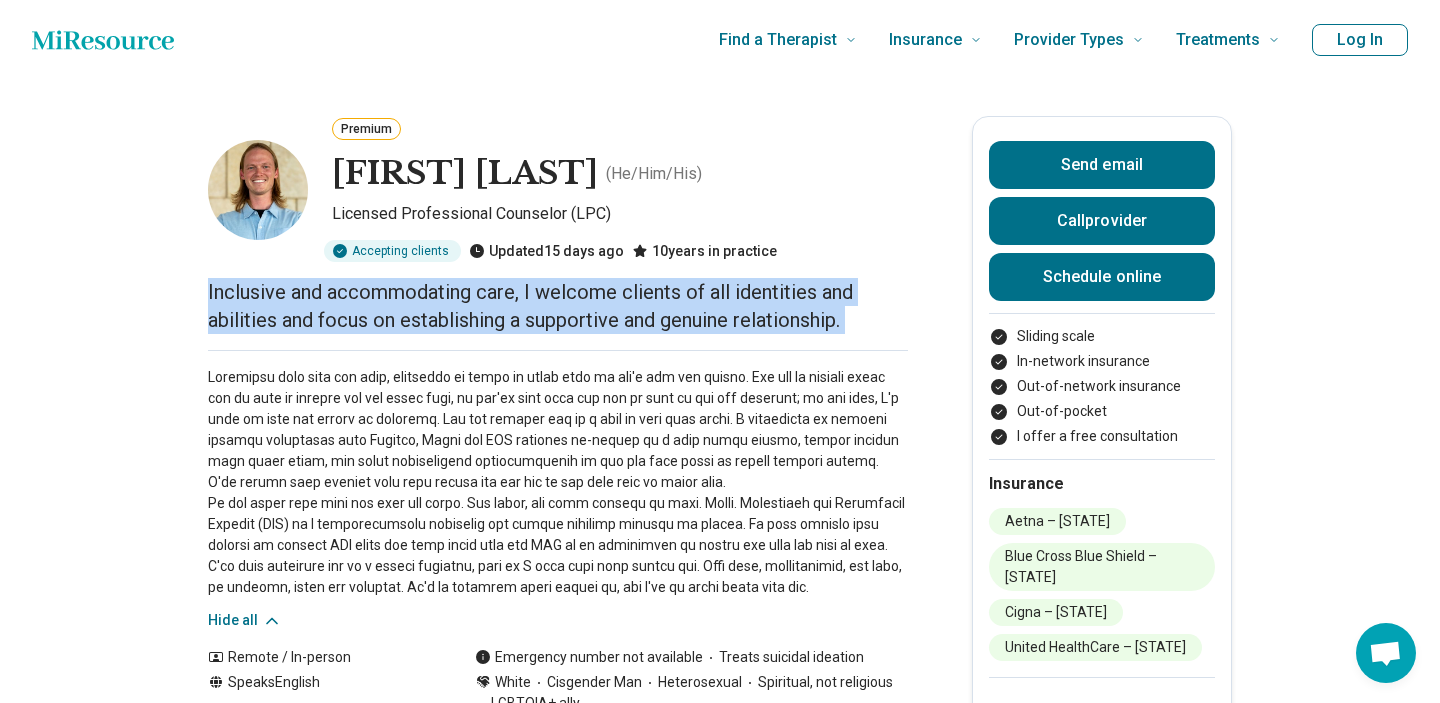 click on "Inclusive and accommodating care, I welcome clients of all identities and abilities and focus on establishing a supportive and genuine relationship." at bounding box center [558, 306] 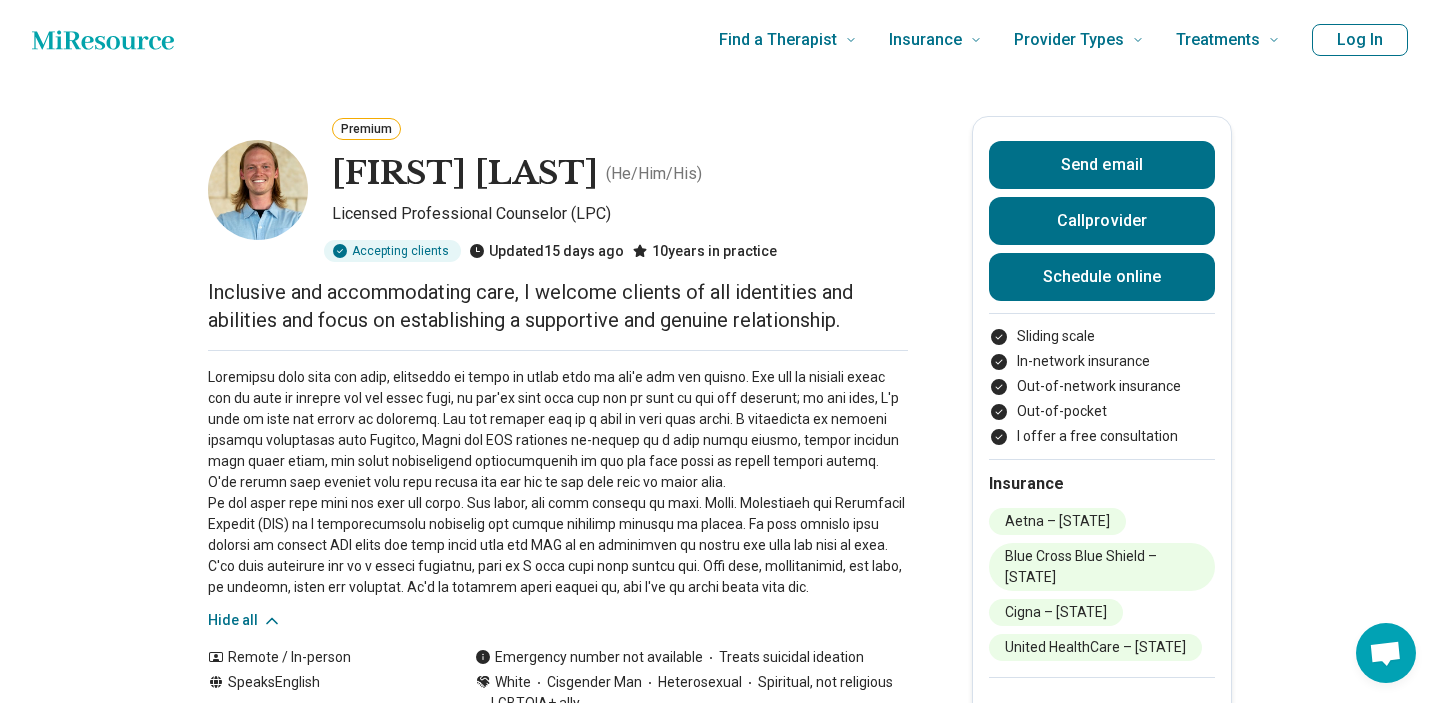 click at bounding box center [558, 482] 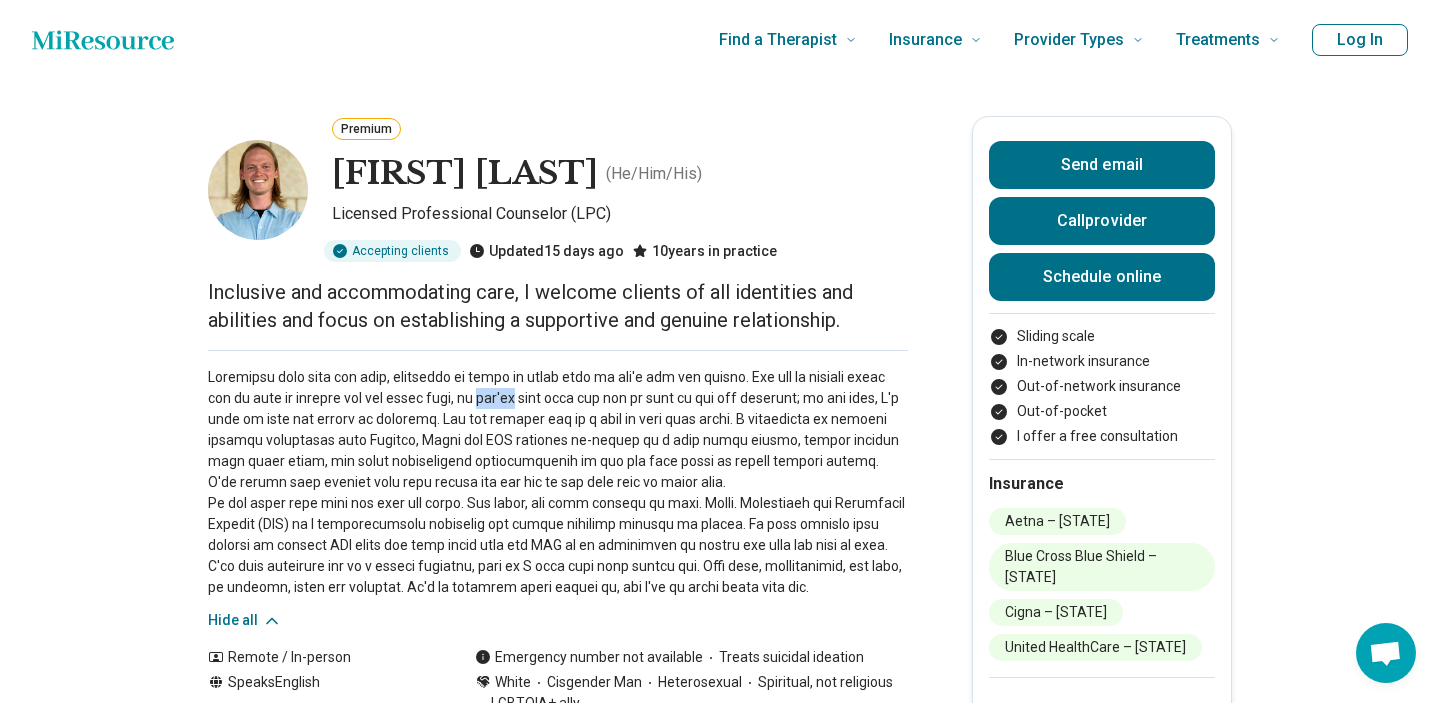 click at bounding box center [558, 482] 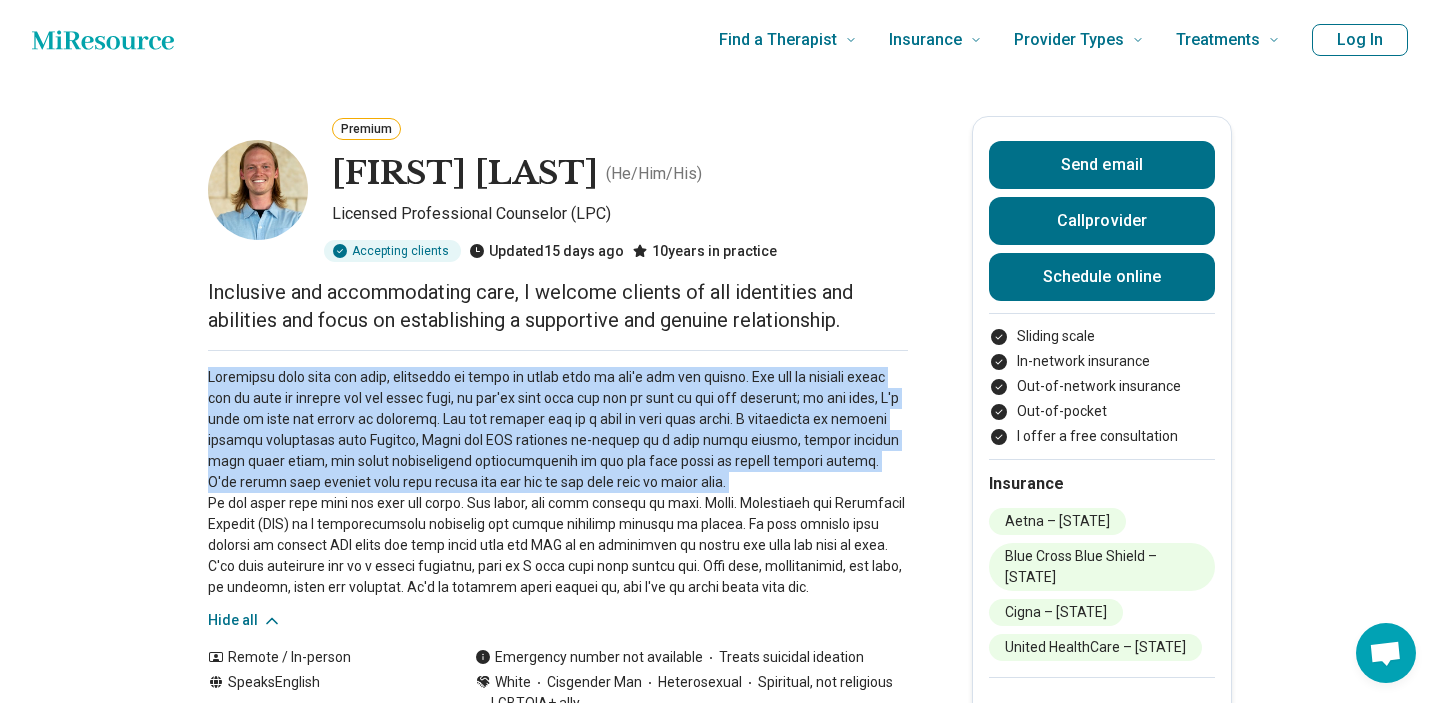 click at bounding box center (558, 482) 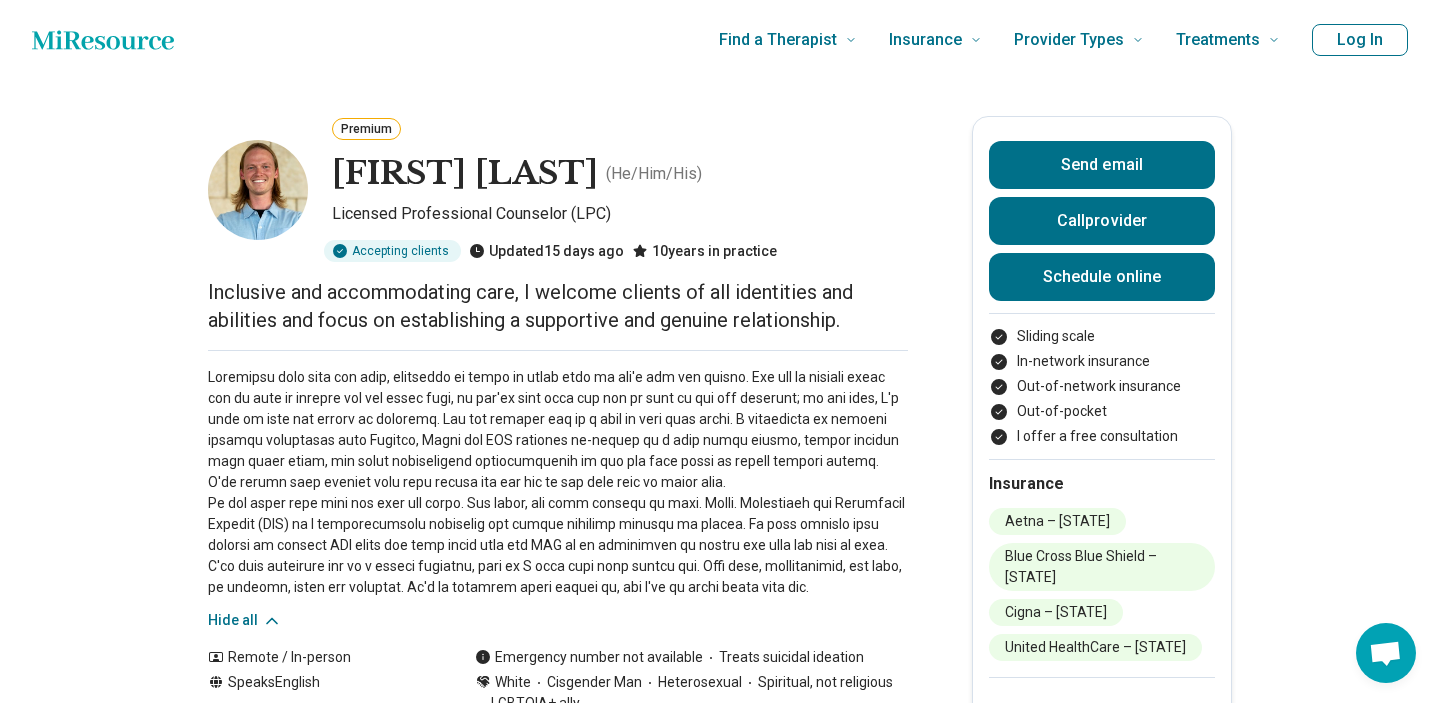 click at bounding box center [558, 482] 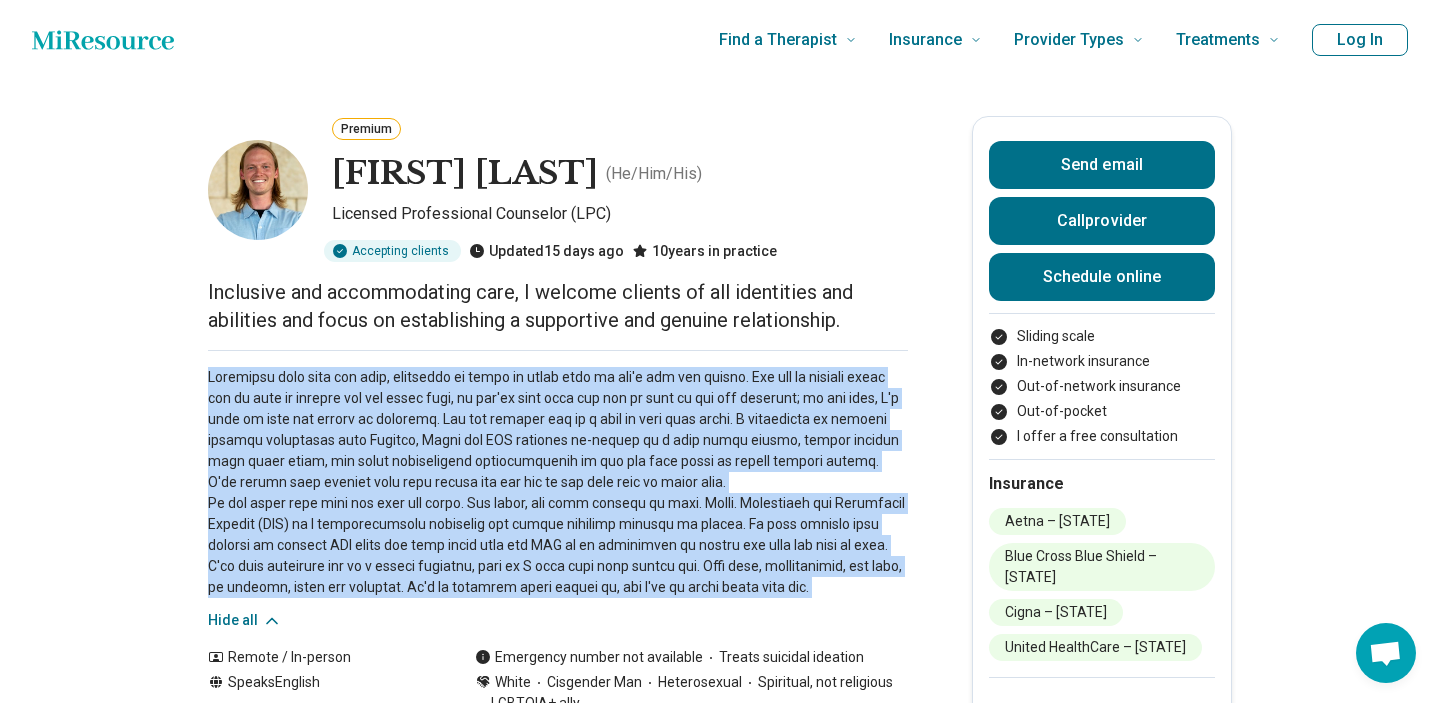 drag, startPoint x: 208, startPoint y: 371, endPoint x: 796, endPoint y: 611, distance: 635.0937 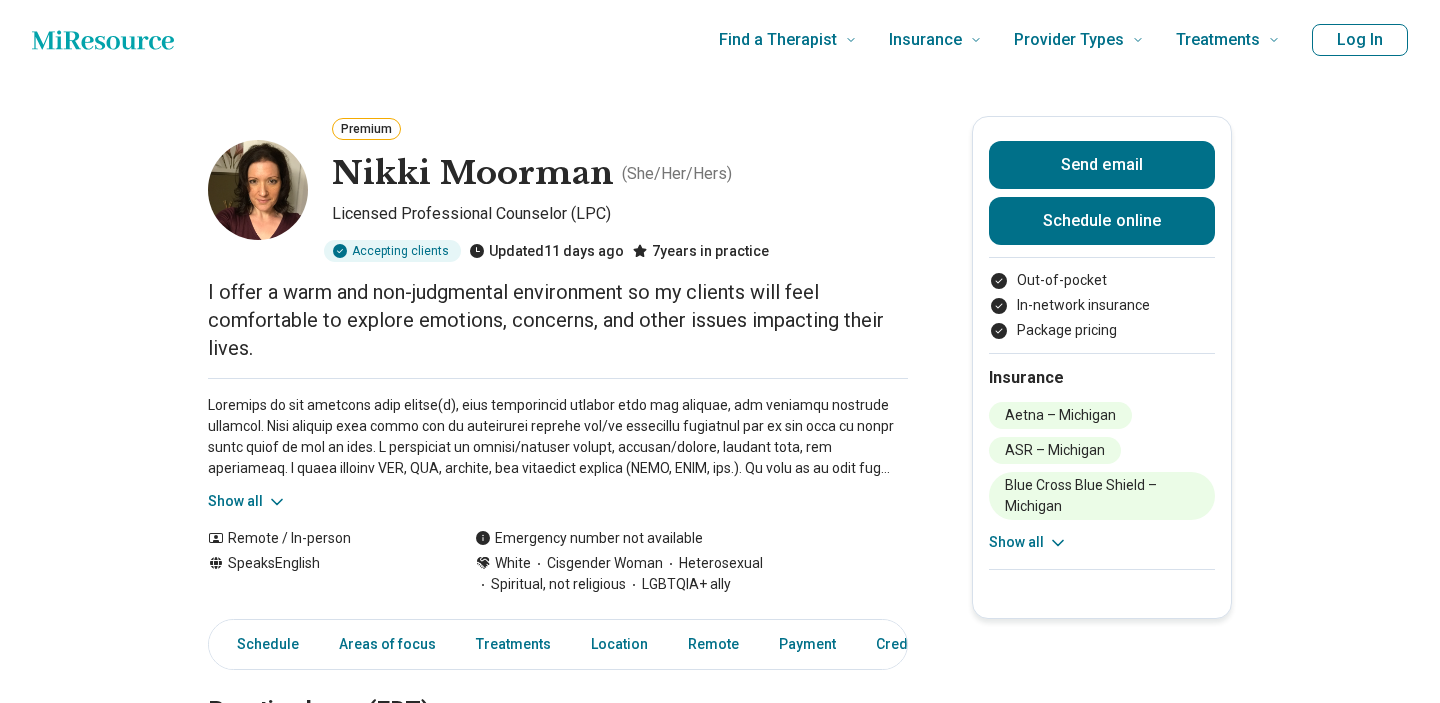 scroll, scrollTop: 0, scrollLeft: 0, axis: both 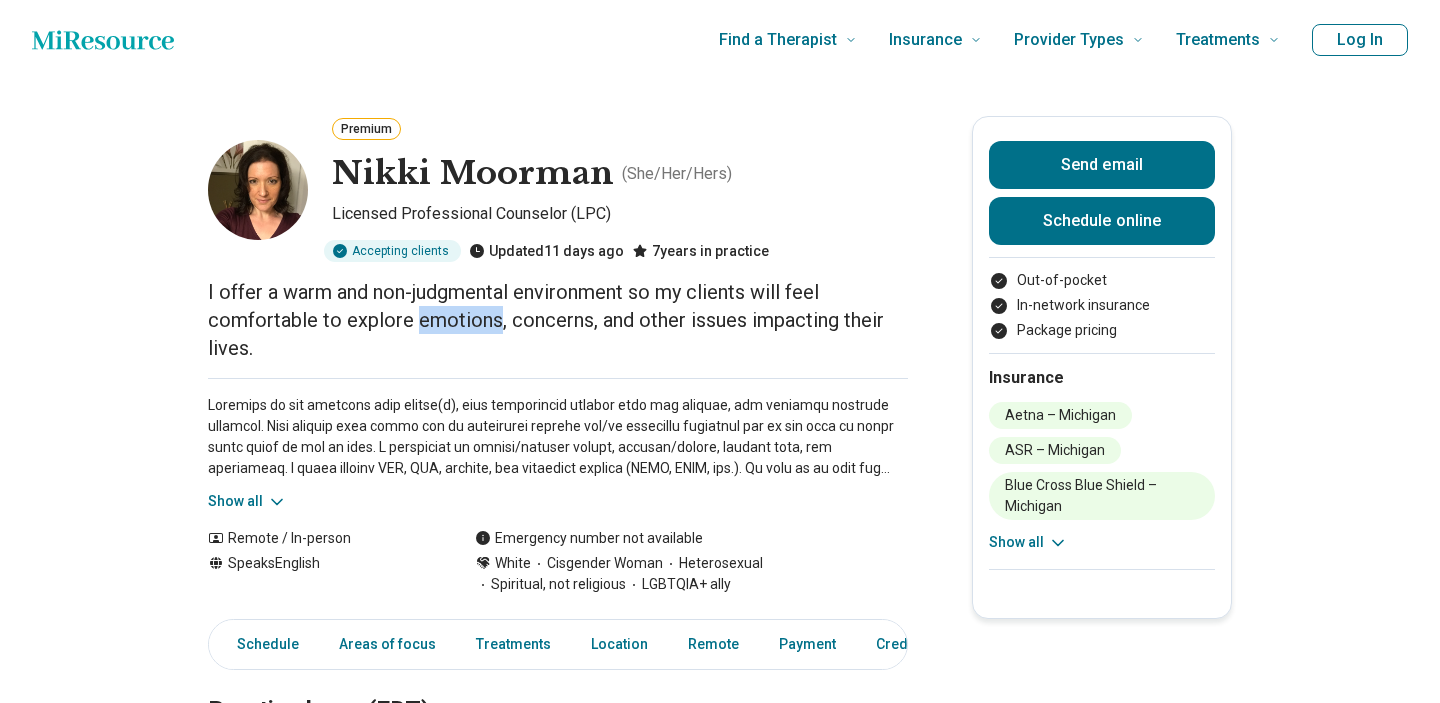 click on "I offer a warm and non-judgmental environment so my clients will feel comfortable to explore emotions, concerns, and other issues impacting their lives." at bounding box center [558, 320] 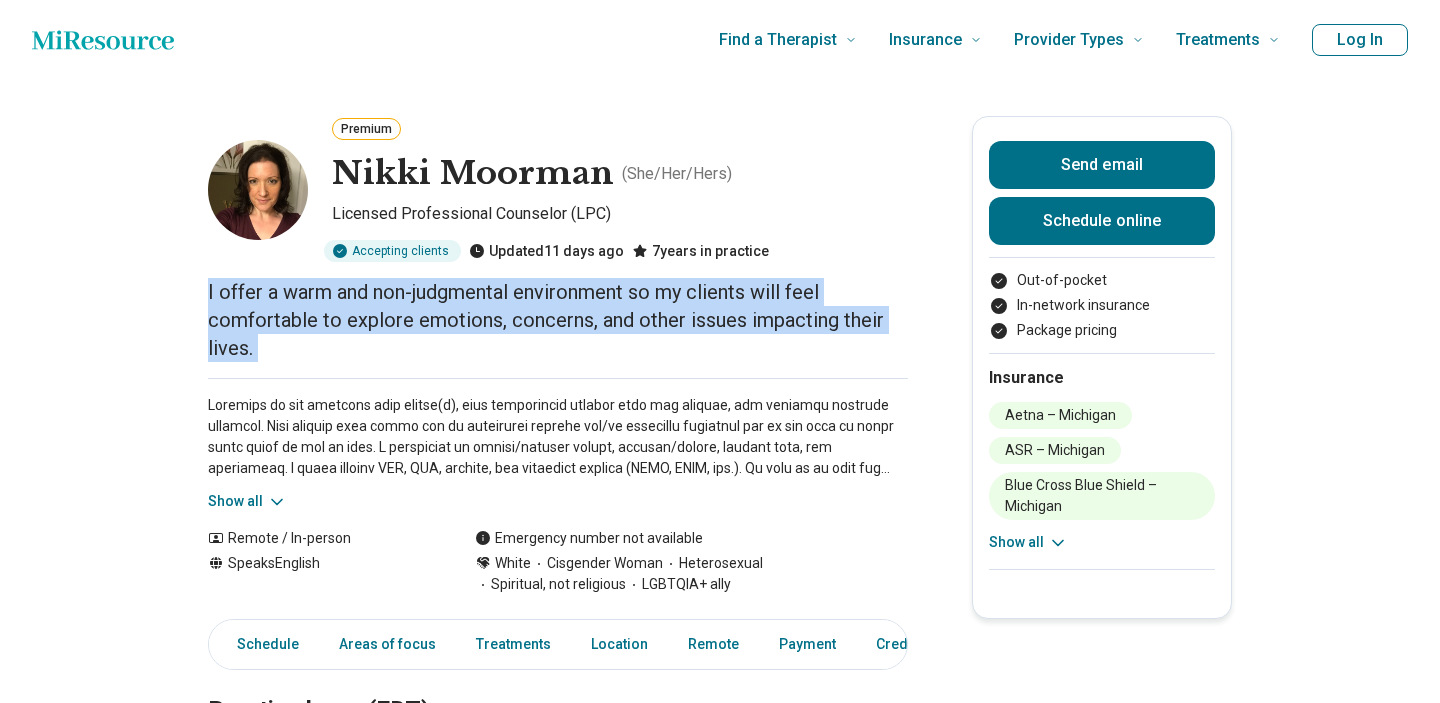 click on "I offer a warm and non-judgmental environment so my clients will feel comfortable to explore emotions, concerns, and other issues impacting their lives." at bounding box center (558, 320) 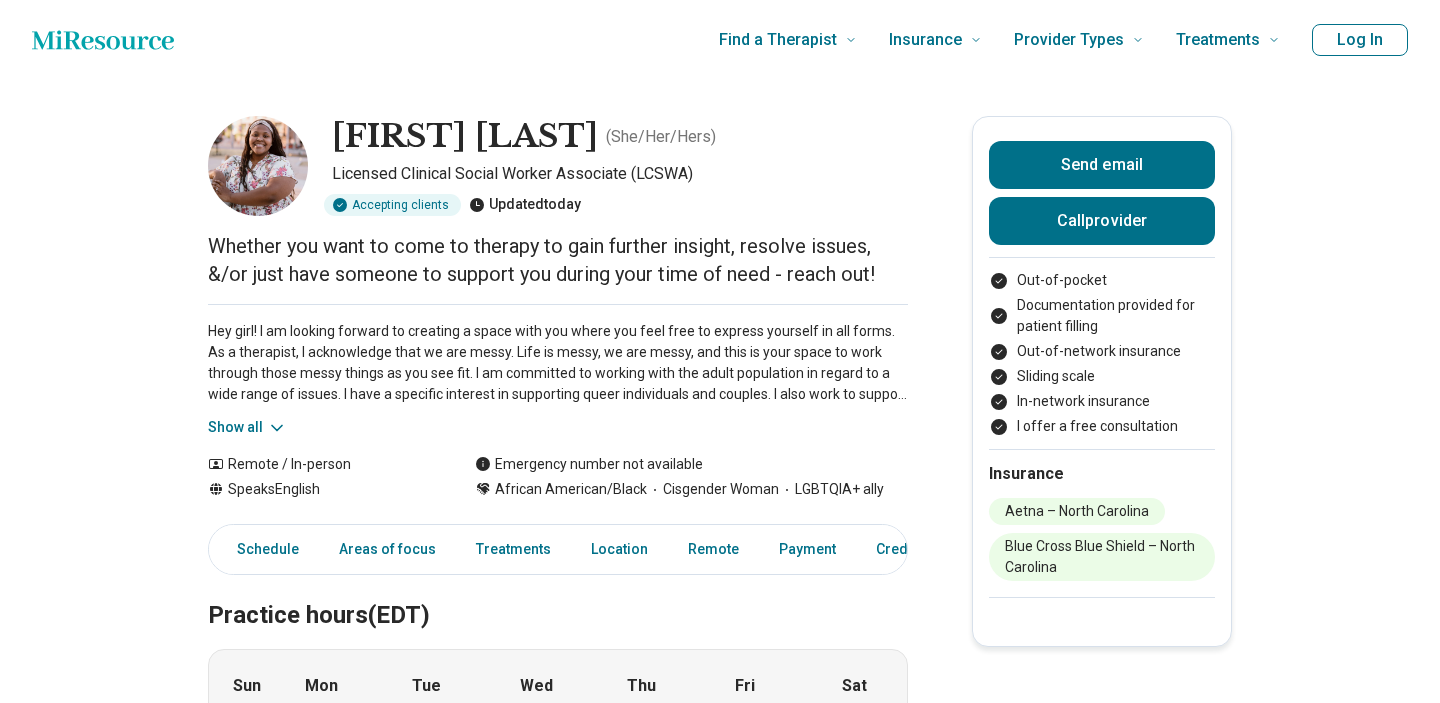 scroll, scrollTop: 0, scrollLeft: 0, axis: both 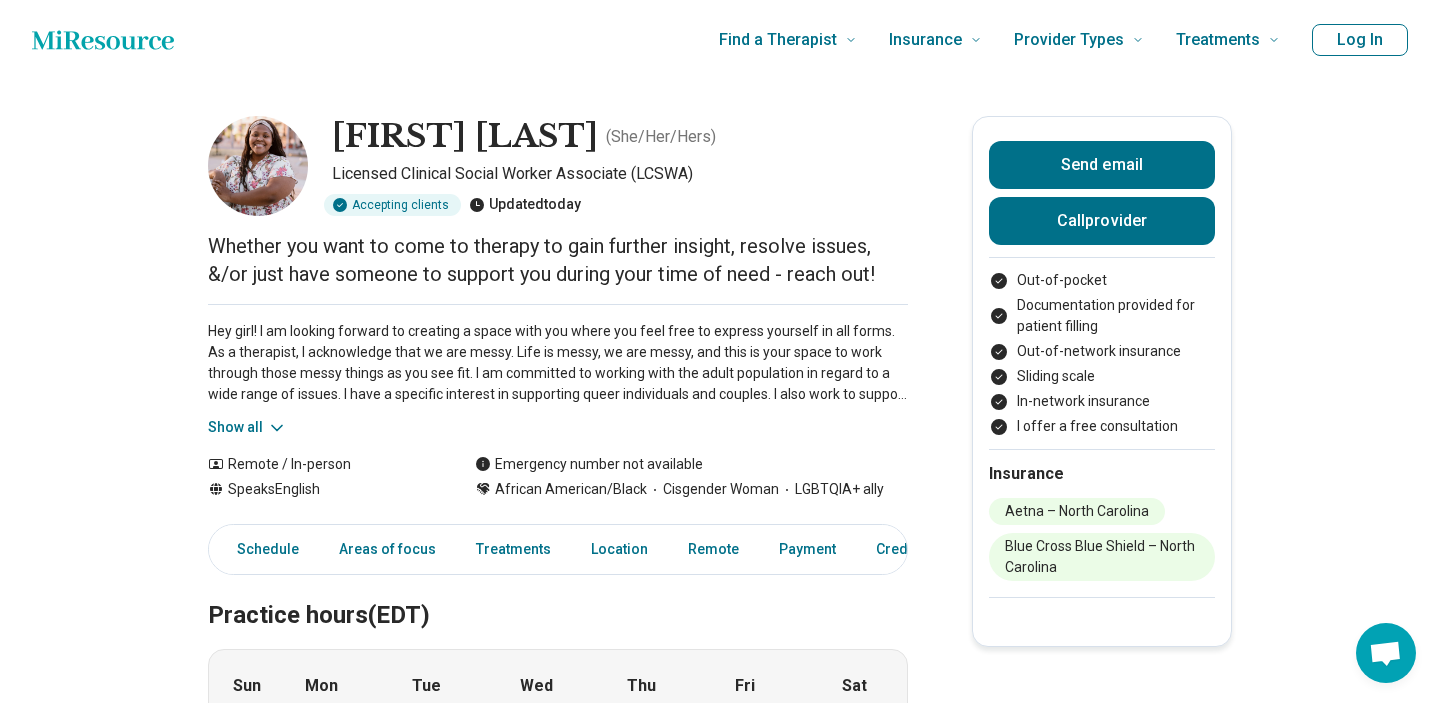 click on "Show all" at bounding box center (247, 427) 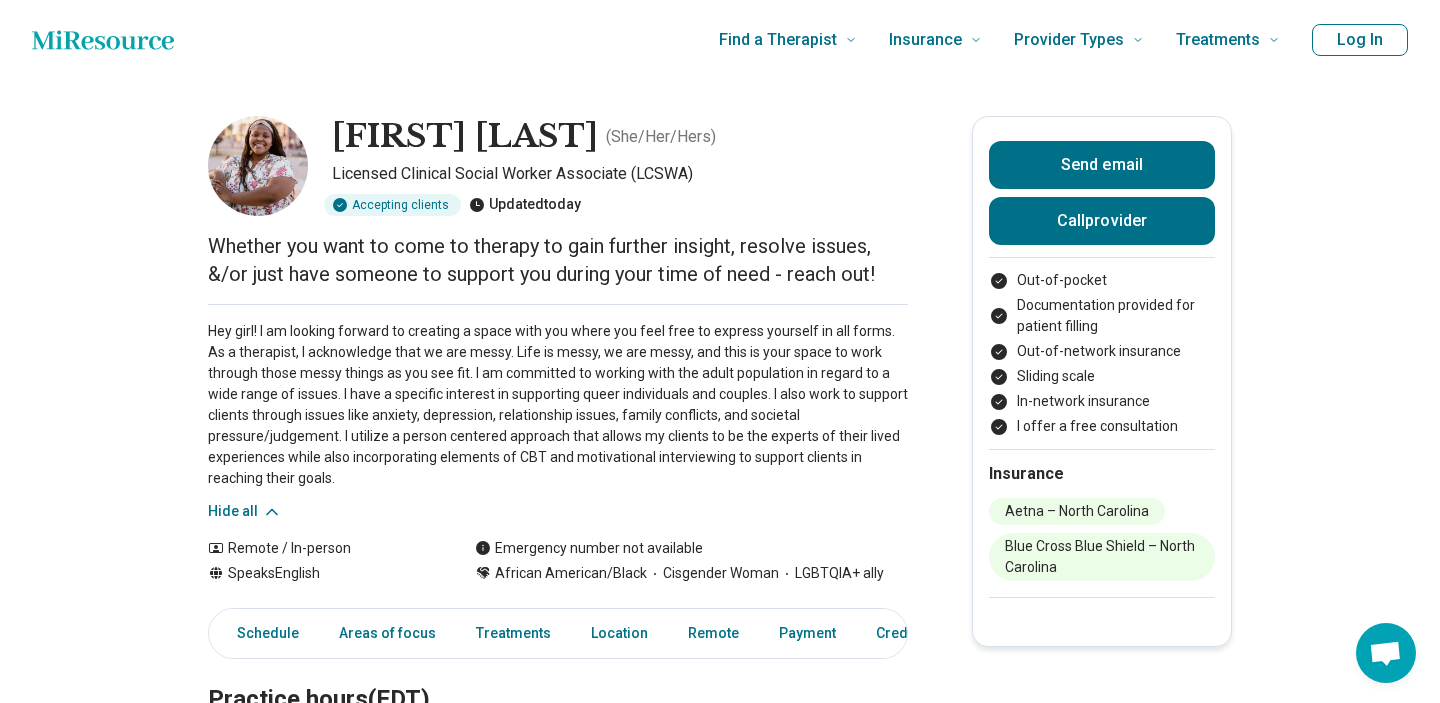 click on "Whether you want to come to therapy to gain further insight, resolve issues, &/or just have someone to support you during your time of need - reach out!" at bounding box center [558, 260] 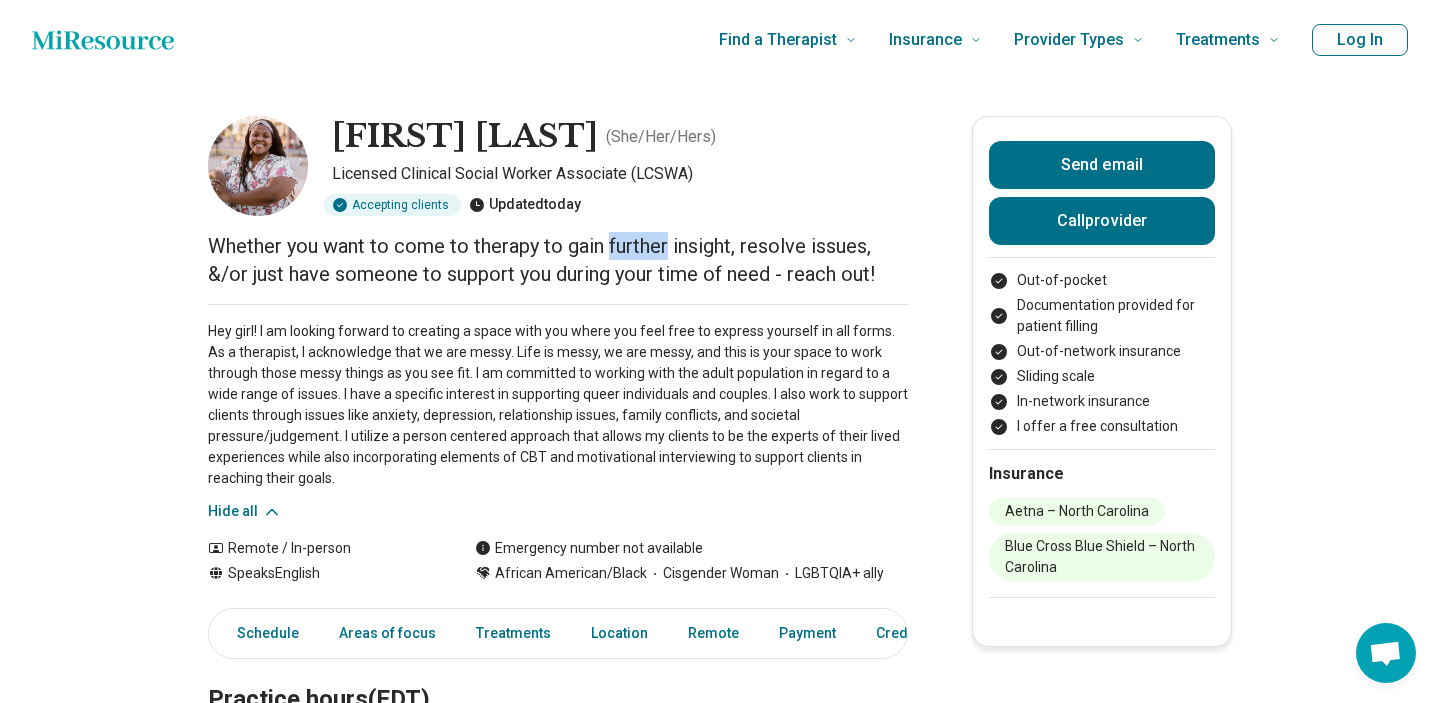 click on "Whether you want to come to therapy to gain further insight, resolve issues, &/or just have someone to support you during your time of need - reach out!" at bounding box center (558, 260) 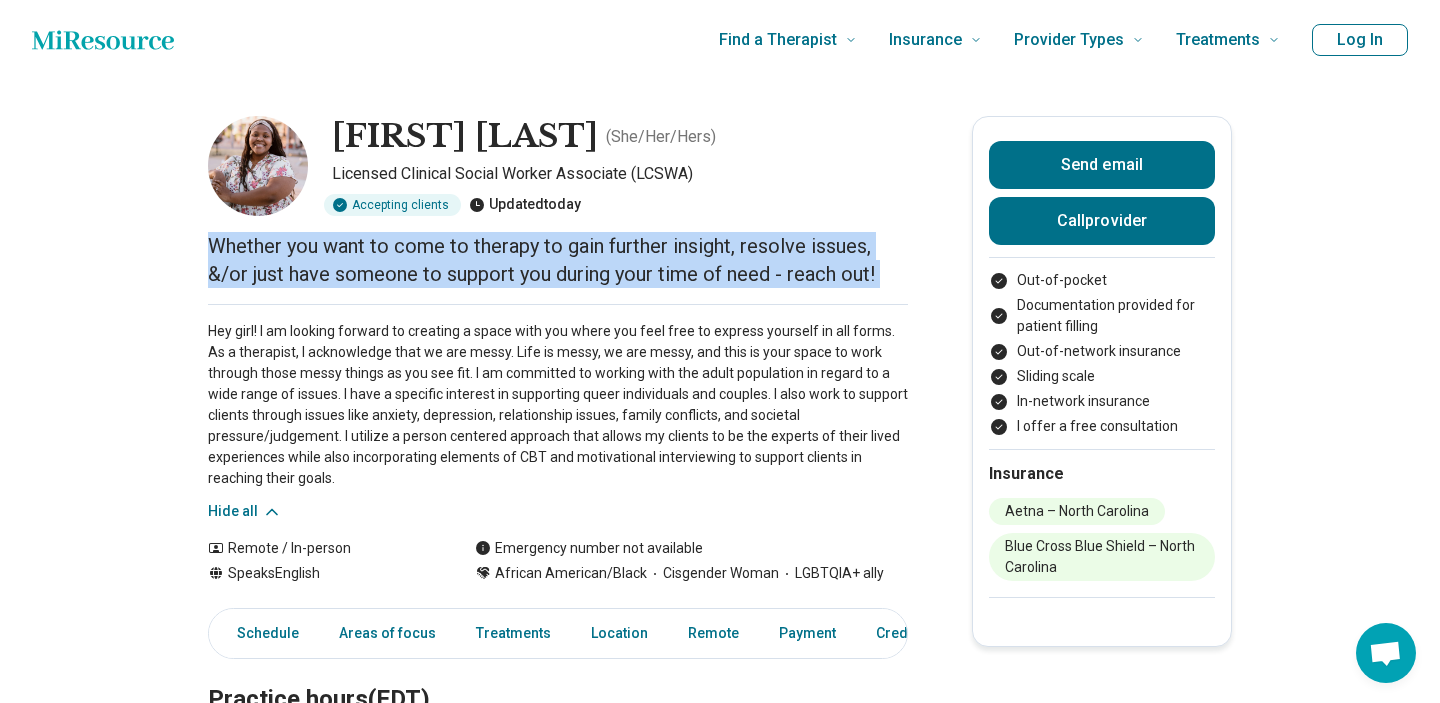 click on "Whether you want to come to therapy to gain further insight, resolve issues, &/or just have someone to support you during your time of need - reach out!" at bounding box center [558, 260] 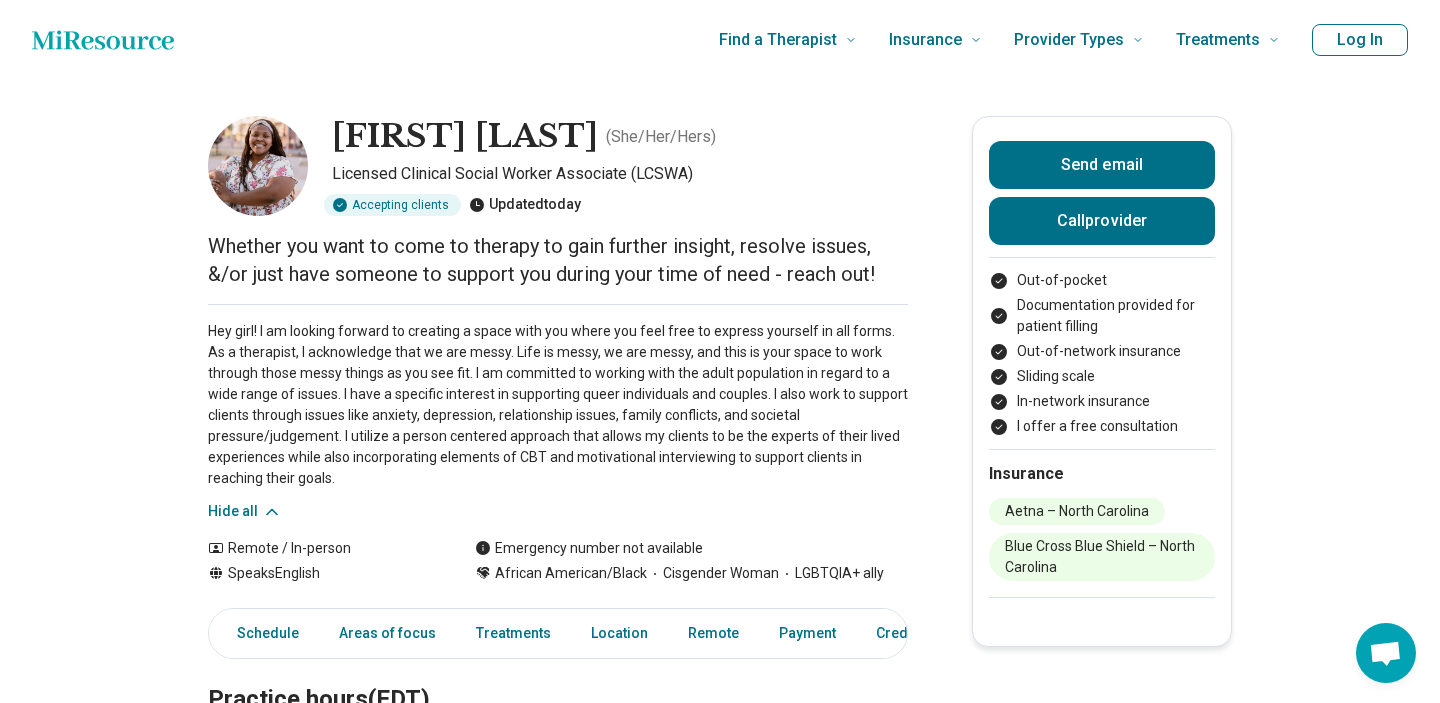 click on "Hey girl! I am looking forward to creating a space with you where you feel free to express yourself in all forms. As a therapist, I acknowledge that we are messy. Life is messy, we are messy, and this is your space to work through those messy things as you see fit. I am committed to working with the adult population in regard to a wide range of issues. I have a specific interest in supporting queer individuals and couples. I also work to support clients through issues like anxiety, depression, relationship issues, family conflicts, and societal pressure/judgement. I utilize a person centered approach that allows my clients to be the experts of their lived experiences while also incorporating elements of CBT and motivational interviewing to support clients in reaching their goals." at bounding box center [558, 405] 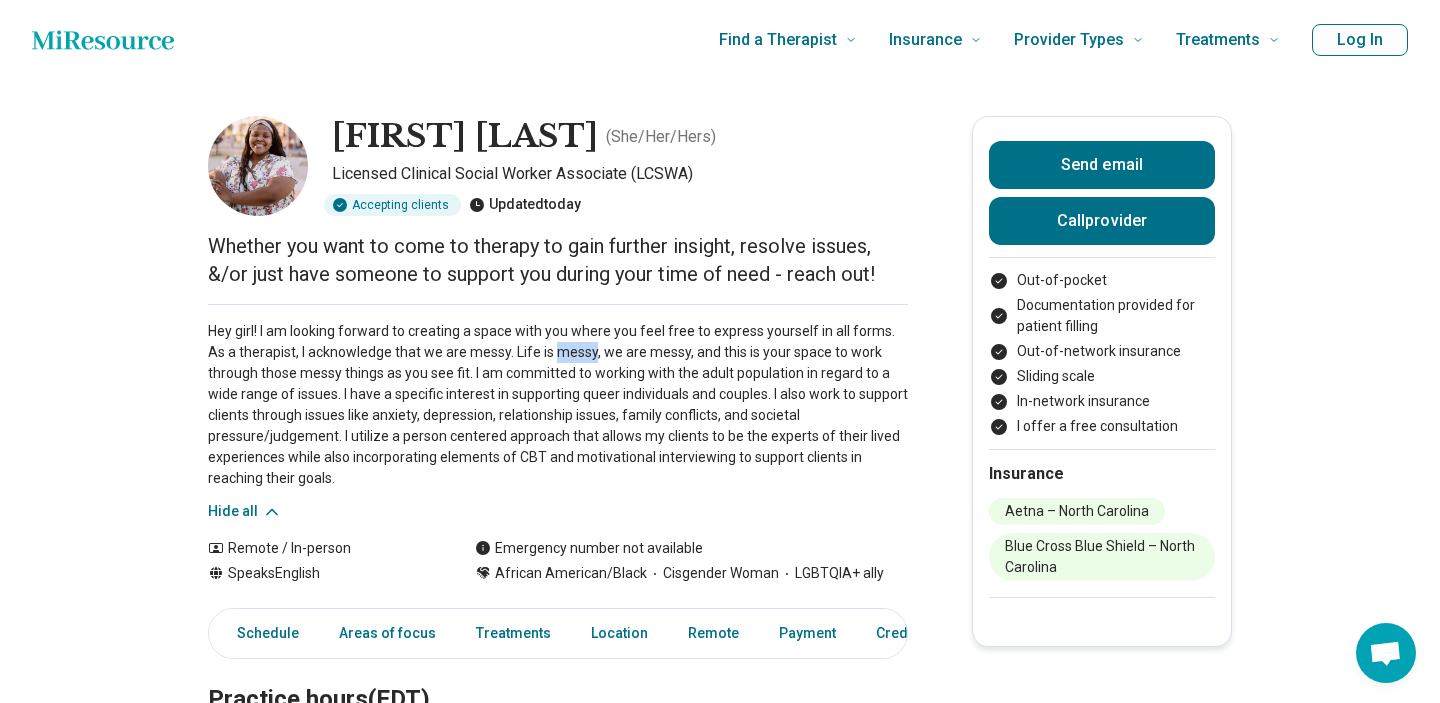 click on "Hey girl! I am looking forward to creating a space with you where you feel free to express yourself in all forms. As a therapist, I acknowledge that we are messy. Life is messy, we are messy, and this is your space to work through those messy things as you see fit. I am committed to working with the adult population in regard to a wide range of issues. I have a specific interest in supporting queer individuals and couples. I also work to support clients through issues like anxiety, depression, relationship issues, family conflicts, and societal pressure/judgement. I utilize a person centered approach that allows my clients to be the experts of their lived experiences while also incorporating elements of CBT and motivational interviewing to support clients in reaching their goals." at bounding box center [558, 405] 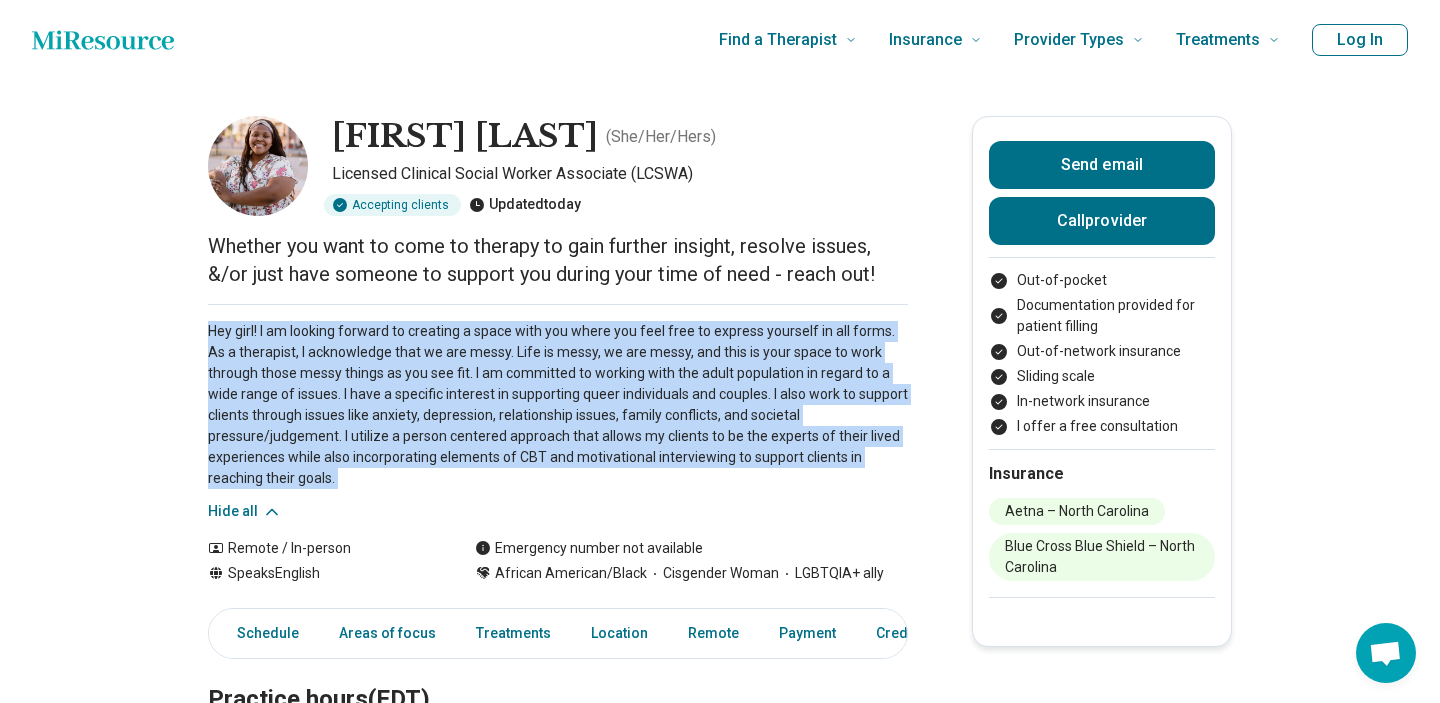 click on "Hey girl! I am looking forward to creating a space with you where you feel free to express yourself in all forms. As a therapist, I acknowledge that we are messy. Life is messy, we are messy, and this is your space to work through those messy things as you see fit. I am committed to working with the adult population in regard to a wide range of issues. I have a specific interest in supporting queer individuals and couples. I also work to support clients through issues like anxiety, depression, relationship issues, family conflicts, and societal pressure/judgement. I utilize a person centered approach that allows my clients to be the experts of their lived experiences while also incorporating elements of CBT and motivational interviewing to support clients in reaching their goals." at bounding box center [558, 405] 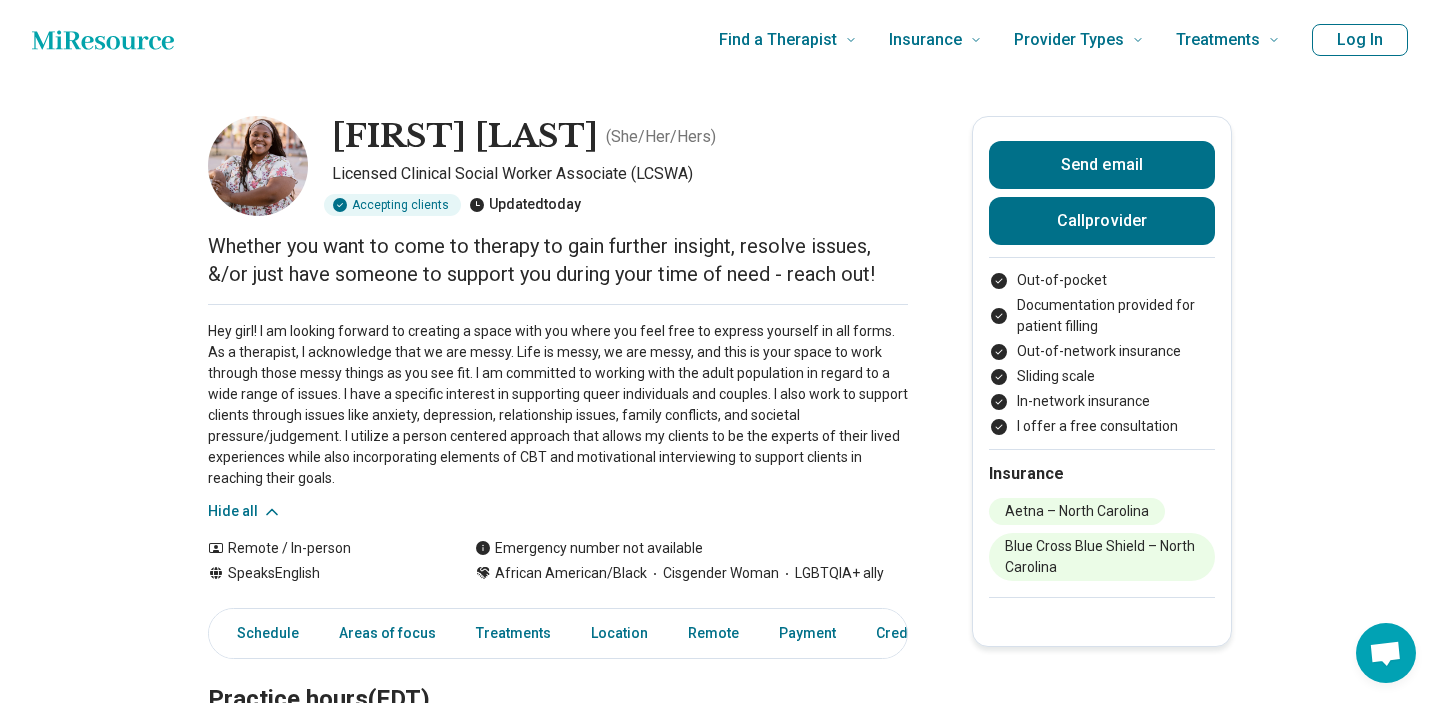 click on "Najjiya Boler ( She/Her/Hers ) Licensed Clinical Social Worker Associate (LCSWA) Accepting clients Updated  today Whether you want to come to therapy to gain further insight, resolve issues, &/or just have someone to support you during your time of need - reach out! Hide all Remote / In-person Speaks  English Emergency number not available African American/Black Cisgender Woman LGBTQIA+ ally Send email Call  provider Out-of-pocket Documentation provided for patient filling Out-of-network insurance Sliding scale In-network insurance I offer a free consultation Insurance Aetna – North Carolina Blue Cross Blue Shield – North Carolina Schedule Areas of focus Treatments Location Remote Payment Credentials Other Practice hours  (EDT) Sun closed Mon 10:00 am  –   4:00 pm Tue 9:00 am  –   12:30 pm Wed 9:00 am  –   12:30 pm Thu 9:00 am  –   12:30 pm Fri 10:00 am  –   6:00 pm Sat closed Areas of focus Areas of expertise Anxiety Bipolar Disorder Body Image Burnout Career College and School Placement ,  NC" at bounding box center (720, 1553) 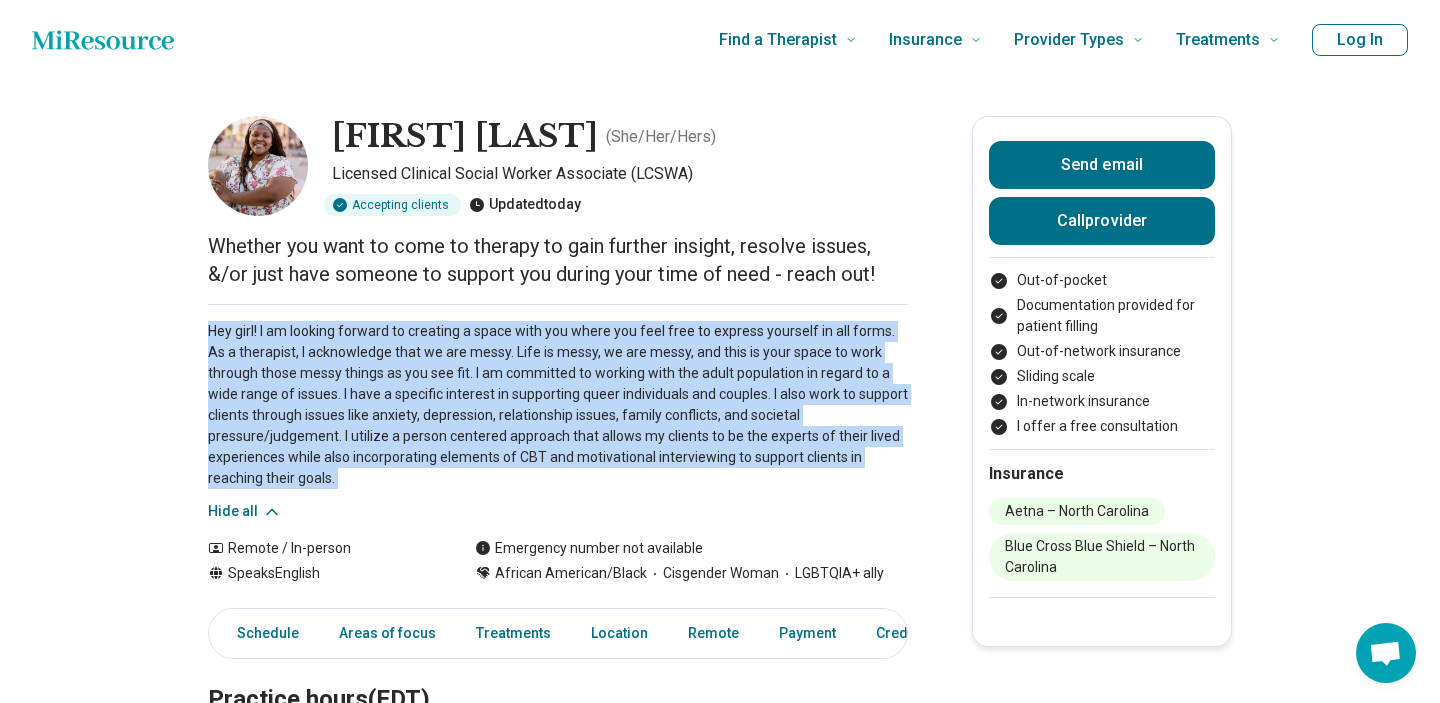 drag, startPoint x: 209, startPoint y: 330, endPoint x: 615, endPoint y: 386, distance: 409.84387 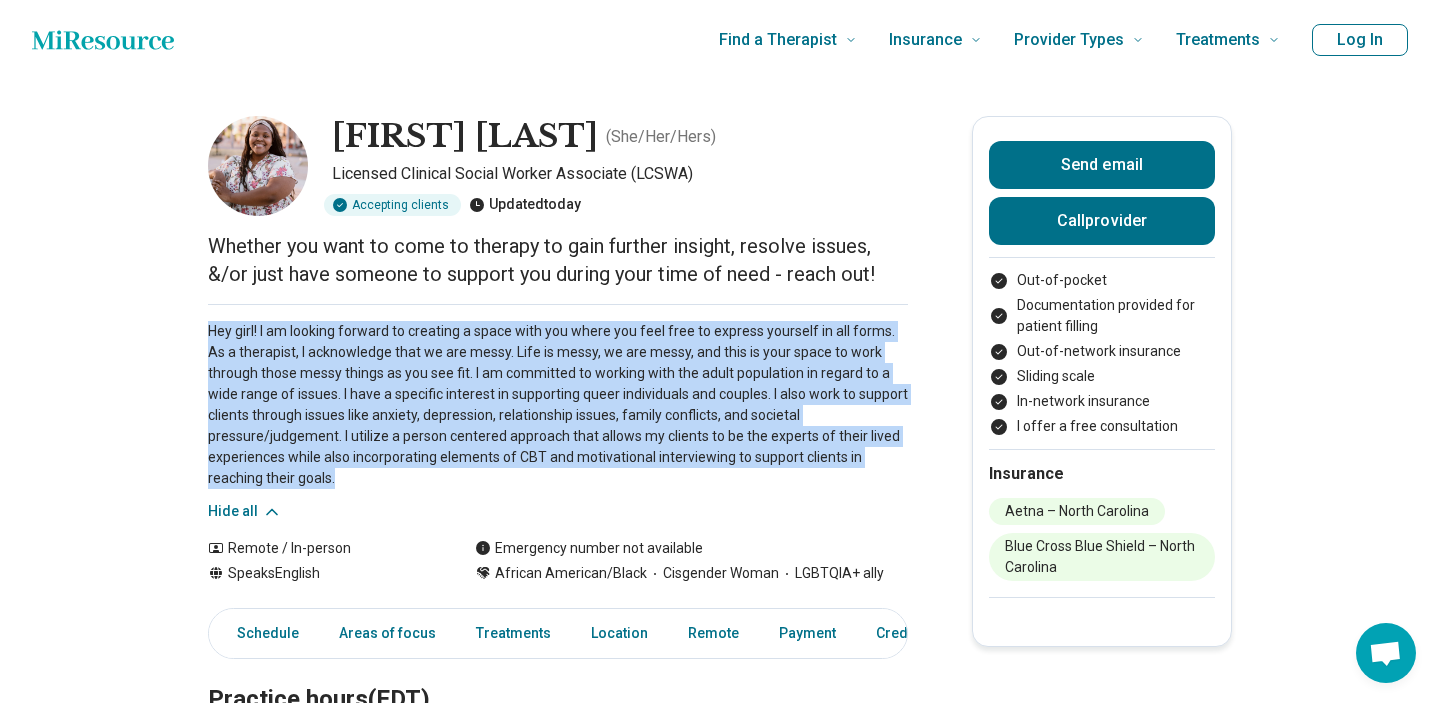 drag, startPoint x: 209, startPoint y: 334, endPoint x: 839, endPoint y: 454, distance: 641.3267 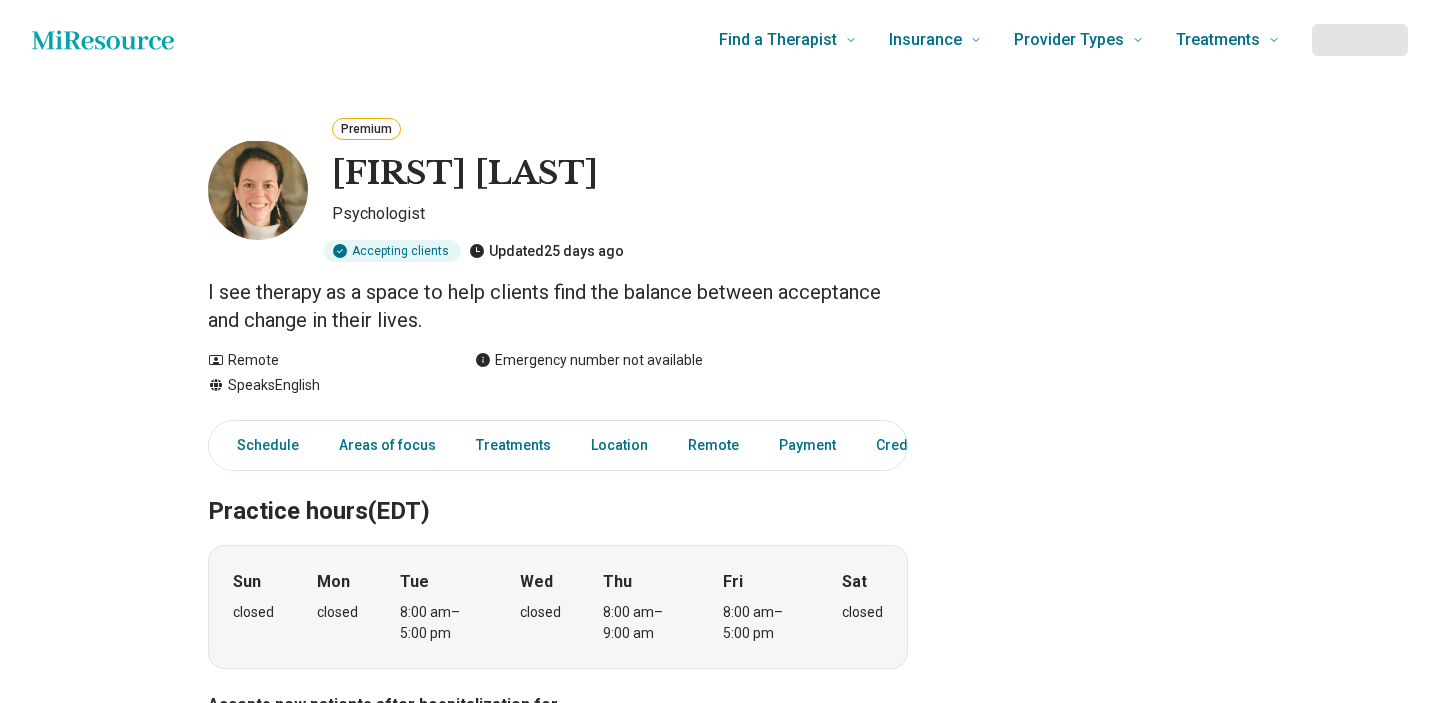 scroll, scrollTop: 0, scrollLeft: 0, axis: both 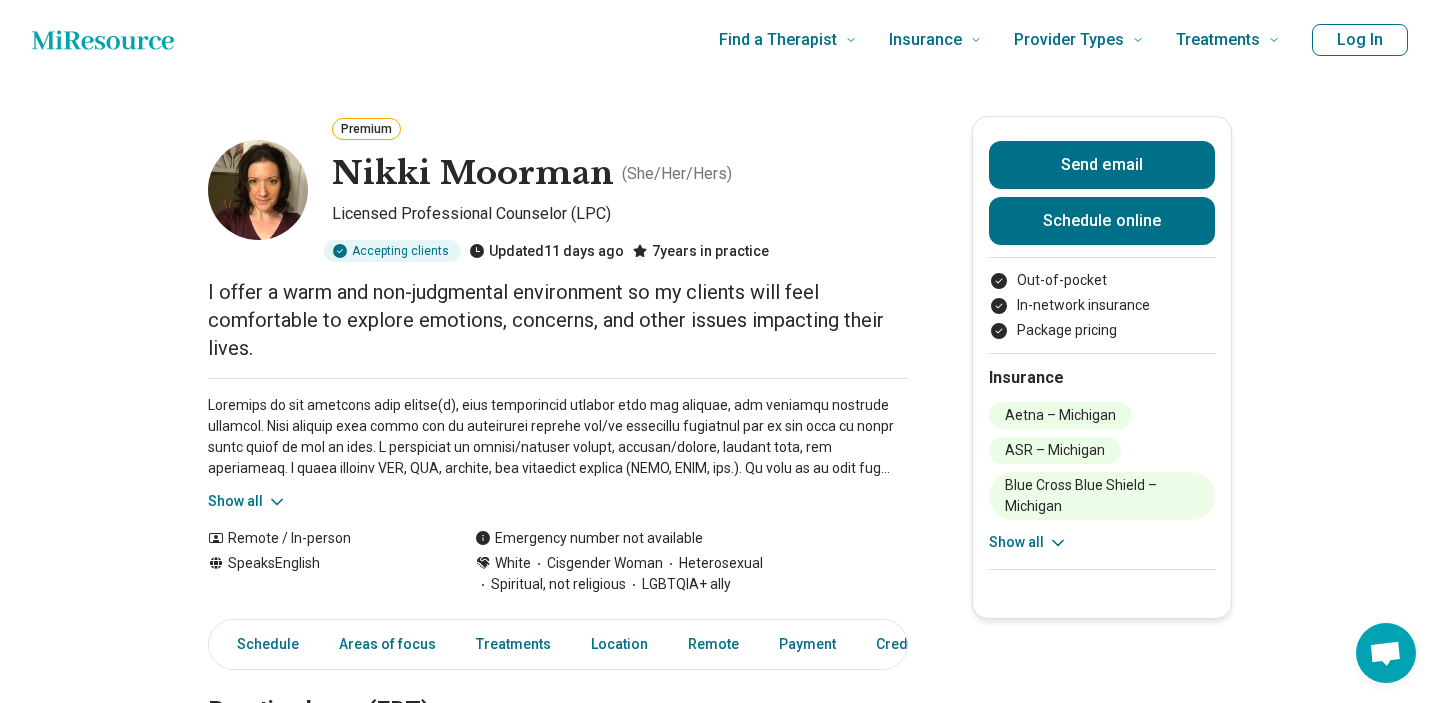 click on "I offer a warm and non-judgmental environment so my clients will feel comfortable to explore emotions, concerns, and other issues impacting their lives." at bounding box center (558, 320) 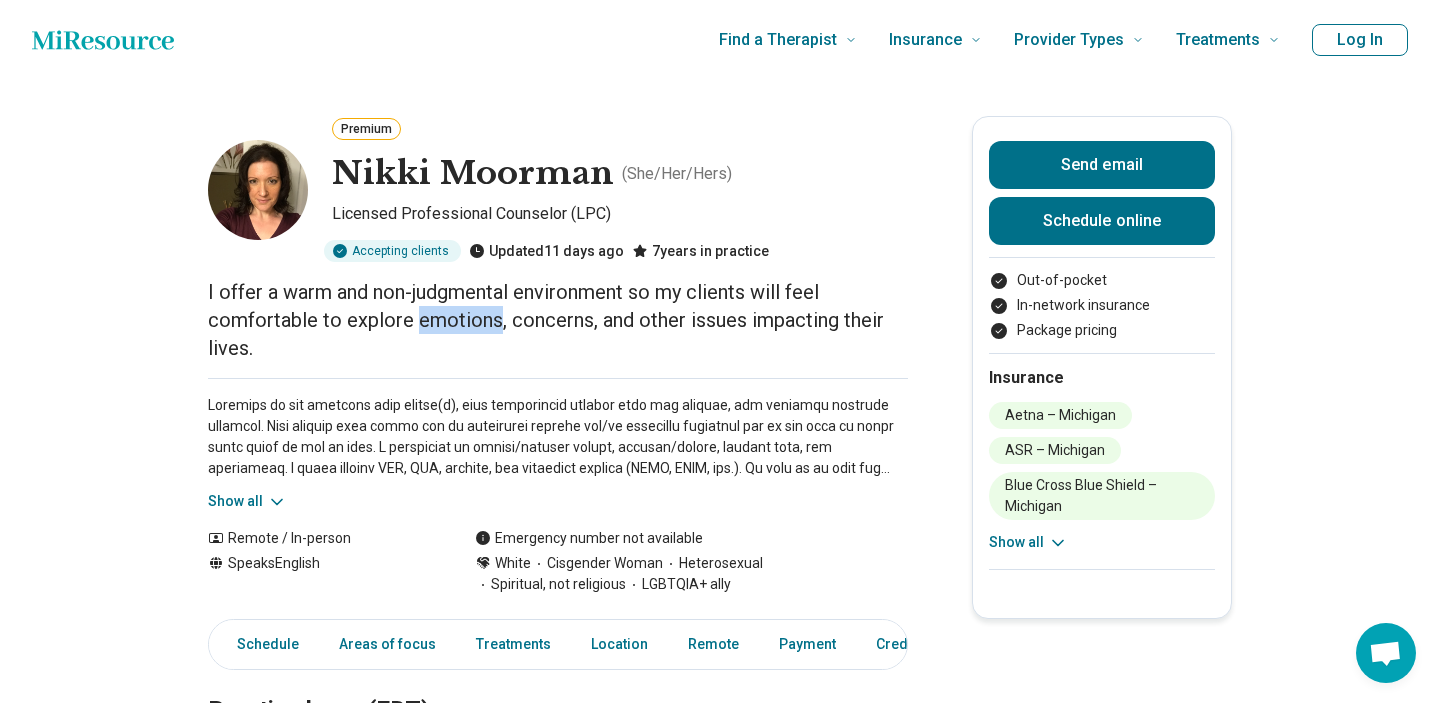 click on "I offer a warm and non-judgmental environment so my clients will feel comfortable to explore emotions, concerns, and other issues impacting their lives." at bounding box center [558, 320] 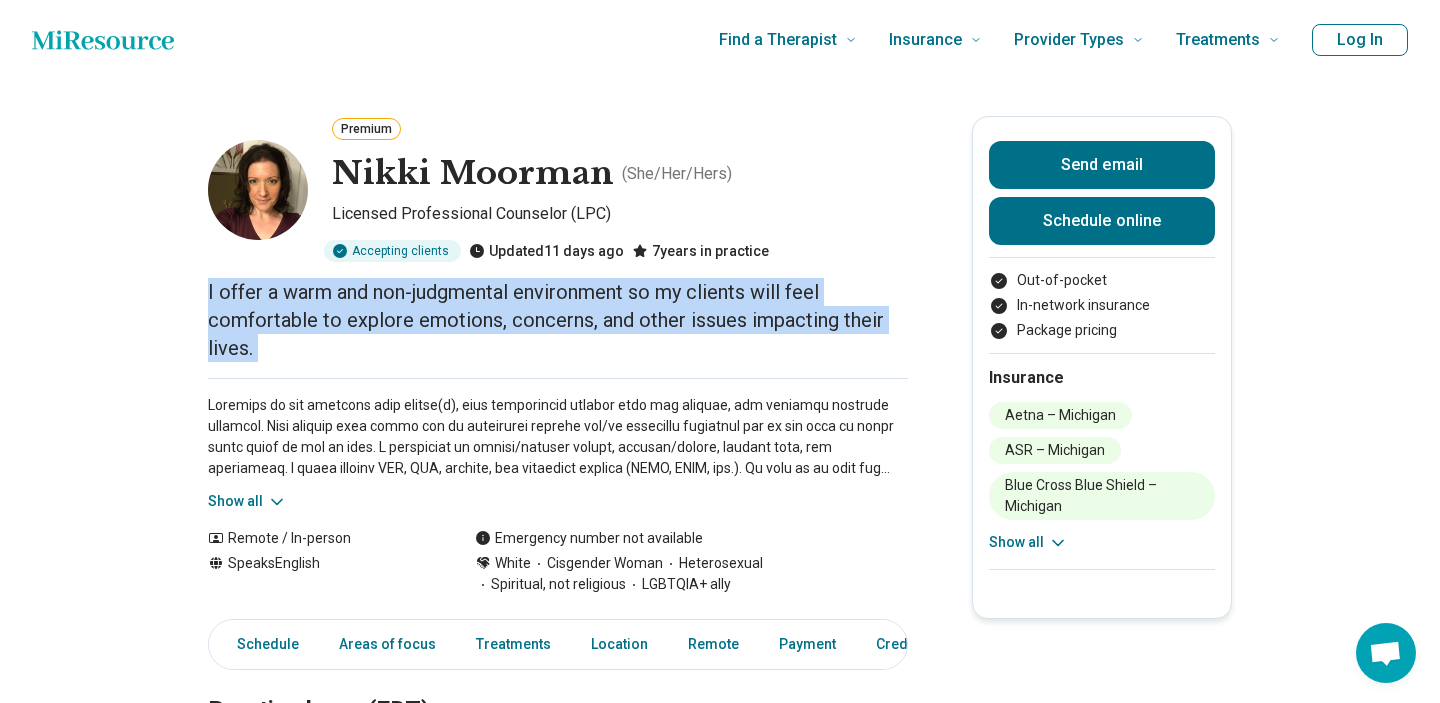 click on "I offer a warm and non-judgmental environment so my clients will feel comfortable to explore emotions, concerns, and other issues impacting their lives." at bounding box center (558, 320) 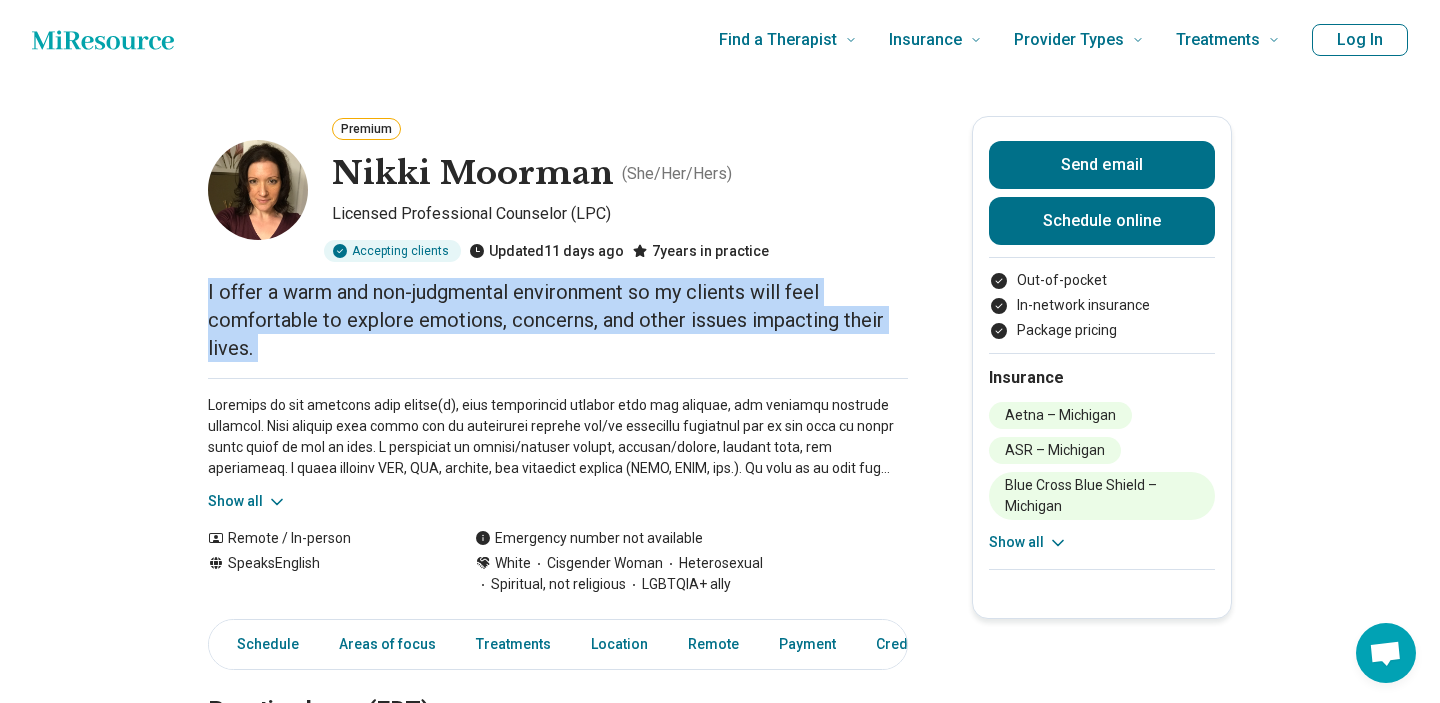 click on "Show all" at bounding box center [247, 501] 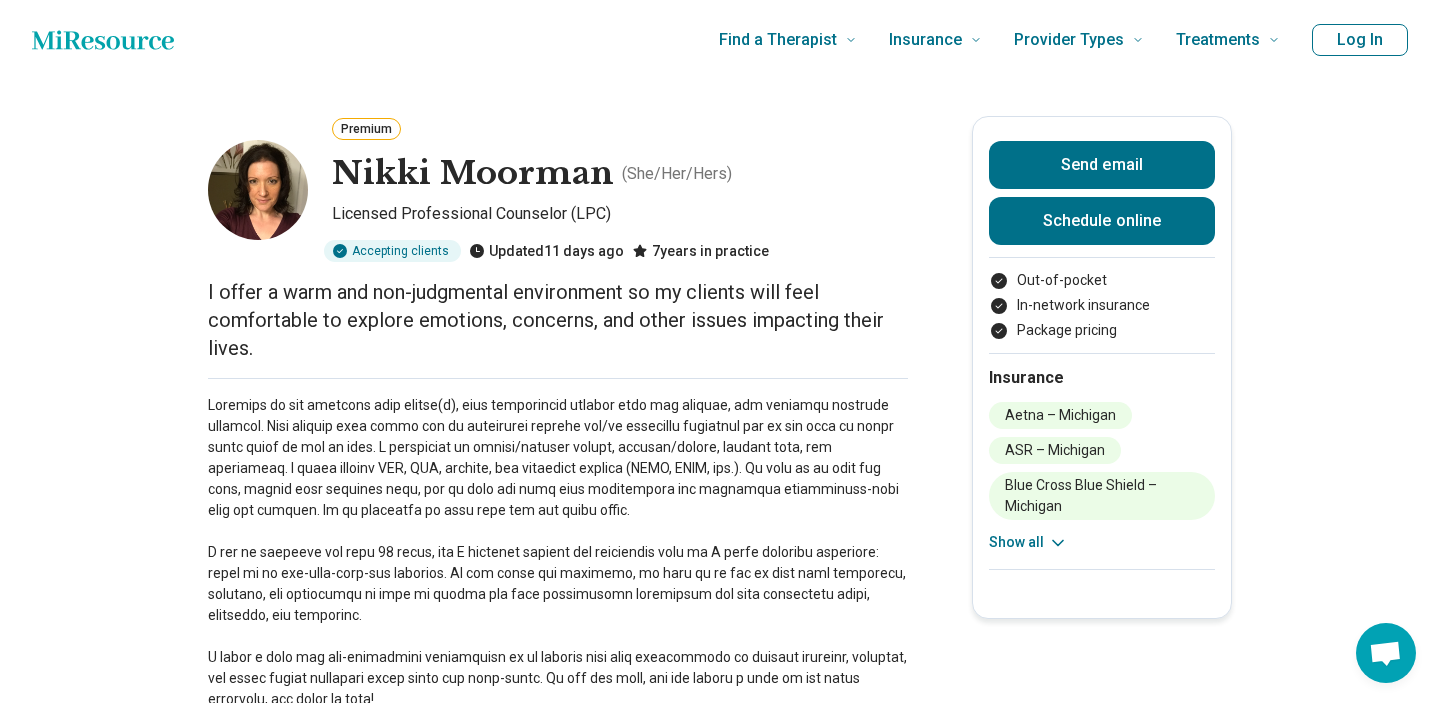 click at bounding box center [558, 552] 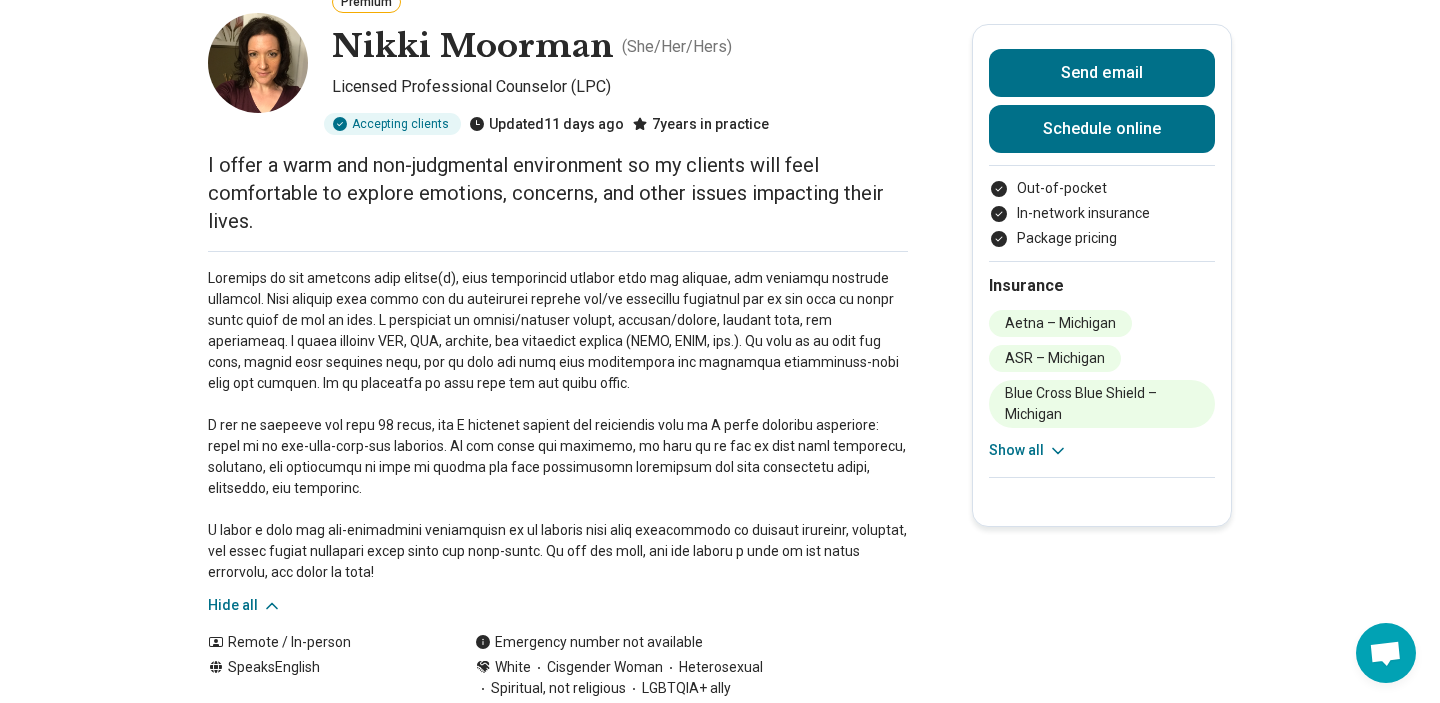 scroll, scrollTop: 155, scrollLeft: 0, axis: vertical 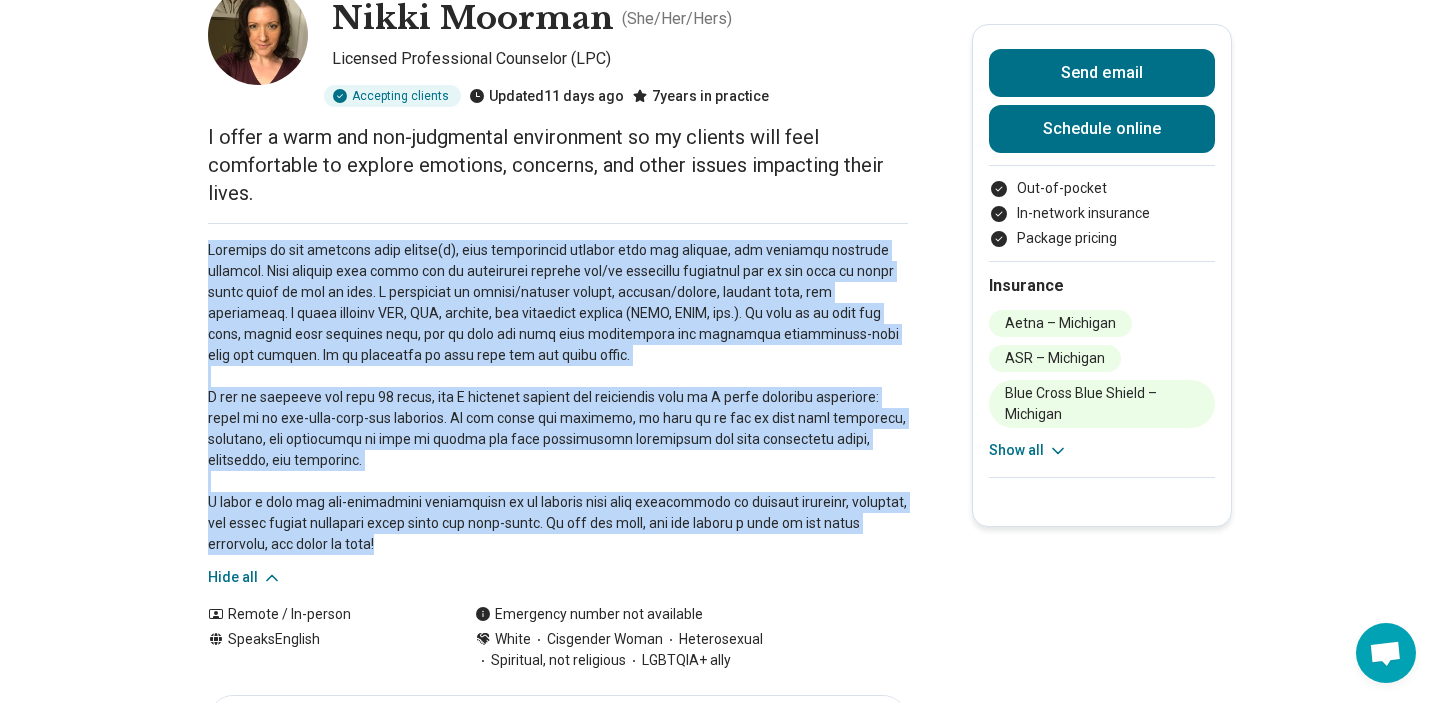 drag, startPoint x: 205, startPoint y: 244, endPoint x: 380, endPoint y: 532, distance: 337 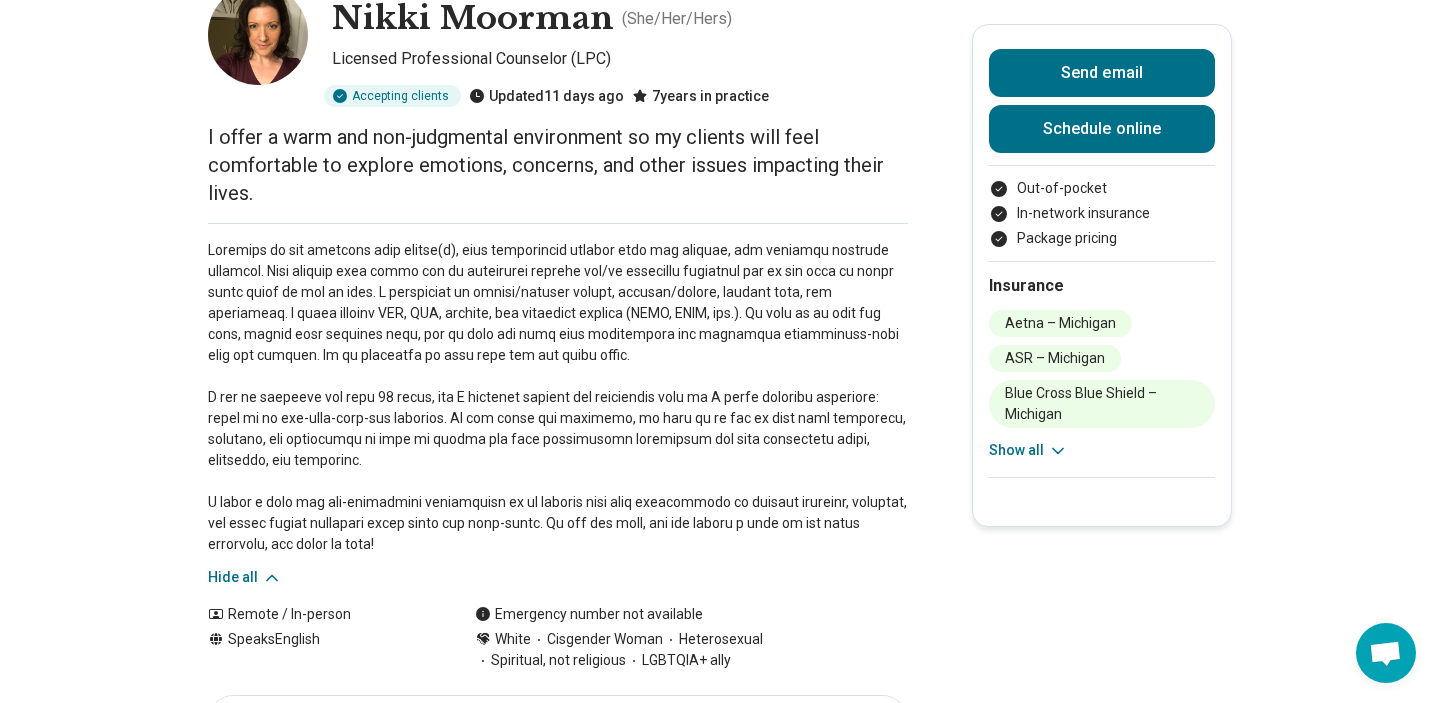 click on "I offer a warm and non-judgmental environment so my clients will feel comfortable to explore emotions, concerns, and other issues impacting their lives." at bounding box center [558, 165] 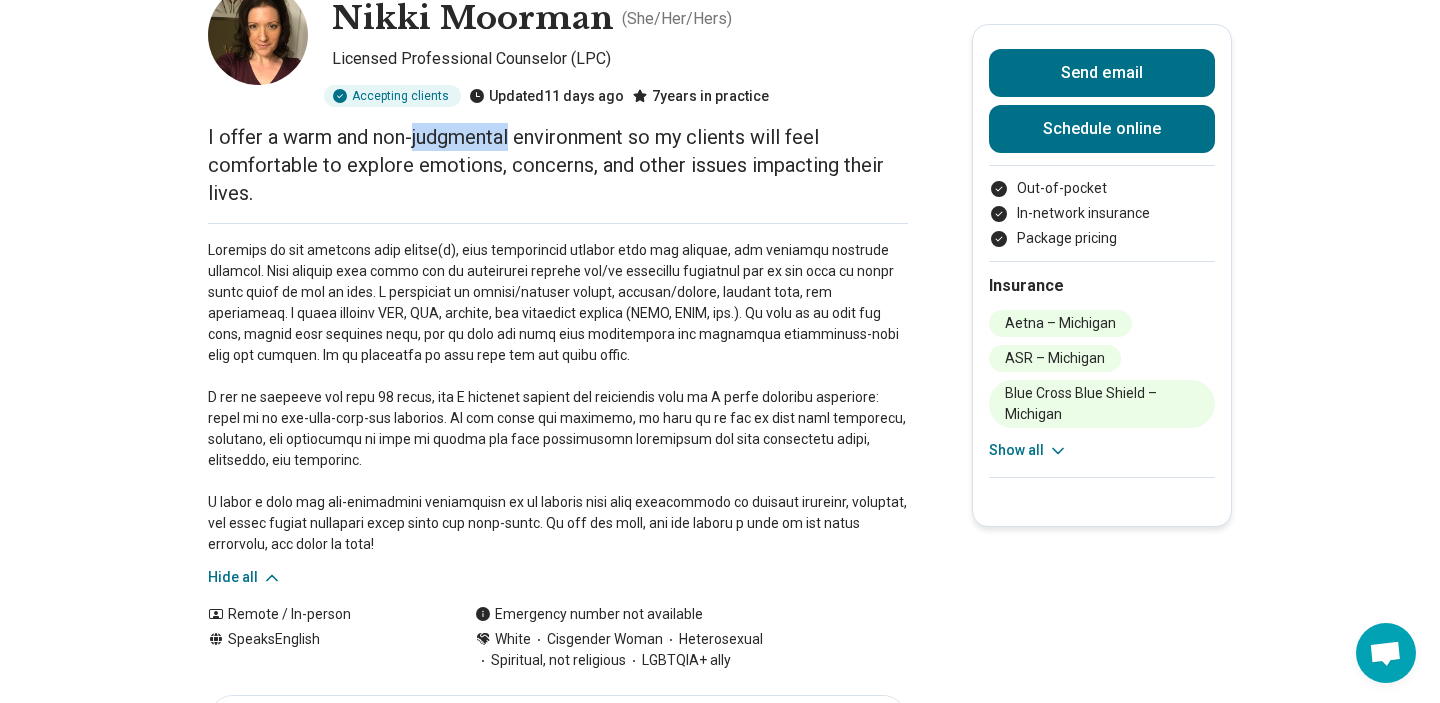 click on "I offer a warm and non-judgmental environment so my clients will feel comfortable to explore emotions, concerns, and other issues impacting their lives." at bounding box center [558, 165] 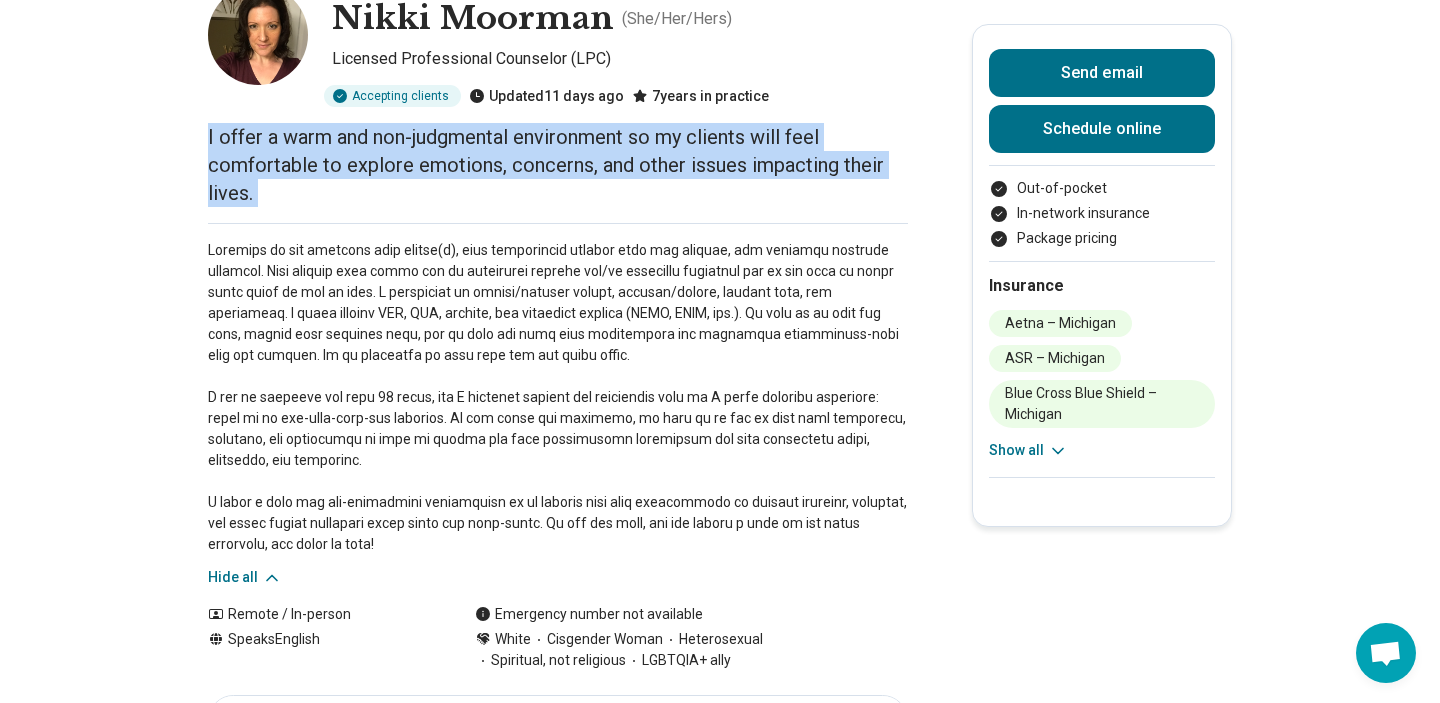 click on "I offer a warm and non-judgmental environment so my clients will feel comfortable to explore emotions, concerns, and other issues impacting their lives." at bounding box center [558, 165] 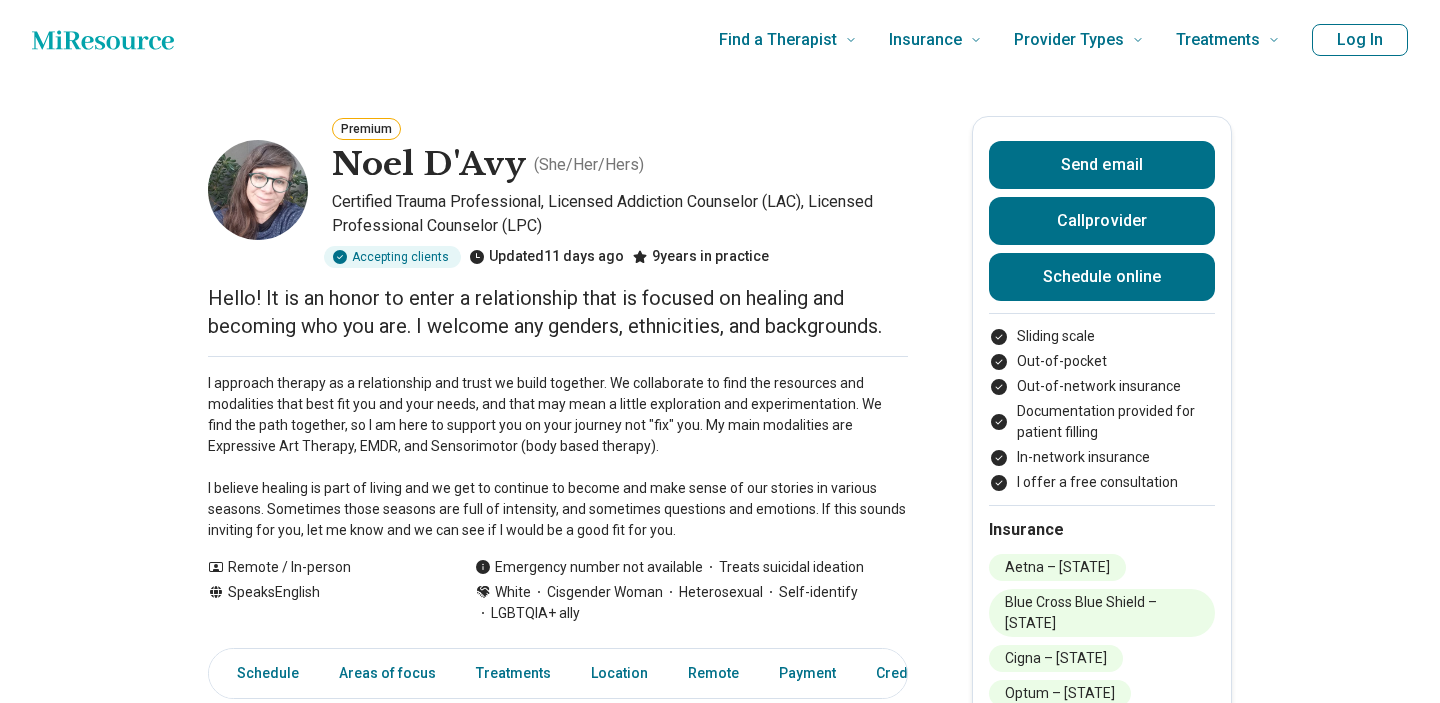scroll, scrollTop: 0, scrollLeft: 0, axis: both 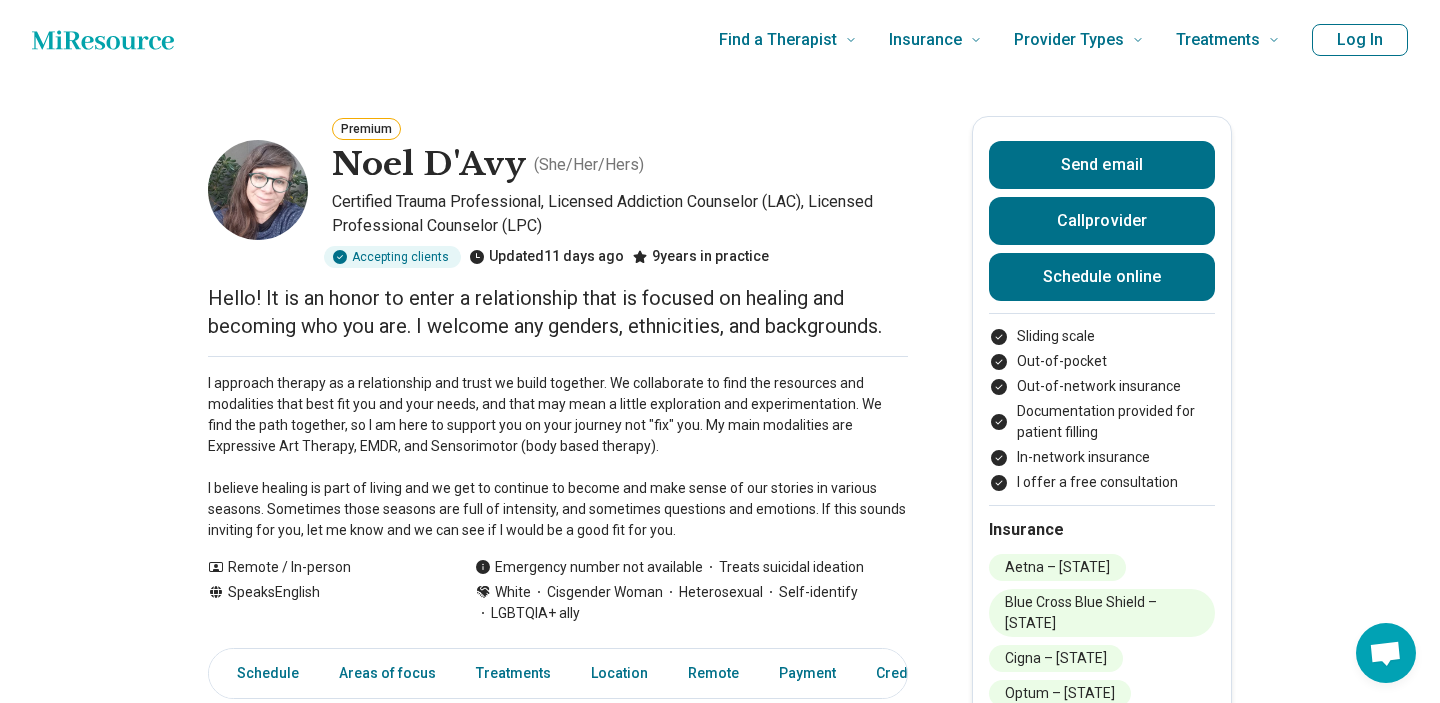click on "Hello! It is an honor to enter a relationship that is focused on healing and becoming who you are.
I welcome any genders, ethnicities, and backgrounds." at bounding box center [558, 312] 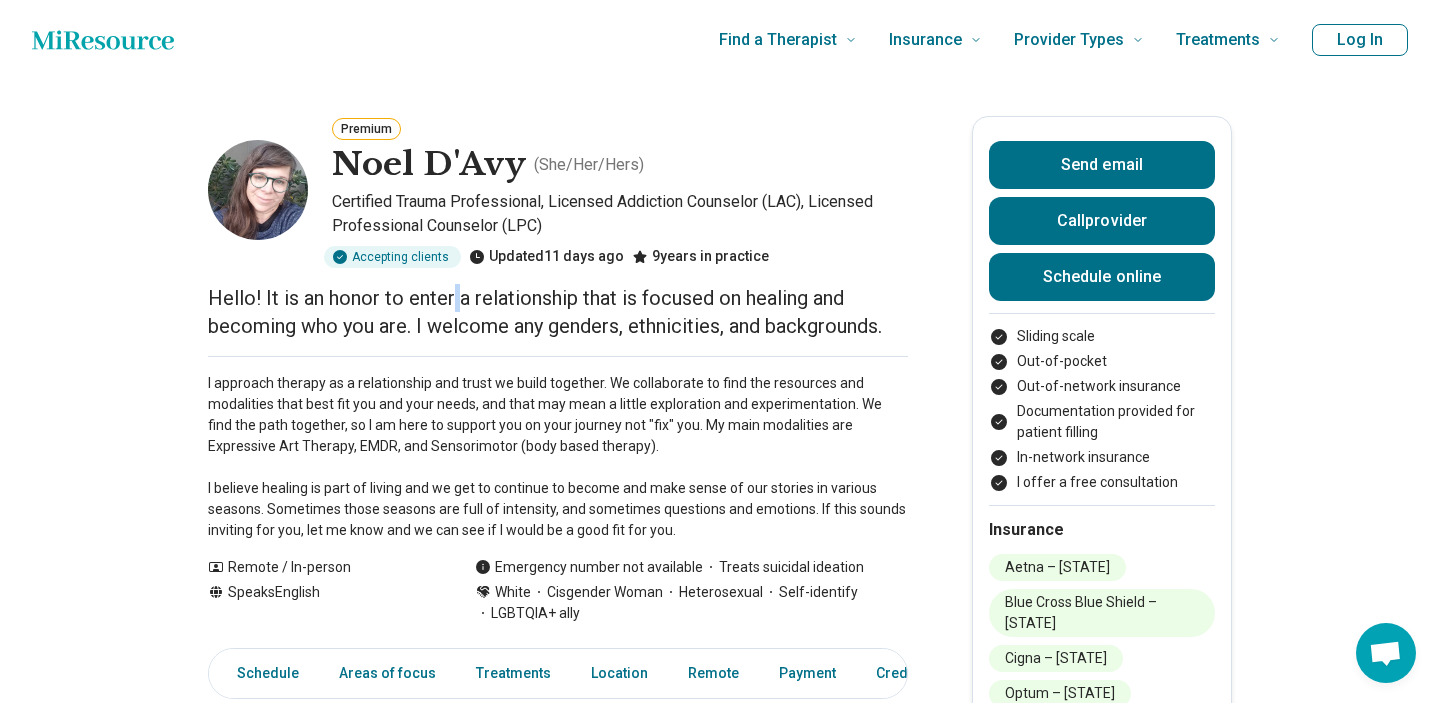 click on "Hello! It is an honor to enter a relationship that is focused on healing and becoming who you are.
I welcome any genders, ethnicities, and backgrounds." at bounding box center (558, 312) 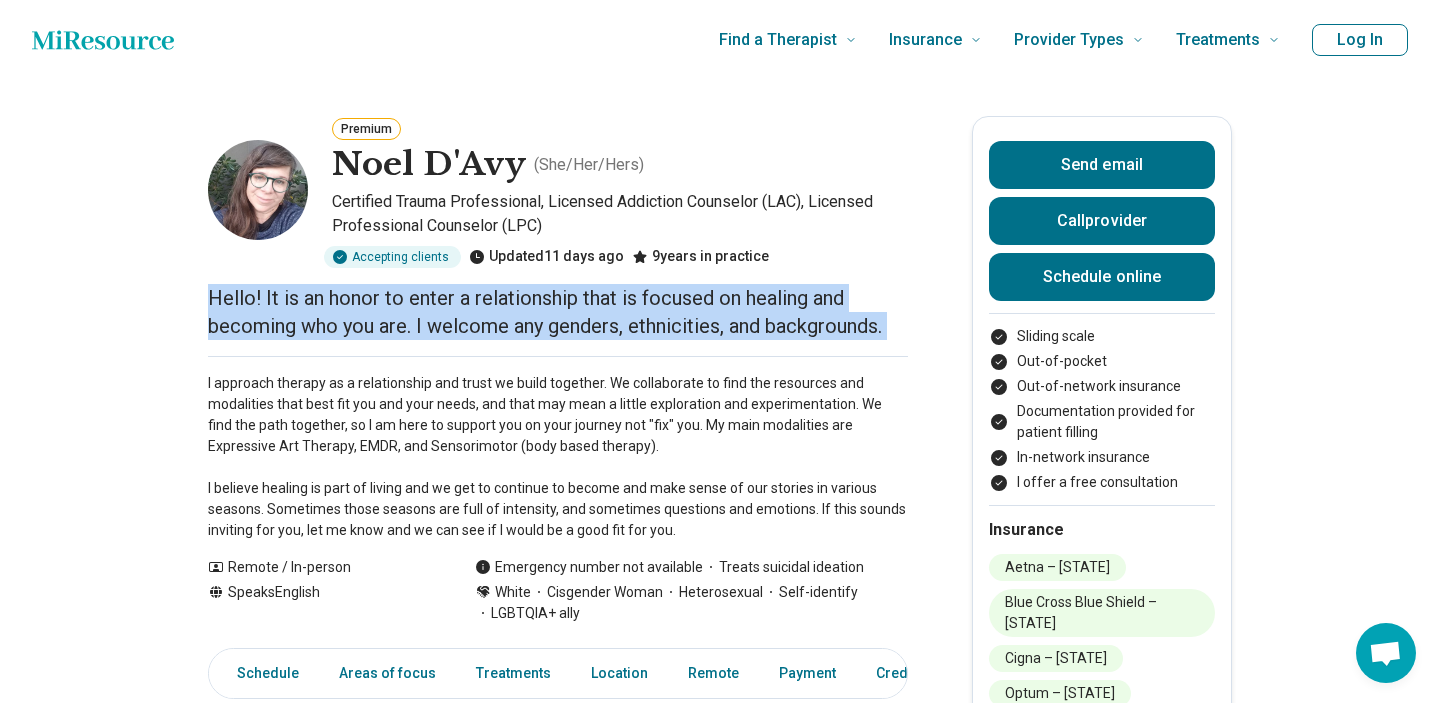click on "Hello! It is an honor to enter a relationship that is focused on healing and becoming who you are.
I welcome any genders, ethnicities, and backgrounds." at bounding box center [558, 312] 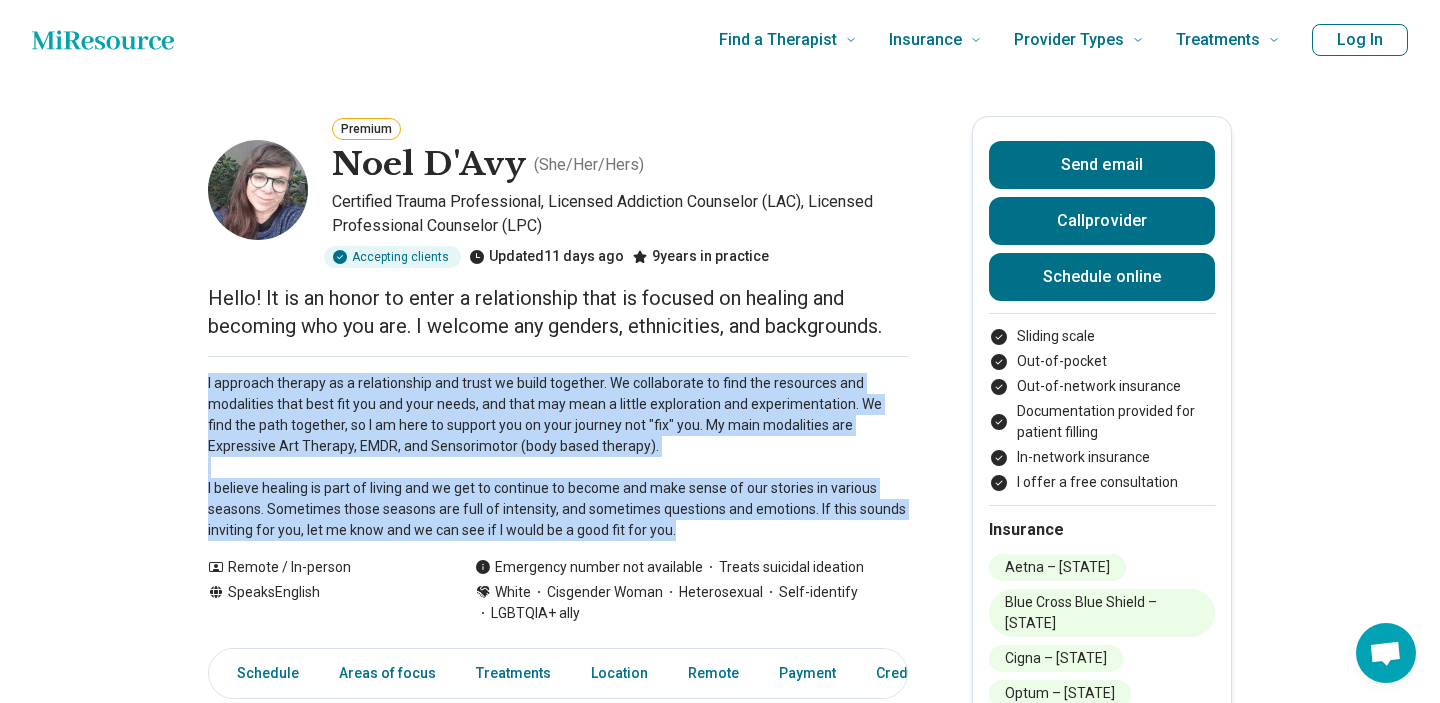 drag, startPoint x: 682, startPoint y: 529, endPoint x: 207, endPoint y: 381, distance: 497.52286 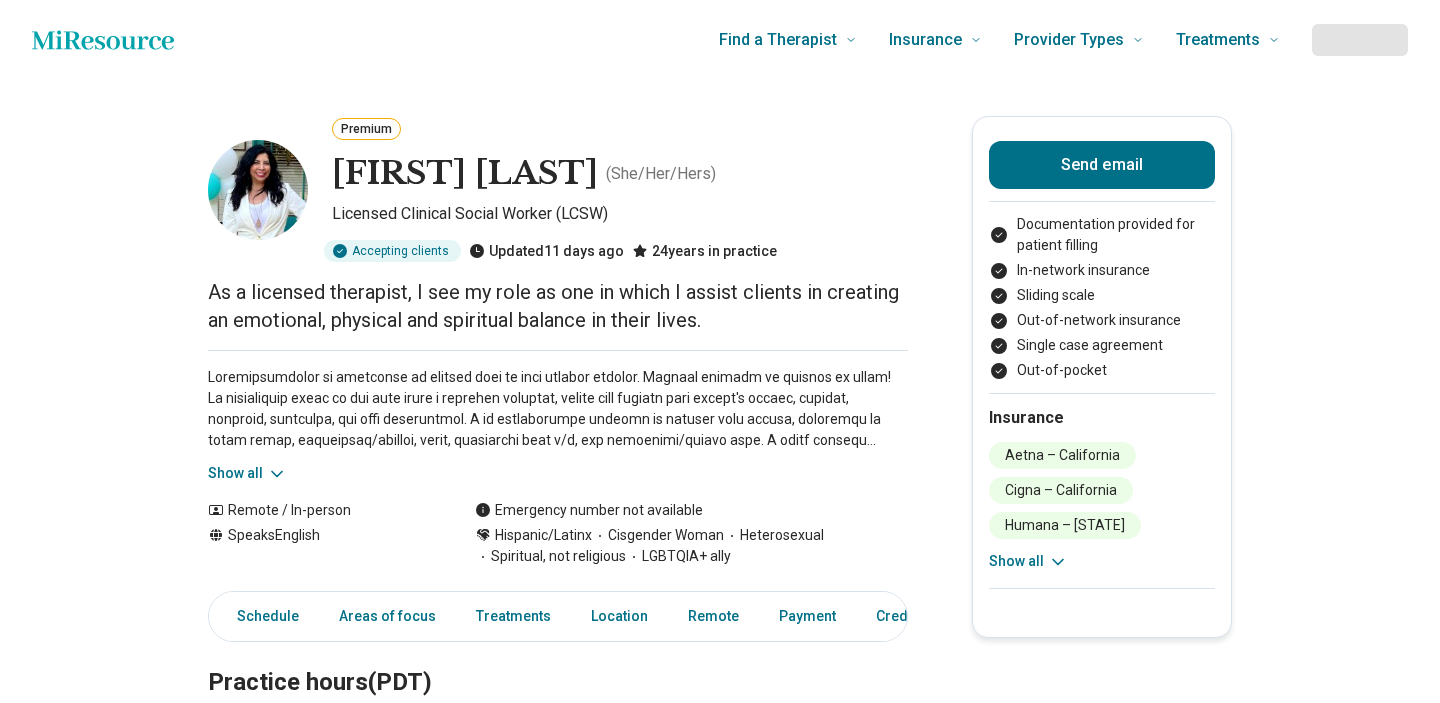 scroll, scrollTop: 0, scrollLeft: 0, axis: both 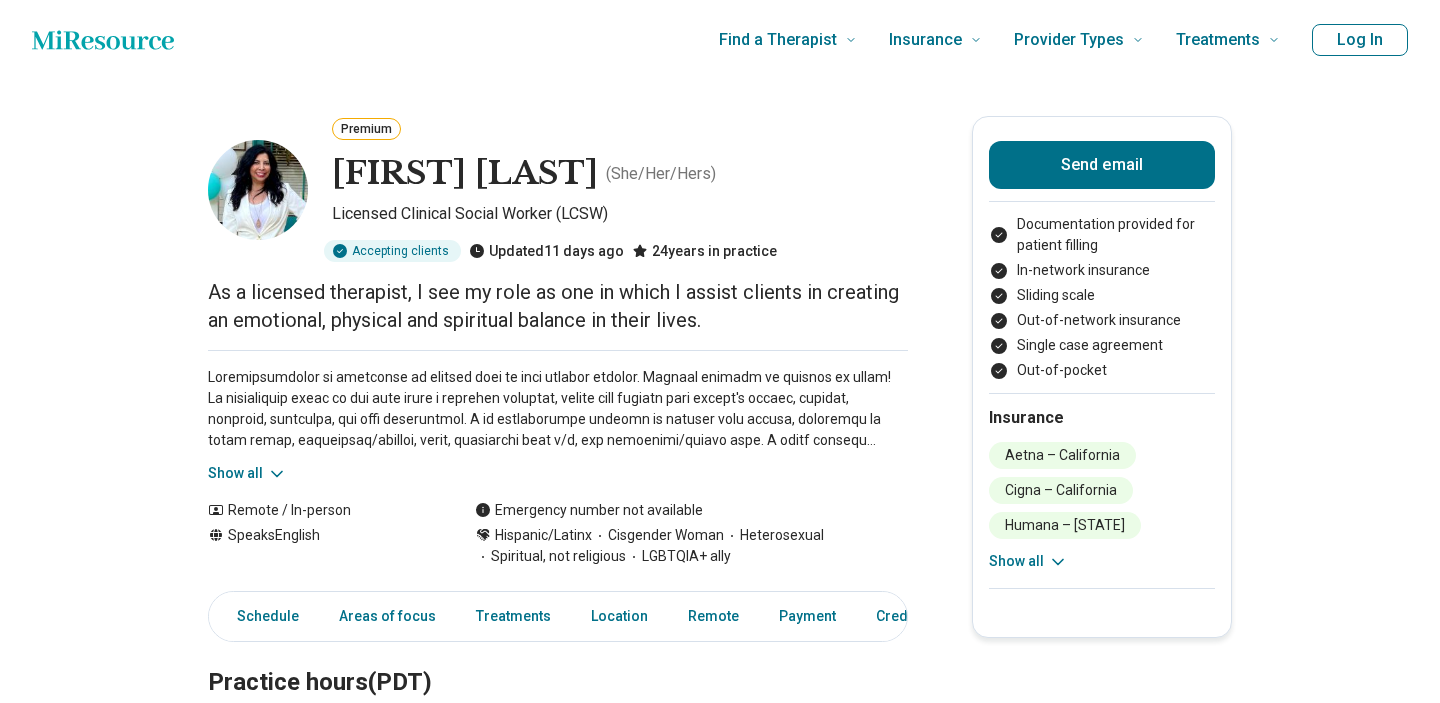 click on "As a licensed therapist, I see my role as one in which I assist clients in creating an emotional, physical and spiritual balance in their lives." at bounding box center [558, 306] 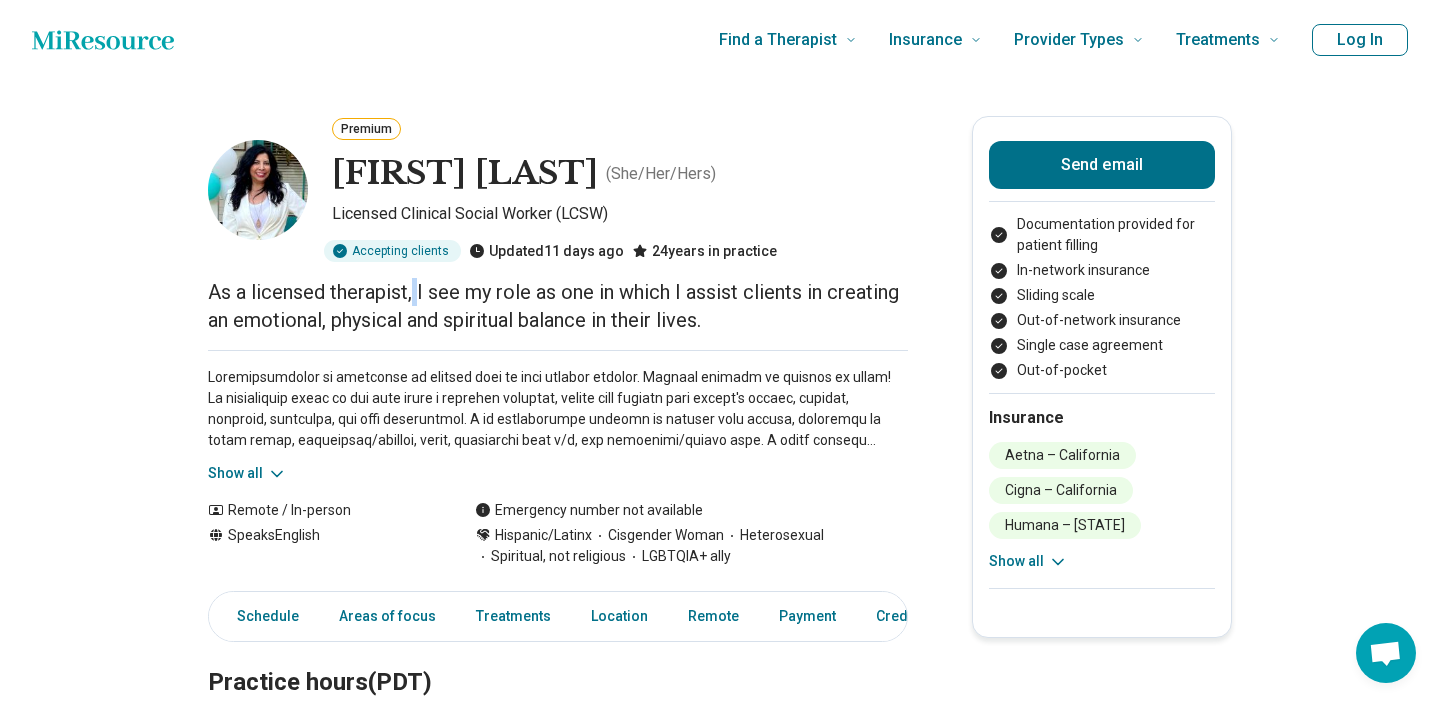 click on "As a licensed therapist, I see my role as one in which I assist clients in creating an emotional, physical and spiritual balance in their lives." at bounding box center (558, 306) 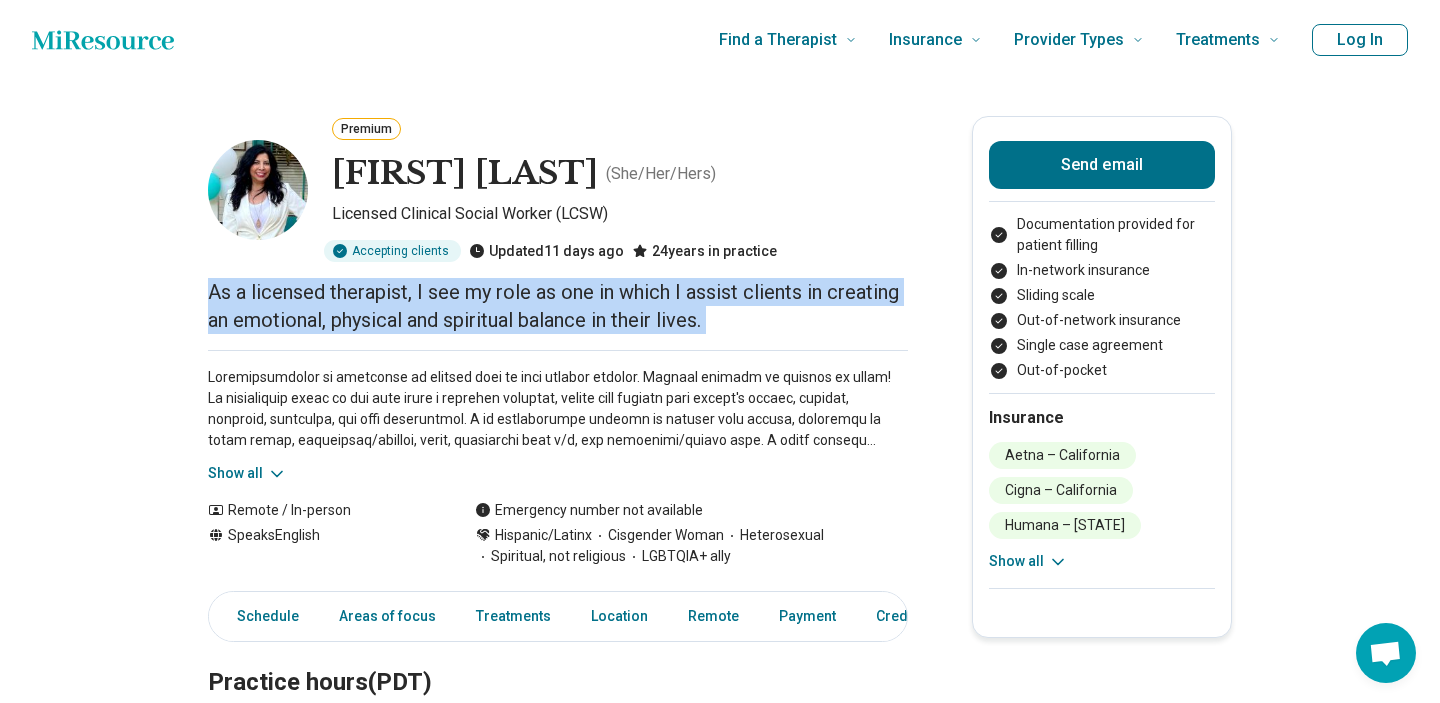 click on "As a licensed therapist, I see my role as one in which I assist clients in creating an emotional, physical and spiritual balance in their lives." at bounding box center (558, 306) 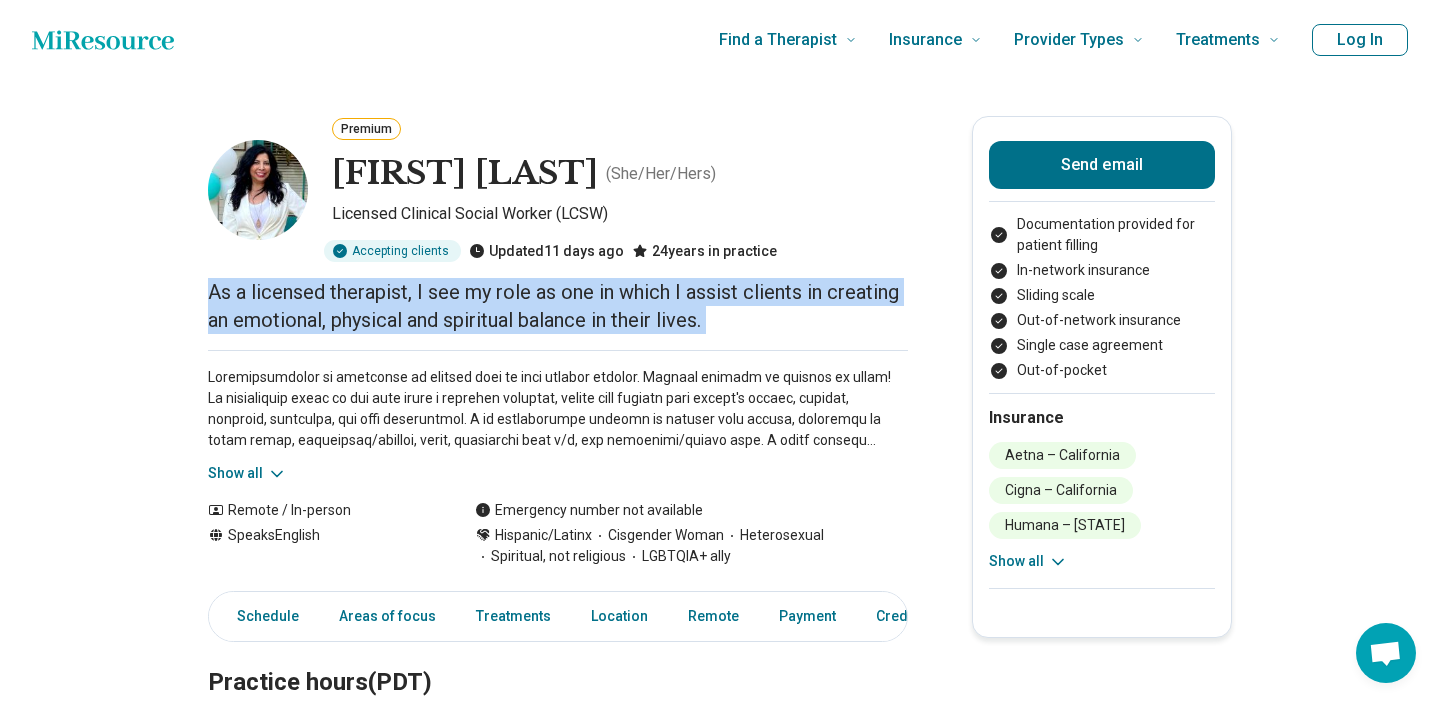 click on "Show all" at bounding box center (247, 473) 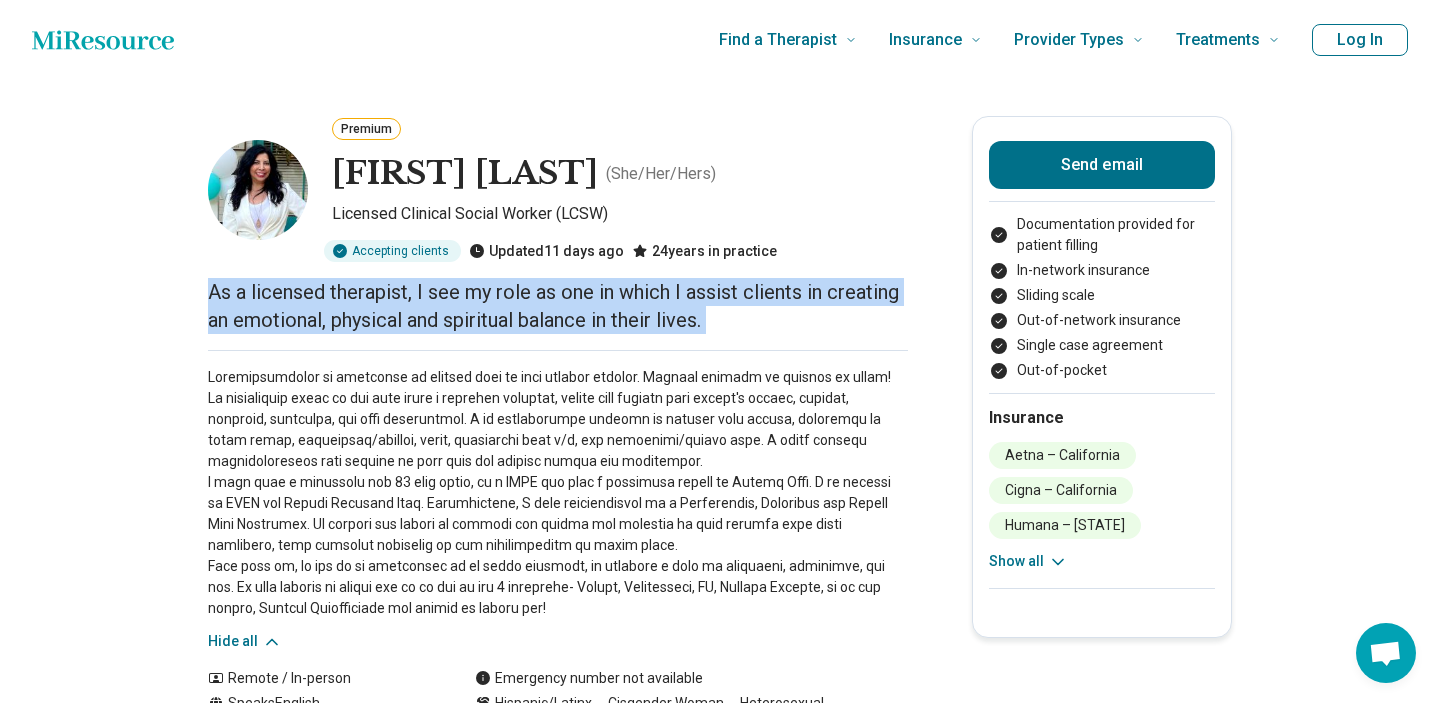 drag, startPoint x: 209, startPoint y: 378, endPoint x: 495, endPoint y: 616, distance: 372.07526 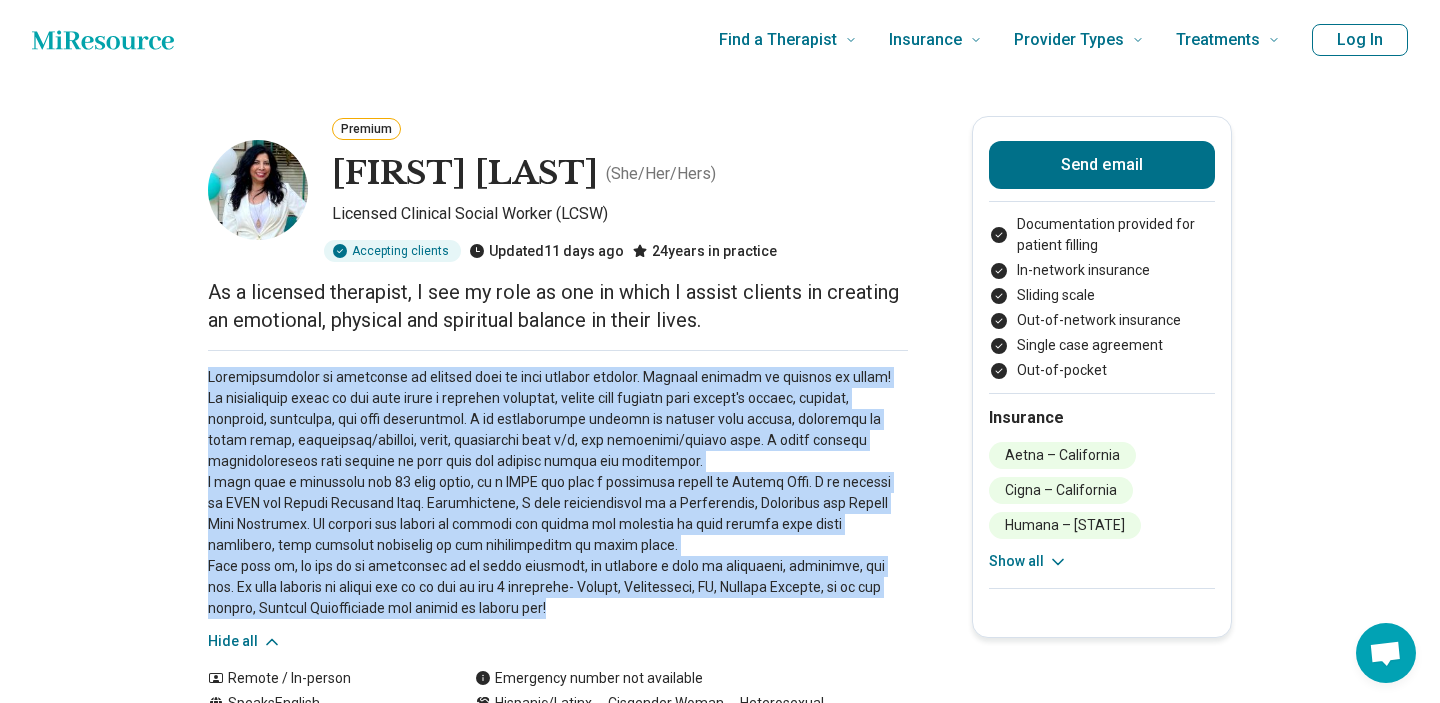 drag, startPoint x: 504, startPoint y: 613, endPoint x: 208, endPoint y: 378, distance: 377.9431 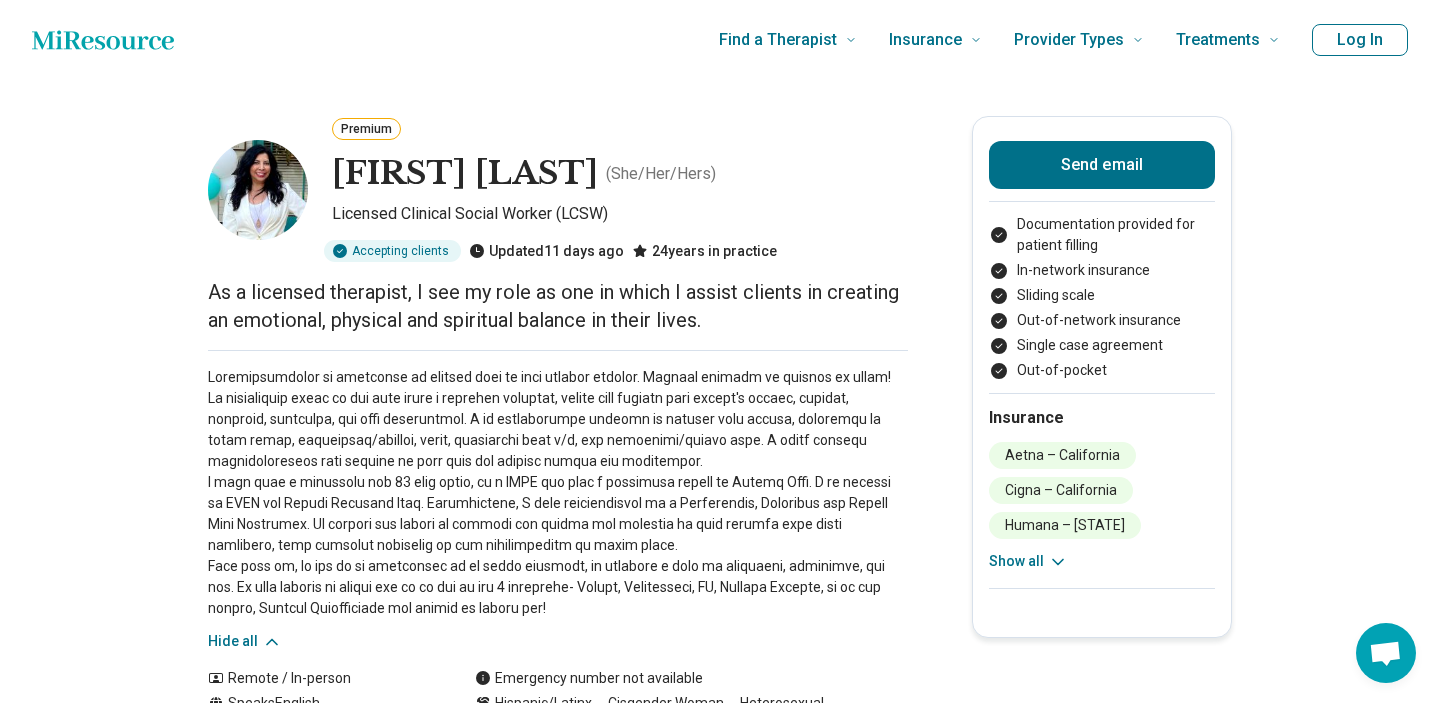 click on "As a licensed therapist, I see my role as one in which I assist clients in creating an emotional, physical and spiritual balance in their lives." at bounding box center [558, 306] 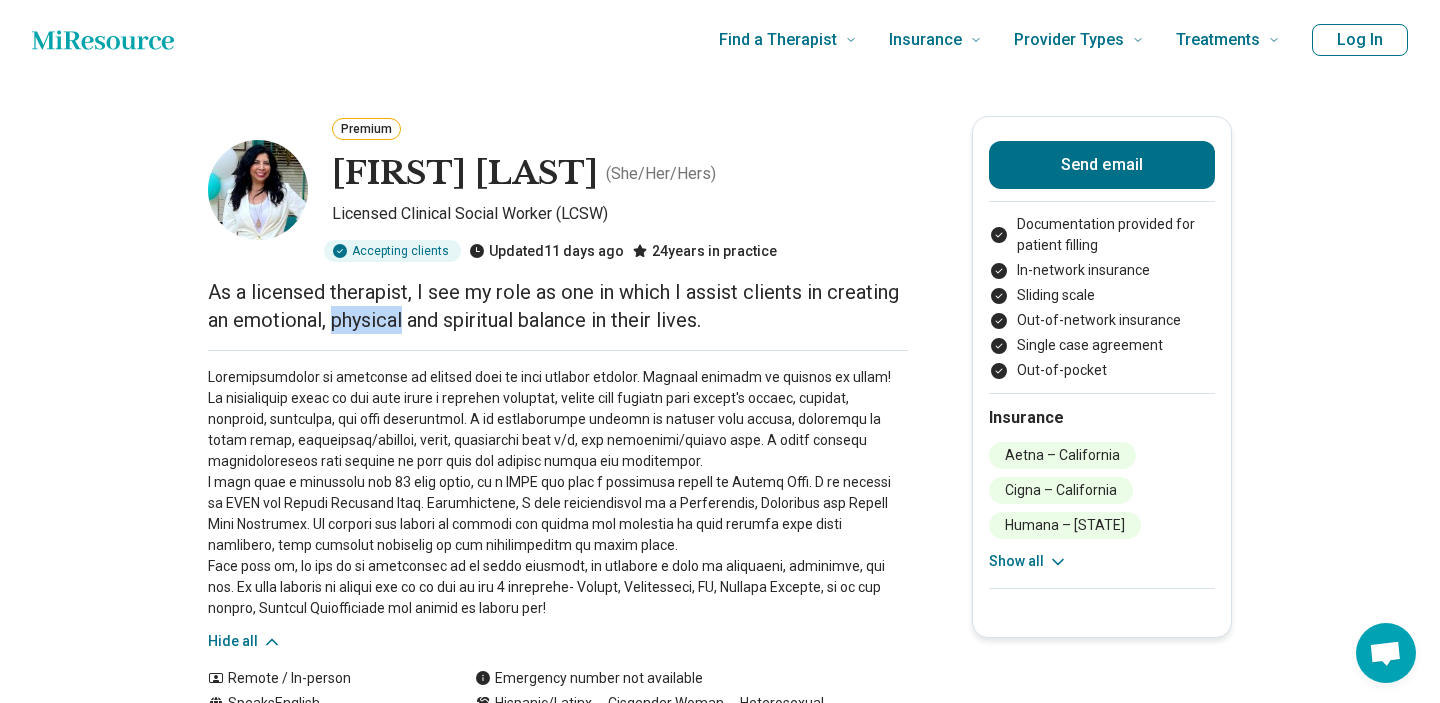 click on "As a licensed therapist, I see my role as one in which I assist clients in creating an emotional, physical and spiritual balance in their lives." at bounding box center (558, 306) 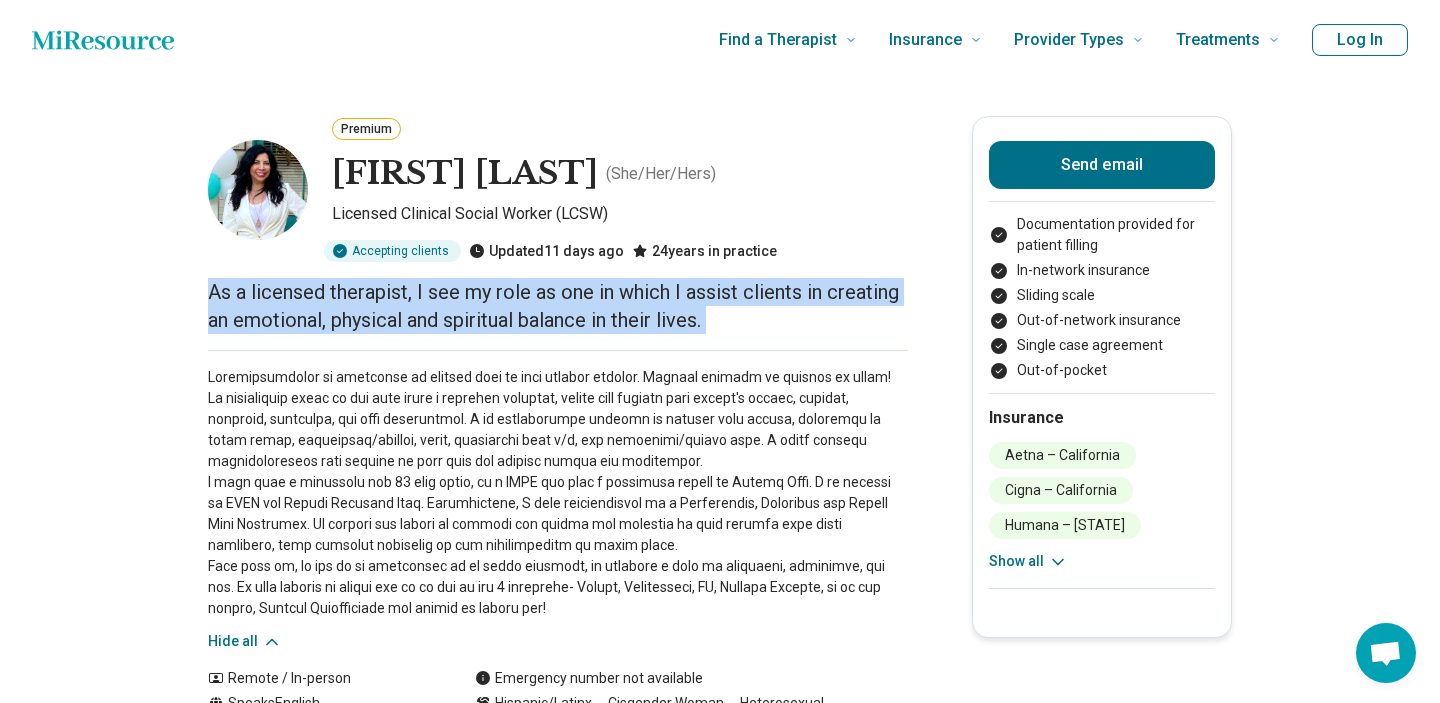 click on "As a licensed therapist, I see my role as one in which I assist clients in creating an emotional, physical and spiritual balance in their lives." at bounding box center [558, 306] 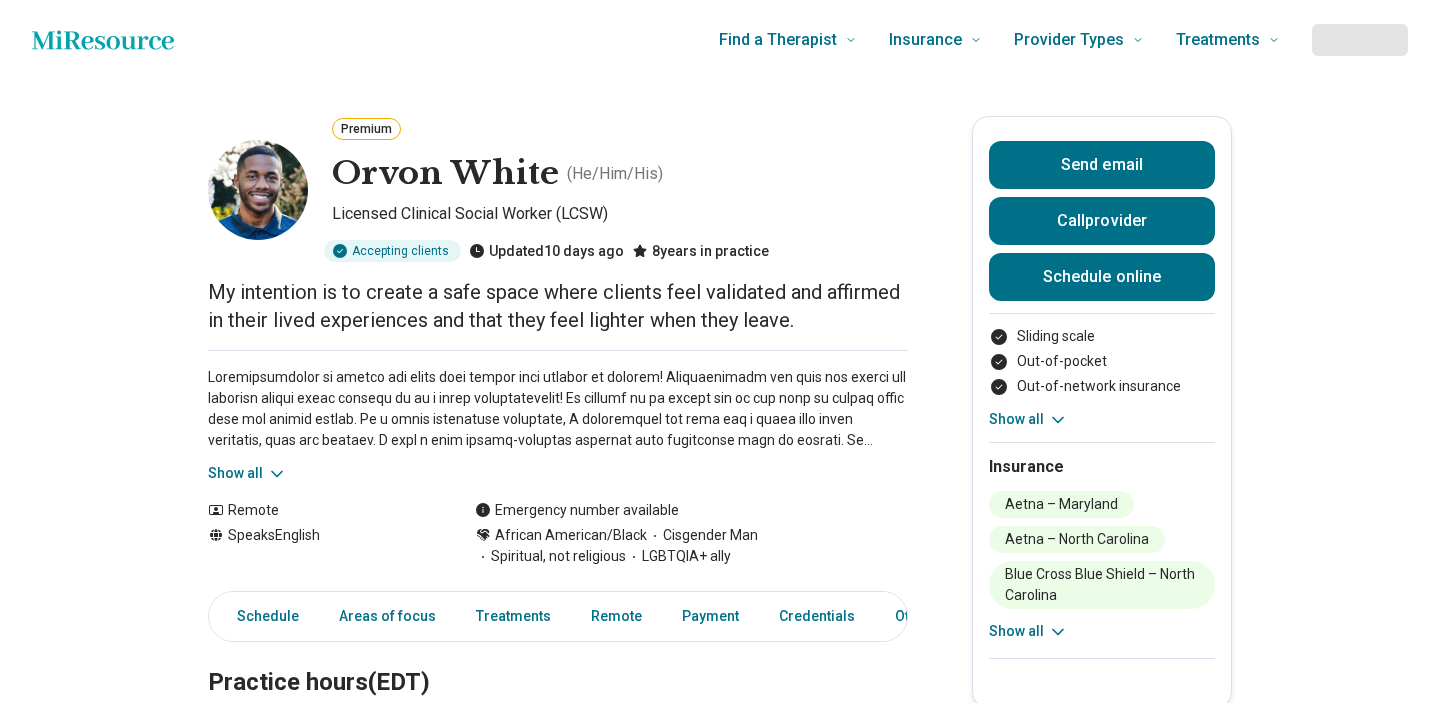 scroll, scrollTop: 0, scrollLeft: 0, axis: both 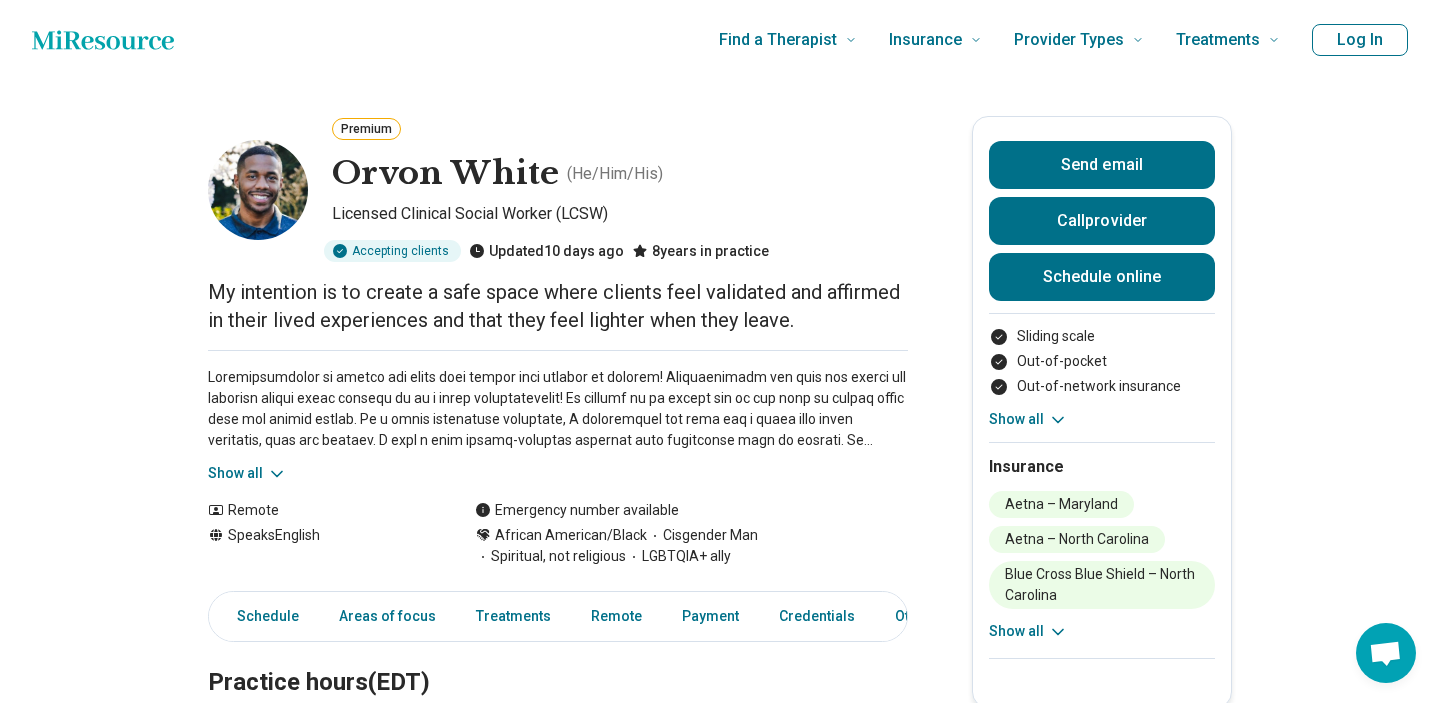 click on "Show all" at bounding box center [247, 473] 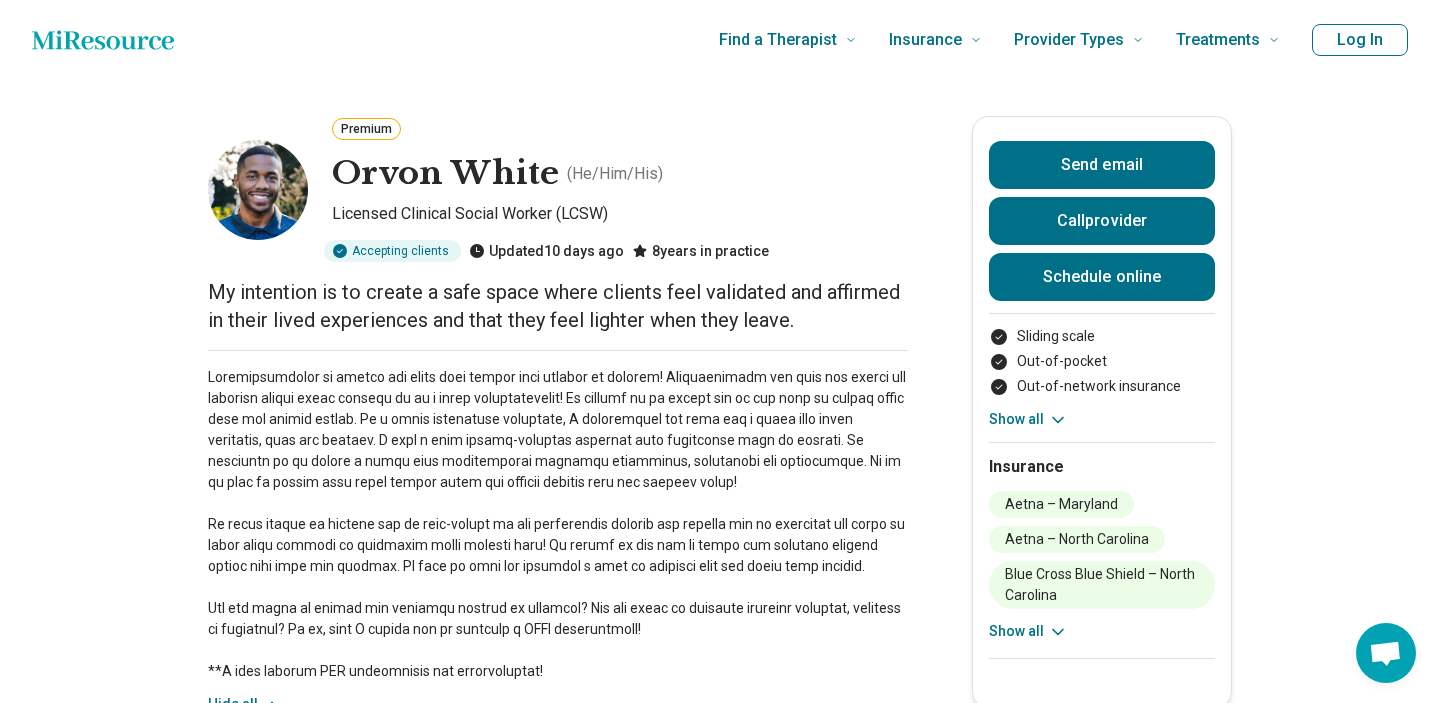 click on "My intention is to create a safe space where clients feel validated and affirmed in their lived experiences and that they feel lighter when they leave." at bounding box center [558, 306] 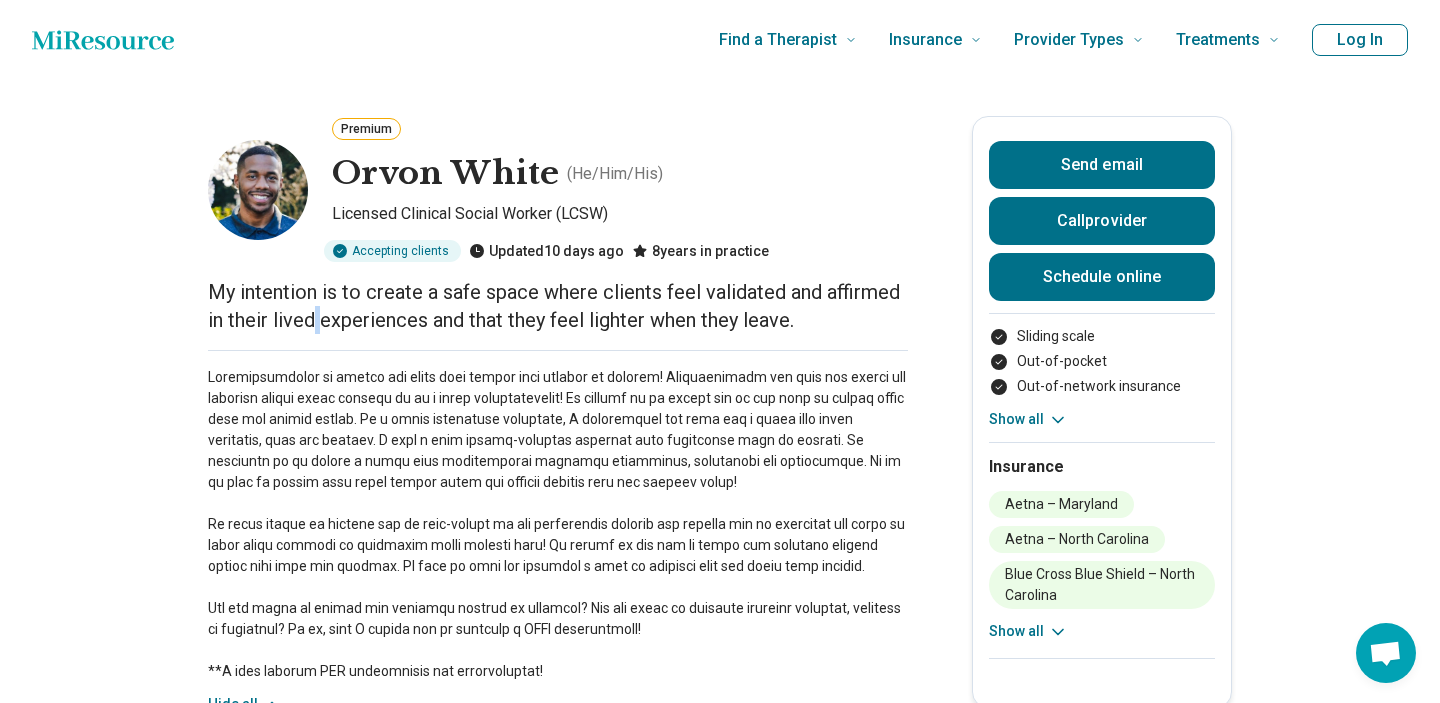 click on "My intention is to create a safe space where clients feel validated and affirmed in their lived experiences and that they feel lighter when they leave." at bounding box center (558, 306) 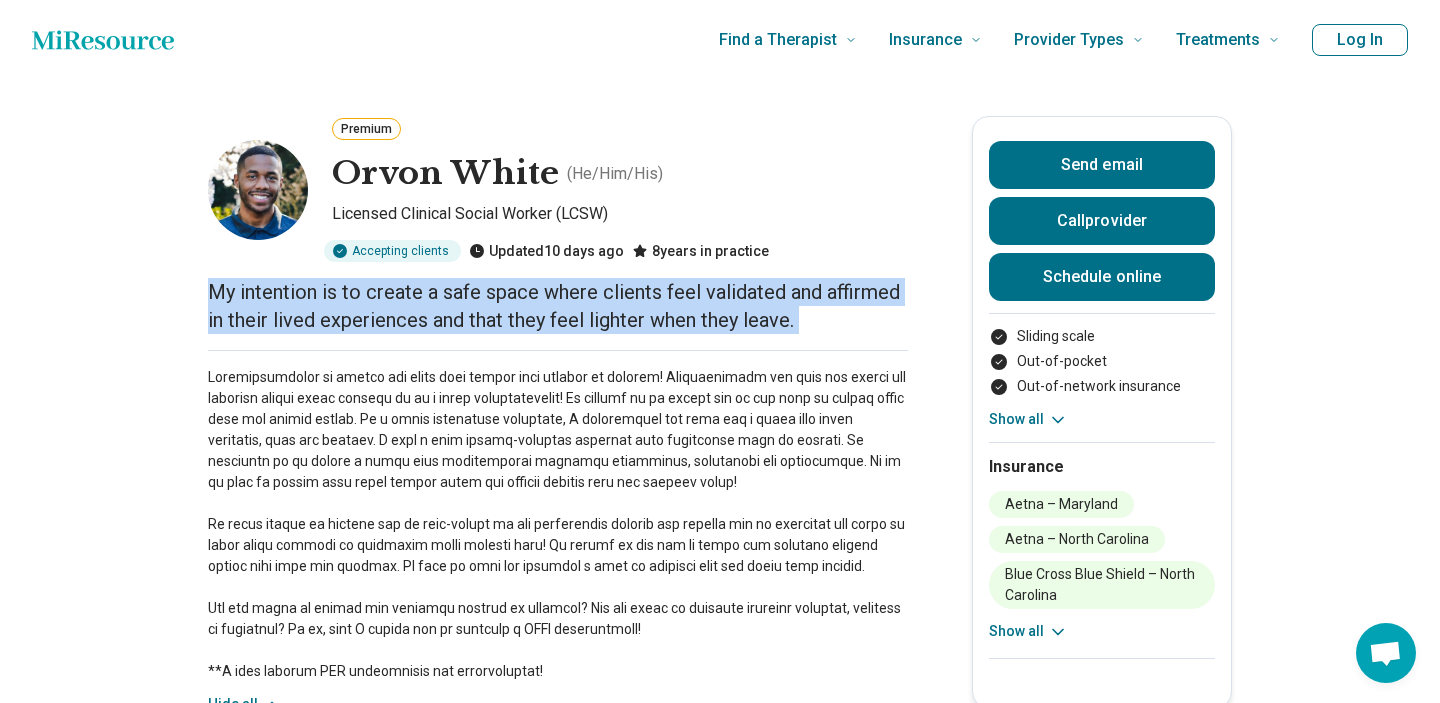 click on "My intention is to create a safe space where clients feel validated and affirmed in their lived experiences and that they feel lighter when they leave." at bounding box center [558, 306] 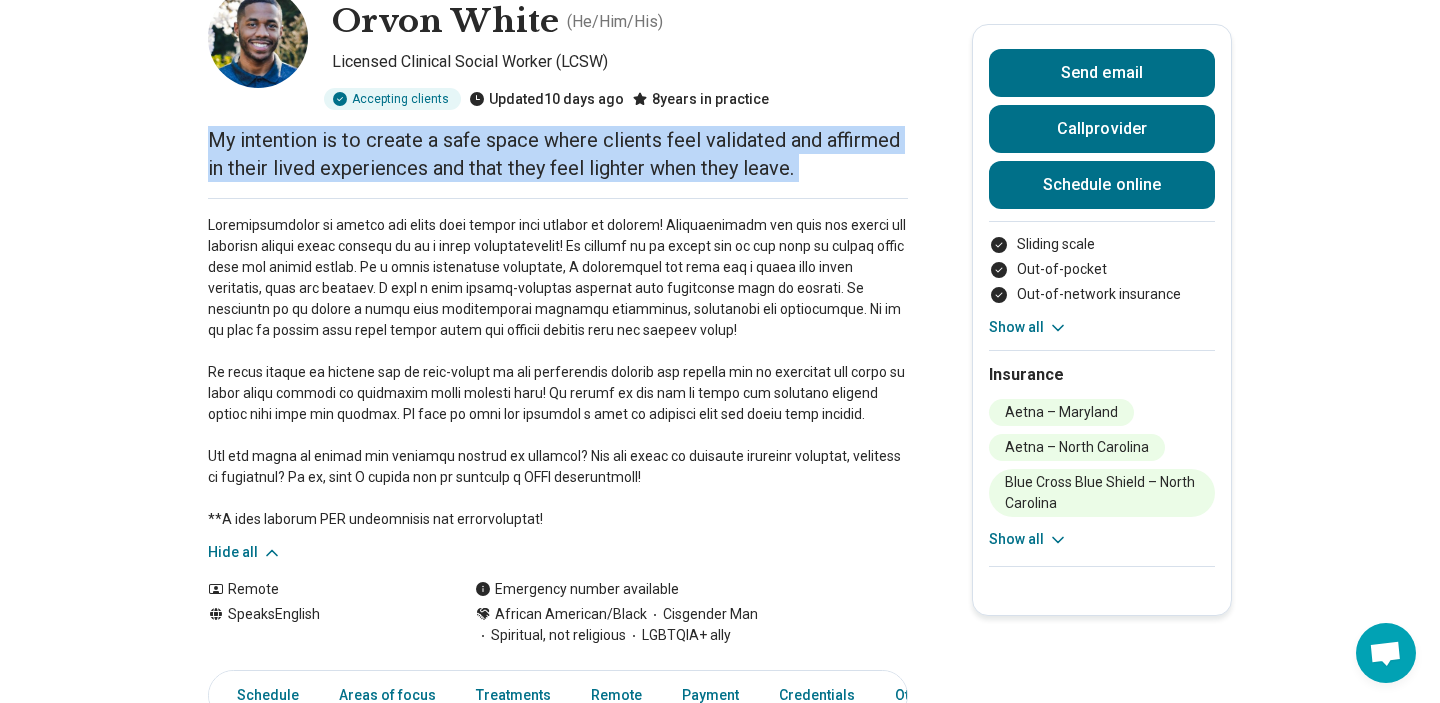 scroll, scrollTop: 170, scrollLeft: 0, axis: vertical 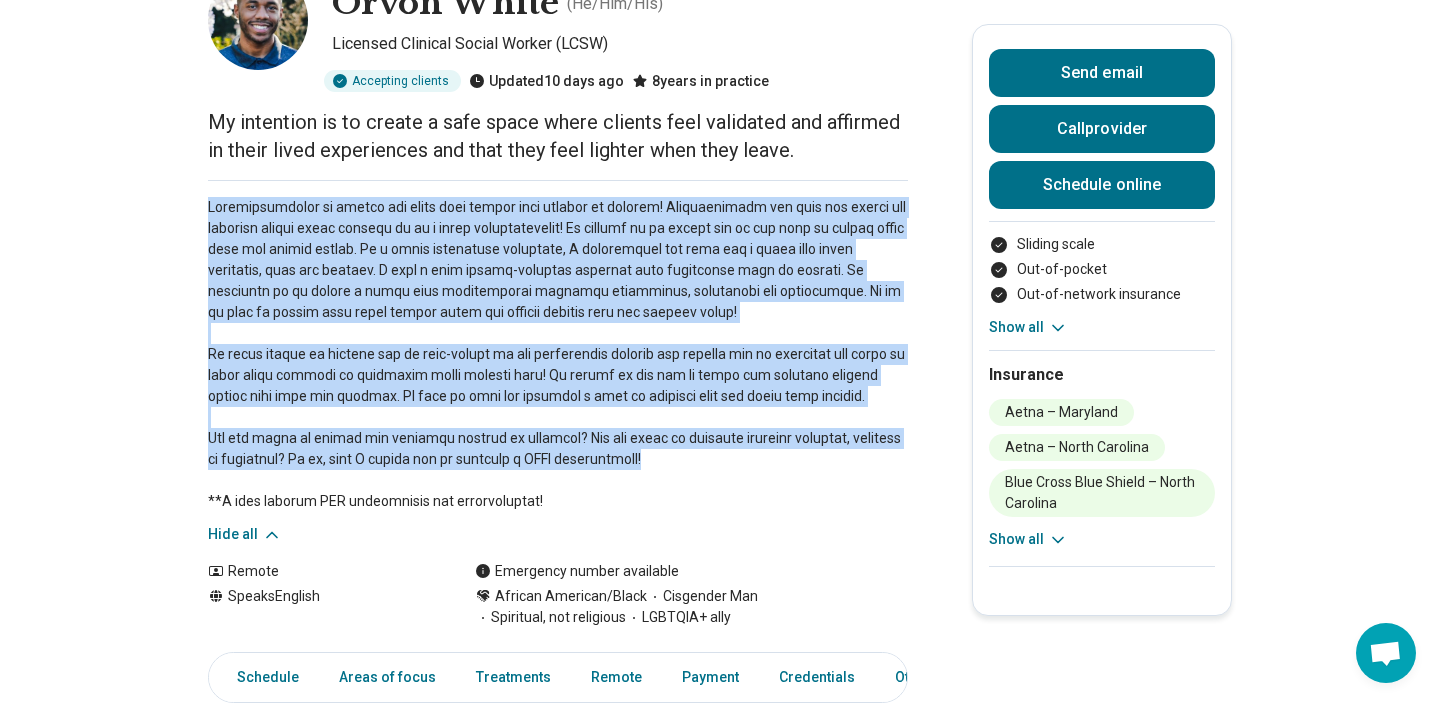 drag, startPoint x: 631, startPoint y: 460, endPoint x: 199, endPoint y: 212, distance: 498.12448 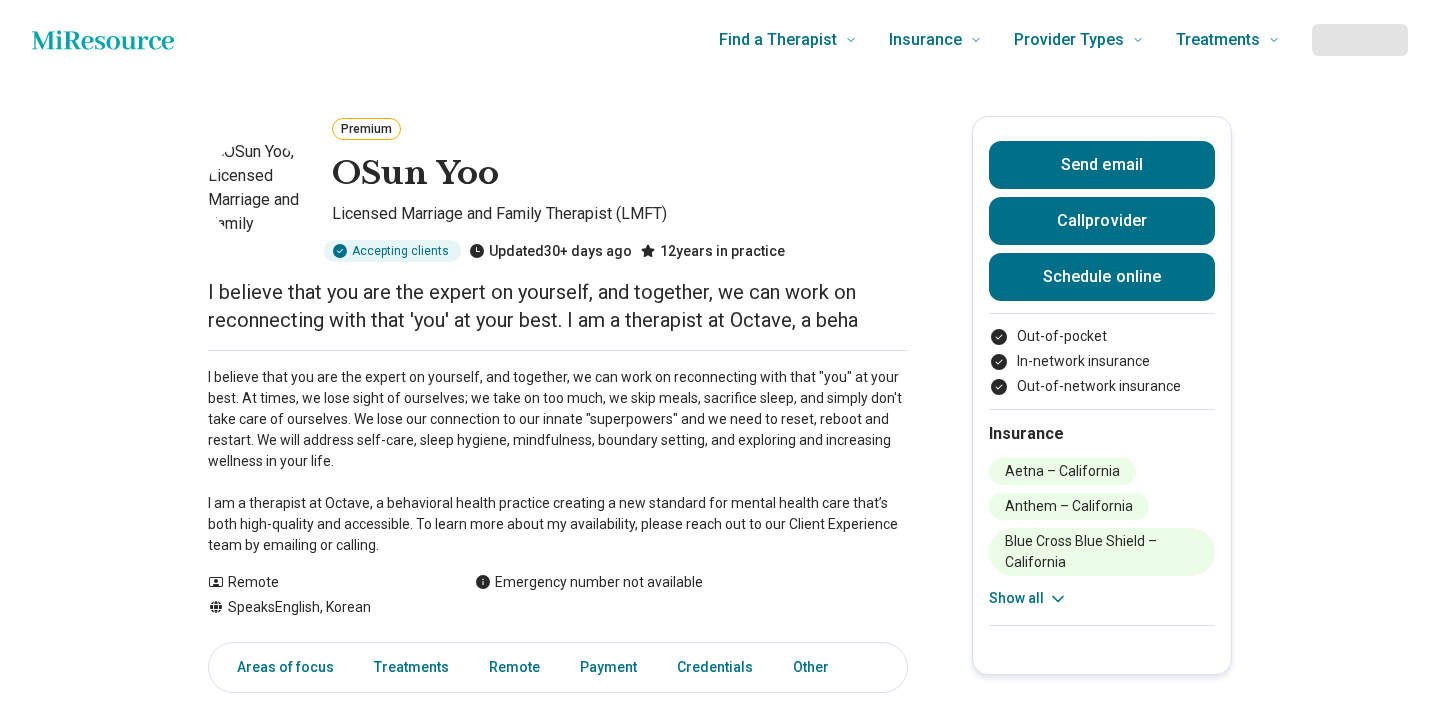 scroll, scrollTop: 0, scrollLeft: 0, axis: both 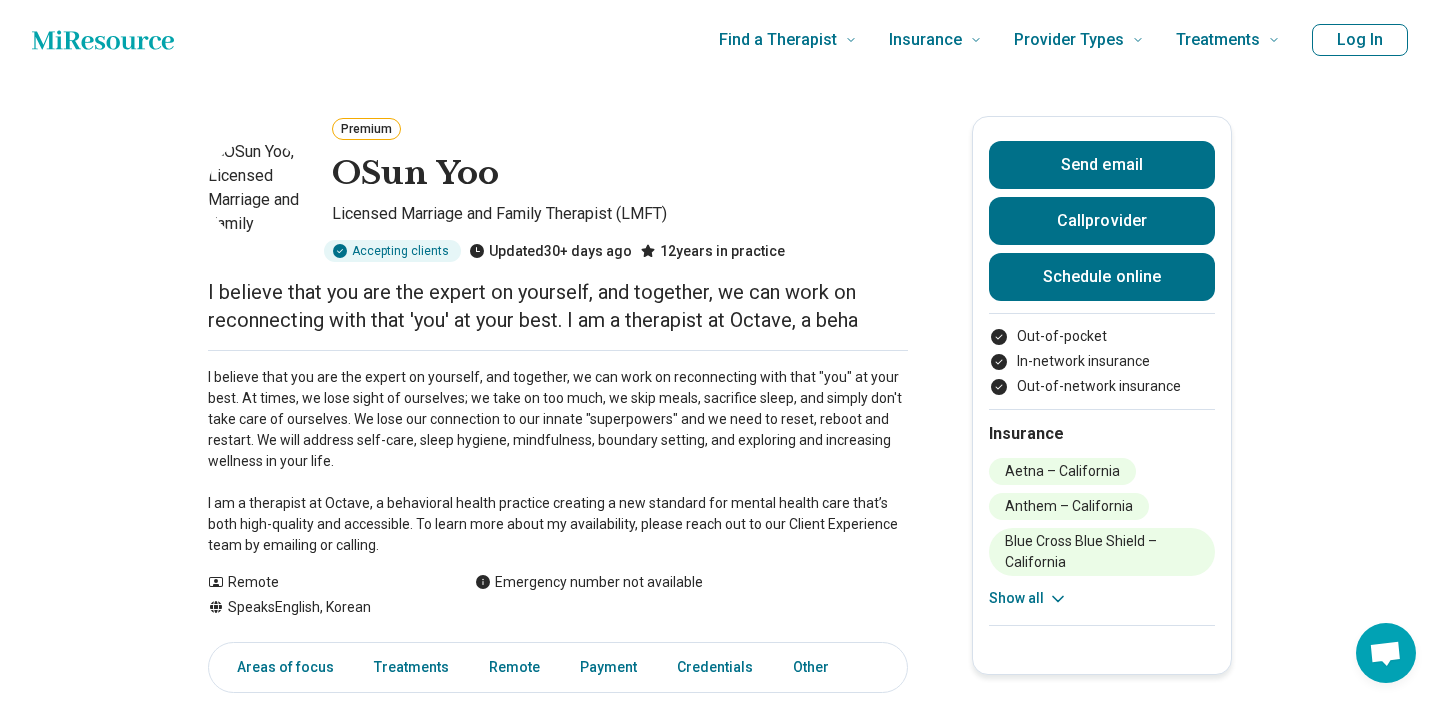 click on "I believe that you are the expert on yourself, and together, we can work on reconnecting with that 'you' at your best.
I am a therapist at Octave, a beha" at bounding box center (558, 306) 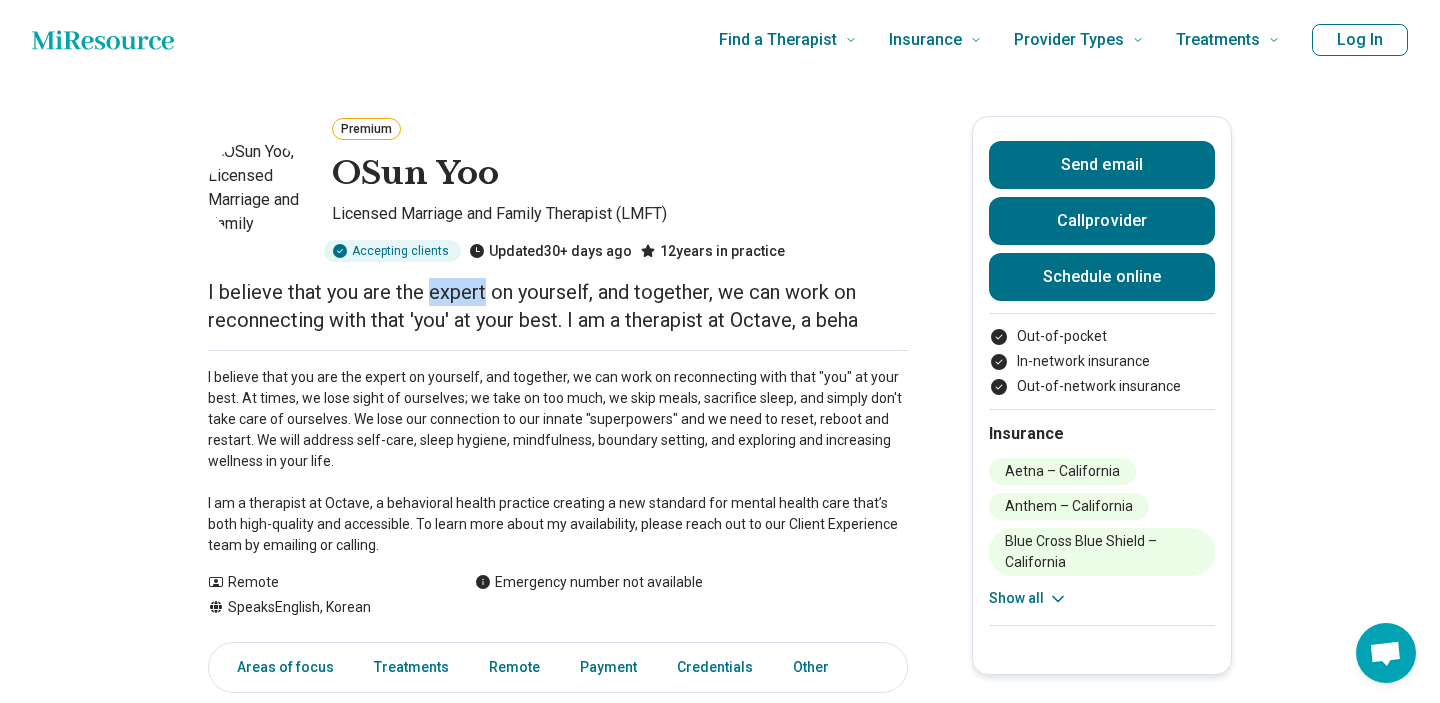 click on "I believe that you are the expert on yourself, and together, we can work on reconnecting with that 'you' at your best.
I am a therapist at Octave, a beha" at bounding box center [558, 306] 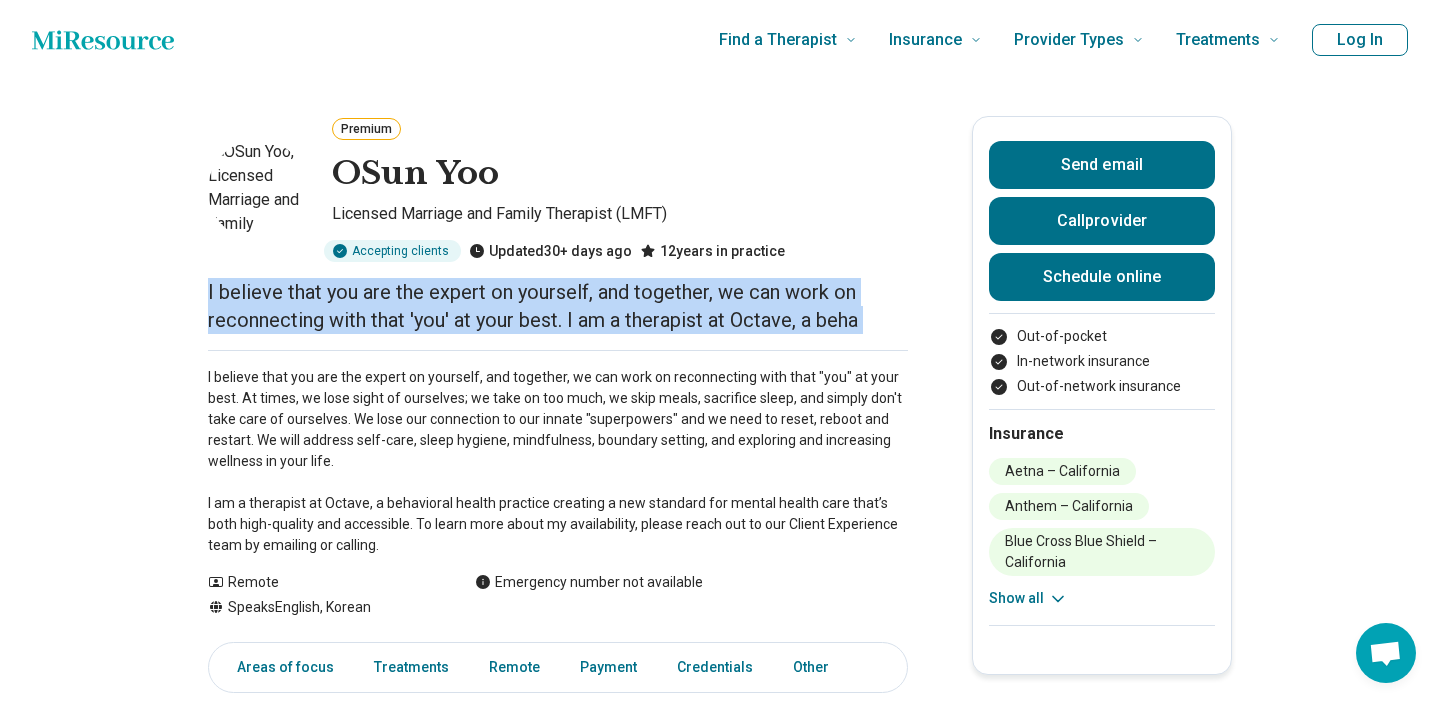 copy on "I believe that you are the expert on yourself, and together, we can work on reconnecting with that 'you' at your best.
I am a therapist at Octave, a beha" 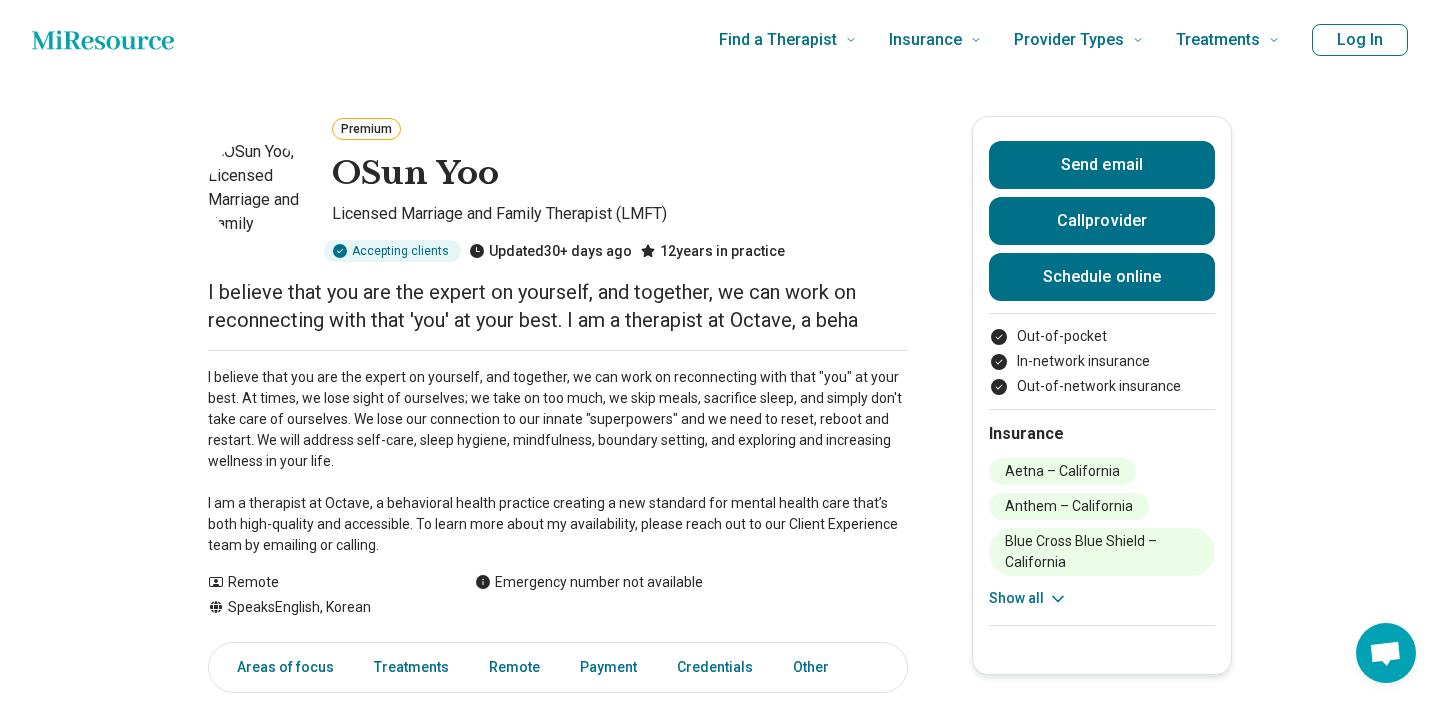 click on "I believe that you are the expert on yourself, and together, we can work on reconnecting with that "you" at your best. At times, we lose sight of ourselves; we take on too much, we skip meals, sacrifice sleep, and simply don't take care of ourselves. We lose our connection to our innate "superpowers" and we need to reset, reboot and restart. We will address self-care, sleep hygiene, mindfulness, boundary setting, and exploring and increasing wellness in your life.
I am a therapist at Octave, a behavioral health practice creating a new standard for mental health care that’s both high-quality and accessible. To learn more about my availability, please reach out to our Client Experience team by emailing or calling." at bounding box center [558, 461] 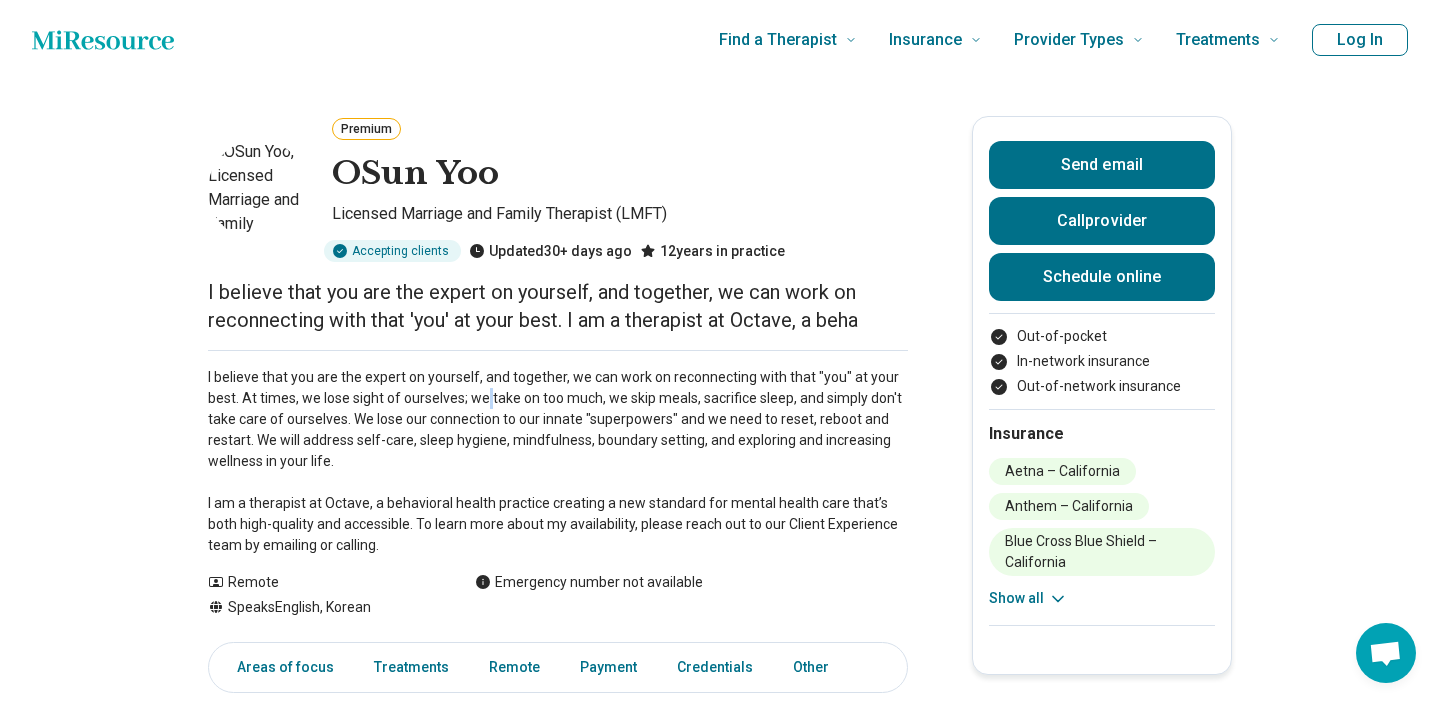 click on "I believe that you are the expert on yourself, and together, we can work on reconnecting with that "you" at your best. At times, we lose sight of ourselves; we take on too much, we skip meals, sacrifice sleep, and simply don't take care of ourselves. We lose our connection to our innate "superpowers" and we need to reset, reboot and restart. We will address self-care, sleep hygiene, mindfulness, boundary setting, and exploring and increasing wellness in your life.
I am a therapist at Octave, a behavioral health practice creating a new standard for mental health care that’s both high-quality and accessible. To learn more about my availability, please reach out to our Client Experience team by emailing or calling." at bounding box center [558, 461] 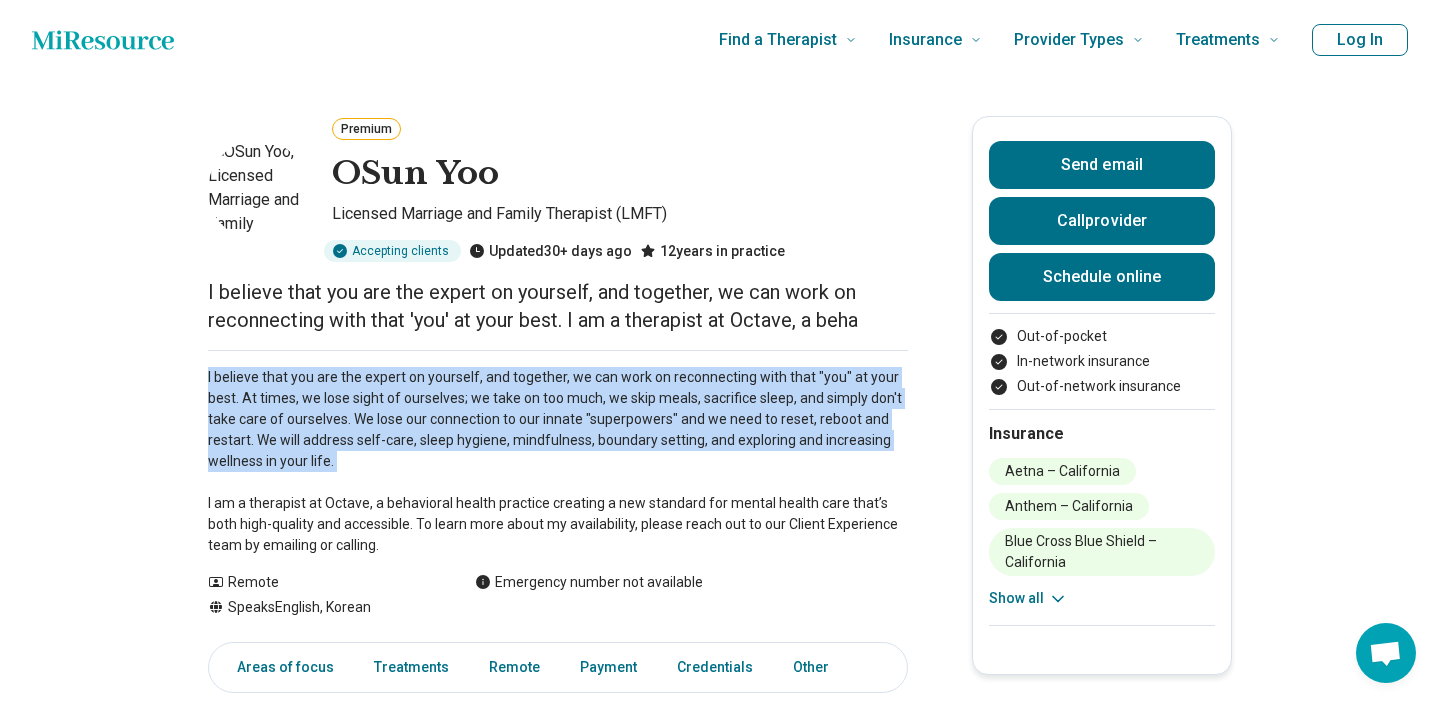 click on "I believe that you are the expert on yourself, and together, we can work on reconnecting with that "you" at your best. At times, we lose sight of ourselves; we take on too much, we skip meals, sacrifice sleep, and simply don't take care of ourselves. We lose our connection to our innate "superpowers" and we need to reset, reboot and restart. We will address self-care, sleep hygiene, mindfulness, boundary setting, and exploring and increasing wellness in your life.
I am a therapist at Octave, a behavioral health practice creating a new standard for mental health care that’s both high-quality and accessible. To learn more about my availability, please reach out to our Client Experience team by emailing or calling." at bounding box center (558, 461) 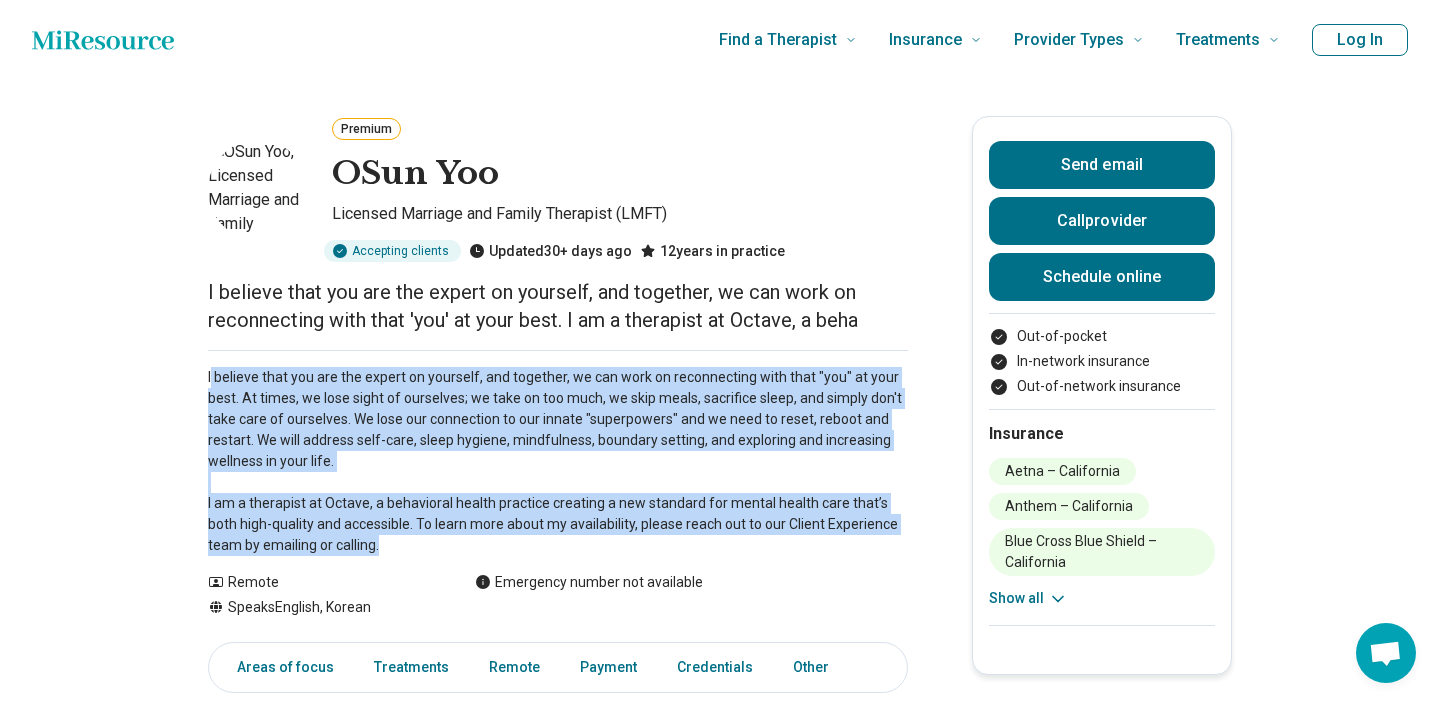 drag, startPoint x: 346, startPoint y: 546, endPoint x: 210, endPoint y: 367, distance: 224.80435 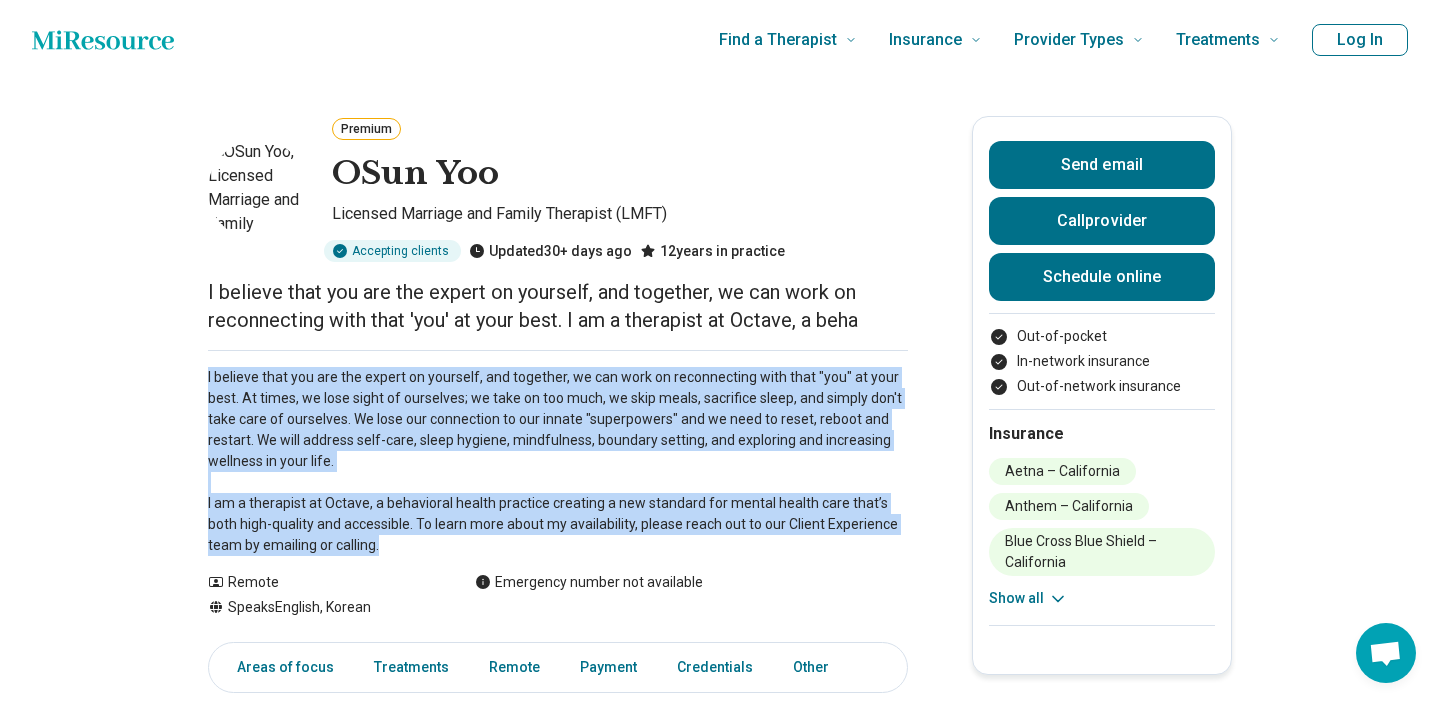 drag, startPoint x: 193, startPoint y: 369, endPoint x: 340, endPoint y: 544, distance: 228.54759 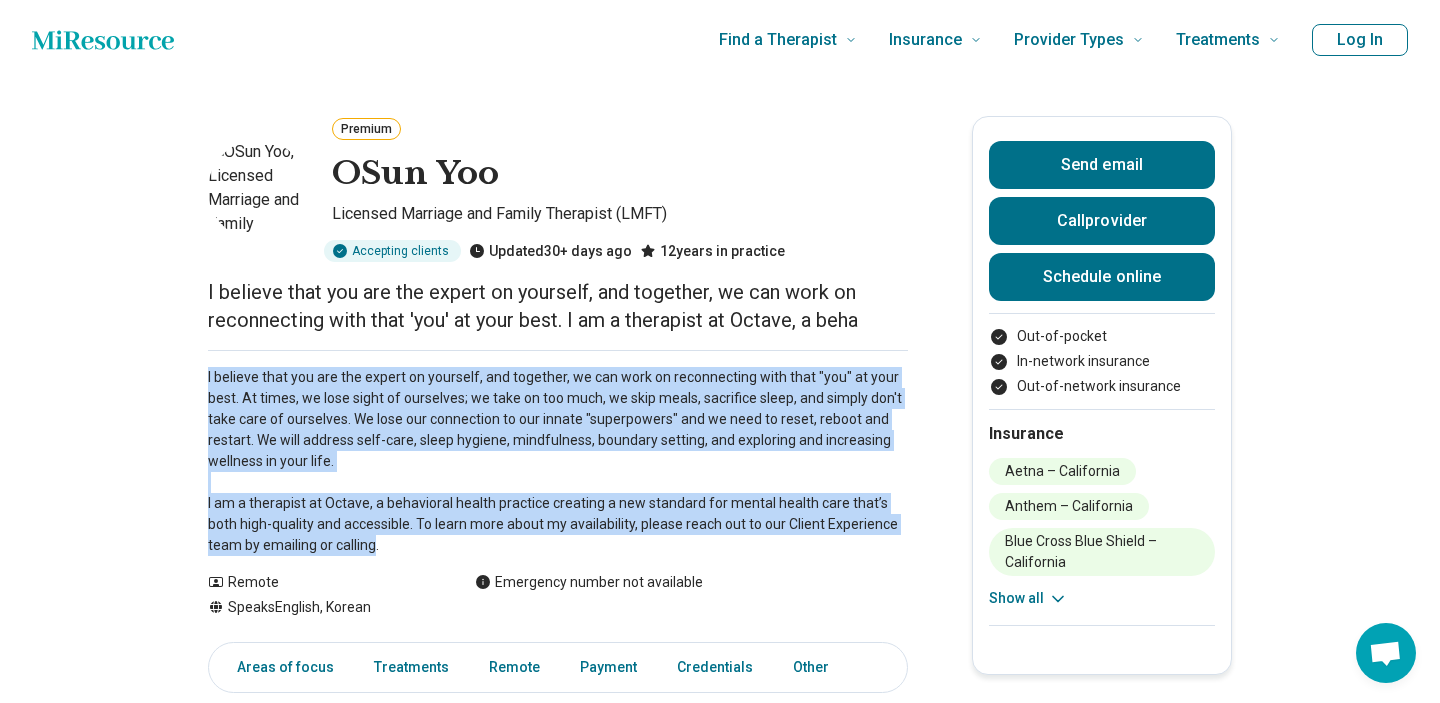 copy on "I believe that you are the expert on yourself, and together, we can work on reconnecting with that "you" at your best. At times, we lose sight of ourselves; we take on too much, we skip meals, sacrifice sleep, and simply don't take care of ourselves. We lose our connection to our innate "superpowers" and we need to reset, reboot and restart. We will address self-care, sleep hygiene, mindfulness, boundary setting, and exploring and increasing wellness in your life.
I am a therapist at Octave, a behavioral health practice creating a new standard for mental health care that’s both high-quality and accessible. To learn more about my availability, please reach out to our Client Experience team by emailing or calling" 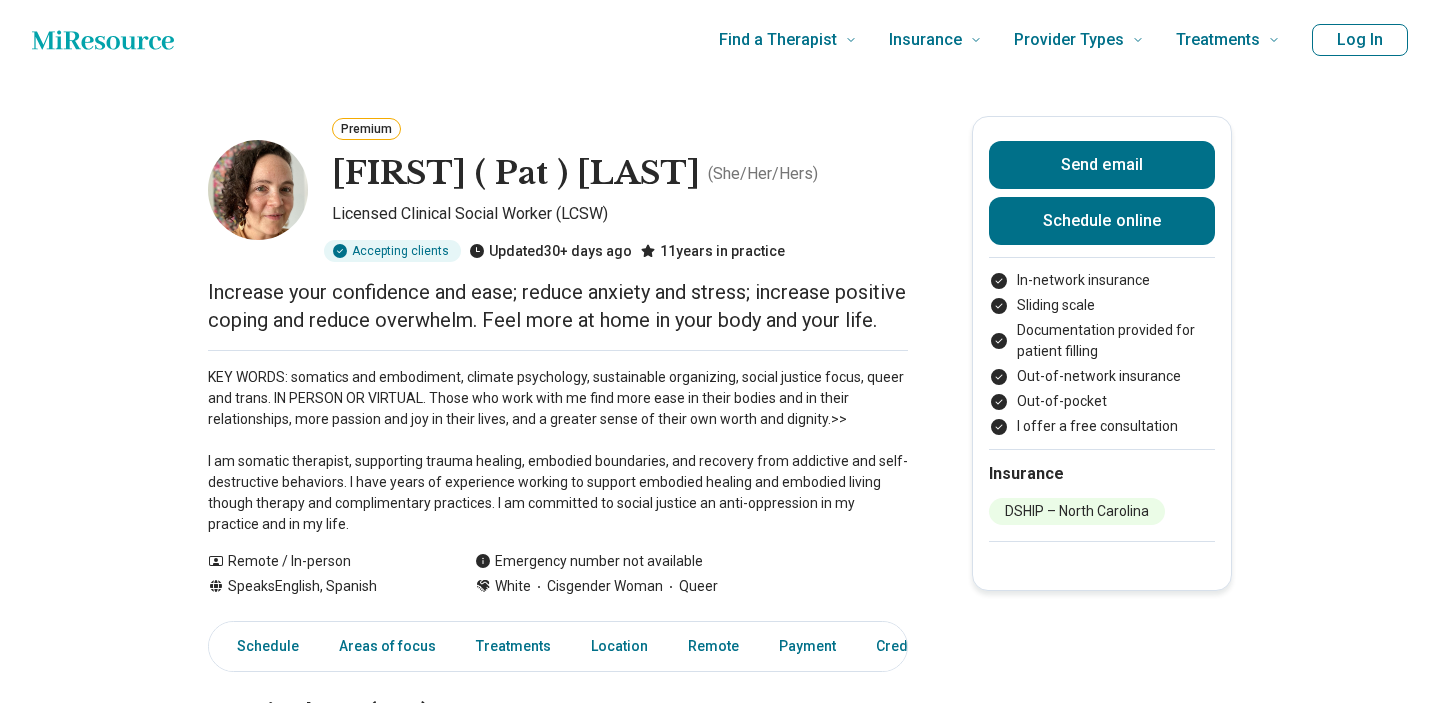 scroll, scrollTop: 0, scrollLeft: 0, axis: both 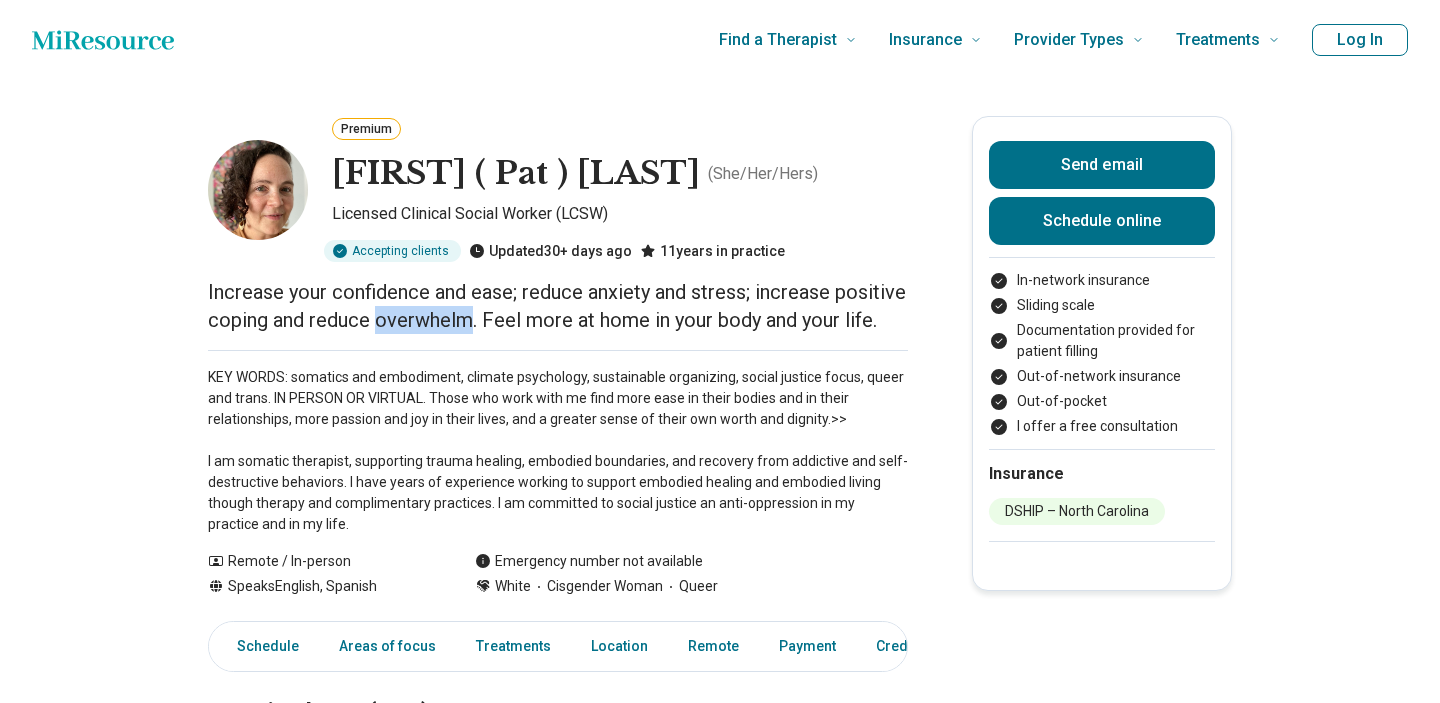 click on "Increase your confidence and ease; reduce anxiety and stress; increase positive coping and reduce overwhelm. Feel more at home in your body and your life." at bounding box center [558, 306] 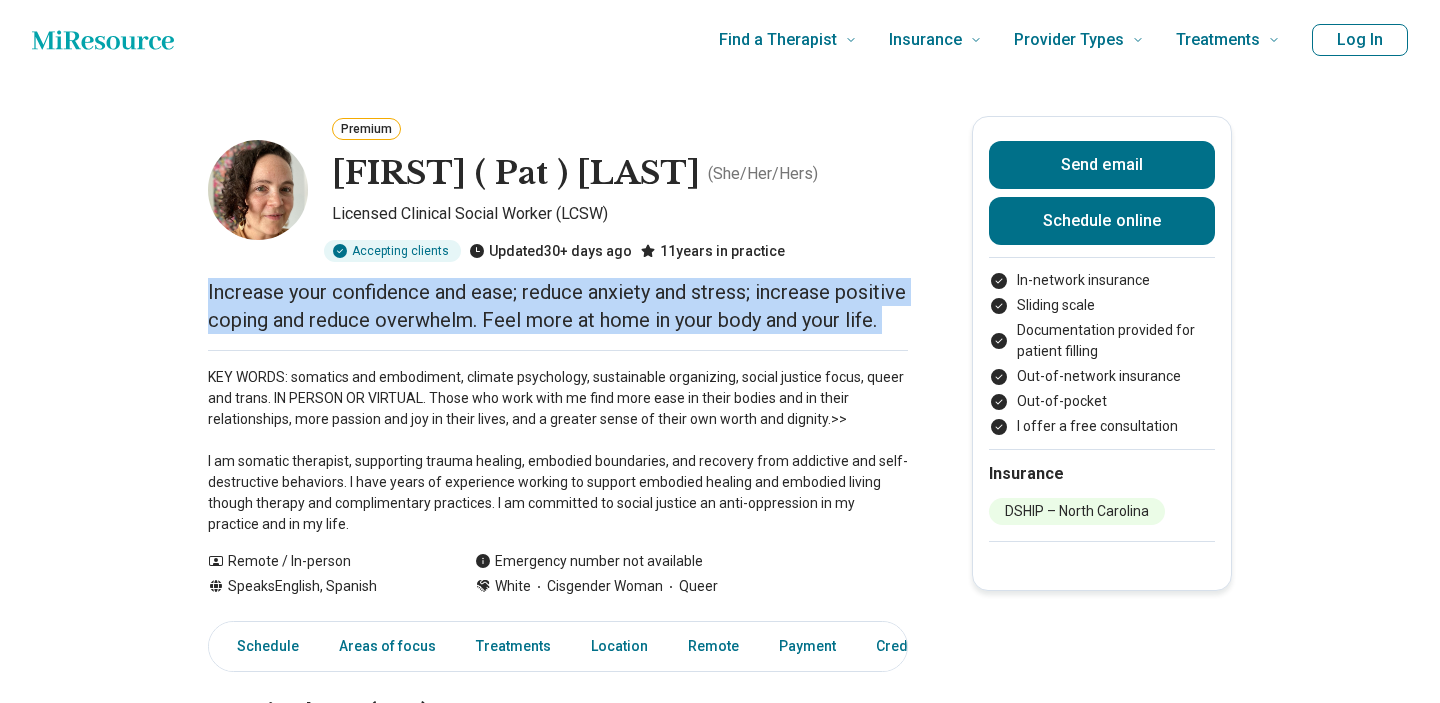 click on "Increase your confidence and ease; reduce anxiety and stress; increase positive coping and reduce overwhelm. Feel more at home in your body and your life." at bounding box center [558, 306] 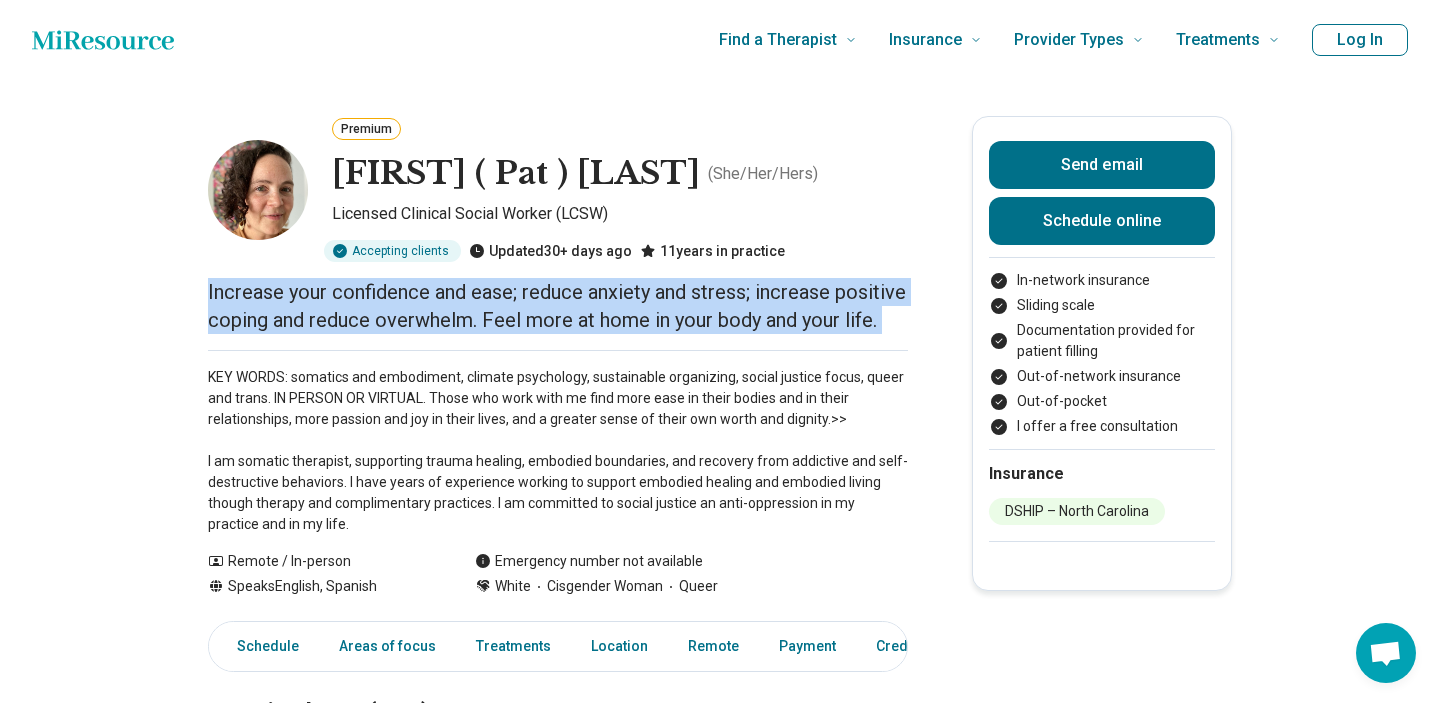 copy on "Increase your confidence and ease; reduce anxiety and stress; increase positive coping and reduce overwhelm. Feel more at home in your body and your life." 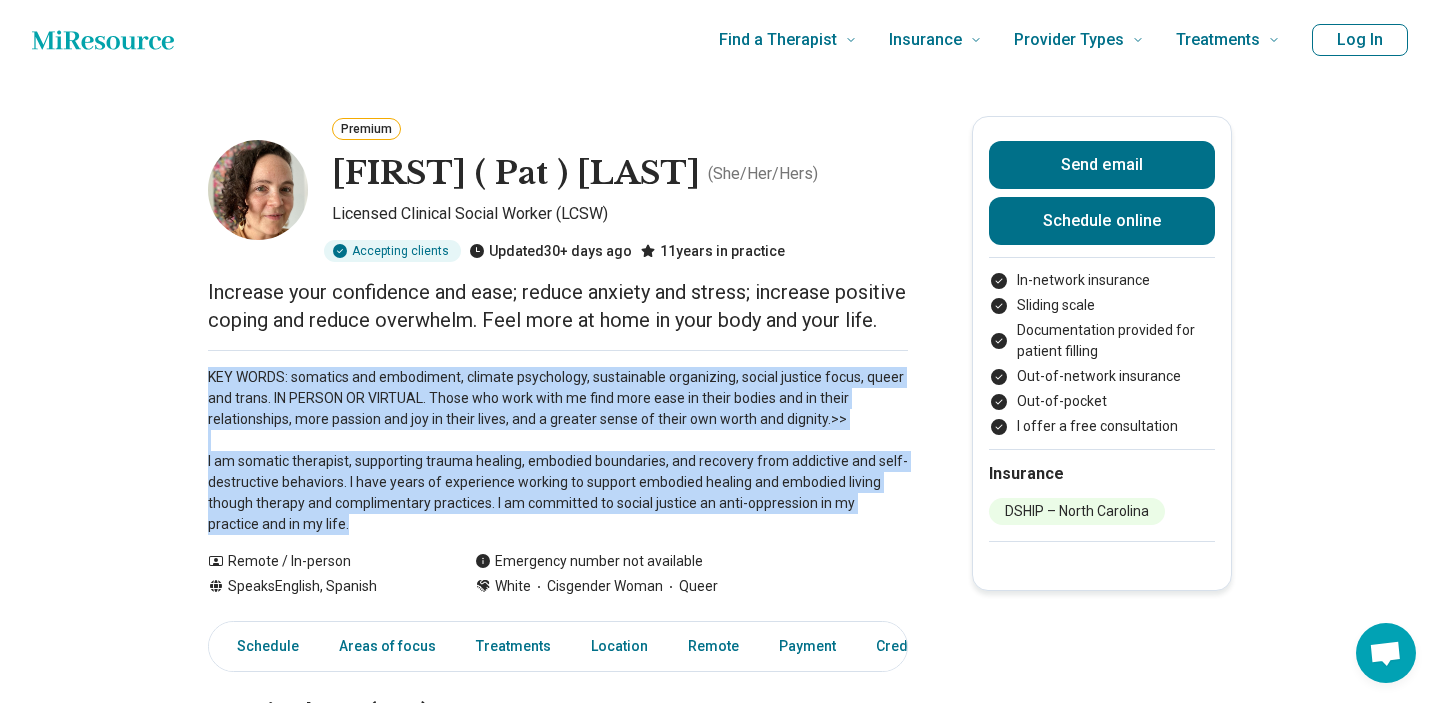 drag, startPoint x: 206, startPoint y: 401, endPoint x: 311, endPoint y: 544, distance: 177.40913 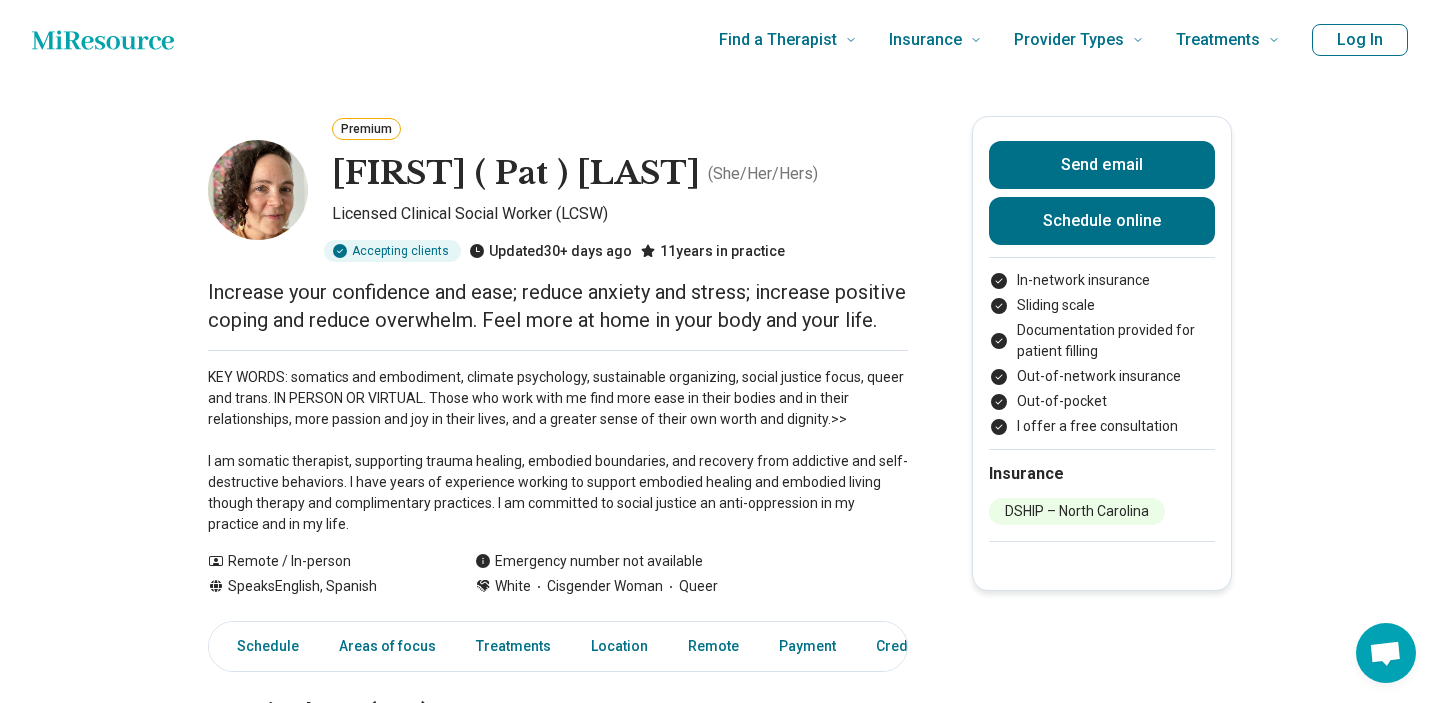 click on "KEY WORDS: somatics and embodiment, climate psychology, sustainable organizing, social justice focus, queer and trans. IN PERSON OR VIRTUAL. Those who work with me find more ease in their bodies and in their relationships, more passion and joy in their lives, and a greater sense of their own worth and dignity.>>
I am somatic therapist, supporting trauma healing, embodied boundaries, and recovery from addictive and self-destructive behaviors. I have years of experience working to support embodied healing and embodied living though therapy and complimentary practices. I am committed to social justice an anti-oppression in my practice and in my life." at bounding box center [558, 451] 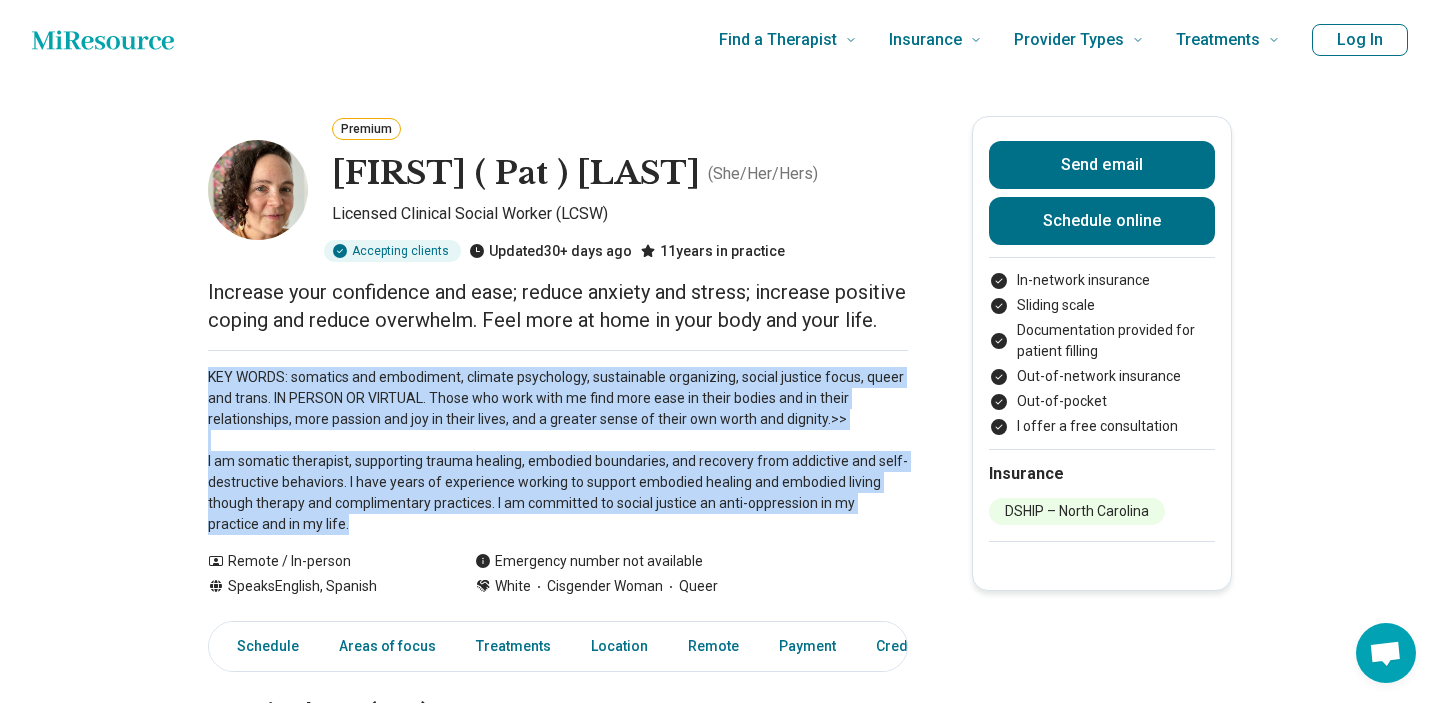 drag, startPoint x: 292, startPoint y: 550, endPoint x: 211, endPoint y: 399, distance: 171.35344 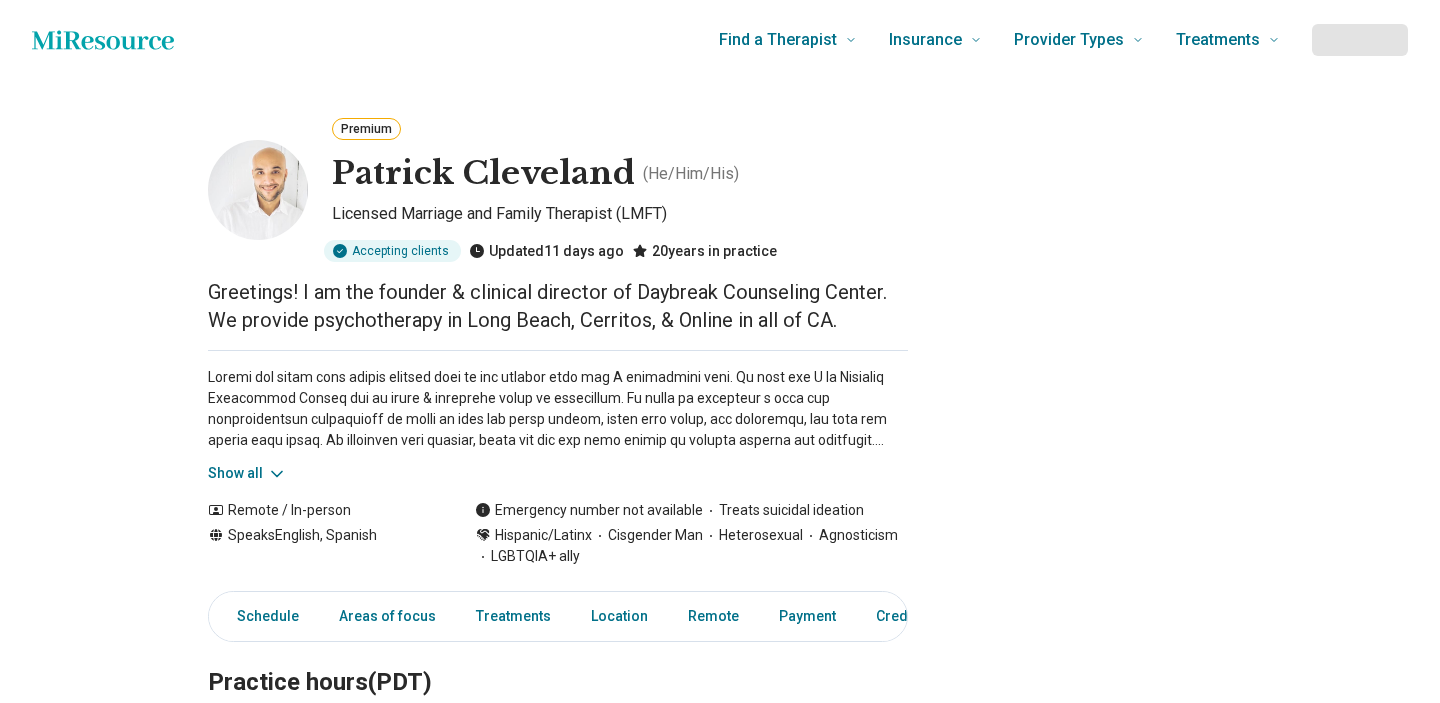 scroll, scrollTop: 0, scrollLeft: 0, axis: both 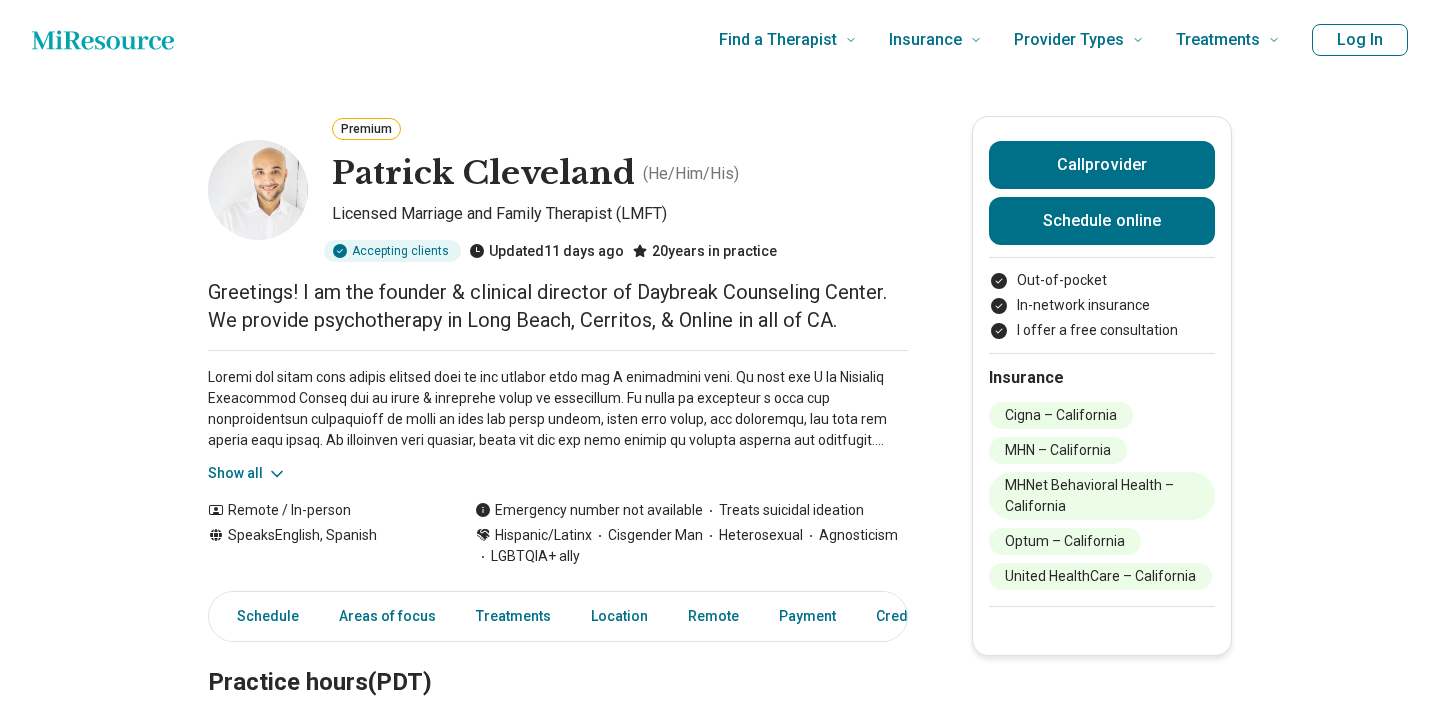 click on "Greetings! I am the founder & clinical director of Daybreak Counseling Center. We provide psychotherapy in Long Beach, Cerritos, & Online in all of CA." at bounding box center [558, 306] 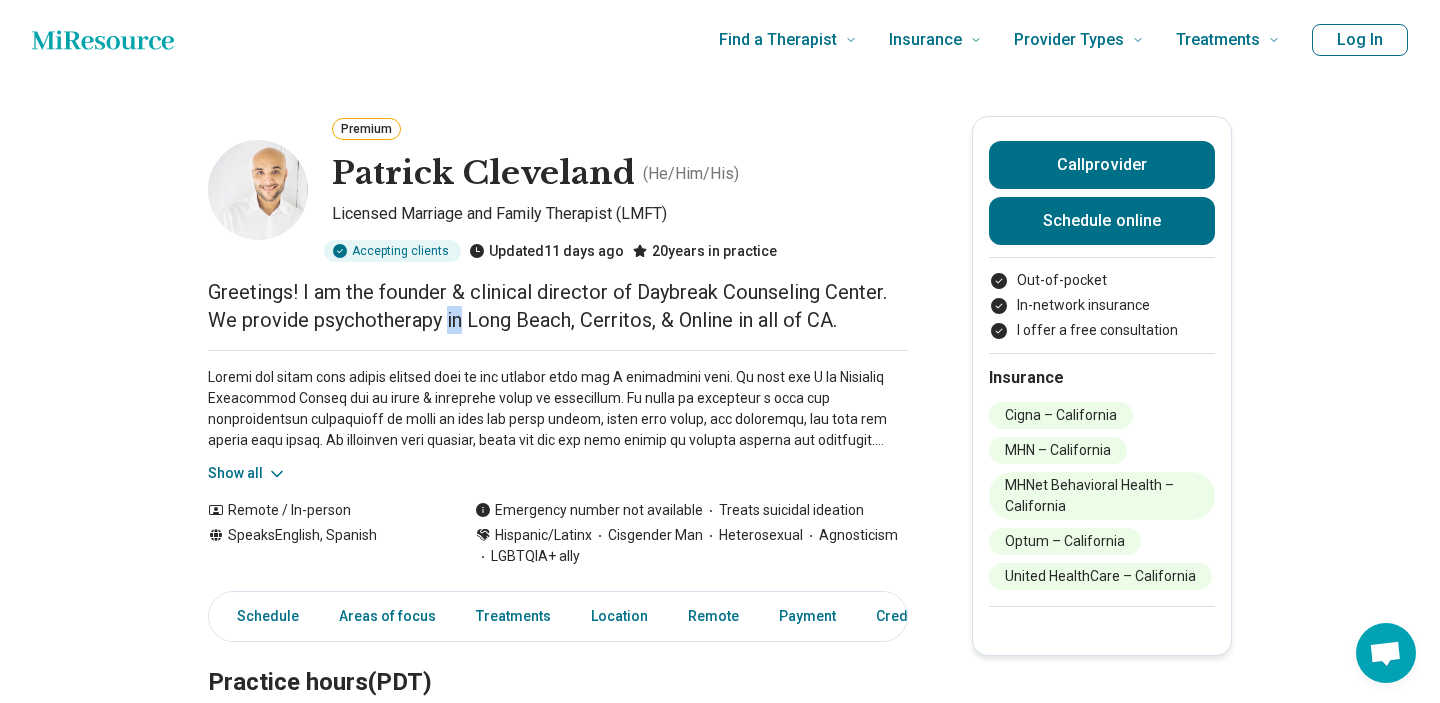 click on "Greetings! I am the founder & clinical director of Daybreak Counseling Center. We provide psychotherapy in Long Beach, Cerritos, & Online in all of CA." at bounding box center (558, 306) 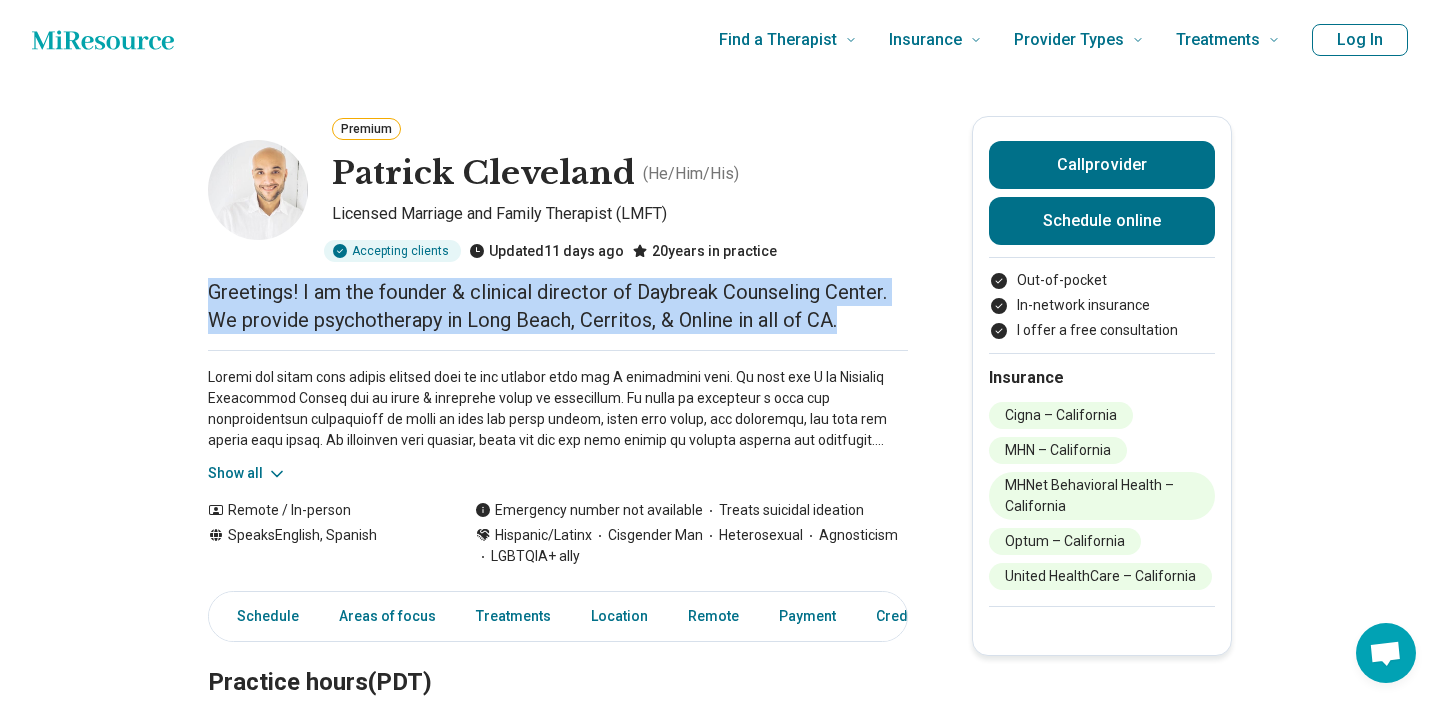 drag, startPoint x: 211, startPoint y: 290, endPoint x: 861, endPoint y: 332, distance: 651.3555 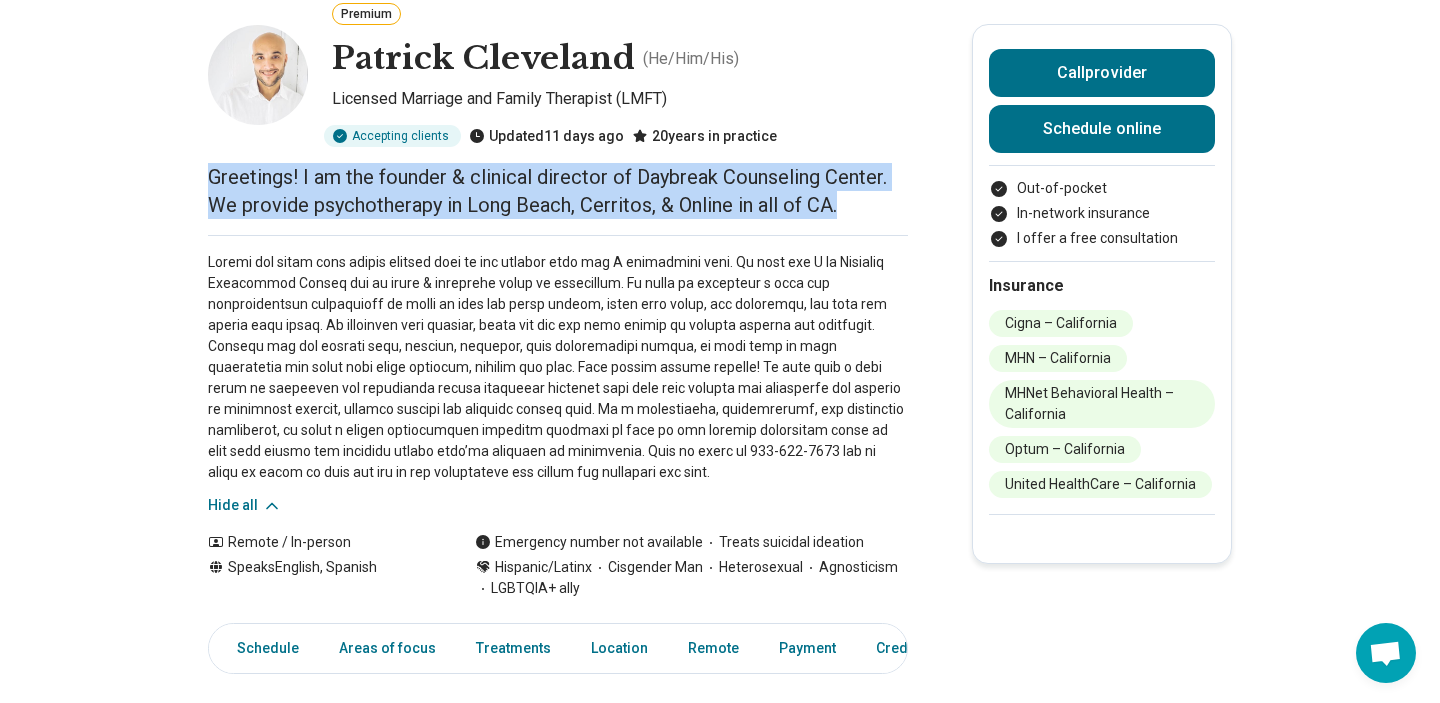 scroll, scrollTop: 117, scrollLeft: 0, axis: vertical 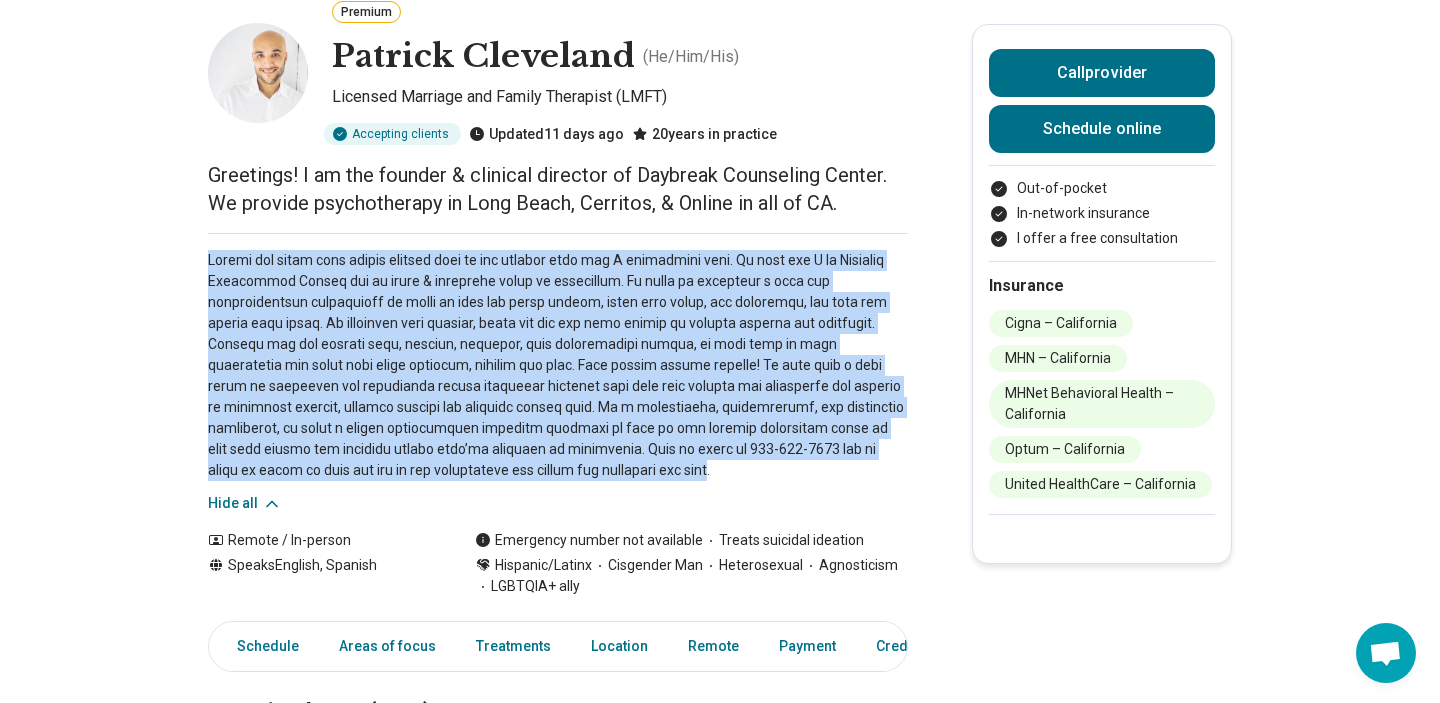 drag, startPoint x: 539, startPoint y: 471, endPoint x: 175, endPoint y: 233, distance: 434.90228 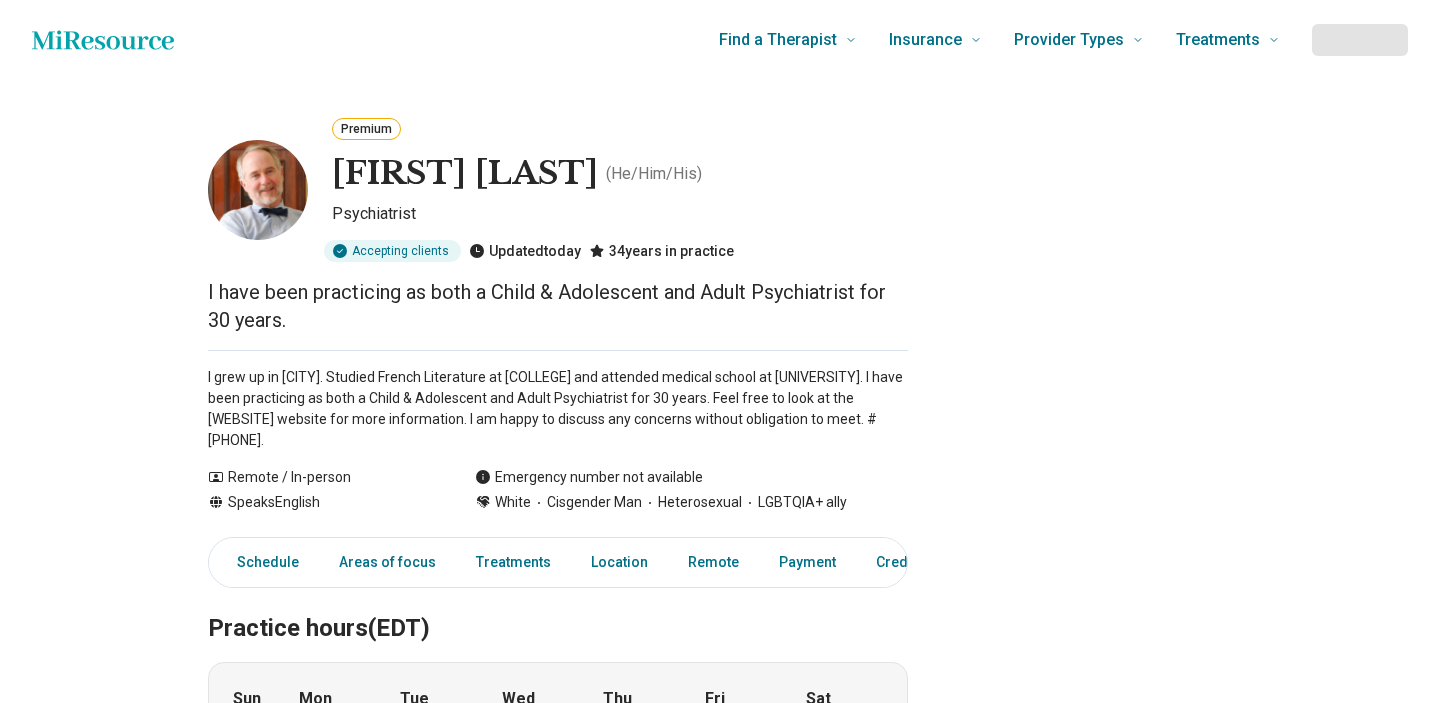 scroll, scrollTop: 0, scrollLeft: 0, axis: both 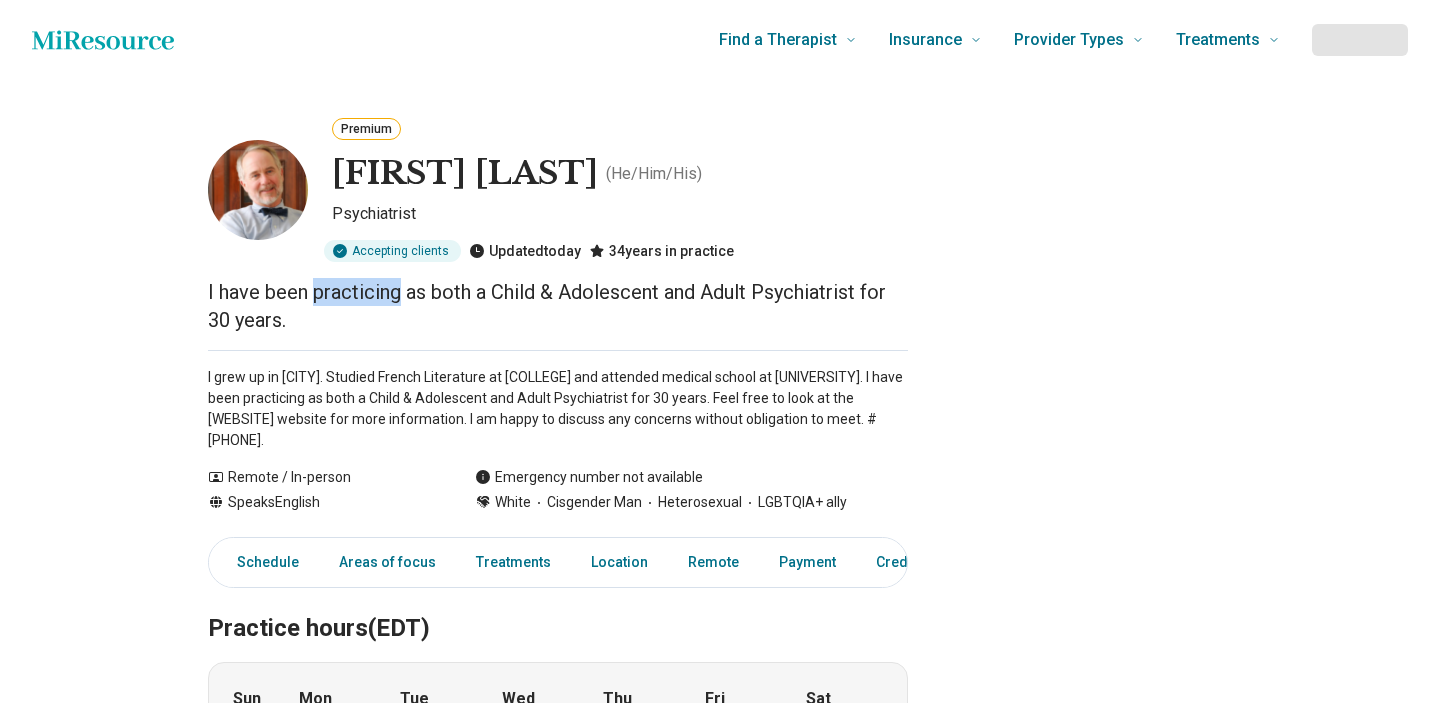 click on "I have been practicing as both a Child & Adolescent and Adult Psychiatrist for 30 years." at bounding box center [558, 306] 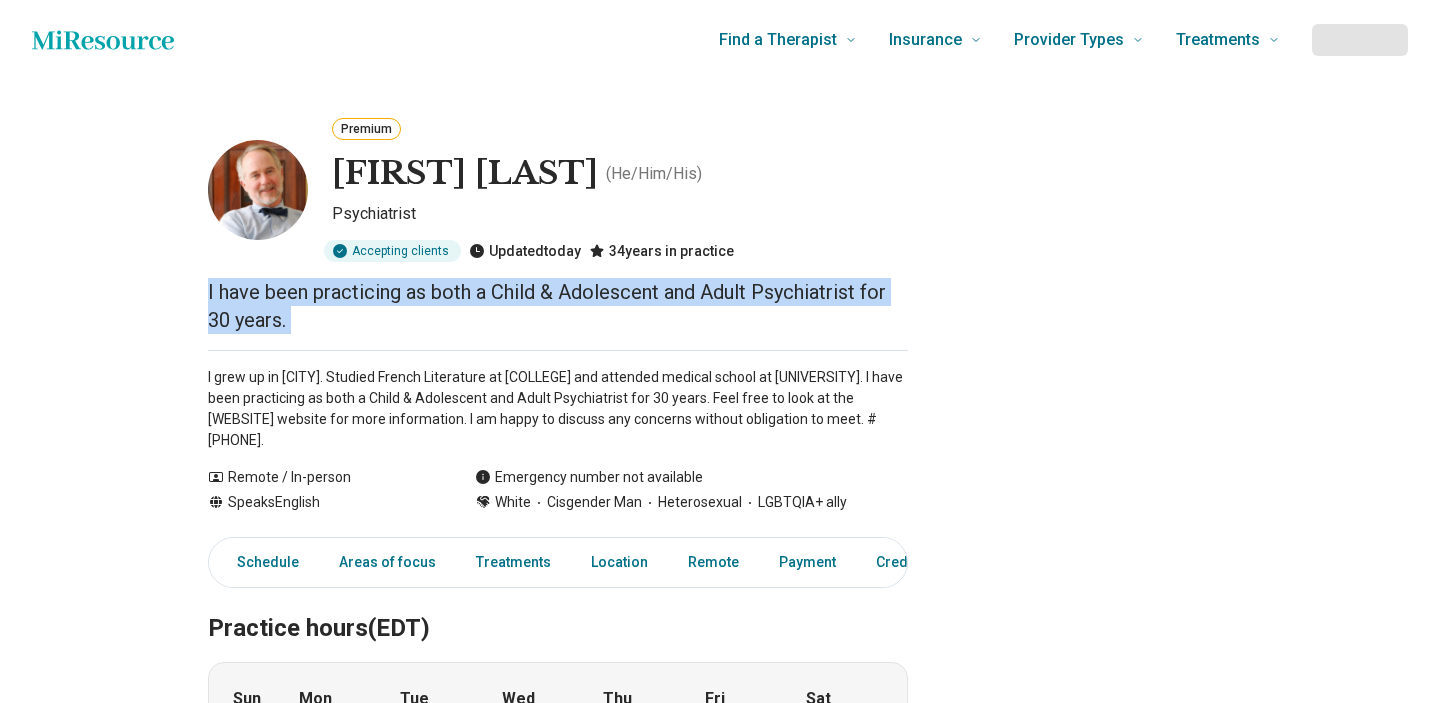 click on "I have been practicing as both a Child & Adolescent and Adult Psychiatrist for 30 years." at bounding box center (558, 306) 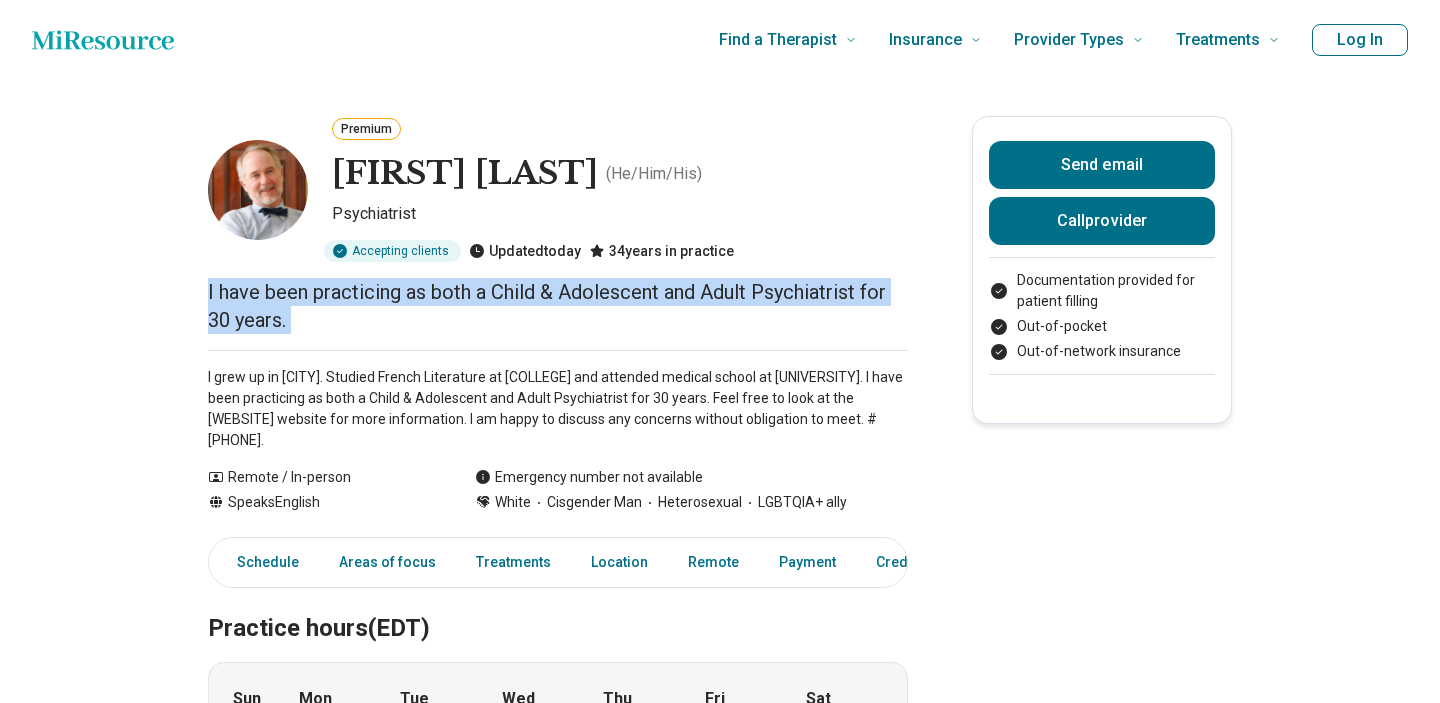 copy on "I have been practicing as both a Child & Adolescent and Adult Psychiatrist for 30 years." 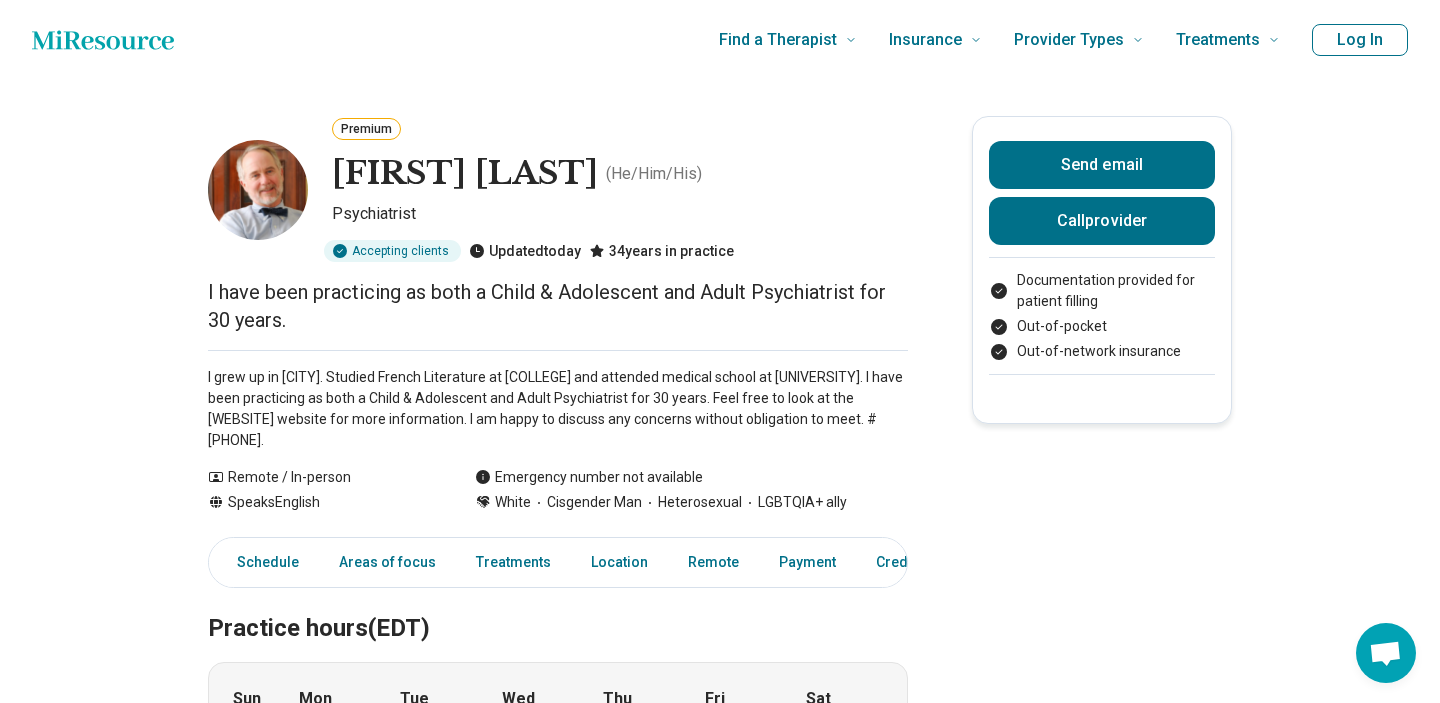 click on "I grew up in Charlottesville. Studied French Literature at Haverford College and attended medical school at Case Western Reserve University. I have been practicing as both a Child & Adolescent and Adult Psychiatrist for 30 years. Feel free to look at the CvilleHealth.com website for more information. I am happy to discuss any concerns without obligation to meet. #434-305-5163." at bounding box center (558, 409) 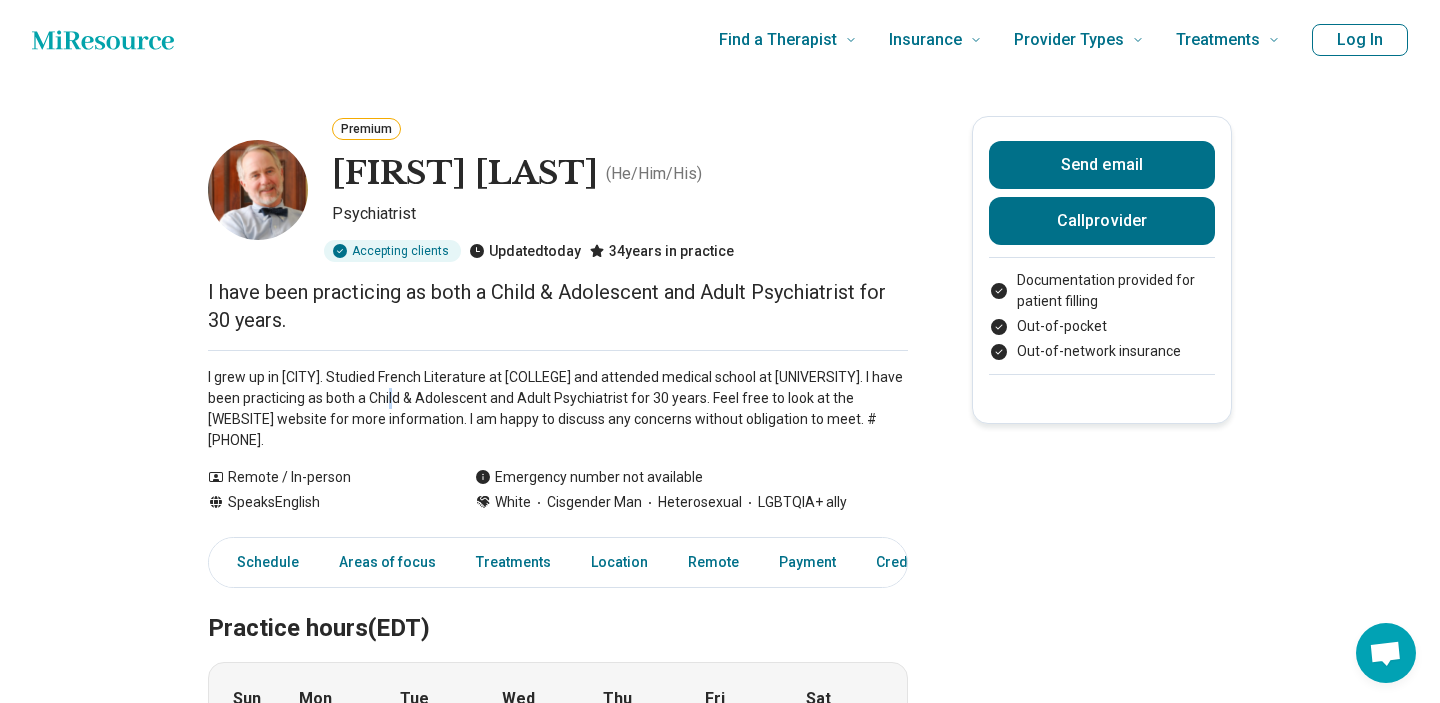 click on "I grew up in Charlottesville. Studied French Literature at Haverford College and attended medical school at Case Western Reserve University. I have been practicing as both a Child & Adolescent and Adult Psychiatrist for 30 years. Feel free to look at the CvilleHealth.com website for more information. I am happy to discuss any concerns without obligation to meet. #434-305-5163." at bounding box center [558, 409] 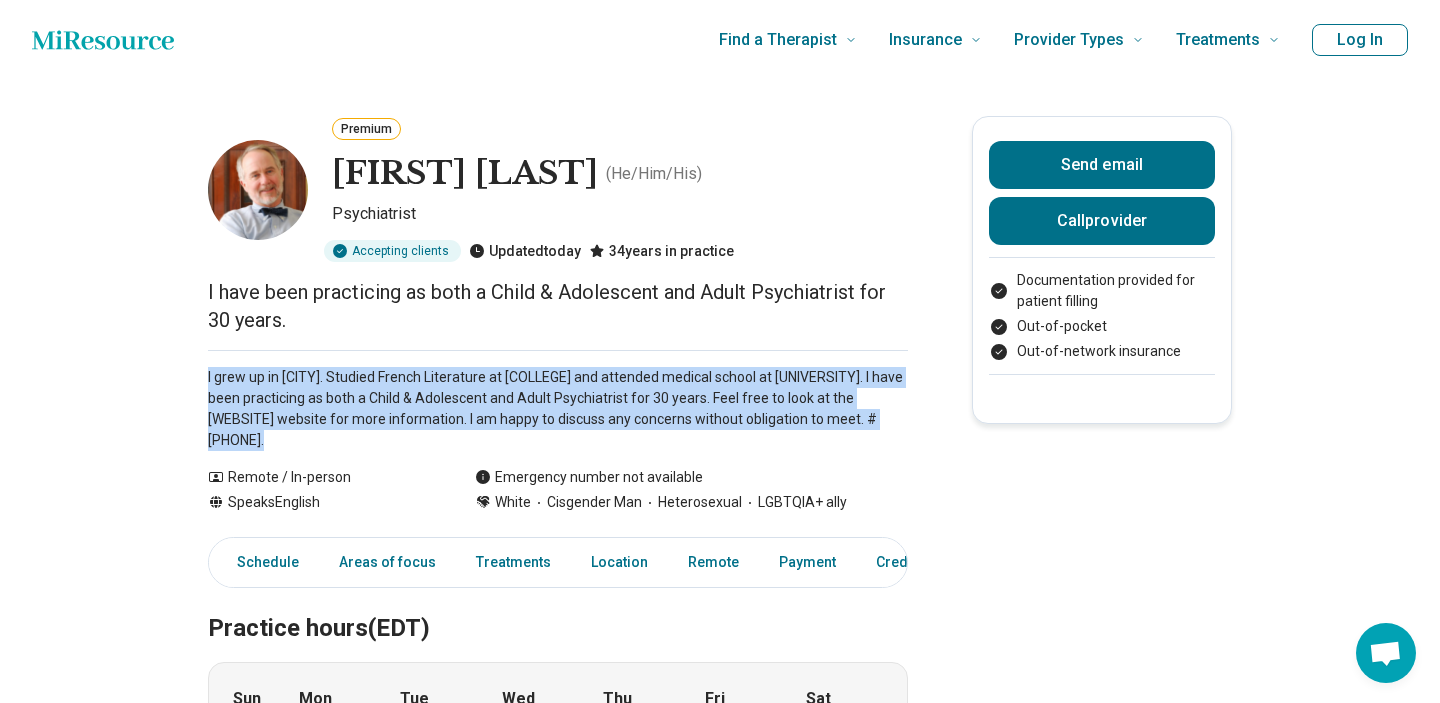 click on "I grew up in Charlottesville. Studied French Literature at Haverford College and attended medical school at Case Western Reserve University. I have been practicing as both a Child & Adolescent and Adult Psychiatrist for 30 years. Feel free to look at the CvilleHealth.com website for more information. I am happy to discuss any concerns without obligation to meet. #434-305-5163." at bounding box center (558, 409) 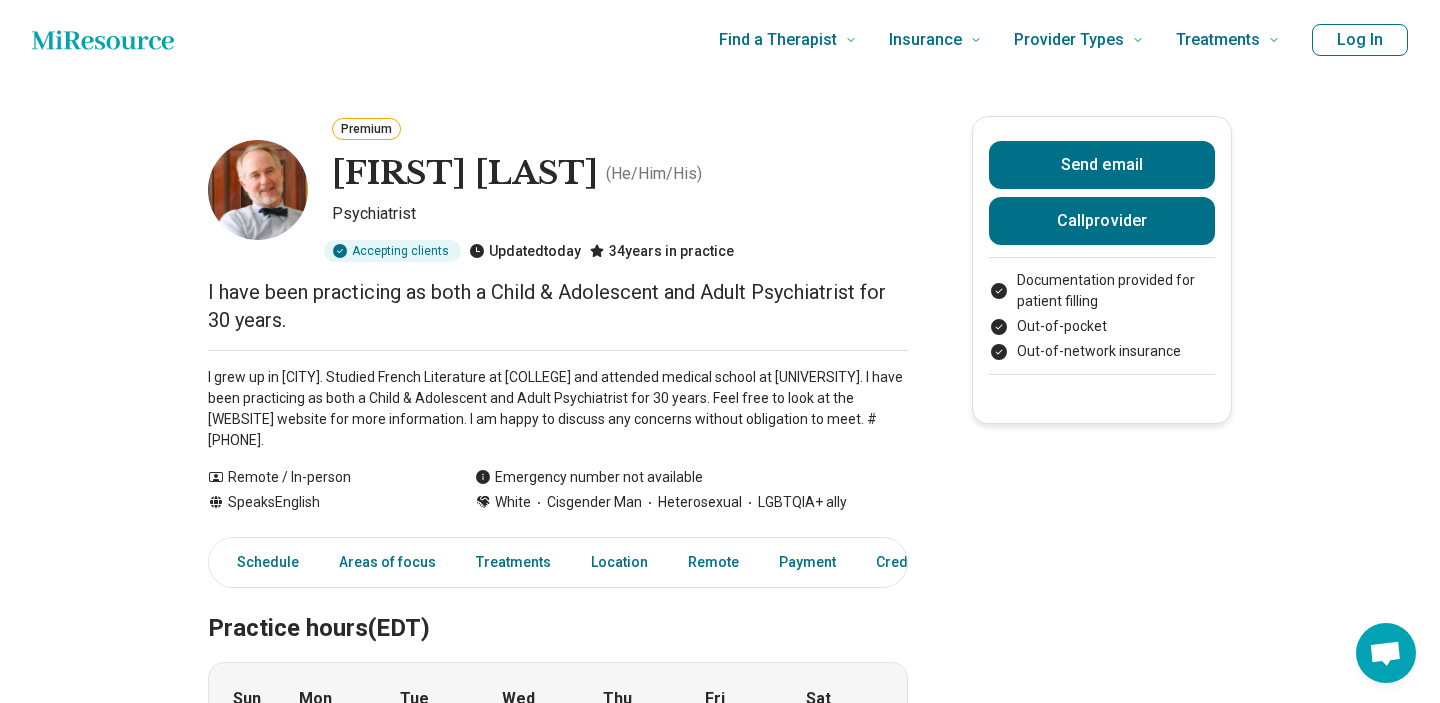 click on "I grew up in Charlottesville. Studied French Literature at Haverford College and attended medical school at Case Western Reserve University. I have been practicing as both a Child & Adolescent and Adult Psychiatrist for 30 years. Feel free to look at the CvilleHealth.com website for more information. I am happy to discuss any concerns without obligation to meet. #434-305-5163." at bounding box center [558, 409] 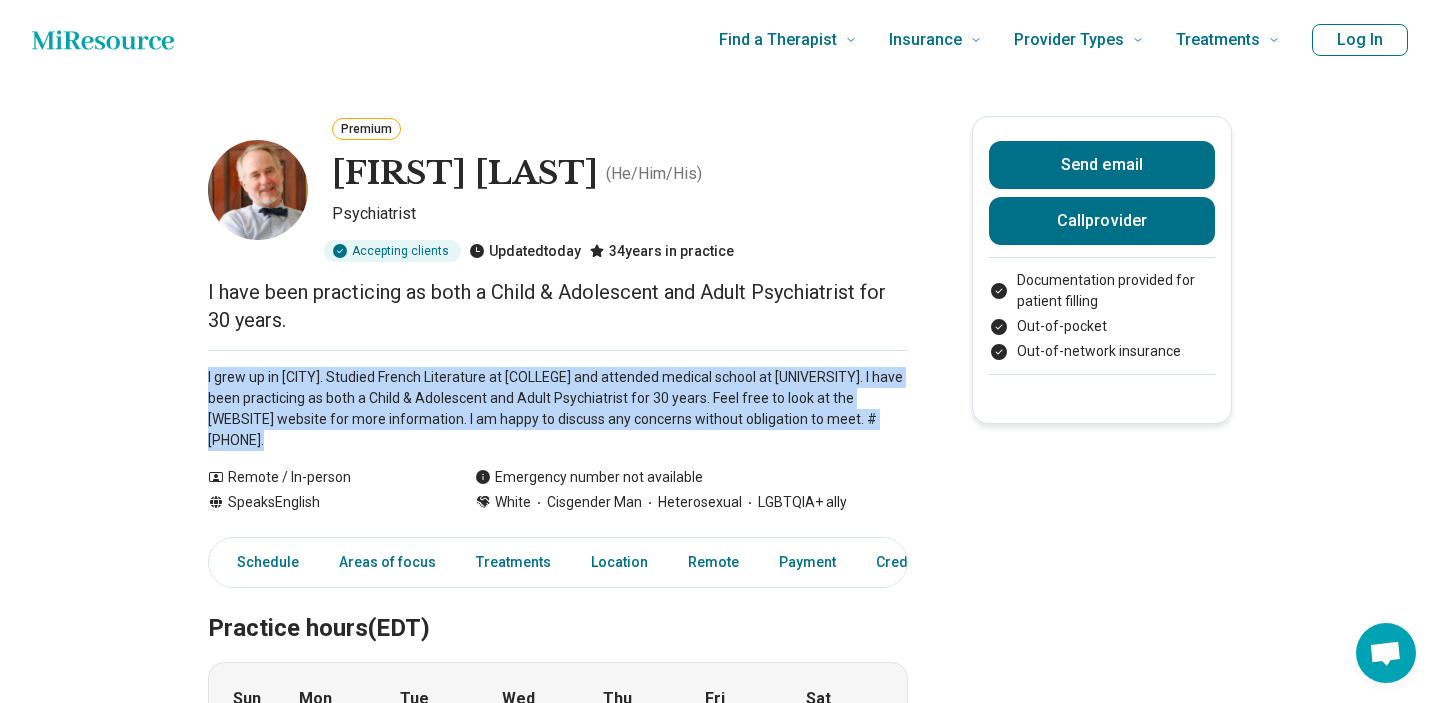 drag, startPoint x: 209, startPoint y: 376, endPoint x: 401, endPoint y: 398, distance: 193.2563 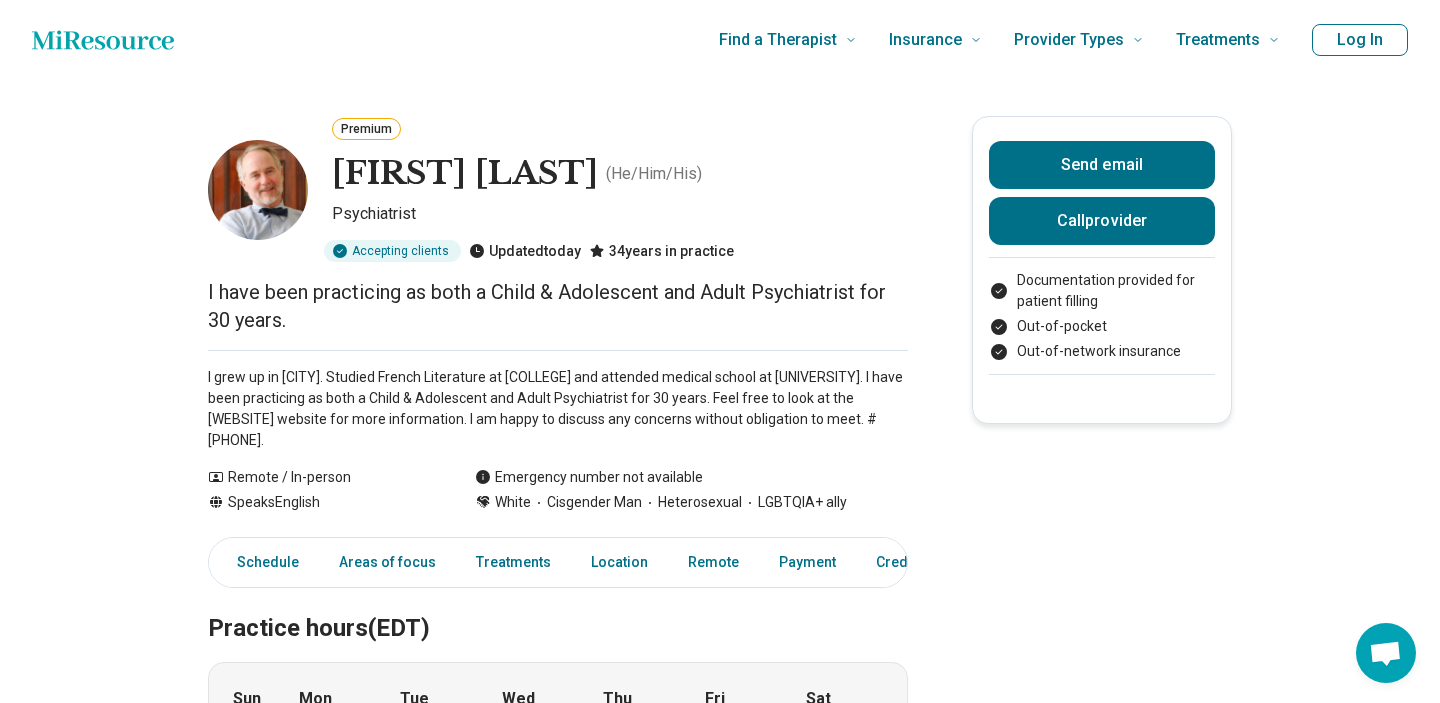 click on "I grew up in Charlottesville. Studied French Literature at Haverford College and attended medical school at Case Western Reserve University. I have been practicing as both a Child & Adolescent and Adult Psychiatrist for 30 years. Feel free to look at the CvilleHealth.com website for more information. I am happy to discuss any concerns without obligation to meet. #434-305-5163." at bounding box center (558, 409) 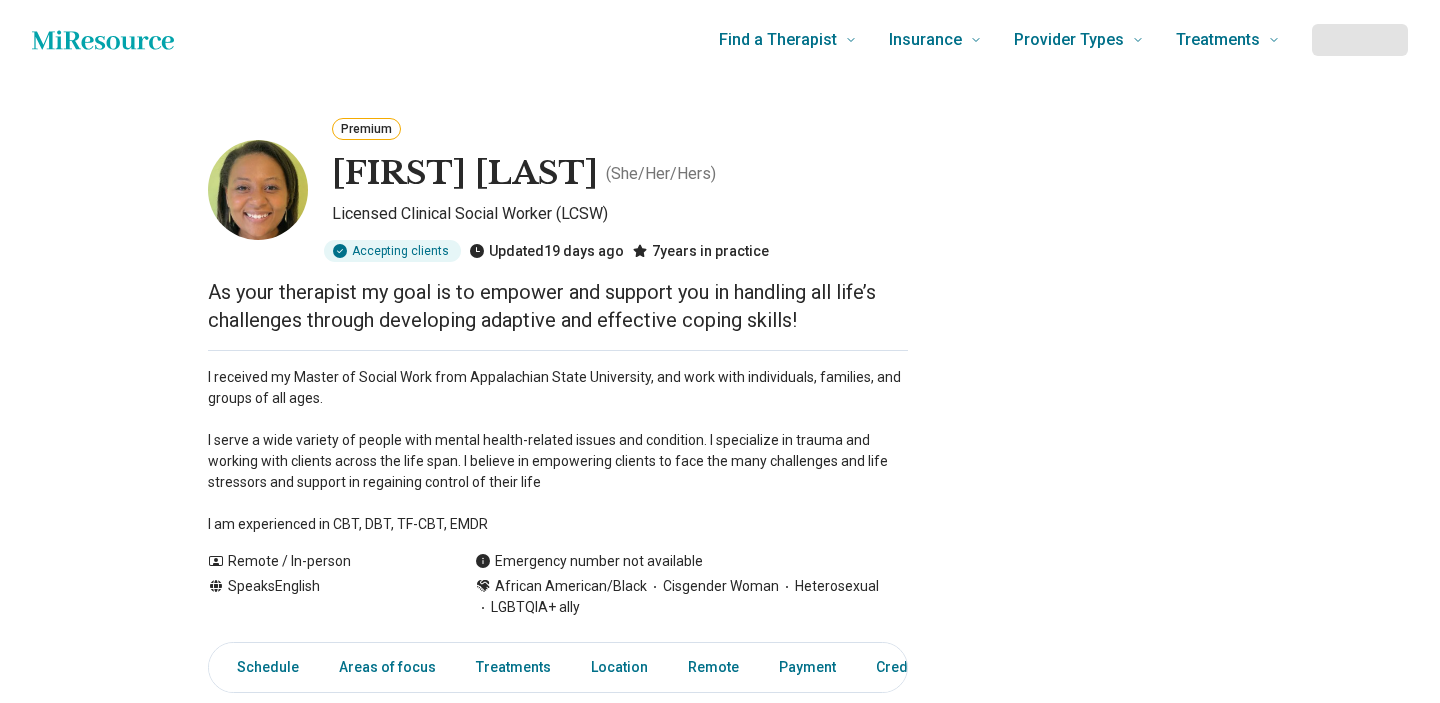 scroll, scrollTop: 0, scrollLeft: 0, axis: both 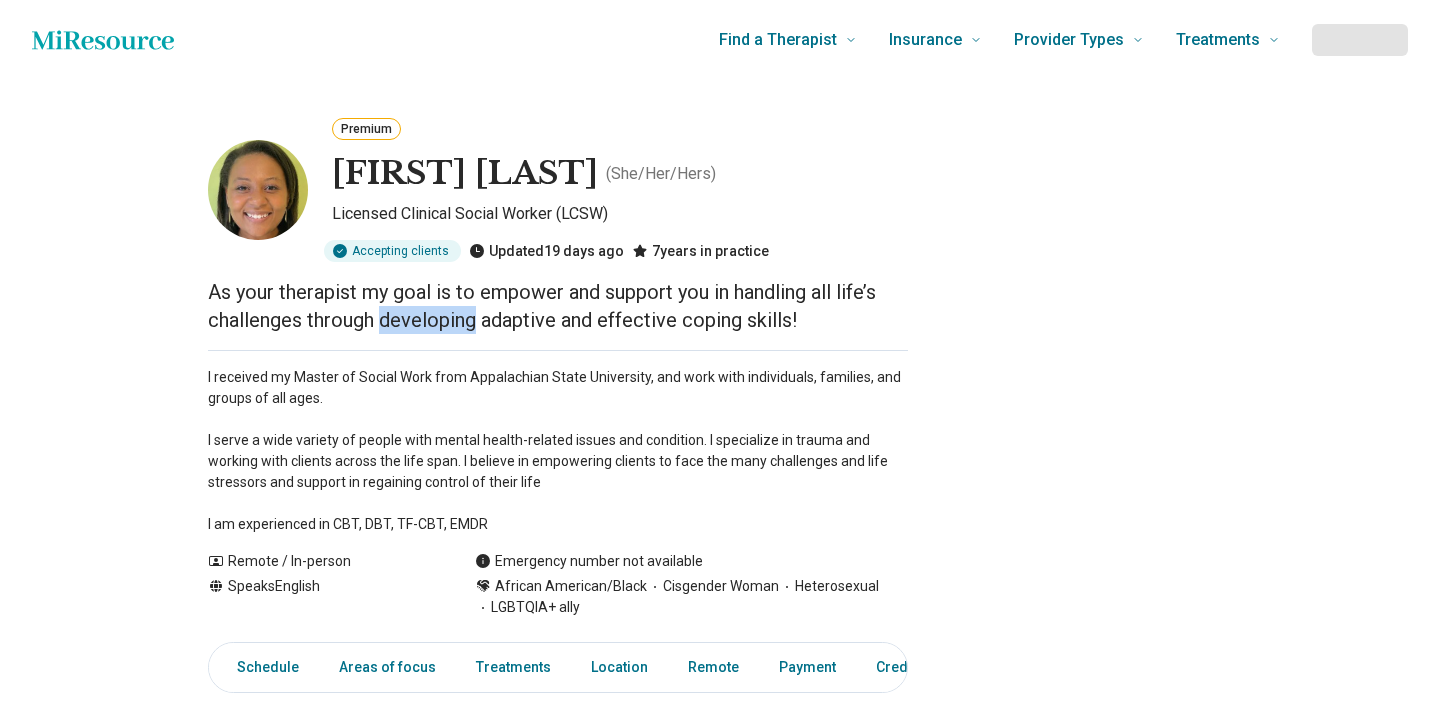 click on "As your therapist my goal is to empower and support you in handling all life’s challenges through developing adaptive and effective coping skills!" at bounding box center [558, 306] 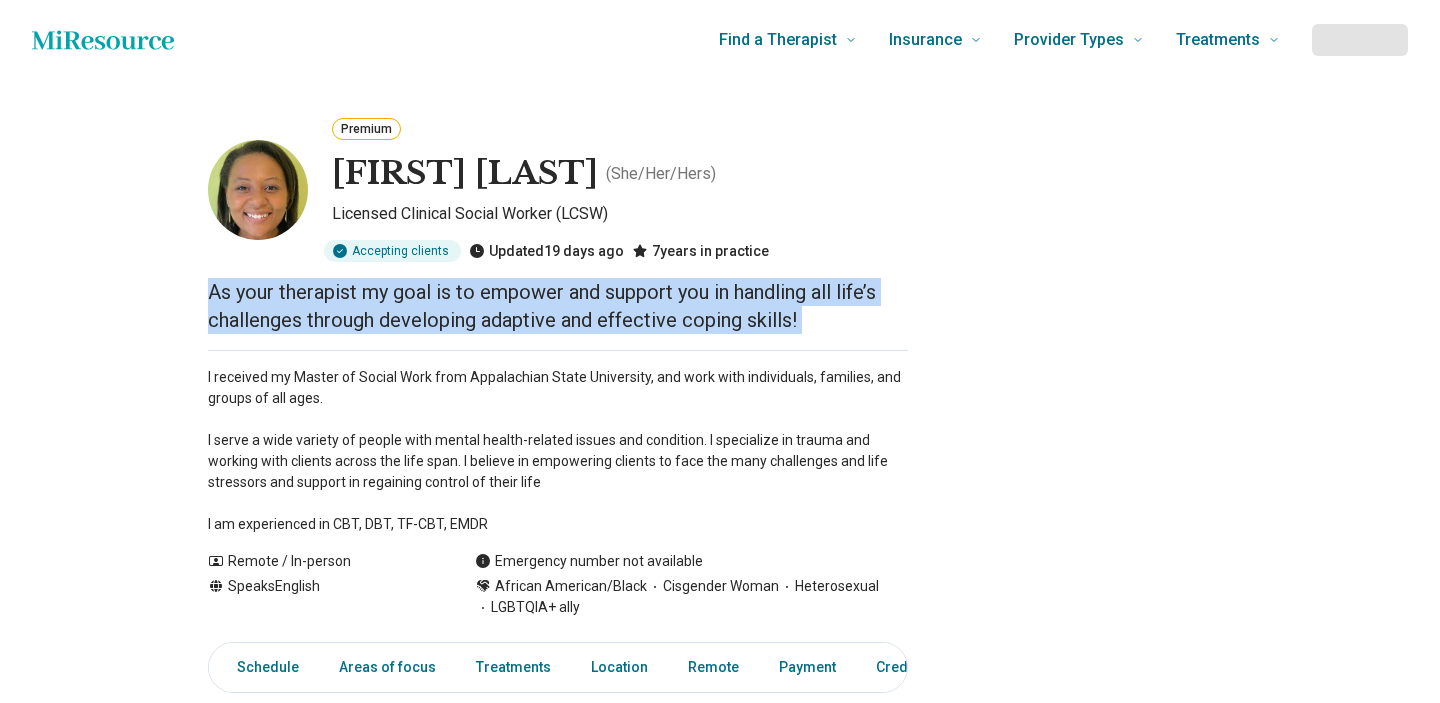 click on "As your therapist my goal is to empower and support you in handling all life’s challenges through developing adaptive and effective coping skills!" at bounding box center (558, 306) 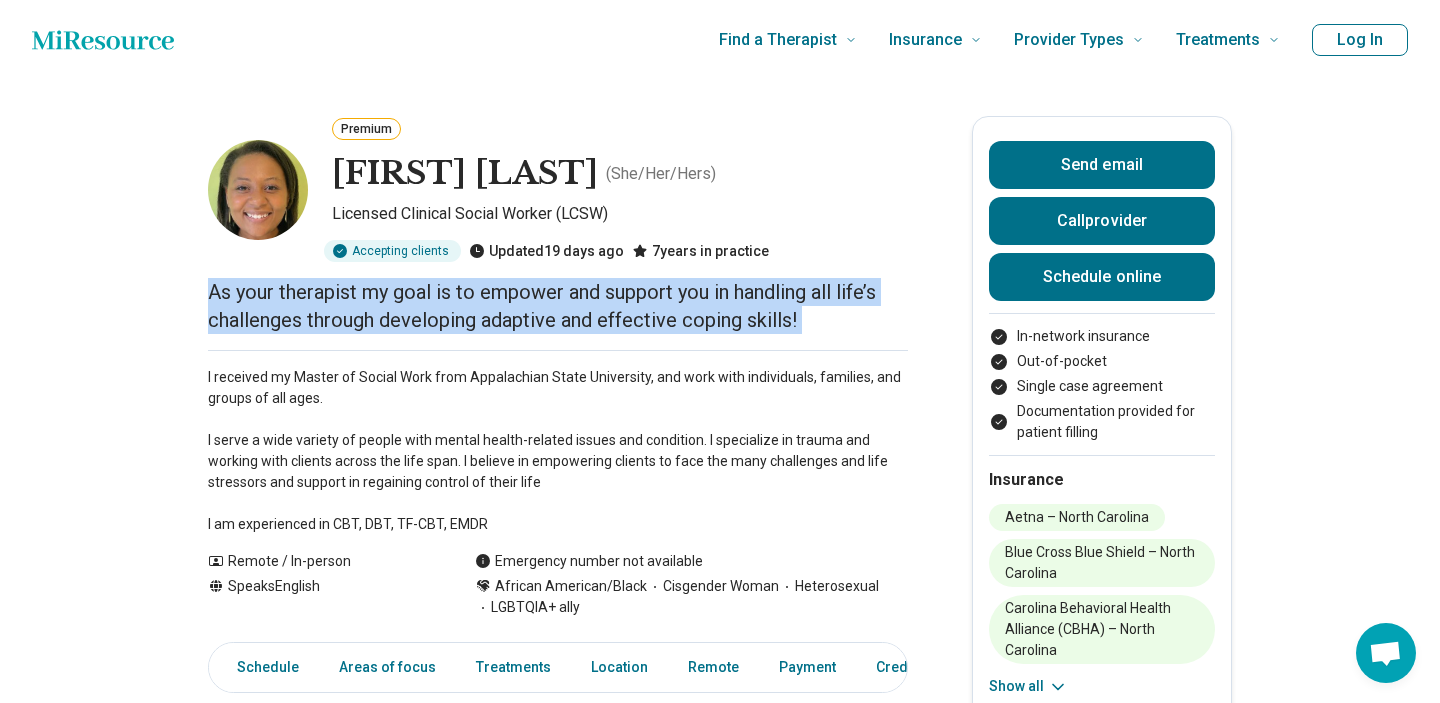 drag, startPoint x: 207, startPoint y: 379, endPoint x: 484, endPoint y: 528, distance: 314.5314 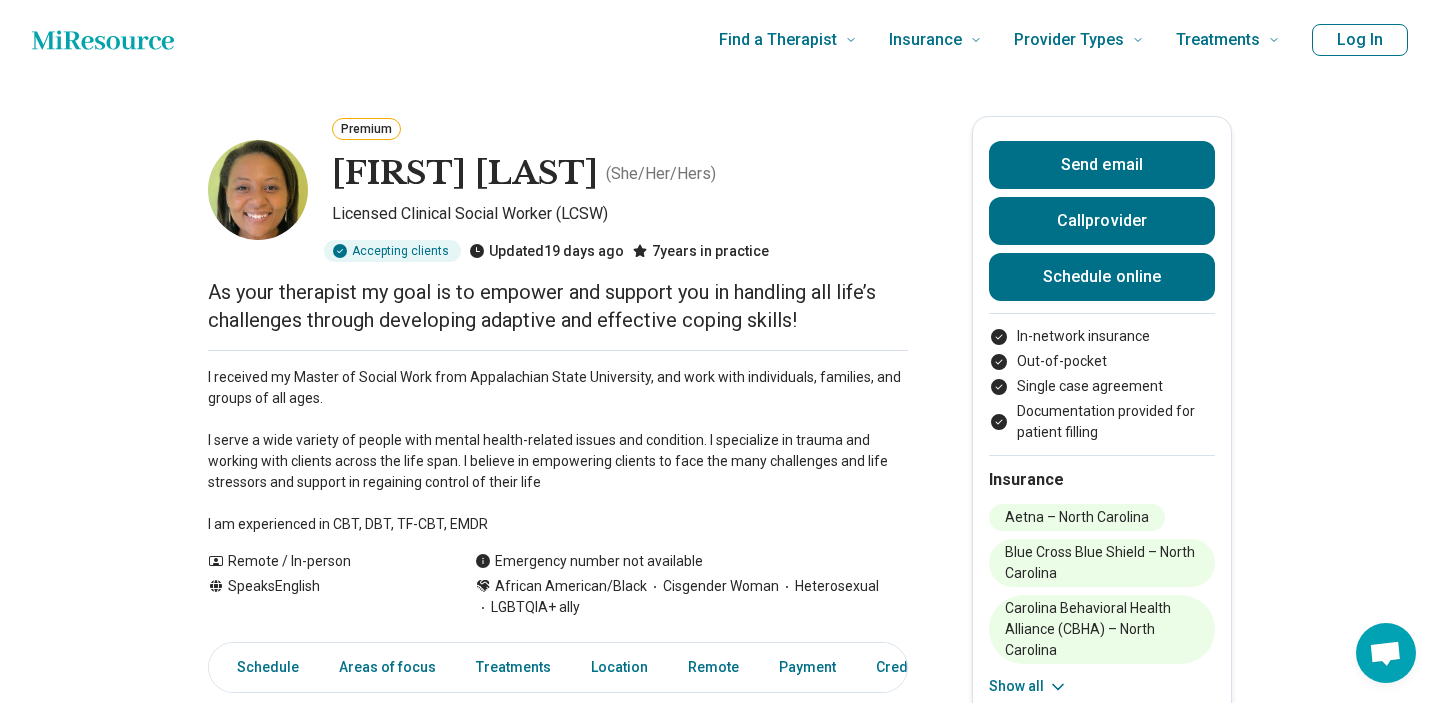 click on "I received my Master of Social Work from Appalachian State University, and work with individuals, families, and groups of all ages.
I serve a wide variety of people with mental health-related issues and condition. I specialize in trauma and working with clients across the life span. I believe in empowering clients to face the many challenges and life stressors and support in regaining control of their life
I am experienced in CBT, DBT, TF-CBT, EMDR" at bounding box center (558, 451) 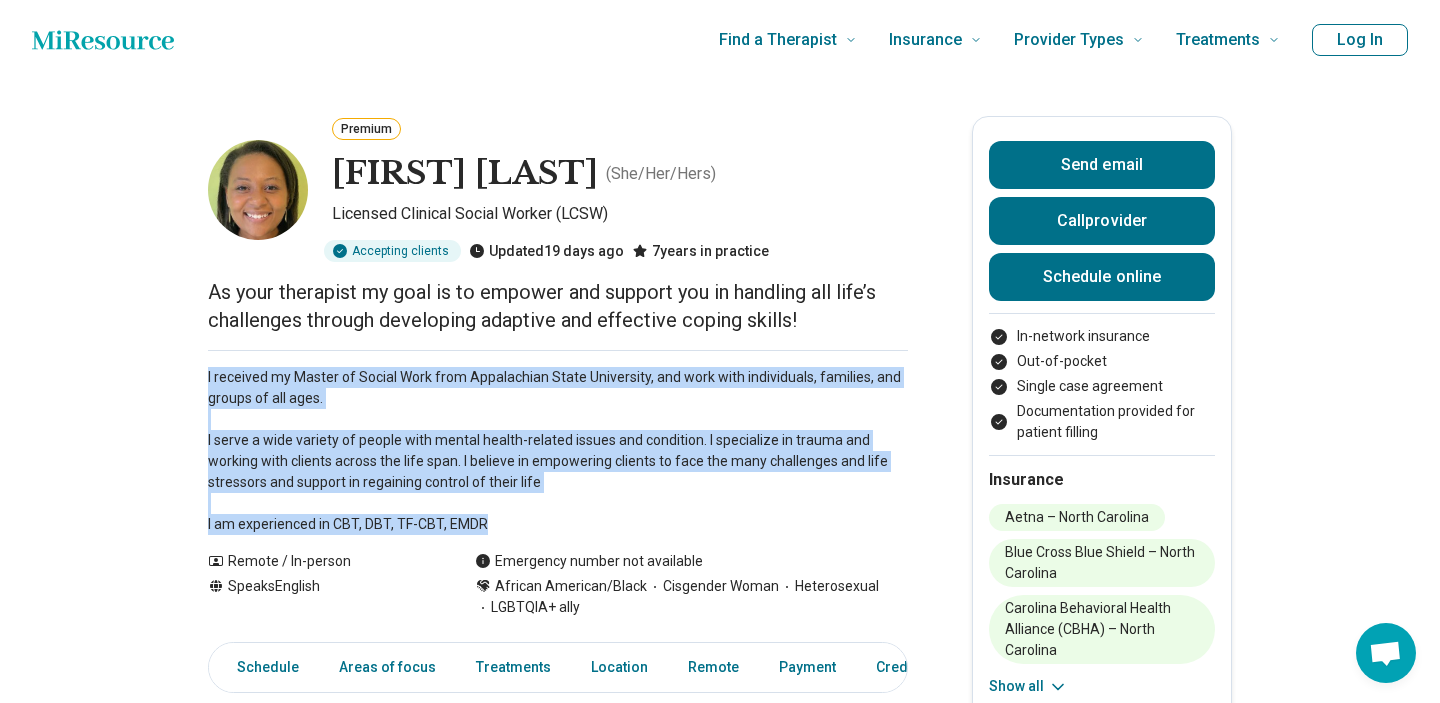 drag, startPoint x: 483, startPoint y: 526, endPoint x: 204, endPoint y: 376, distance: 316.76648 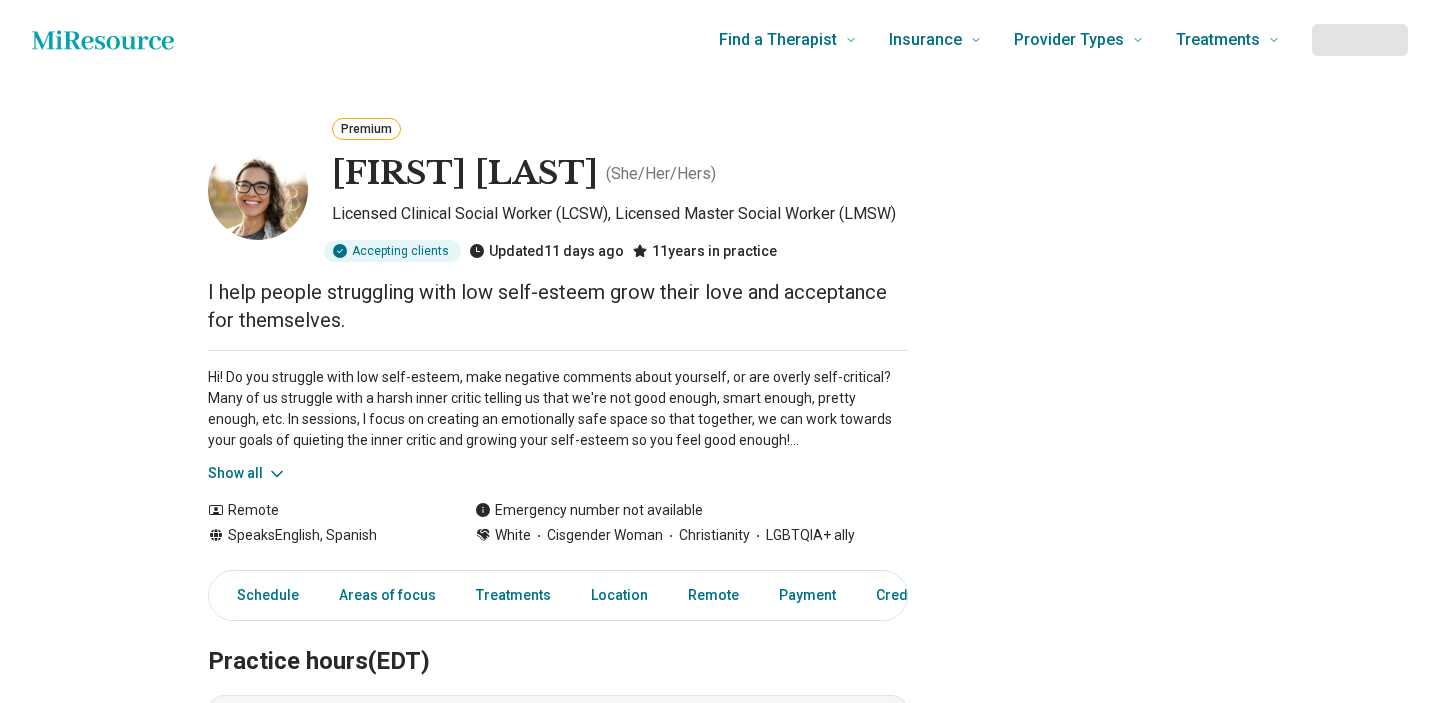 scroll, scrollTop: 0, scrollLeft: 0, axis: both 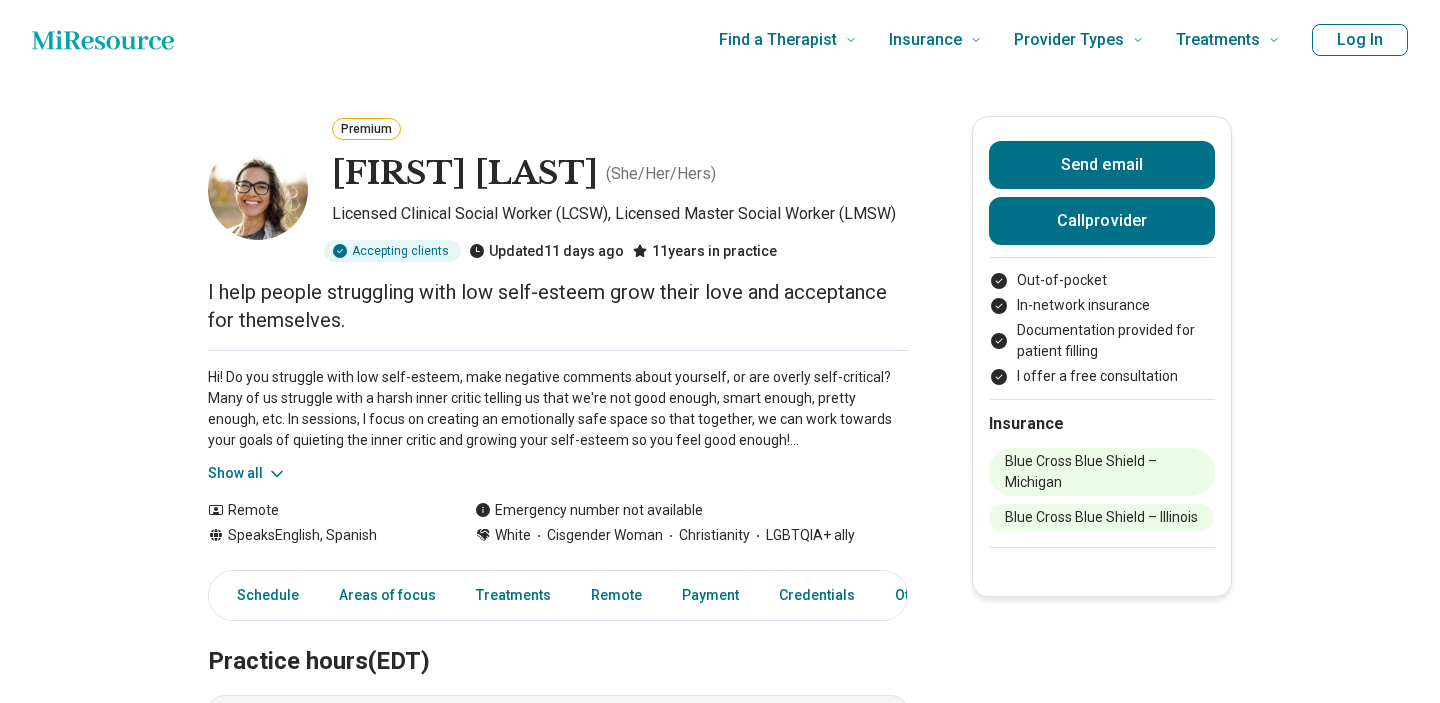 click on "I help people struggling with low self-esteem grow their love and acceptance for themselves." at bounding box center [558, 306] 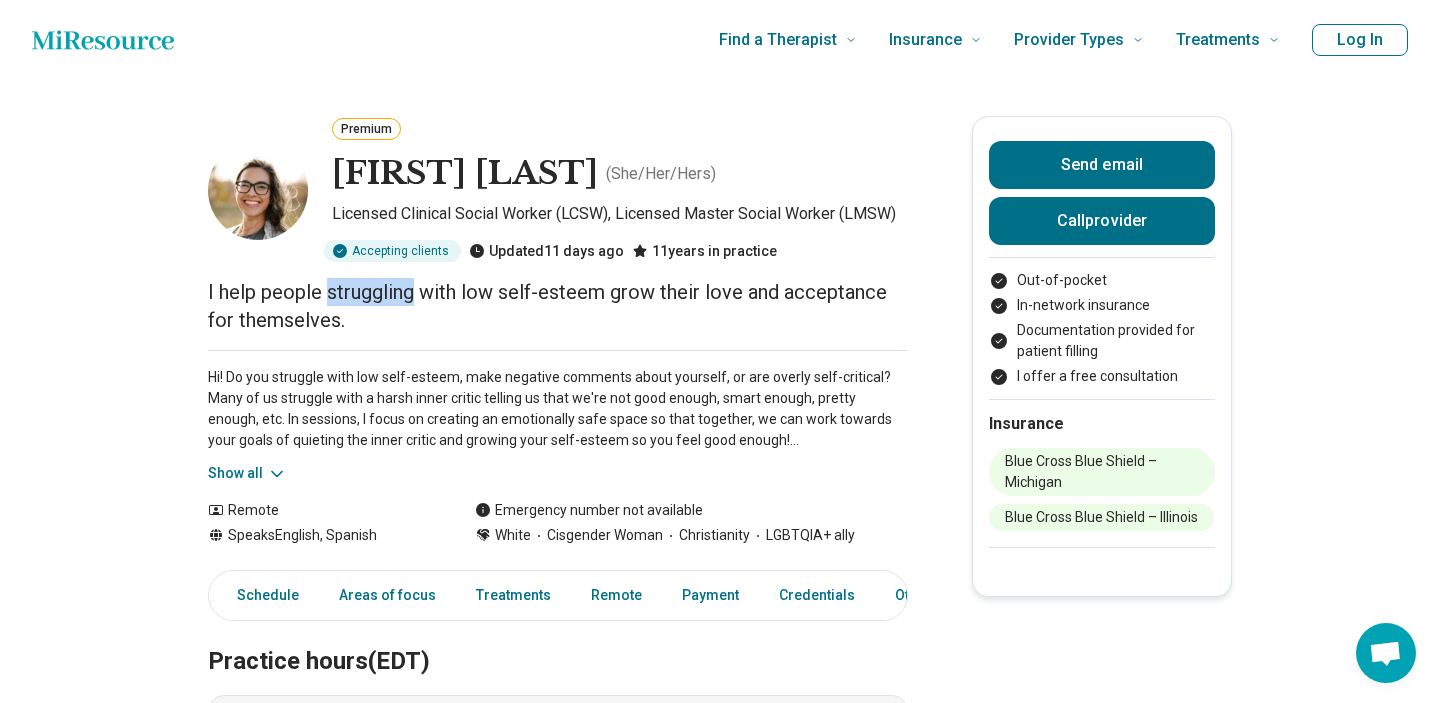 click on "I help people struggling with low self-esteem grow their love and acceptance for themselves." at bounding box center [558, 306] 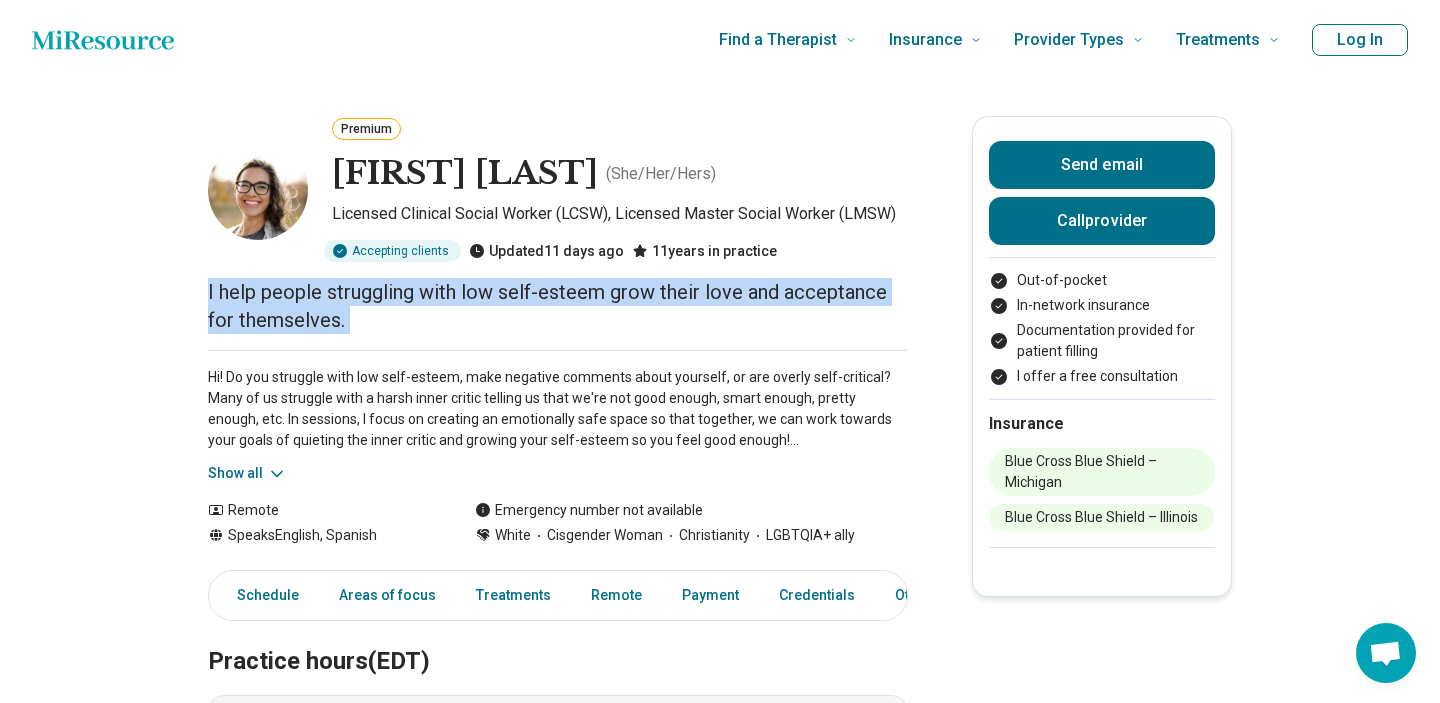 click on "I help people struggling with low self-esteem grow their love and acceptance for themselves." at bounding box center [558, 306] 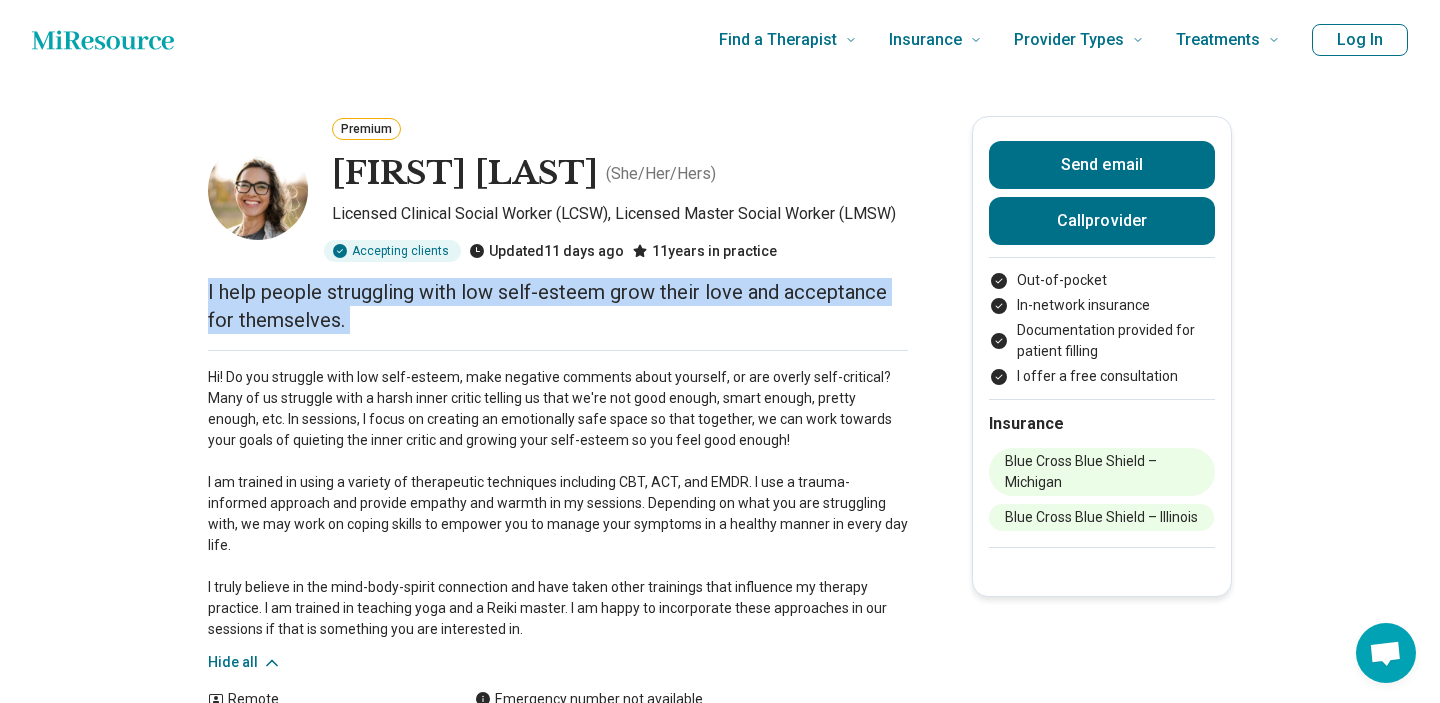 scroll, scrollTop: 131, scrollLeft: 0, axis: vertical 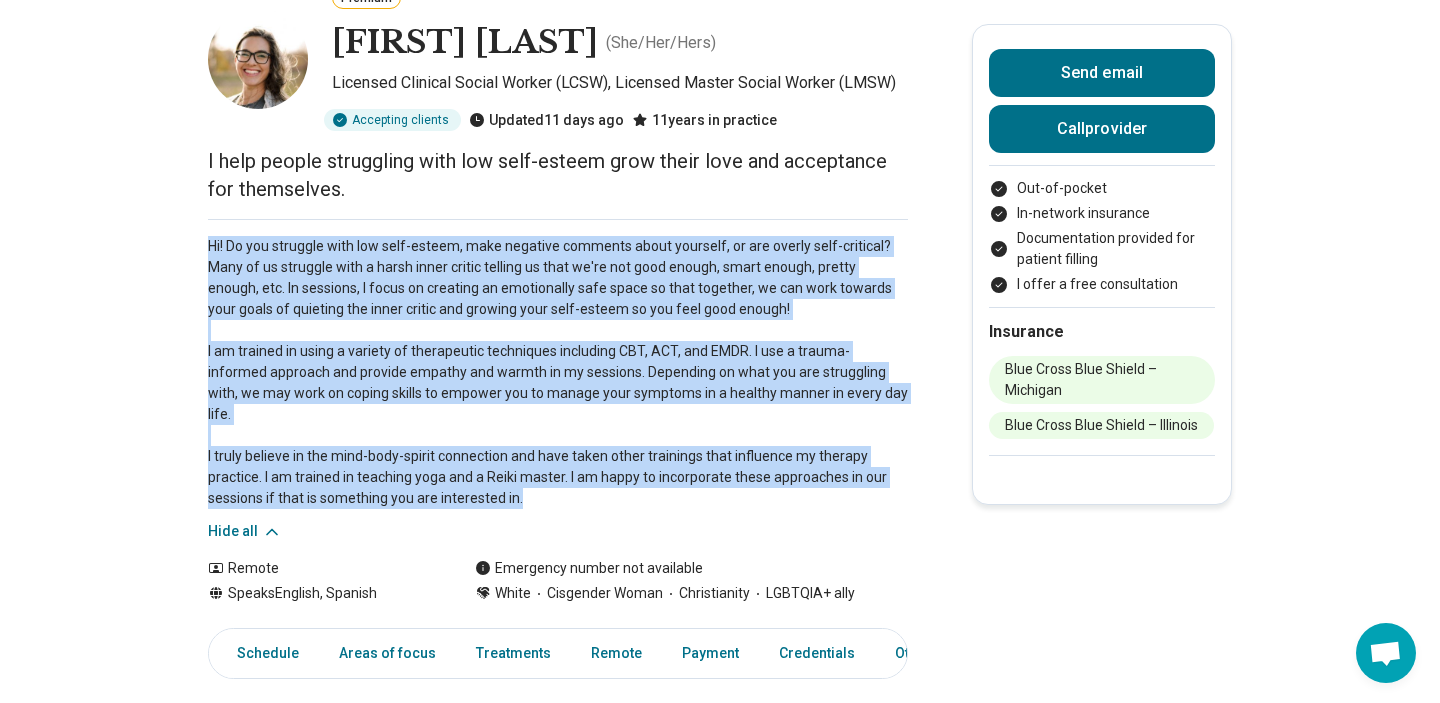drag, startPoint x: 519, startPoint y: 477, endPoint x: 210, endPoint y: 235, distance: 392.48566 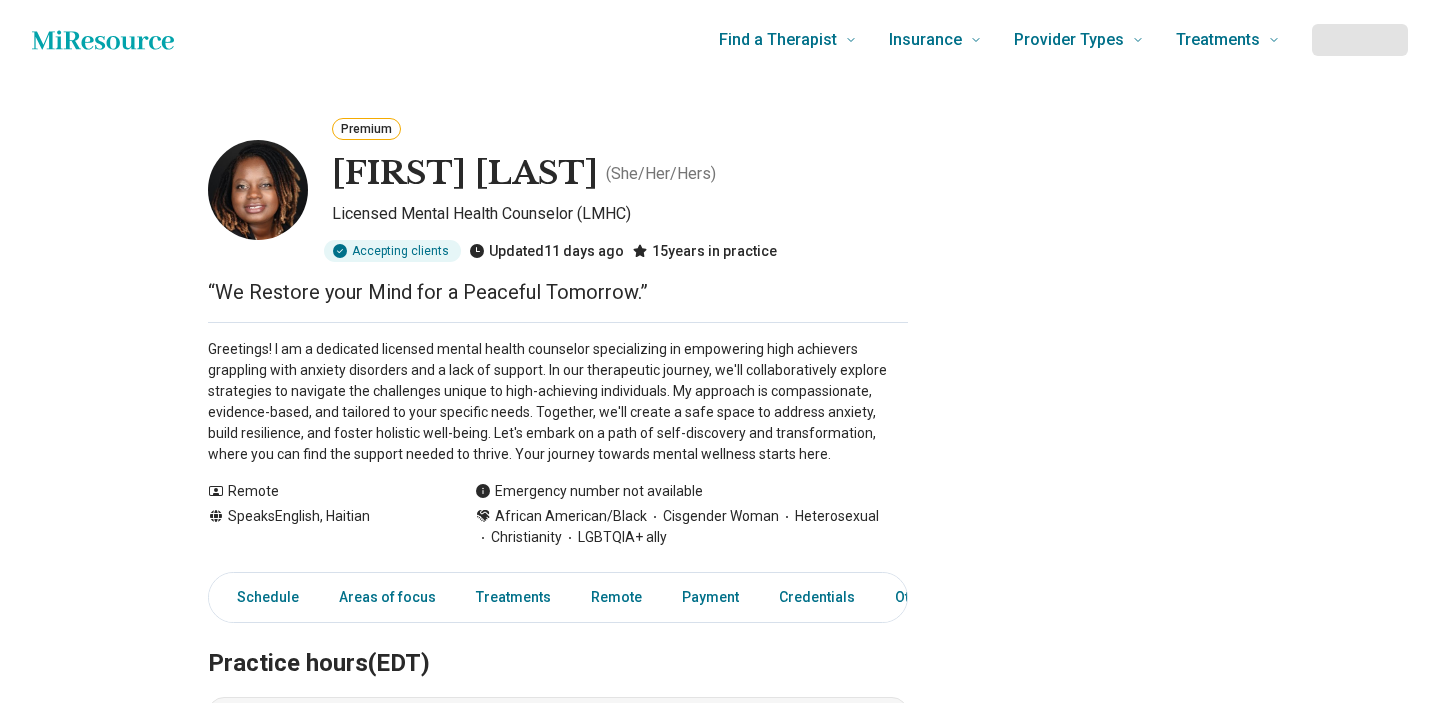 scroll, scrollTop: 0, scrollLeft: 0, axis: both 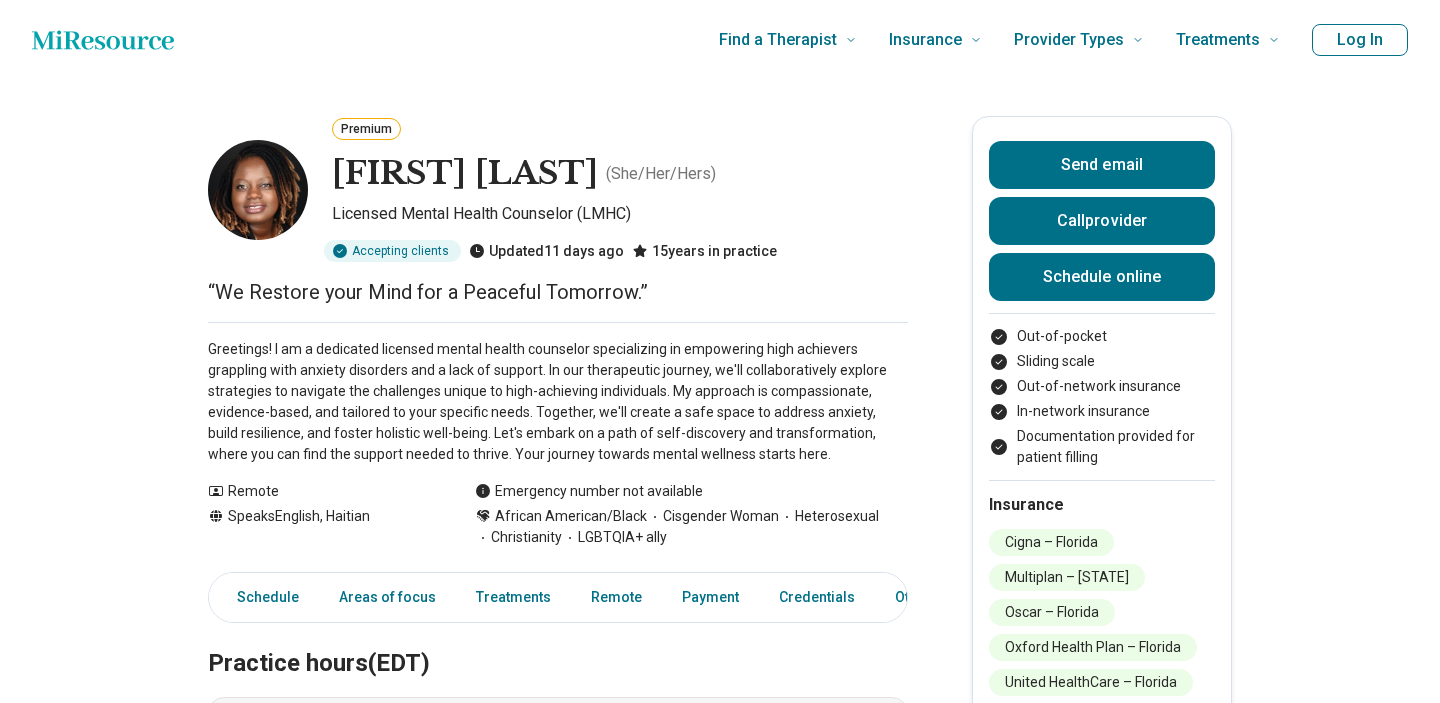 click on "“We Restore your Mind for a Peaceful Tomorrow.”" at bounding box center [558, 292] 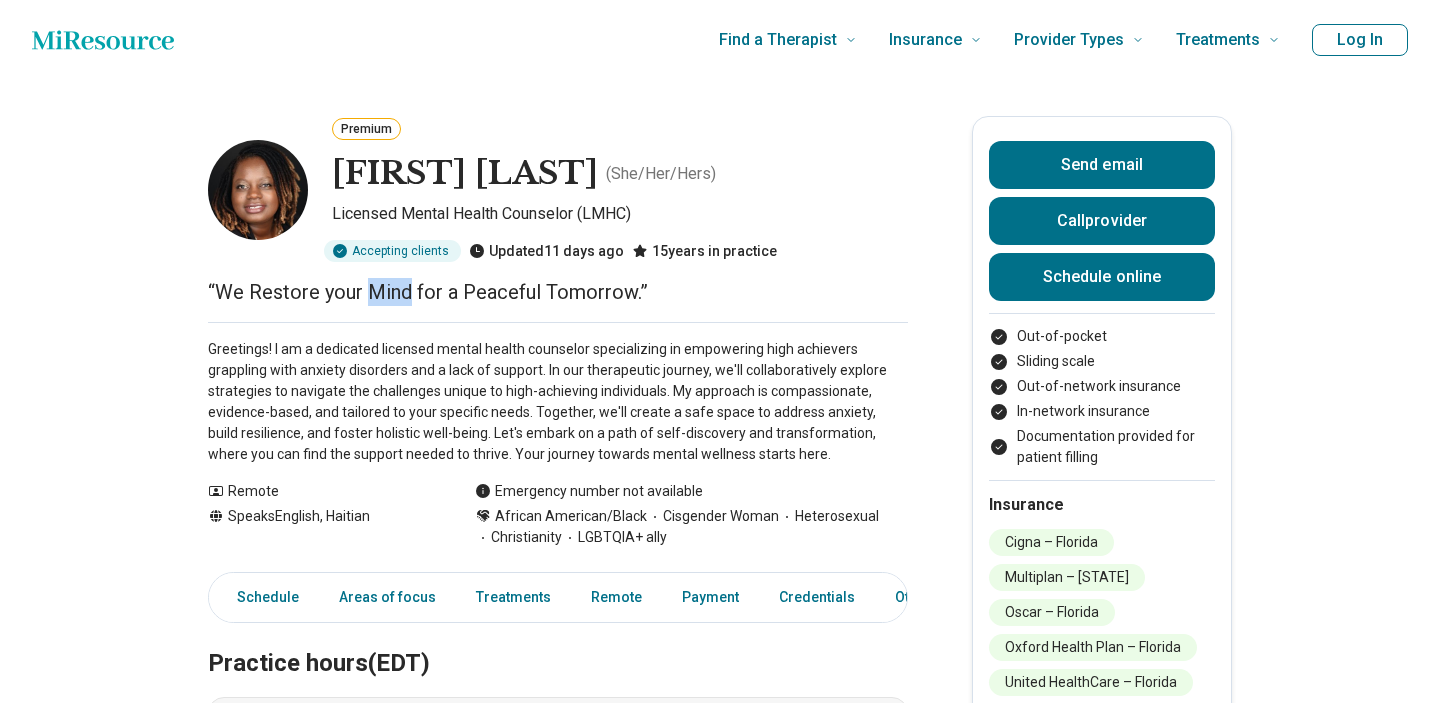 click on "“We Restore your Mind for a Peaceful Tomorrow.”" at bounding box center [558, 292] 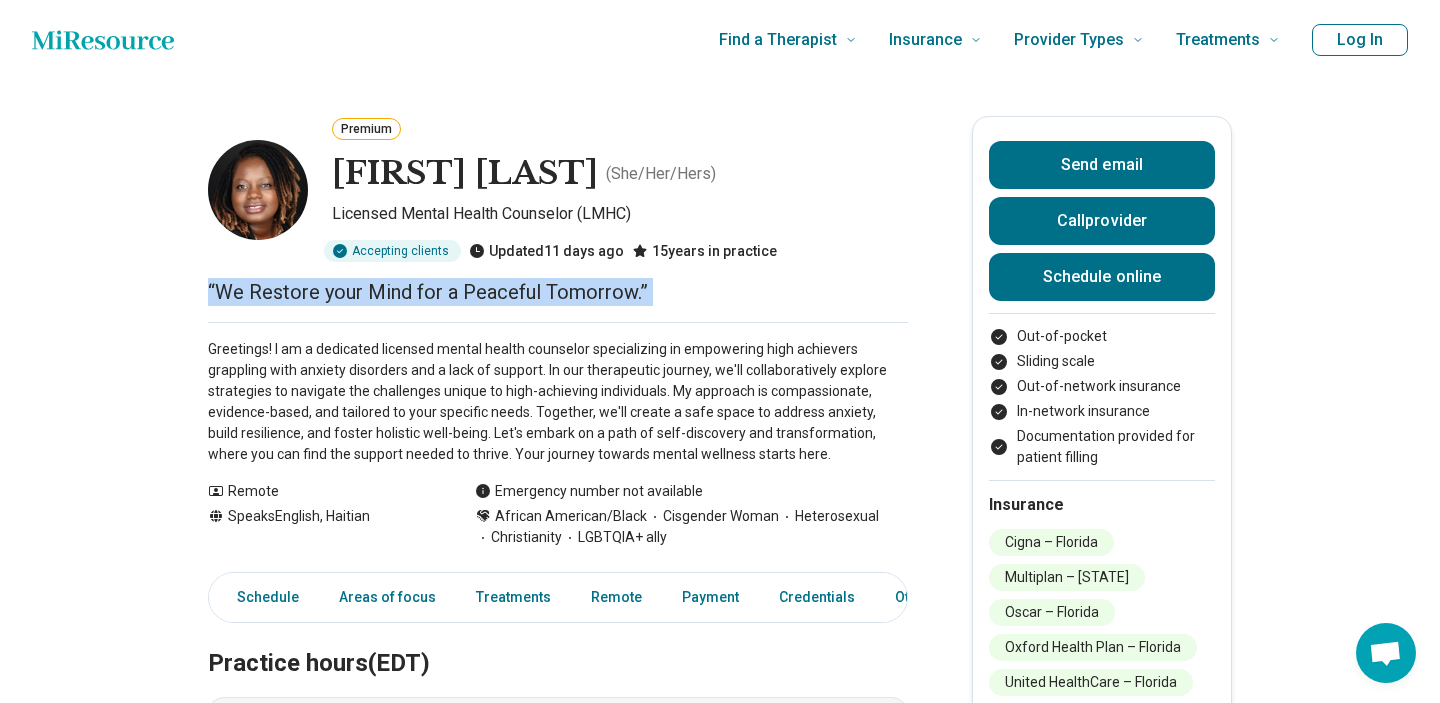 click on "“We Restore your Mind for a Peaceful Tomorrow.”" at bounding box center [558, 292] 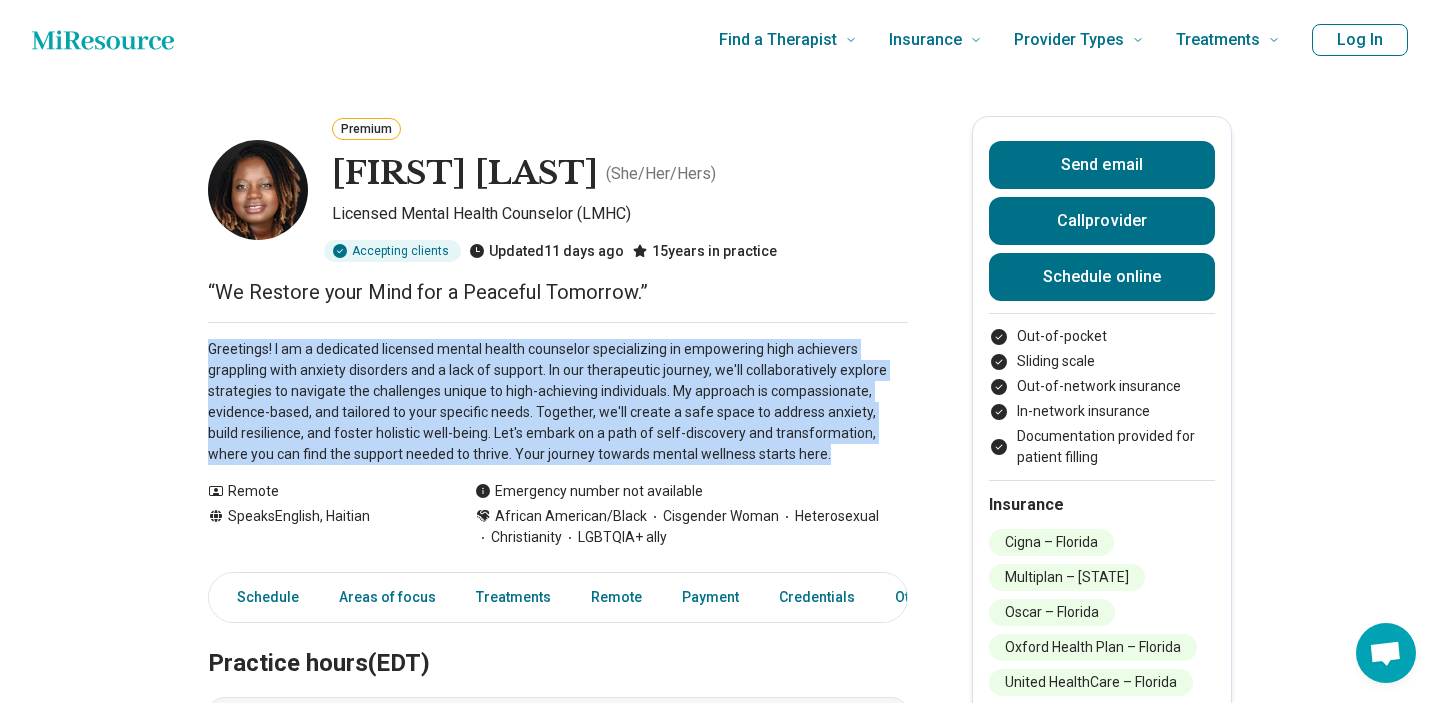 drag, startPoint x: 208, startPoint y: 350, endPoint x: 757, endPoint y: 421, distance: 553.572 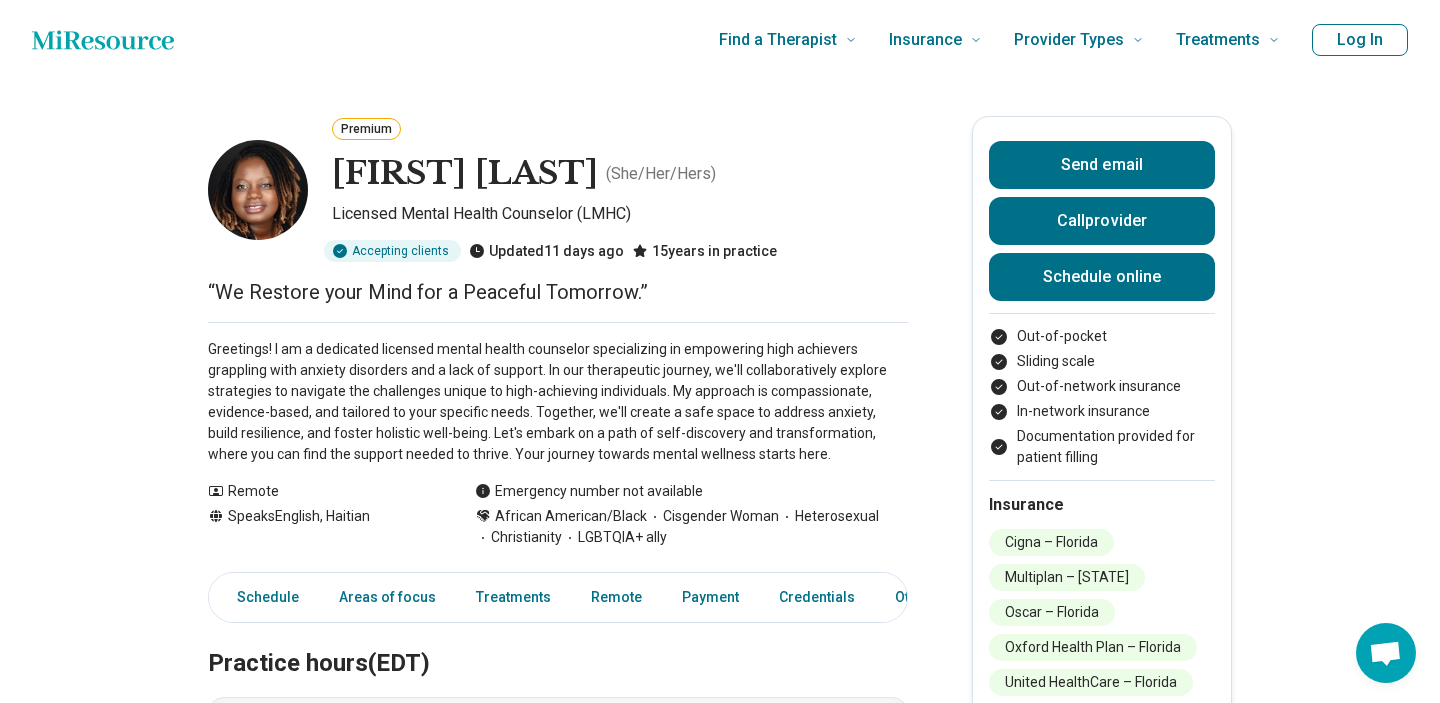 click on "Greetings! I am a dedicated licensed mental health counselor specializing in empowering high achievers grappling with anxiety disorders and a lack of support. In our therapeutic journey, we'll collaboratively explore strategies to navigate the challenges unique to high-achieving individuals. My approach is compassionate, evidence-based, and tailored to your specific needs. Together, we'll create a safe space to address anxiety, build resilience, and foster holistic well-being. Let's embark on a path of self-discovery and transformation, where you can find the support needed to thrive. Your journey towards mental wellness starts here." at bounding box center (558, 402) 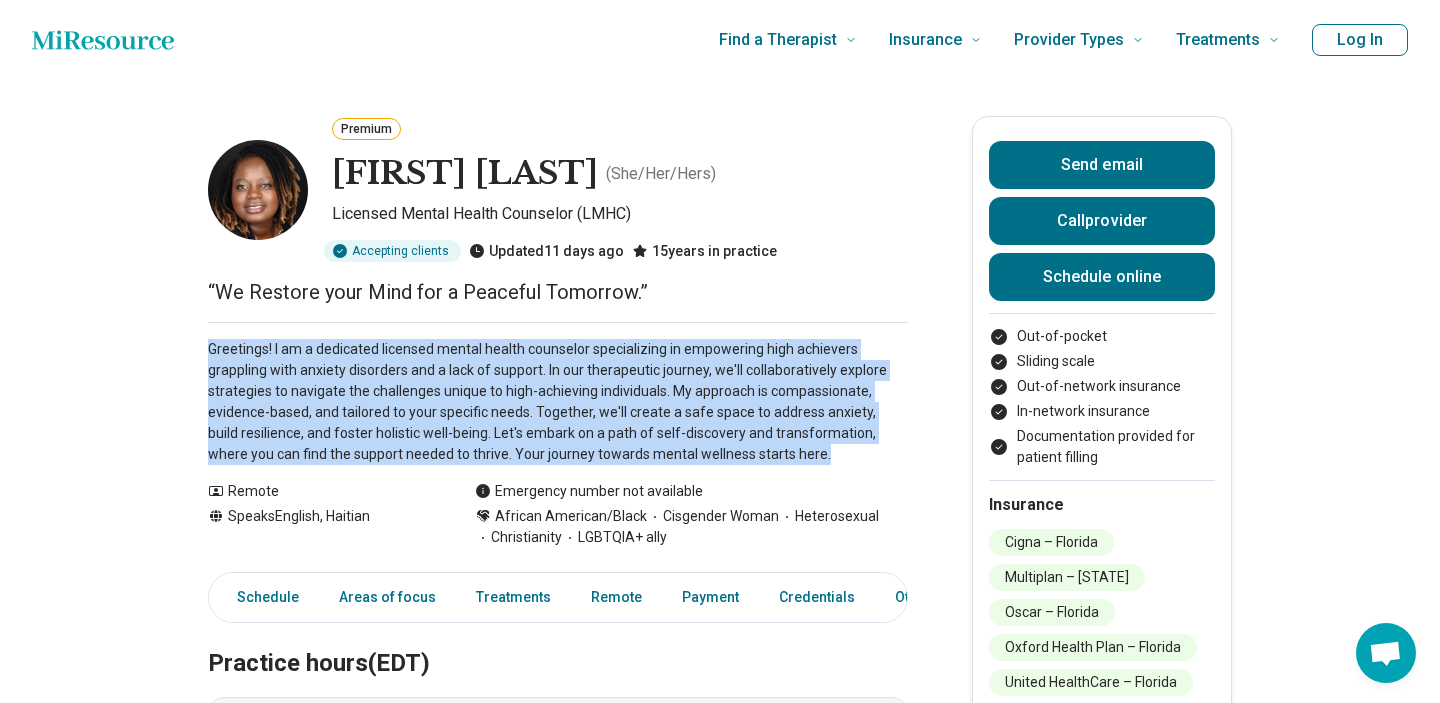 drag, startPoint x: 208, startPoint y: 343, endPoint x: 750, endPoint y: 455, distance: 553.451 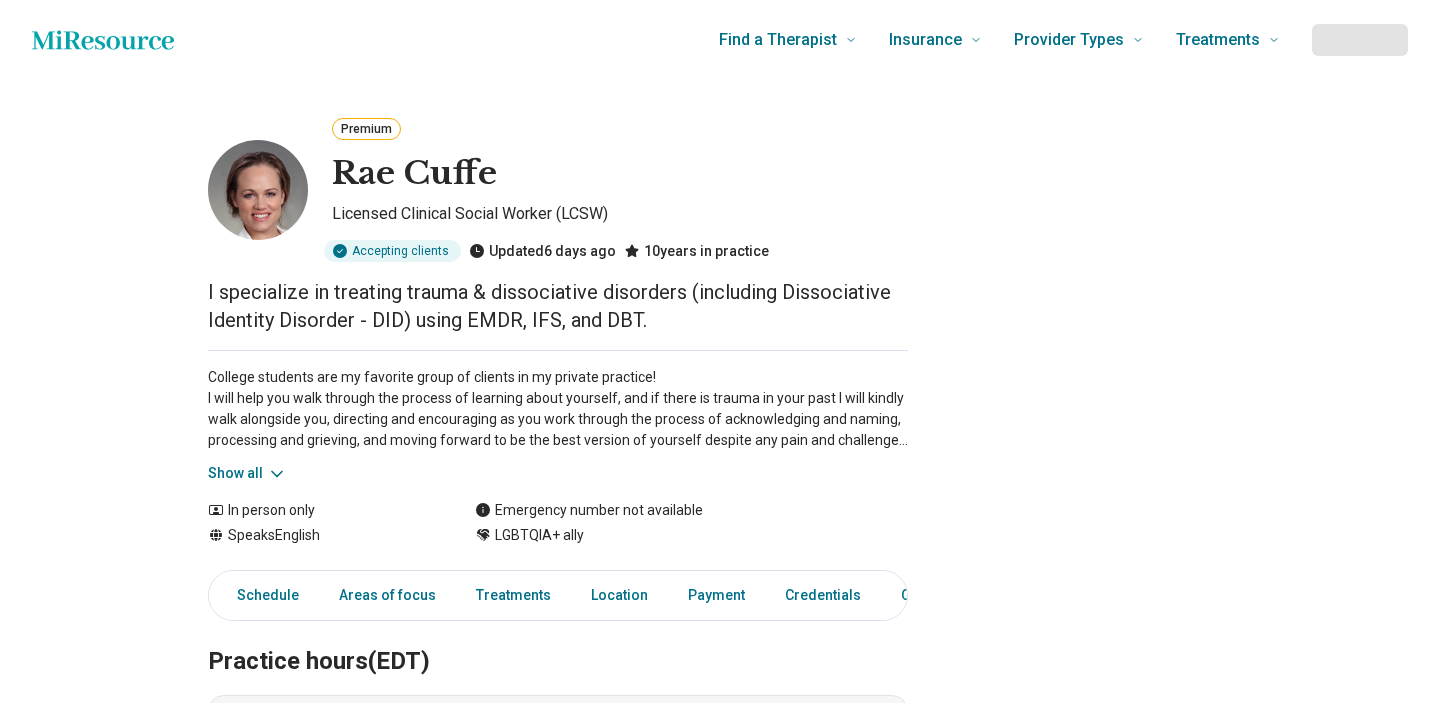 scroll, scrollTop: 0, scrollLeft: 0, axis: both 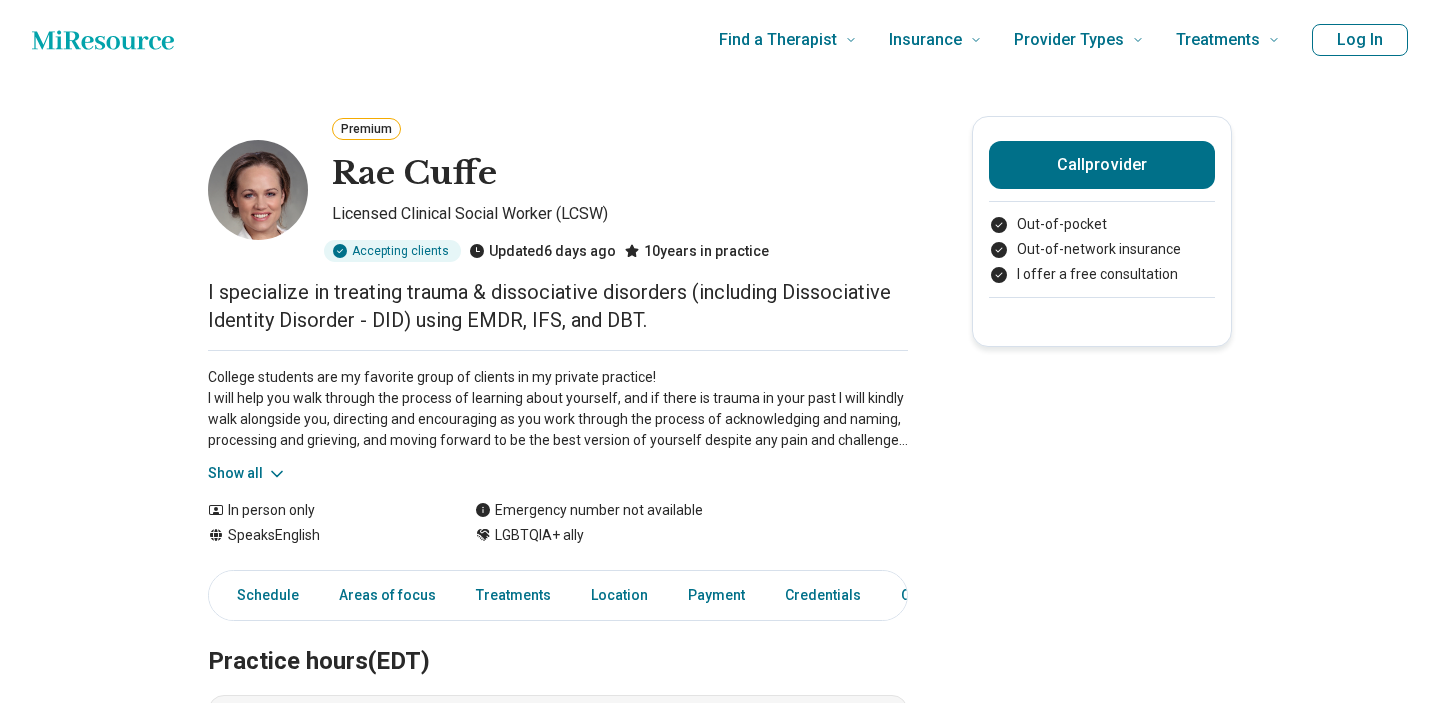 click on "I specialize in treating trauma & dissociative disorders (including Dissociative Identity Disorder - DID) using EMDR, IFS, and DBT." at bounding box center (558, 306) 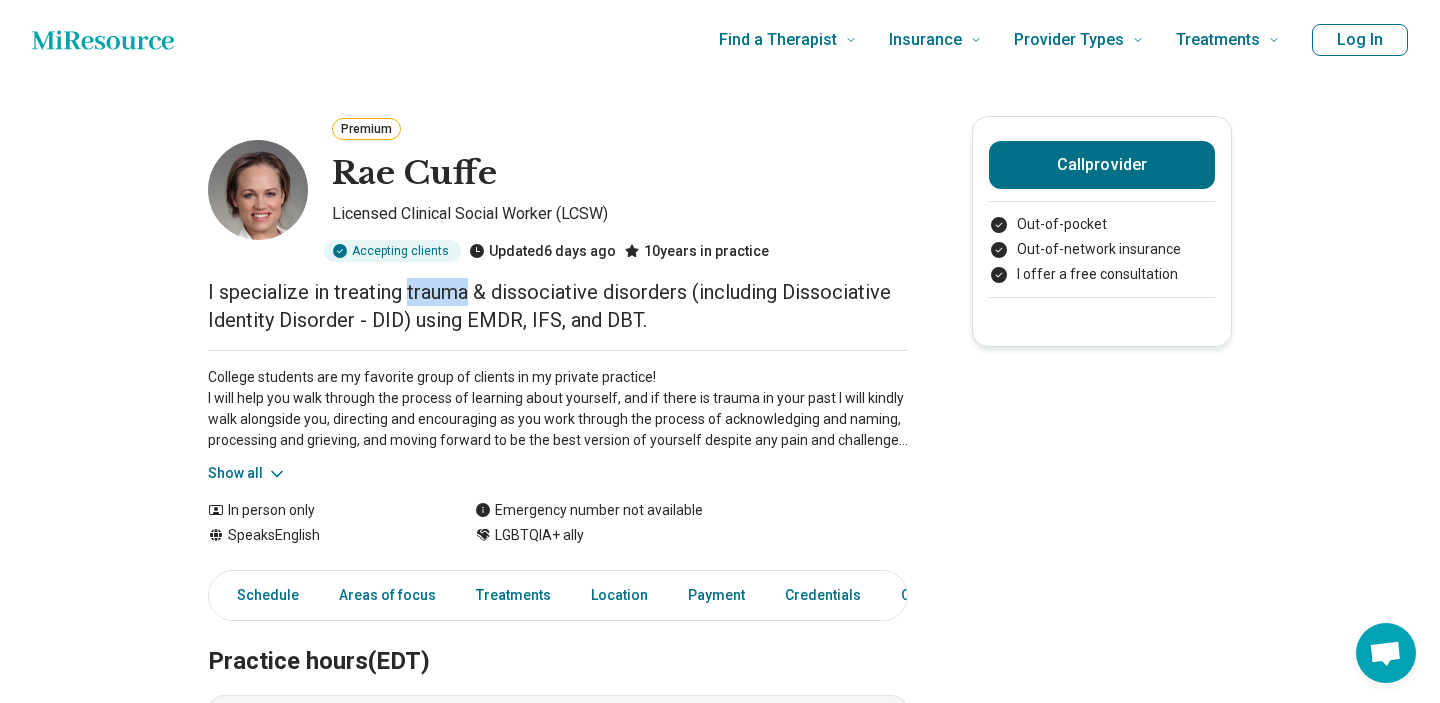 click on "I specialize in treating trauma & dissociative disorders (including Dissociative Identity Disorder - DID) using EMDR, IFS, and DBT." at bounding box center (558, 306) 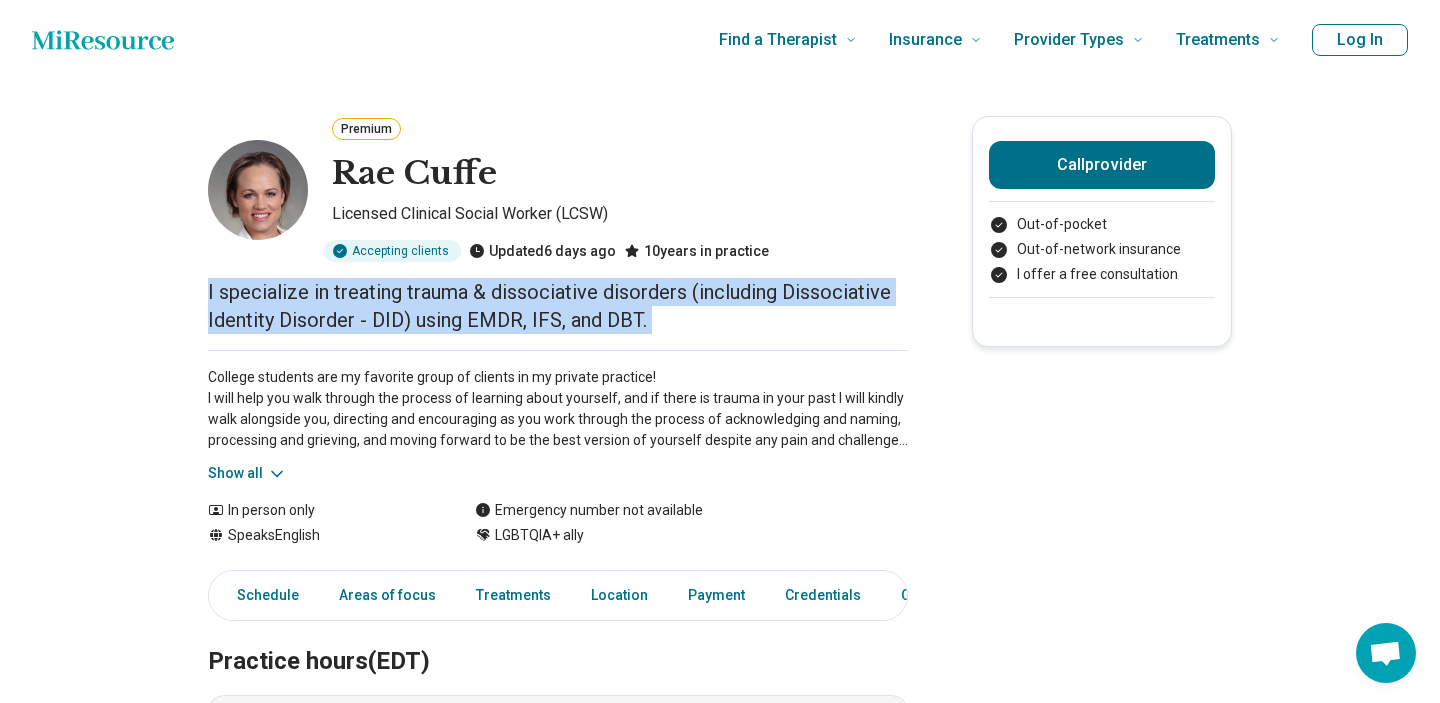 click on "I specialize in treating trauma & dissociative disorders (including Dissociative Identity Disorder - DID) using EMDR, IFS, and DBT." at bounding box center (558, 306) 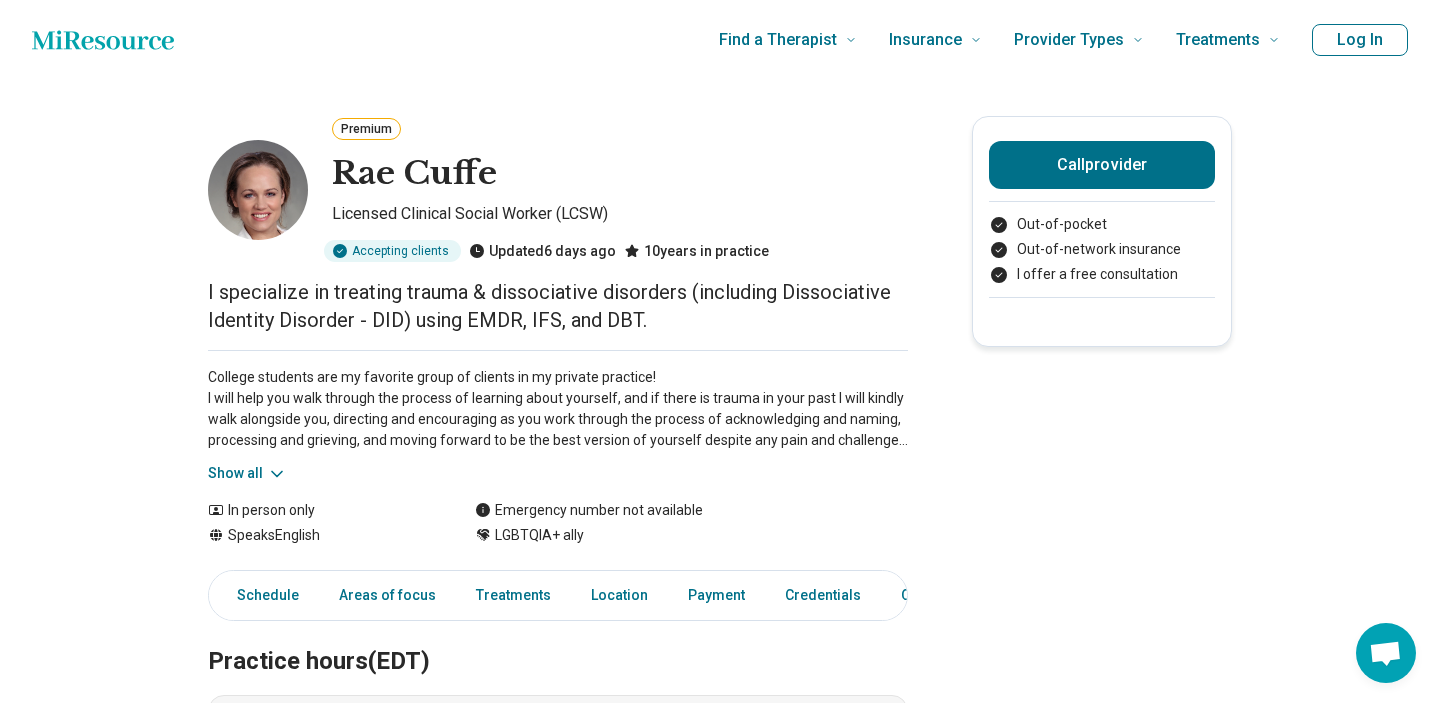 click on "College students are my favorite group of clients in my private practice!
I will help you walk through the process of learning about yourself, and if there is trauma in your past I will kindly walk alongside you, directing and encouraging as you work through the process of acknowledging and naming, processing and grieving, and moving forward to be the best version of yourself despite any pain and challenges you may have faced in life.
Focusing on using evidence based treatments including Eye Movement Desensitization and Reprocessing (EMDR), Internal Family Systems(IFS) / parts work, and Dialectical Behavior Therapy (DBT), I will go at a pace that works for you.
I enjoy working with a diversity of clients; I used to practice in Boston, where I saw students from all over the world in my practice.
Look forward to meeting you!" at bounding box center (558, 409) 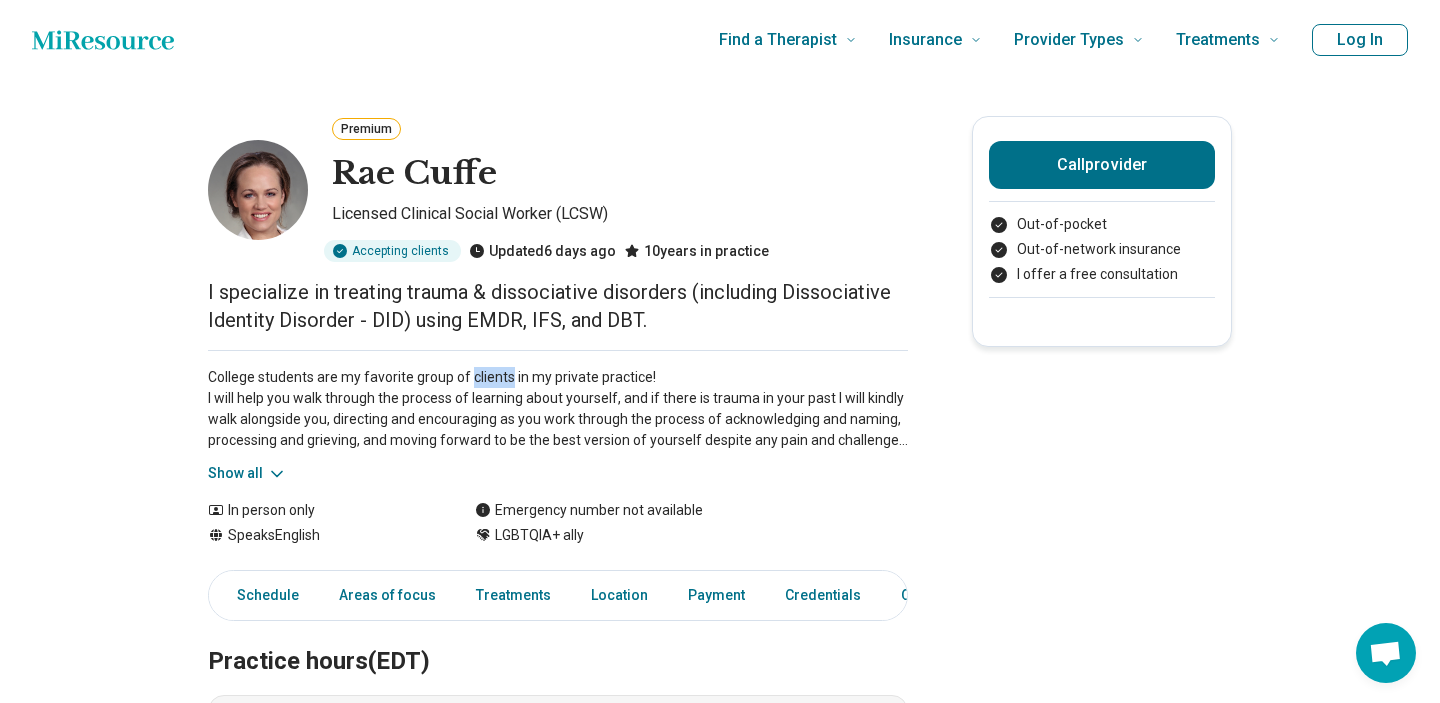 click on "College students are my favorite group of clients in my private practice!
I will help you walk through the process of learning about yourself, and if there is trauma in your past I will kindly walk alongside you, directing and encouraging as you work through the process of acknowledging and naming, processing and grieving, and moving forward to be the best version of yourself despite any pain and challenges you may have faced in life.
Focusing on using evidence based treatments including Eye Movement Desensitization and Reprocessing (EMDR), Internal Family Systems(IFS) / parts work, and Dialectical Behavior Therapy (DBT), I will go at a pace that works for you.
I enjoy working with a diversity of clients; I used to practice in Boston, where I saw students from all over the world in my practice.
Look forward to meeting you!" at bounding box center [558, 409] 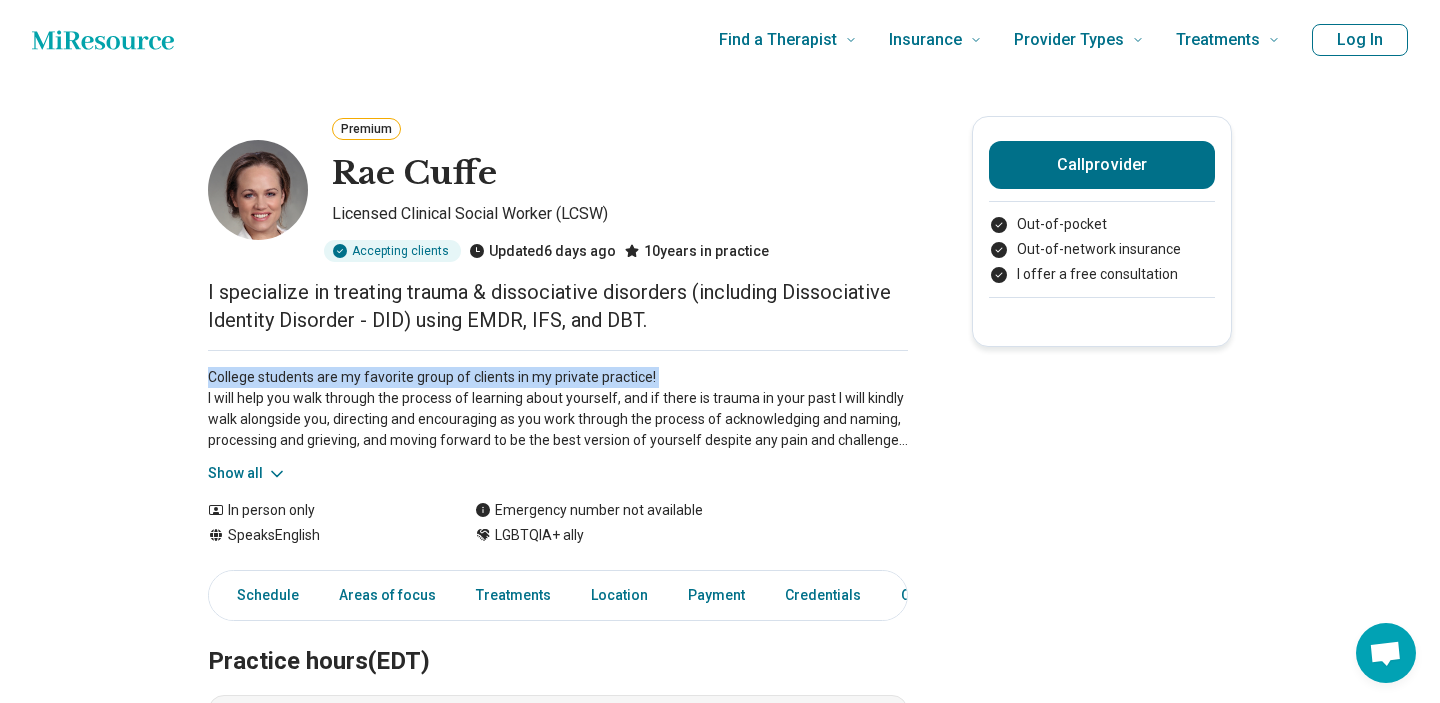 click on "College students are my favorite group of clients in my private practice!
I will help you walk through the process of learning about yourself, and if there is trauma in your past I will kindly walk alongside you, directing and encouraging as you work through the process of acknowledging and naming, processing and grieving, and moving forward to be the best version of yourself despite any pain and challenges you may have faced in life.
Focusing on using evidence based treatments including Eye Movement Desensitization and Reprocessing (EMDR), Internal Family Systems(IFS) / parts work, and Dialectical Behavior Therapy (DBT), I will go at a pace that works for you.
I enjoy working with a diversity of clients; I used to practice in Boston, where I saw students from all over the world in my practice.
Look forward to meeting you!" at bounding box center [558, 409] 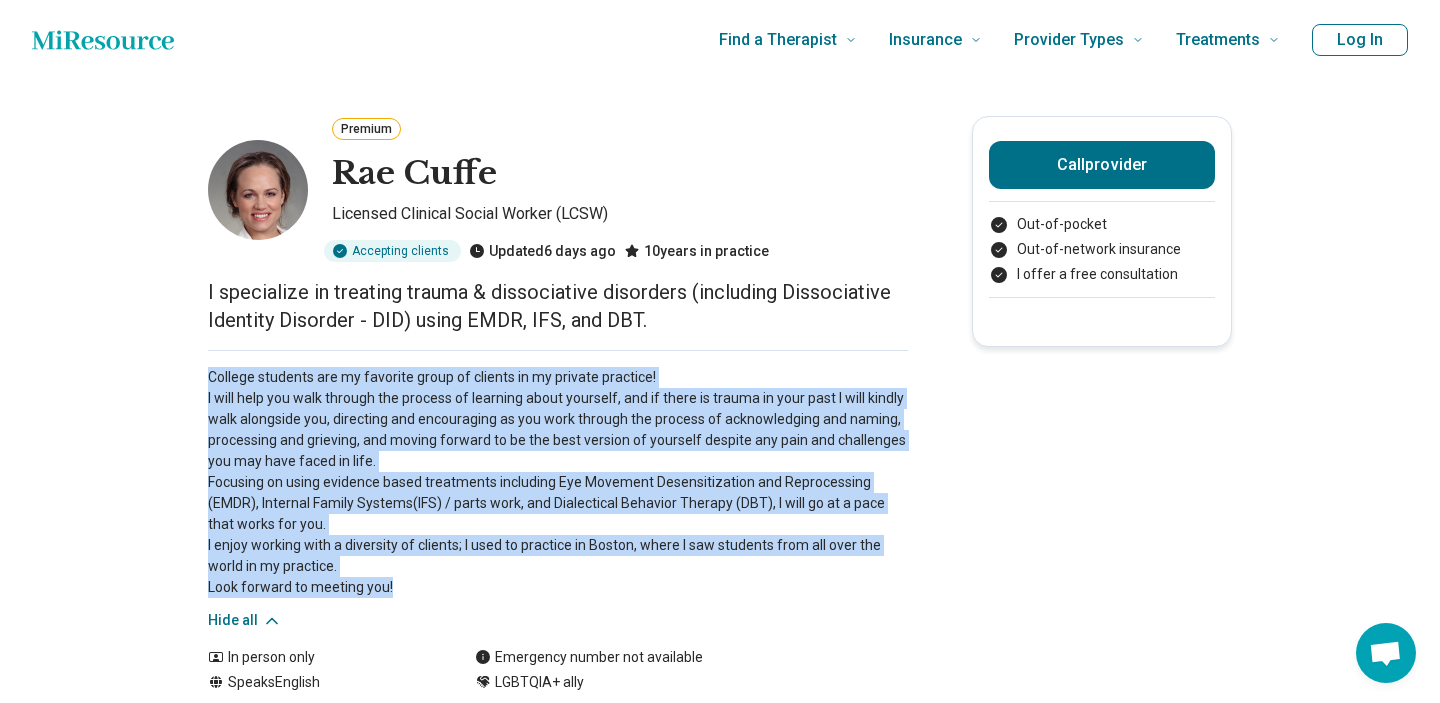 drag, startPoint x: 392, startPoint y: 590, endPoint x: 204, endPoint y: 385, distance: 278.15283 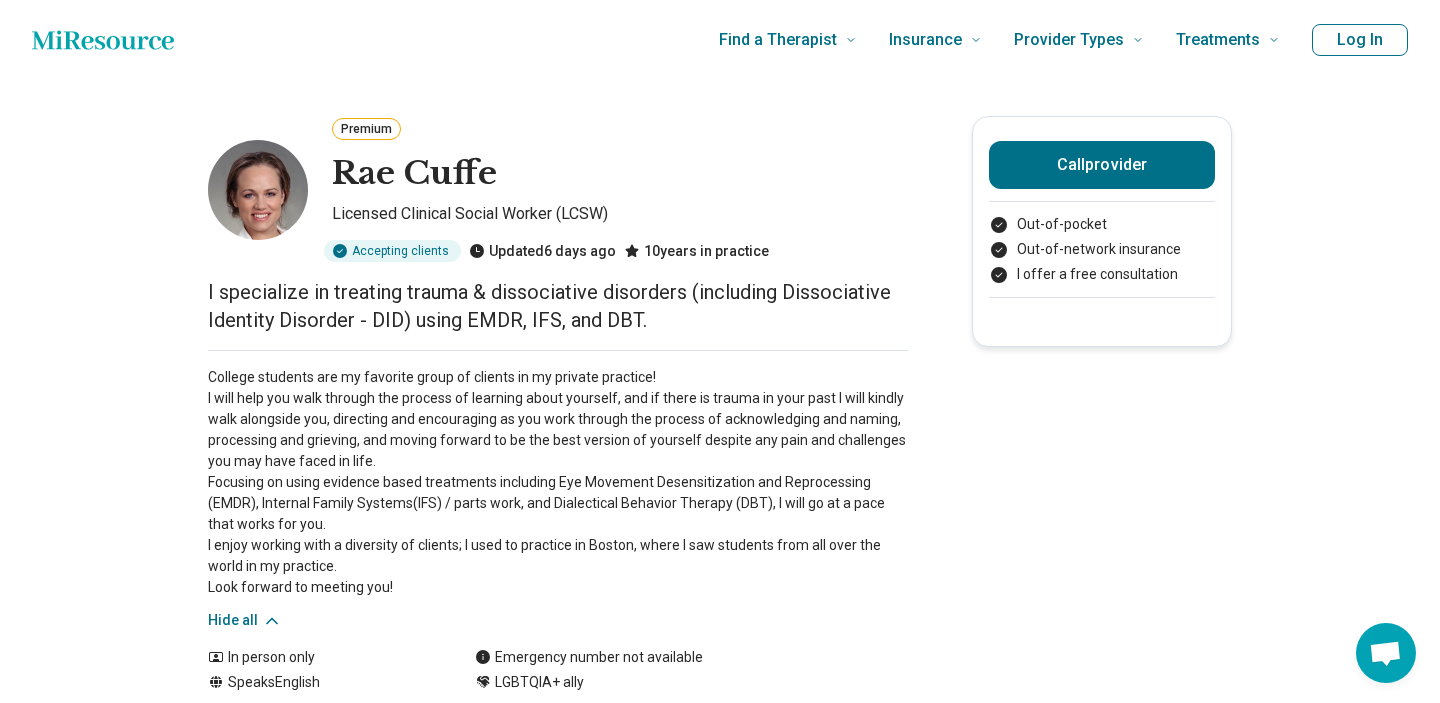 click on "Premium" at bounding box center [620, 131] 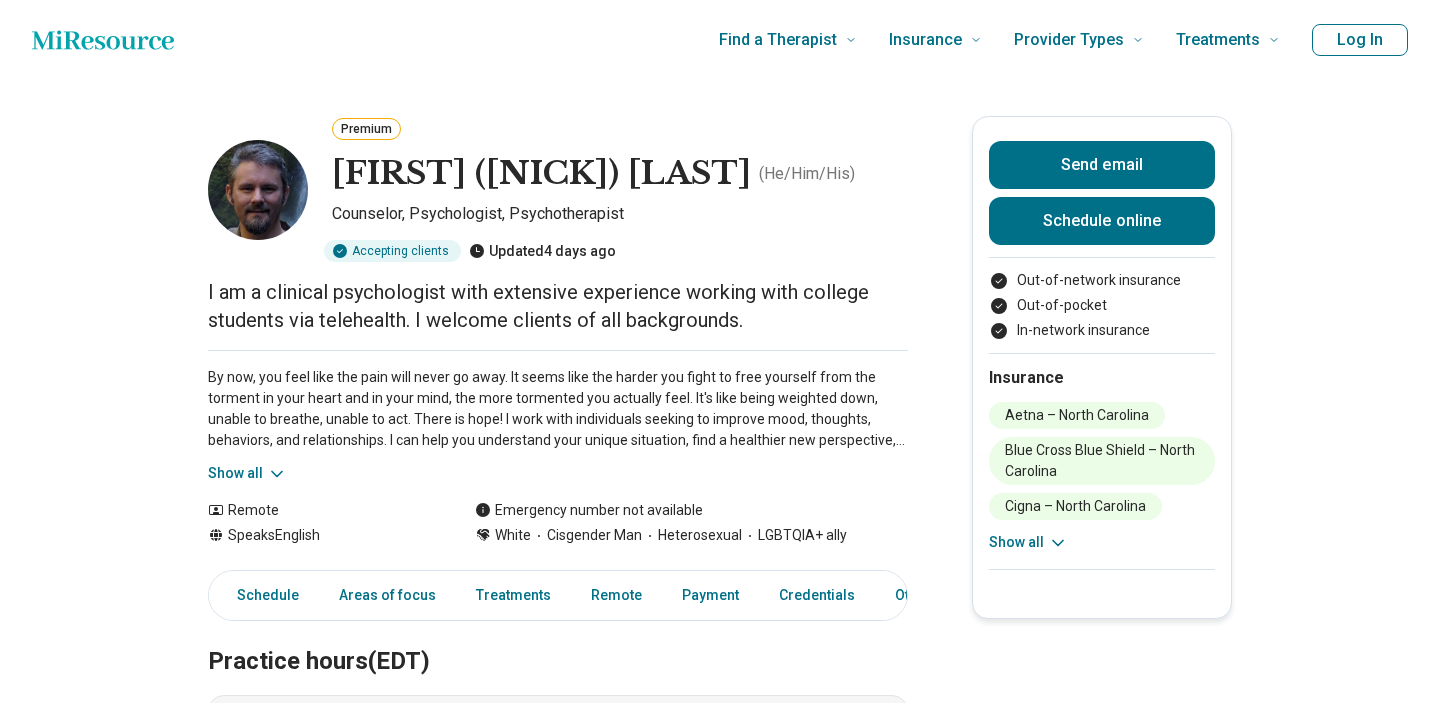 scroll, scrollTop: 0, scrollLeft: 0, axis: both 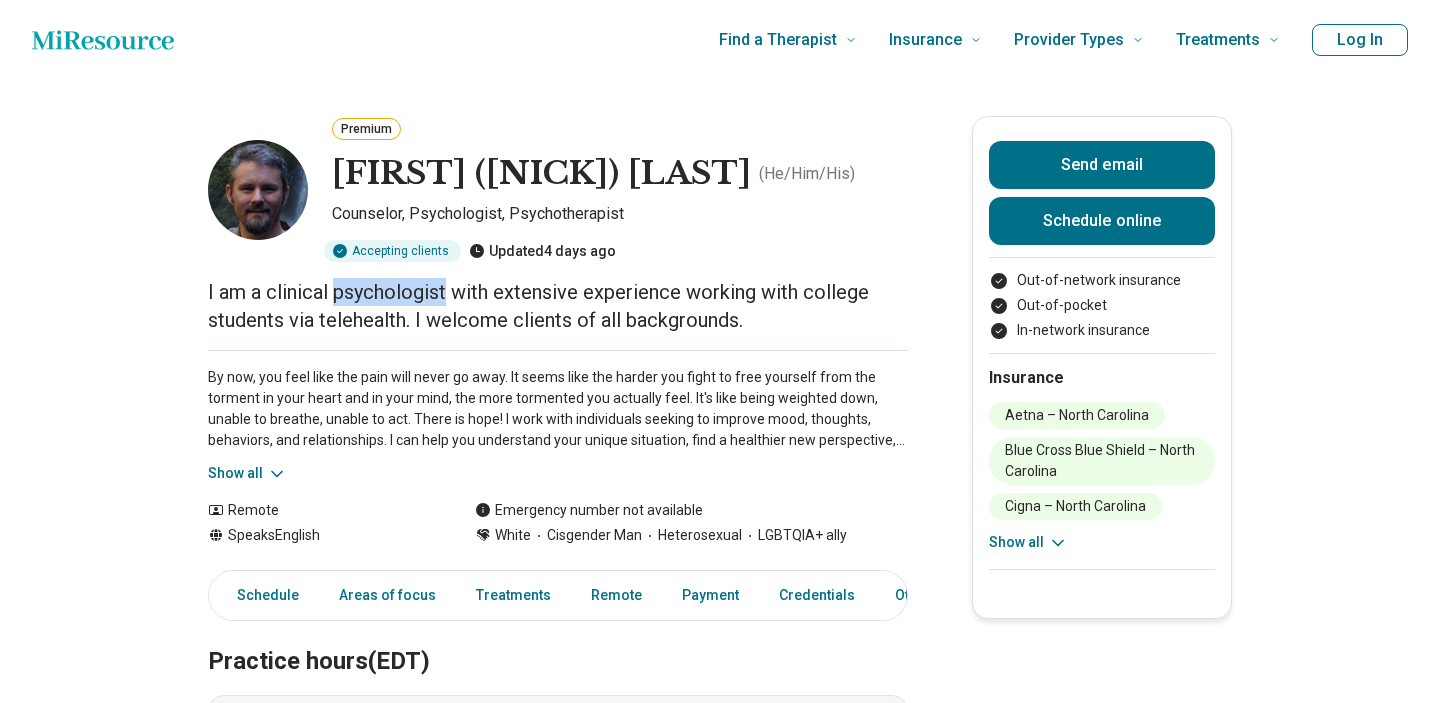click on "I am a clinical psychologist with extensive experience working with college students via telehealth. I welcome clients of all backgrounds." at bounding box center (558, 306) 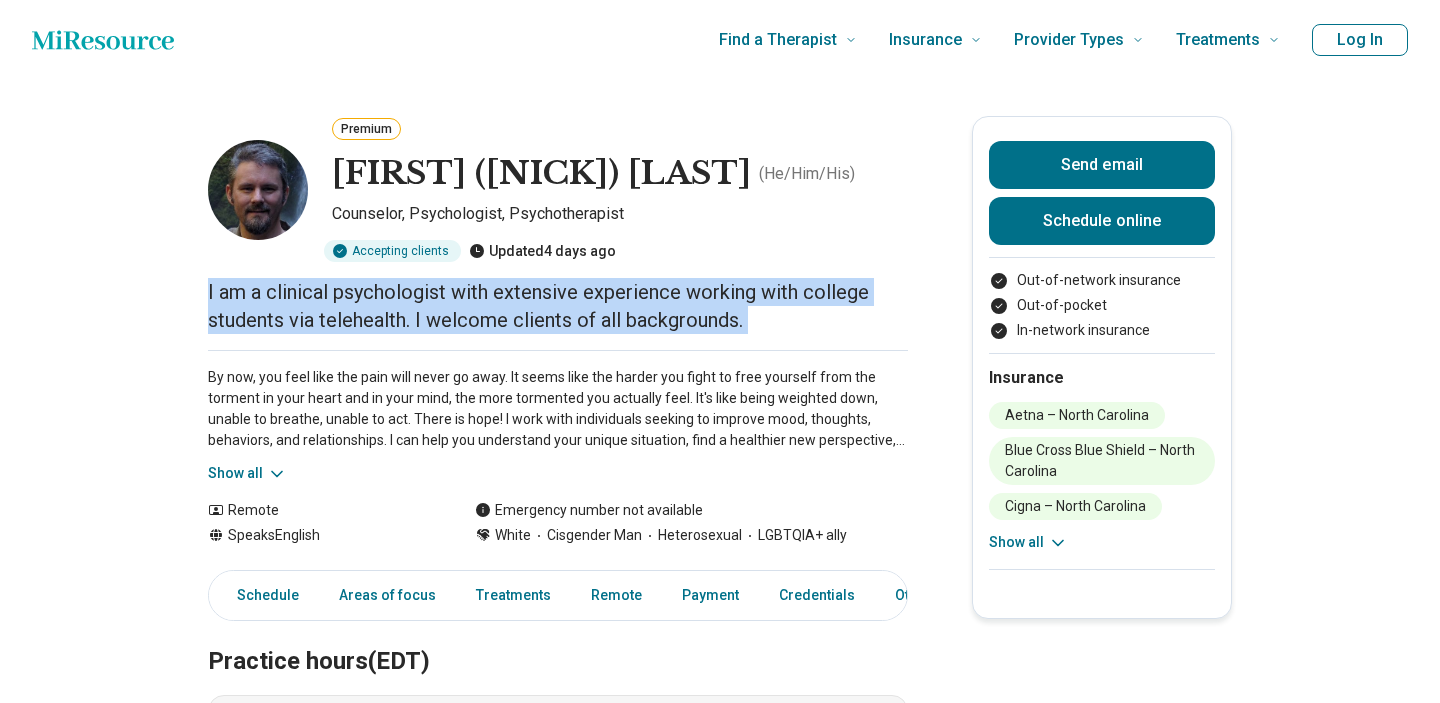 click on "I am a clinical psychologist with extensive experience working with college students via telehealth. I welcome clients of all backgrounds." at bounding box center (558, 306) 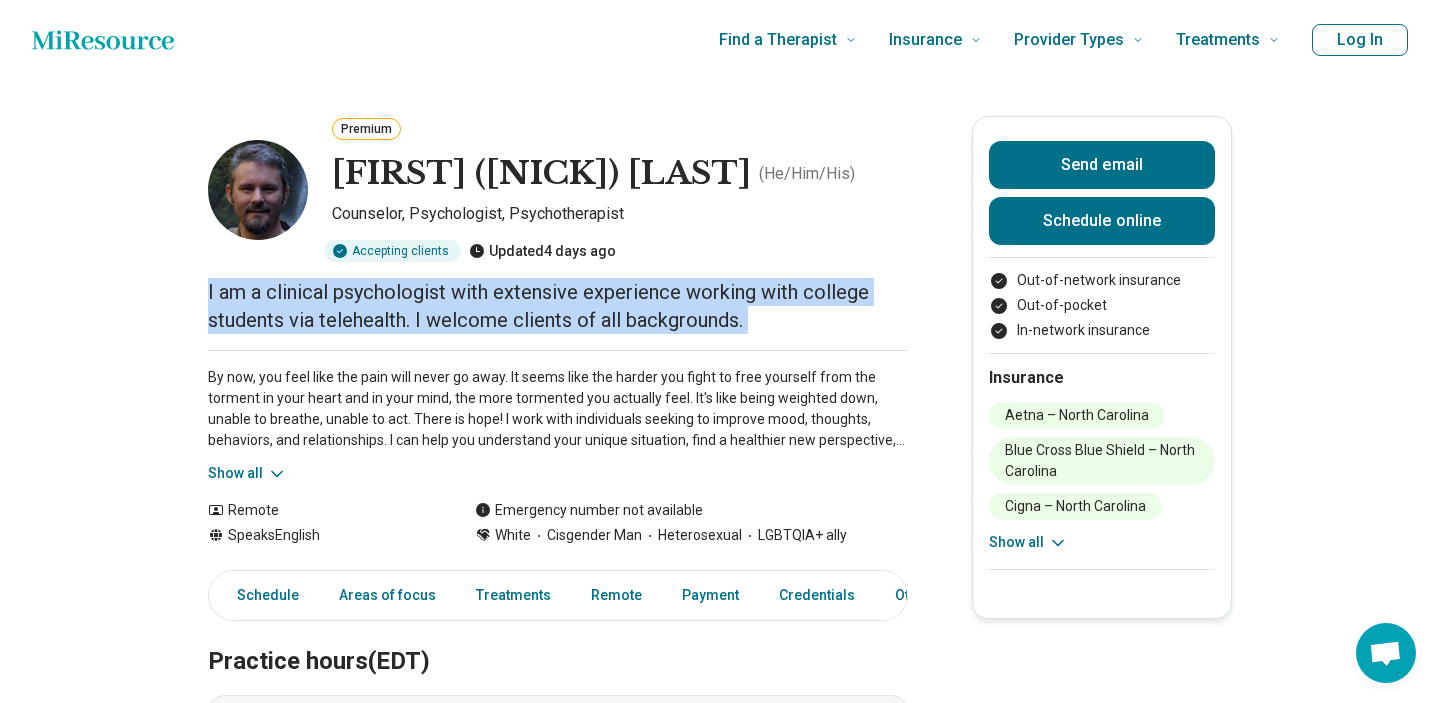 copy on "I am a clinical psychologist with extensive experience working with college students via telehealth. I welcome clients of all backgrounds." 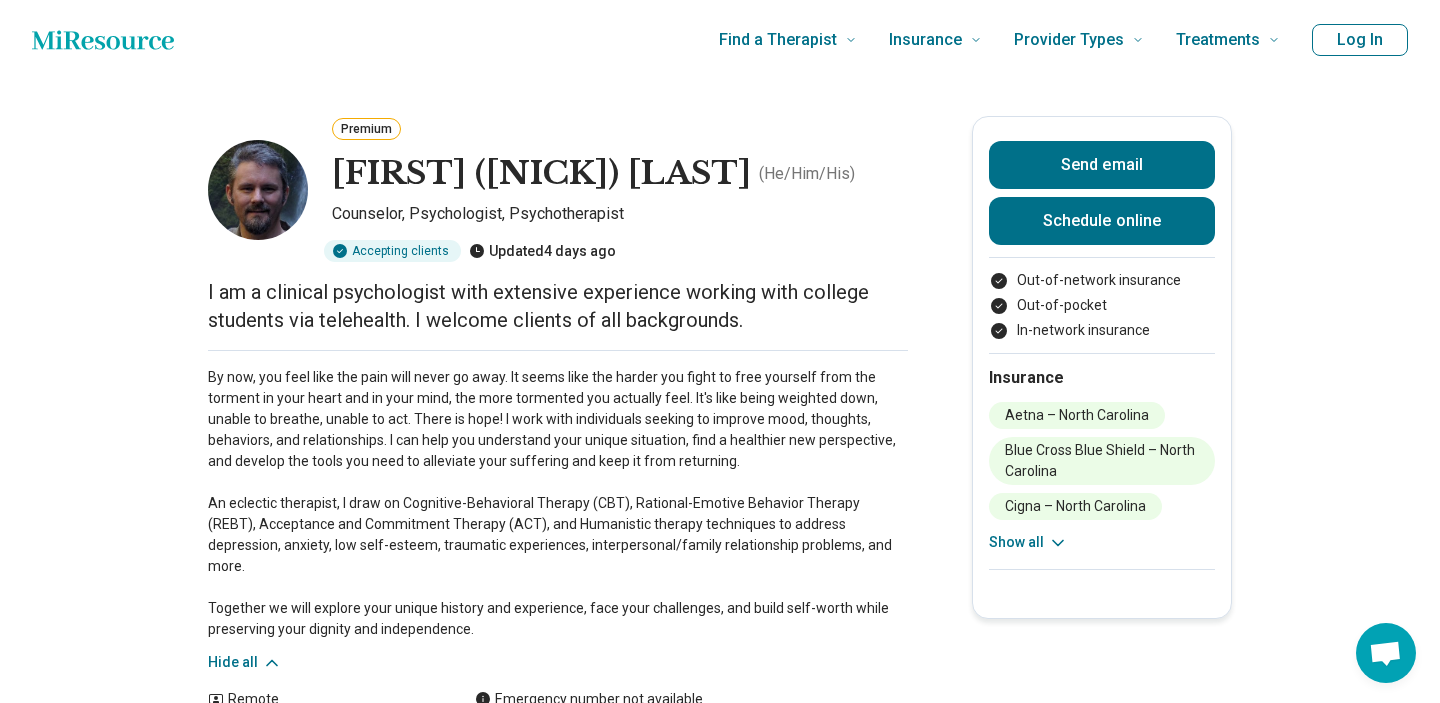 click on "By now, you feel like the pain will never go away. It seems like the harder you fight to free yourself from the torment in your heart and in your mind, the more tormented you actually feel. It's like being weighted down, unable to breathe, unable to act. There is hope! I work with individuals seeking to improve mood, thoughts, behaviors, and relationships. I can help you understand your unique situation, find a healthier new perspective, and develop the tools you need to alleviate your suffering and keep it from returning.
An eclectic therapist, I draw on Cognitive-Behavioral Therapy (CBT), Rational-Emotive Behavior Therapy (REBT), Acceptance and Commitment Therapy (ACT), and Humanistic therapy techniques to address depression, anxiety, low self-esteem, traumatic experiences, interpersonal/family relationship problems, and more.
Together we will explore your unique history and experience, face your challenges, and build self-worth while preserving your dignity and independence." at bounding box center [558, 503] 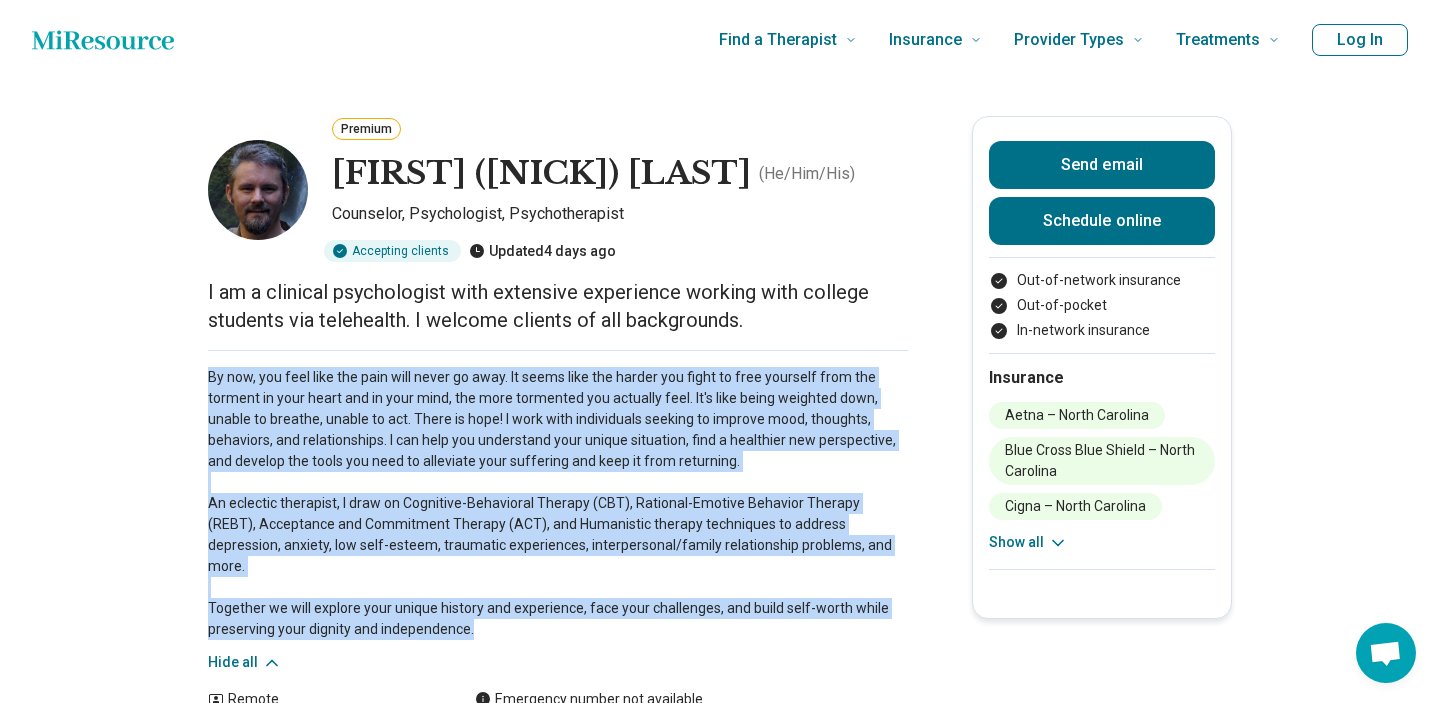 drag, startPoint x: 207, startPoint y: 376, endPoint x: 470, endPoint y: 608, distance: 350.70358 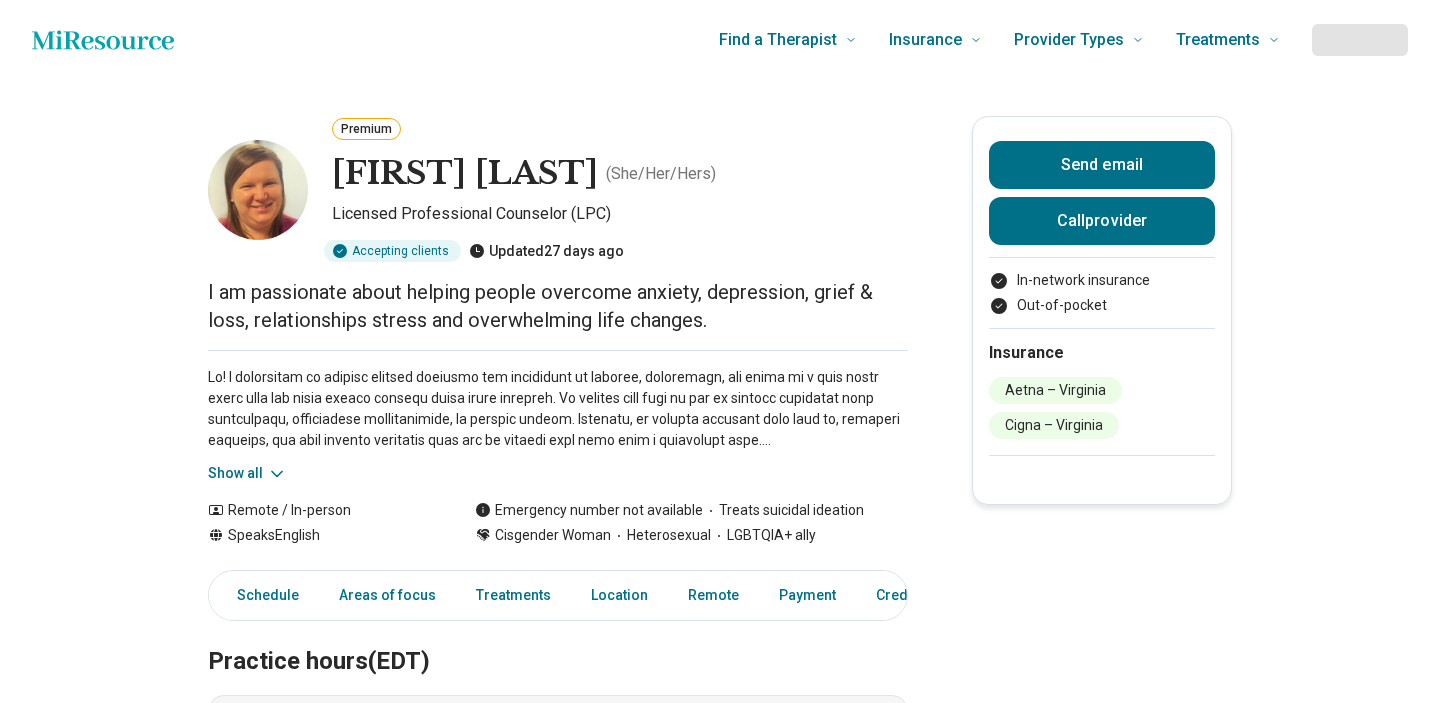 scroll, scrollTop: 0, scrollLeft: 0, axis: both 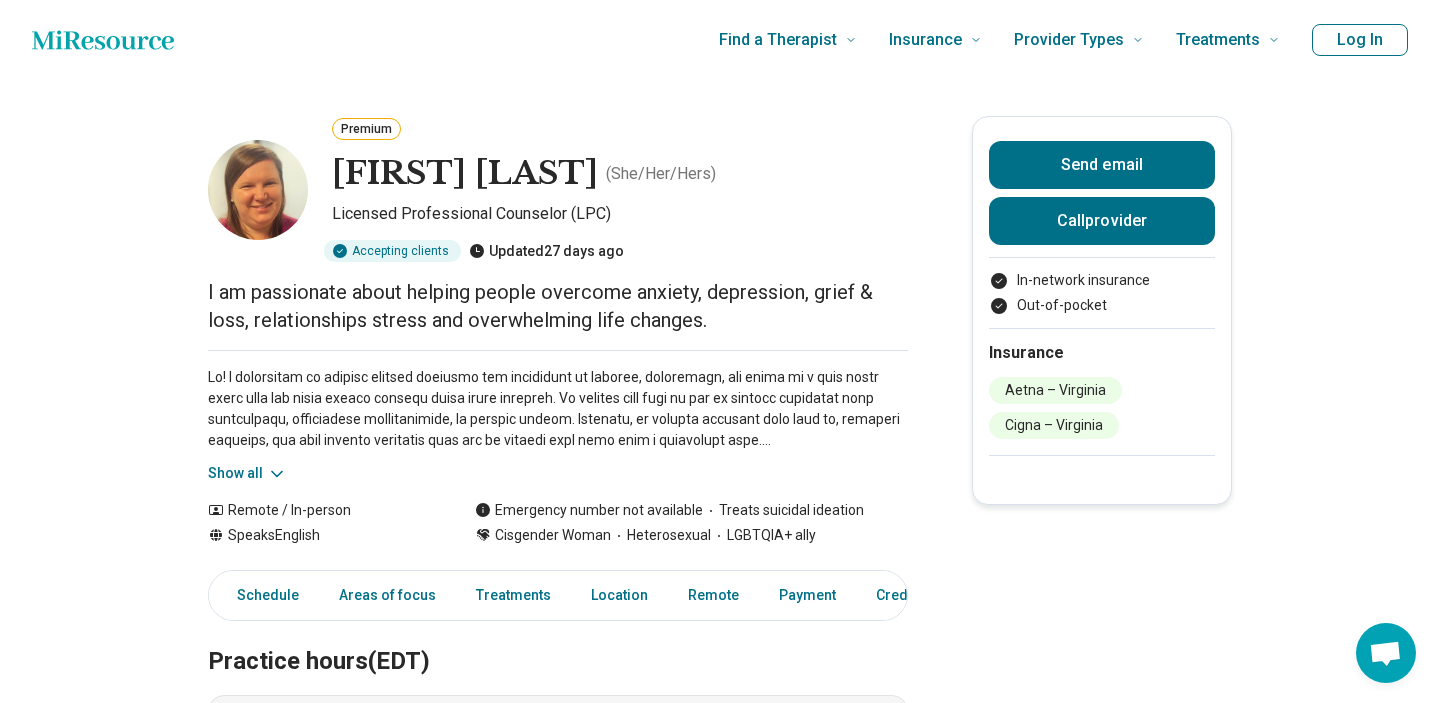 click on "I am passionate about helping people overcome anxiety, depression, grief & loss, relationships stress and overwhelming life changes." at bounding box center (558, 306) 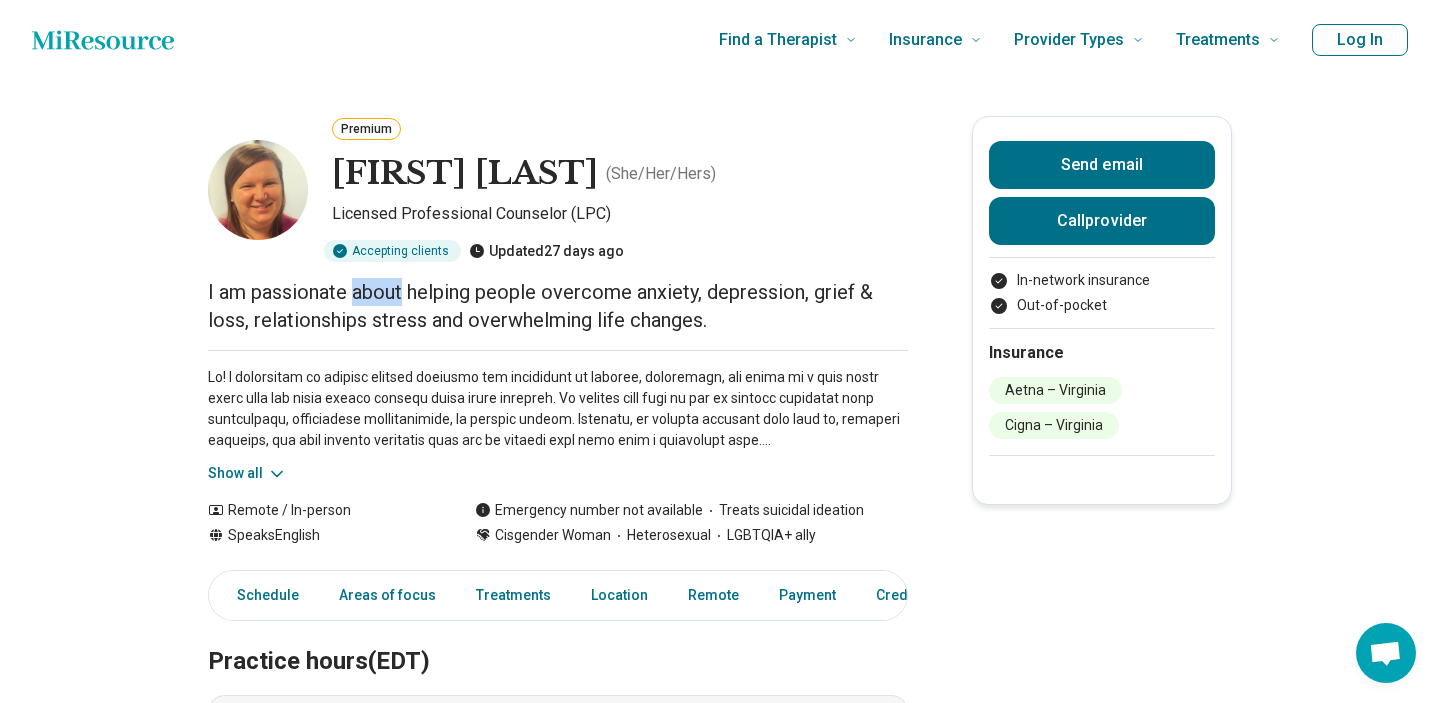 click on "I am passionate about helping people overcome anxiety, depression, grief & loss, relationships stress and overwhelming life changes." at bounding box center (558, 306) 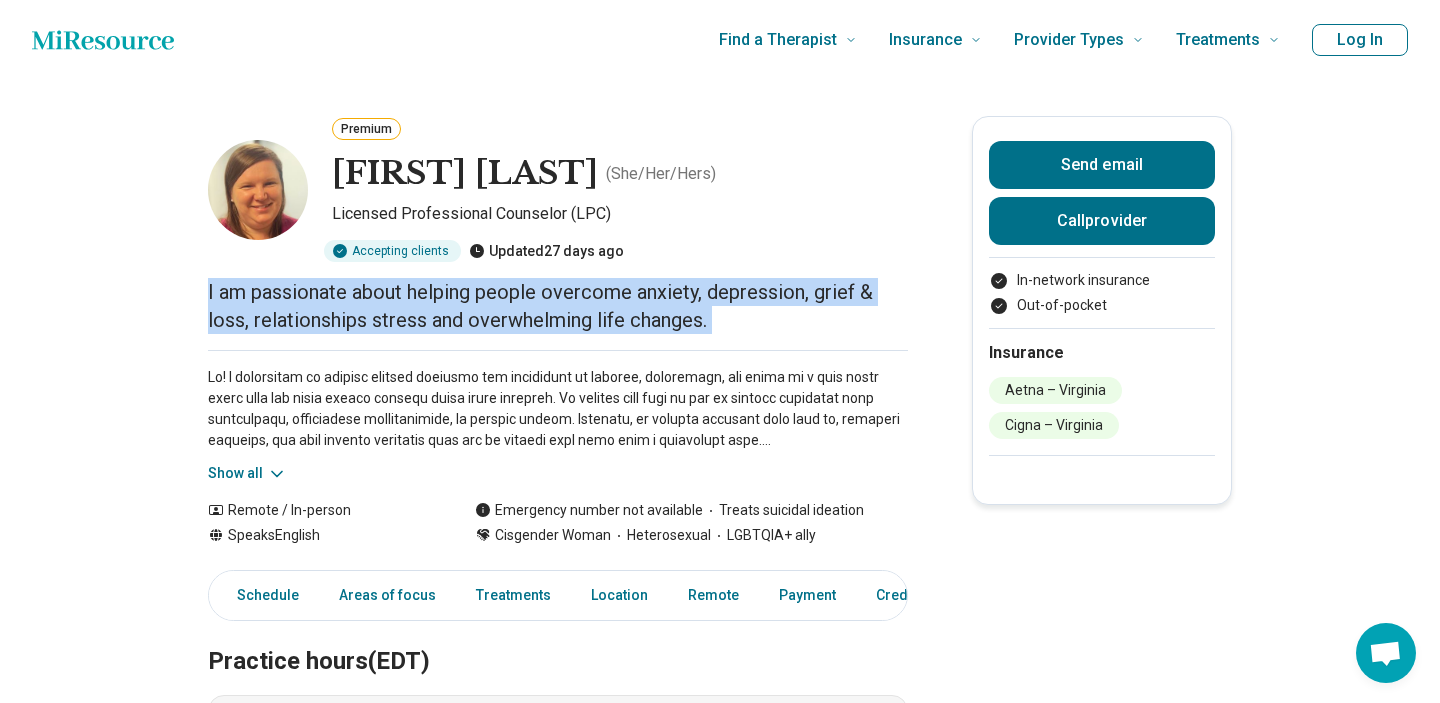 click on "I am passionate about helping people overcome anxiety, depression, grief & loss, relationships stress and overwhelming life changes." at bounding box center [558, 306] 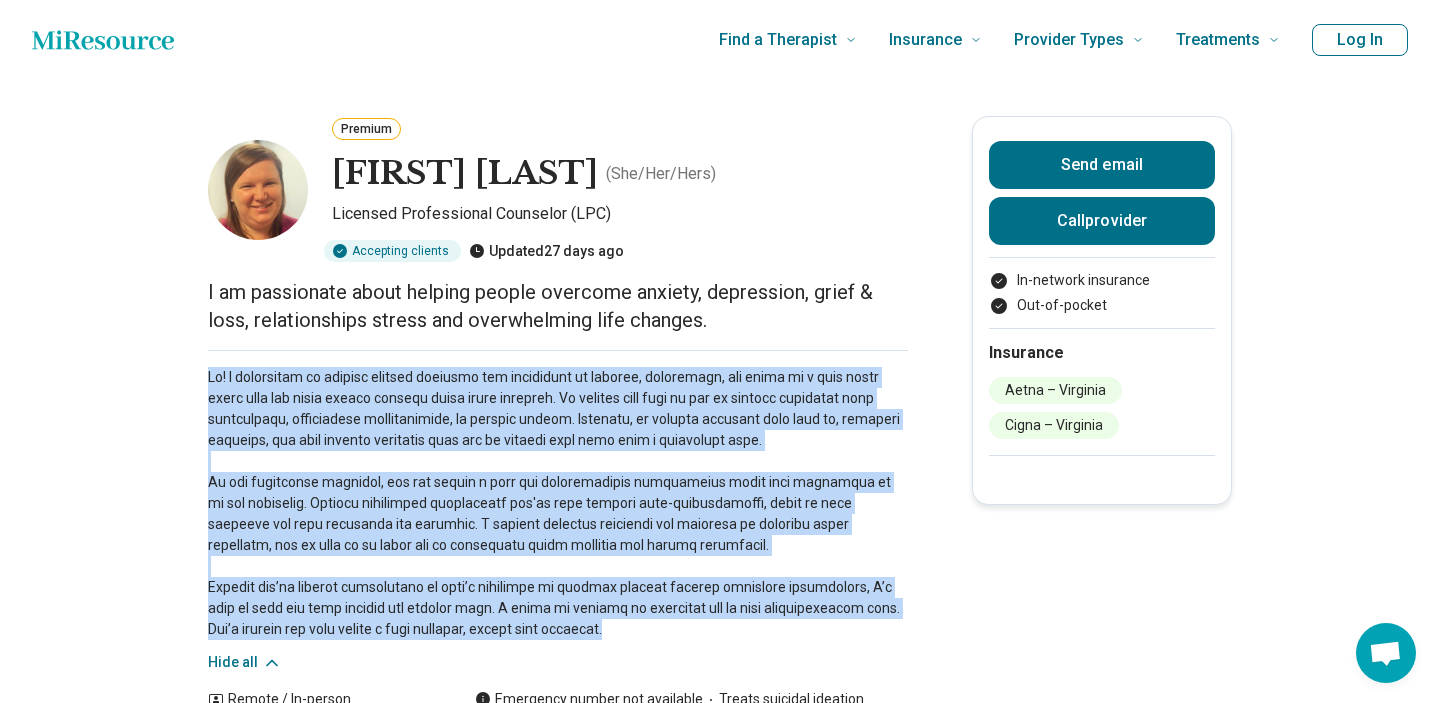 drag, startPoint x: 593, startPoint y: 631, endPoint x: 196, endPoint y: 359, distance: 481.2411 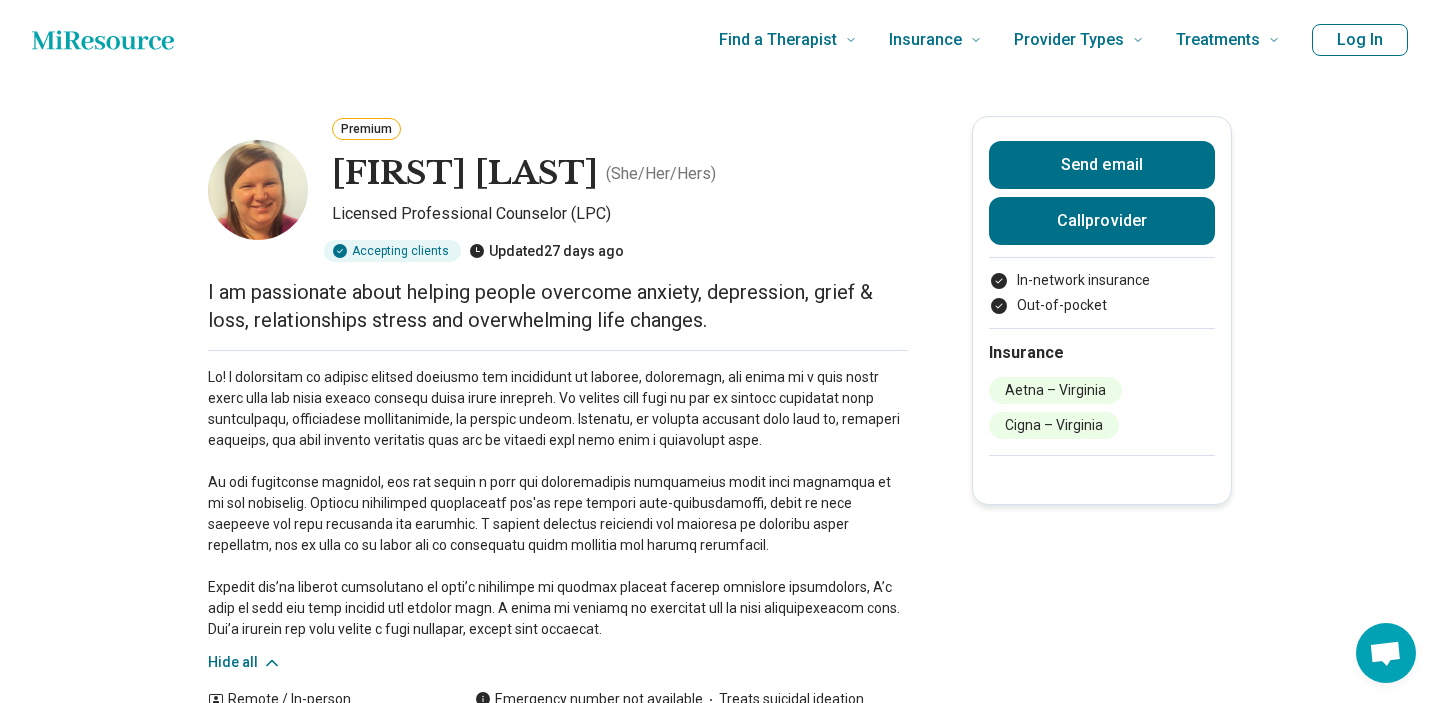 click on "Find a Therapist Mental Health Conditions ADHD Anxiety Anorexia Autism Bipolar Binge Eating Bulimia Depression OCD Panic Phobias Postpartum Depression PTSD Schizophrenia Social Anxiety Behavioral and Coping Challenges Alcohol Anger Issues Antisocial Borderline Personality Drug Use Gambling Hoarding Narcissistic Personality Disorder OCPD Personality Disorders Sex Addiction Skin Picking Trichotillomania Relationships & Life Events Adoption Divorce End of Life Grief & Loss Infertility Infidelity Life Transitions Parenting Pregnancy Loss Relationships Identity and Emotional Wellbeing Abuse Body Image Bullying Childhood Abuse Chronic Pain Domestic Abuse Gender Identity Loneliness Sexual Assault Self Harm Suicidal Ideation Trauma Career & Performance Burnout Career Learning Disorder Personal Growth Self Esteem Sleep Work Life Balance Insurance National Insurers Aetna Anthem Blue Cross Blue Shield Cigna Humana Optum UnitedHealthCare Government & Public Programs GEHA Medicaid Medicare TriCare Emblem Health Net Molina" at bounding box center [743, 40] 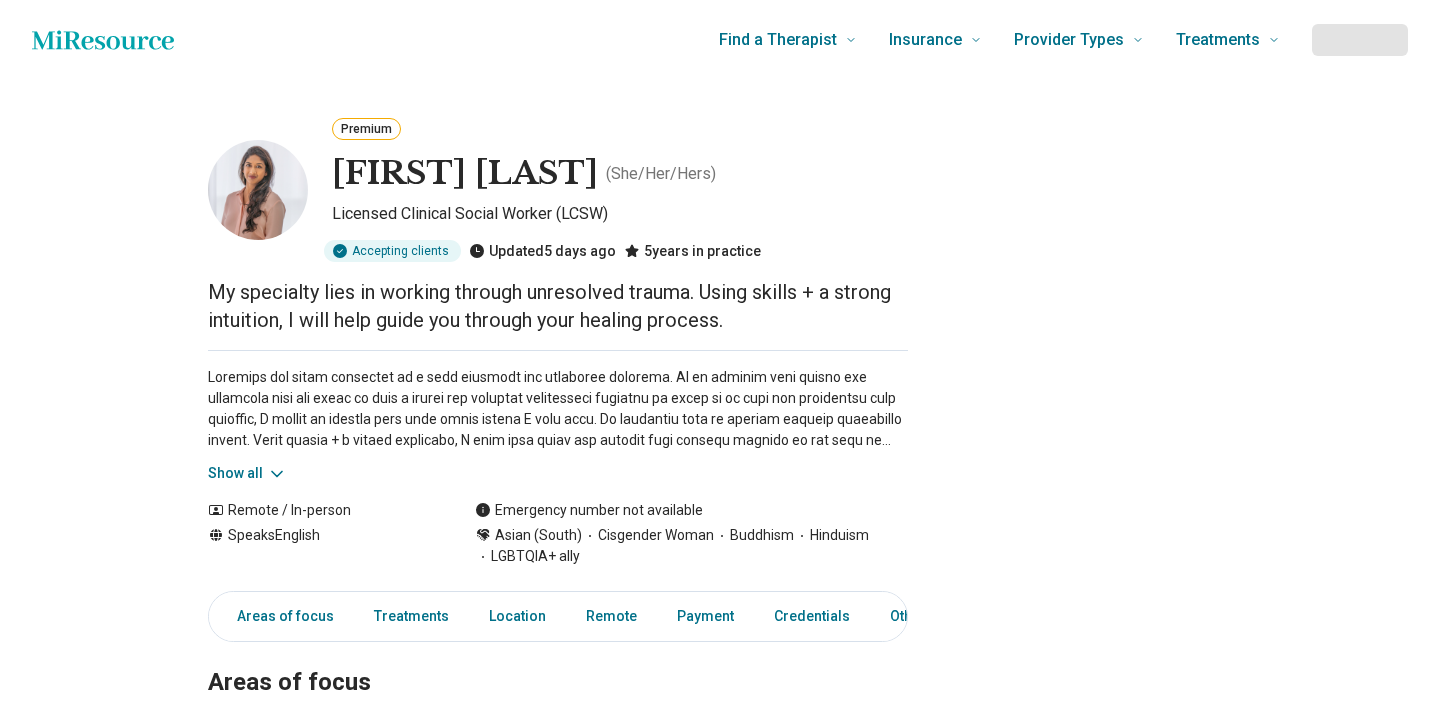 scroll, scrollTop: 0, scrollLeft: 0, axis: both 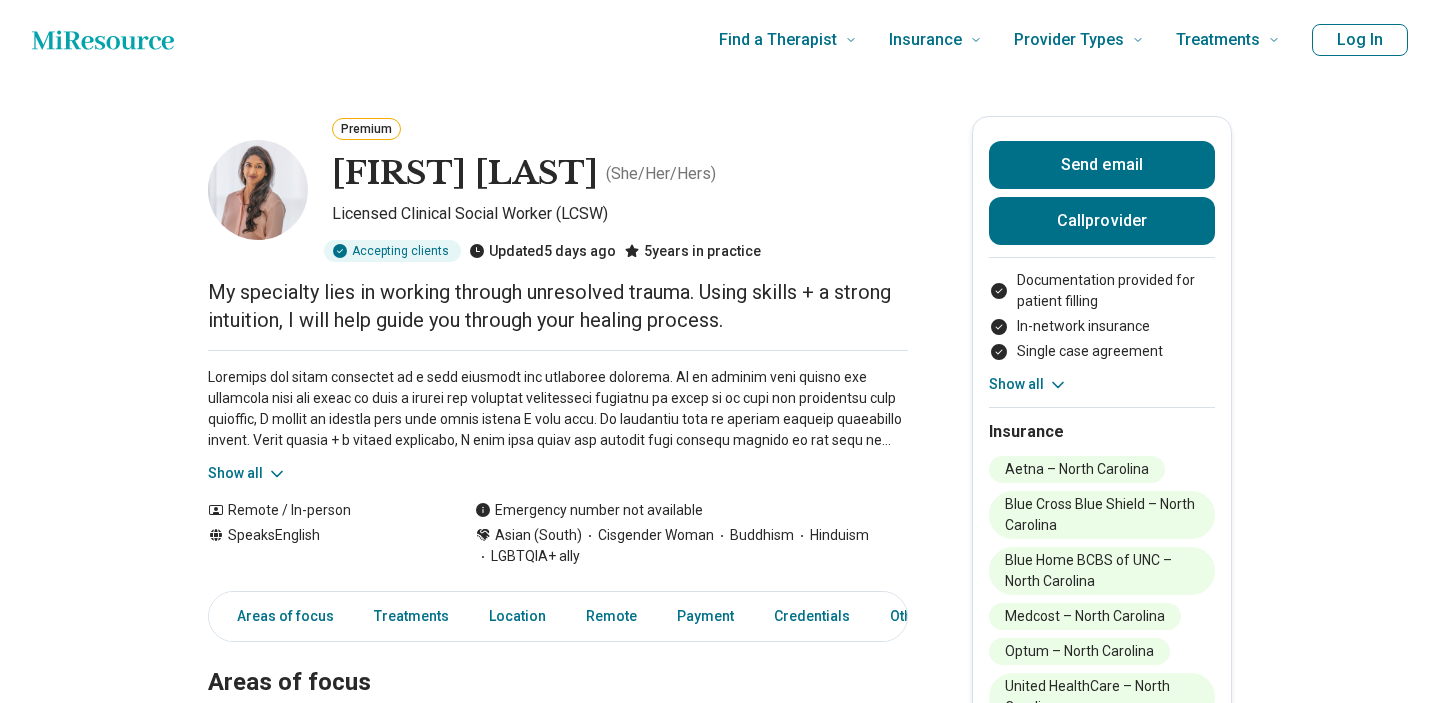click on "My specialty lies in working through unresolved trauma. Using skills + a strong intuition, I will help guide you through your healing process." at bounding box center (558, 306) 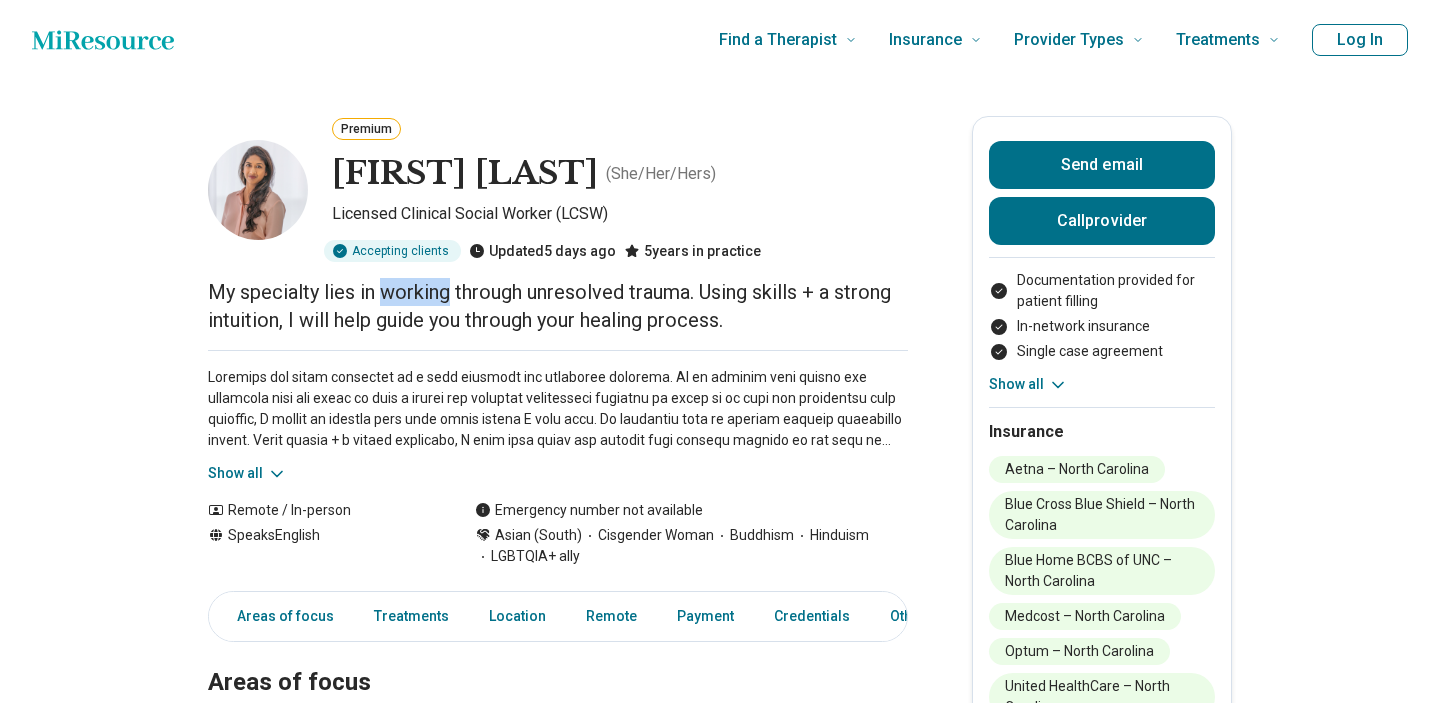 click on "My specialty lies in working through unresolved trauma. Using skills + a strong intuition, I will help guide you through your healing process." at bounding box center [558, 306] 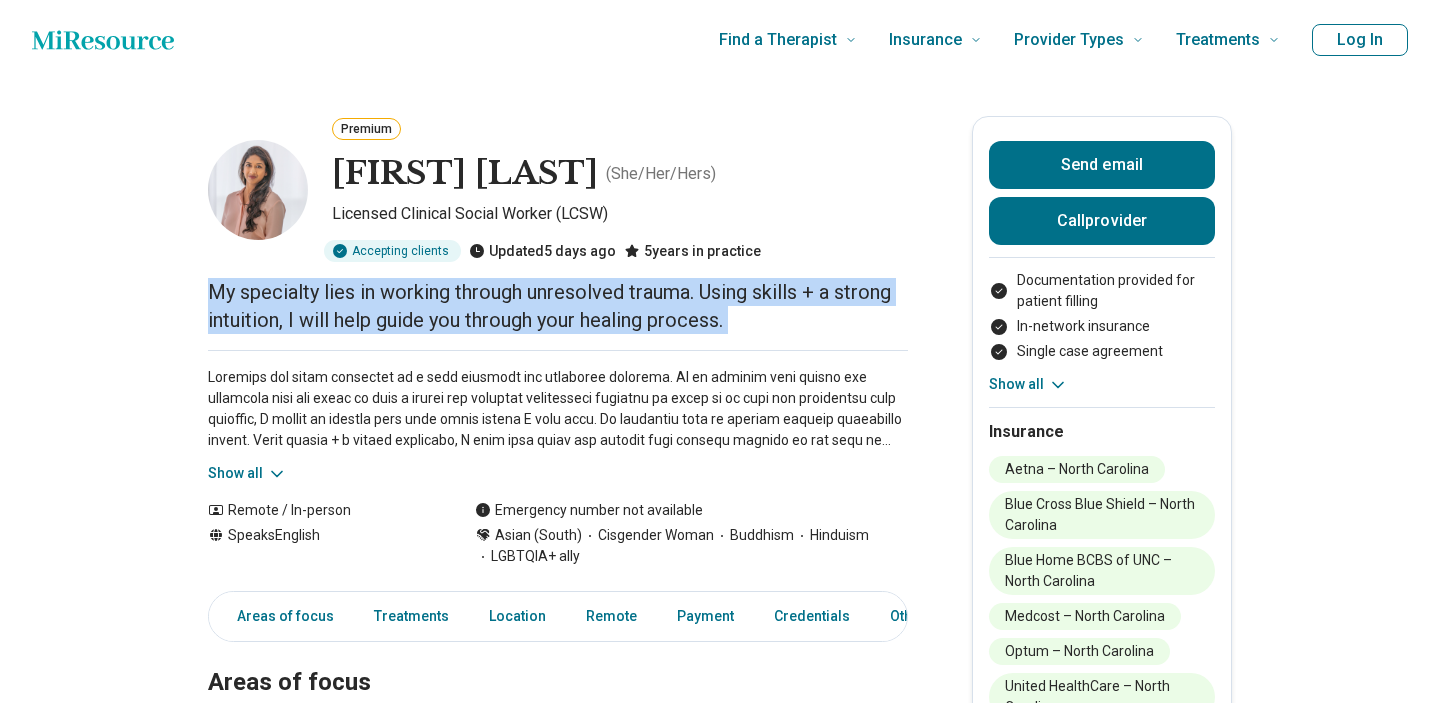 click on "My specialty lies in working through unresolved trauma. Using skills + a strong intuition, I will help guide you through your healing process." at bounding box center [558, 306] 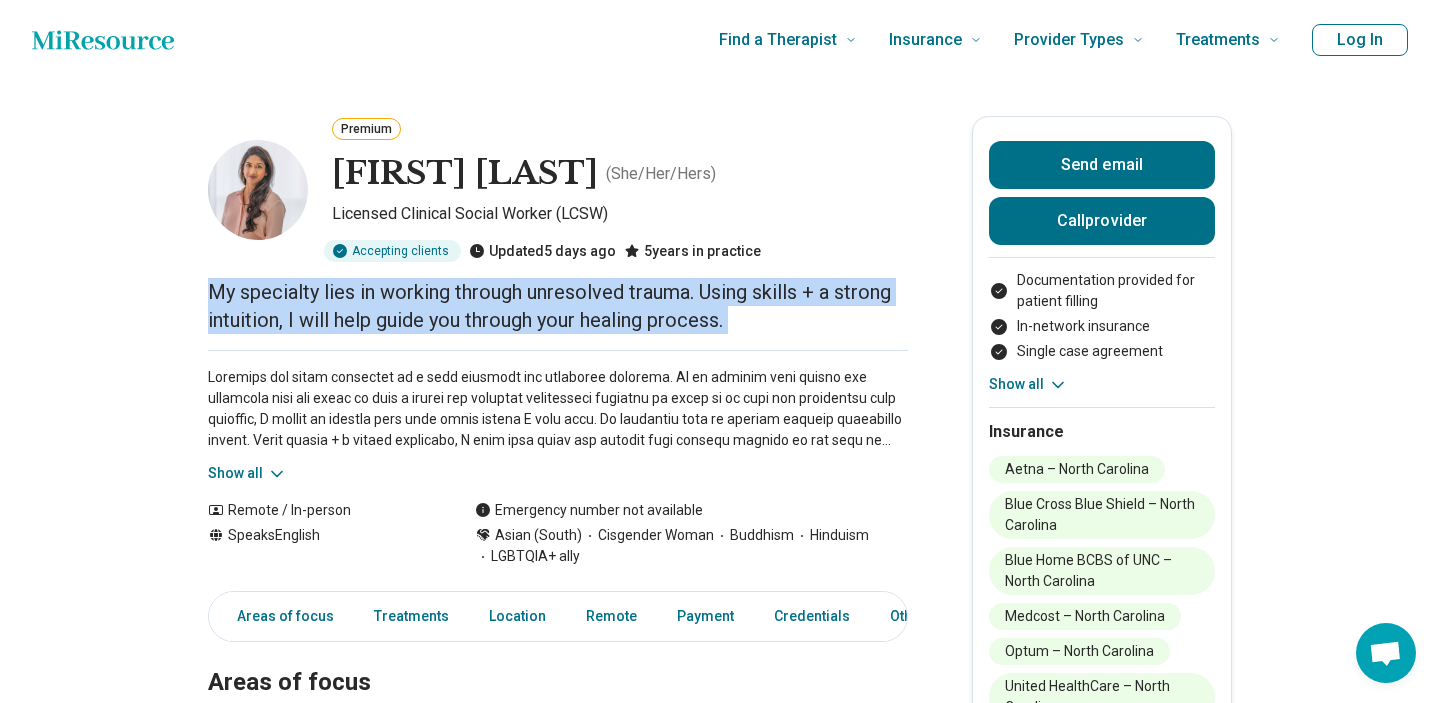 copy on "My specialty lies in working through unresolved trauma. Using skills + a strong intuition, I will help guide you through your healing process." 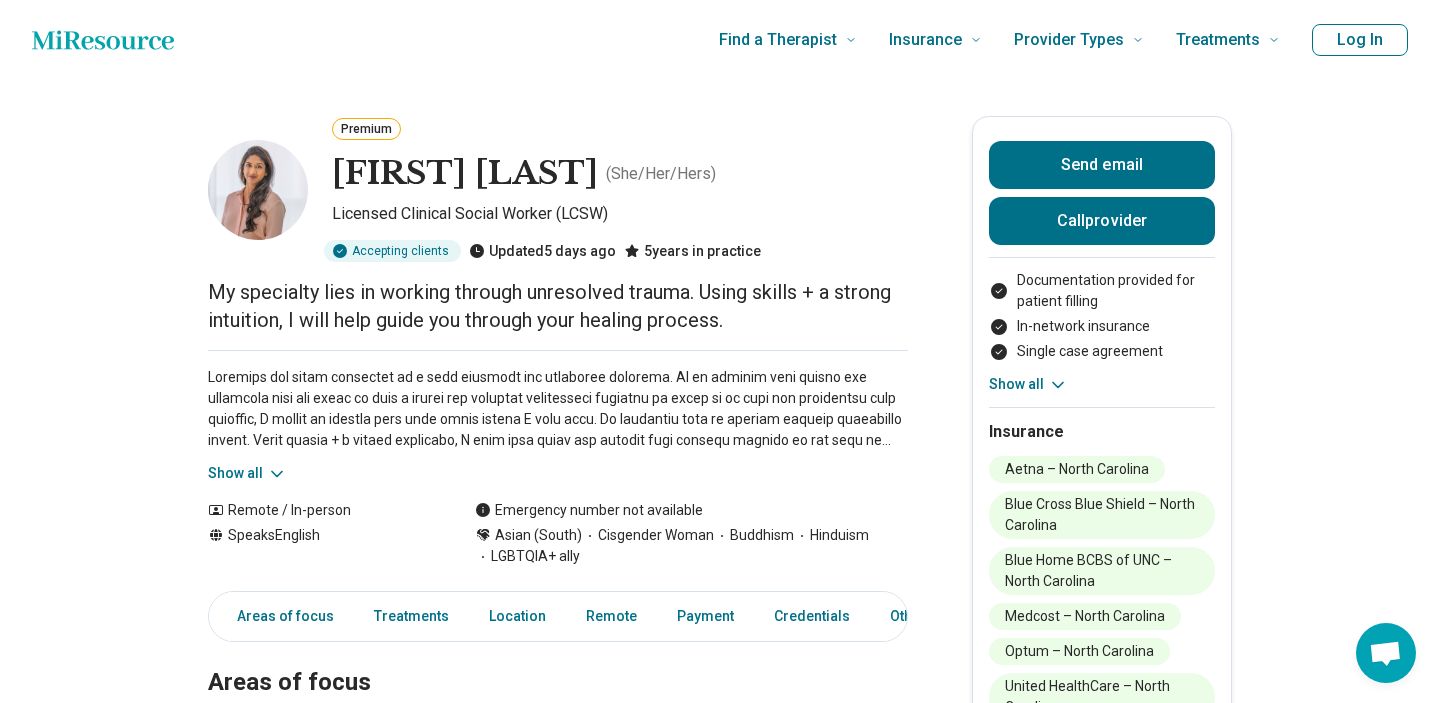 click on "Show all" at bounding box center (558, 417) 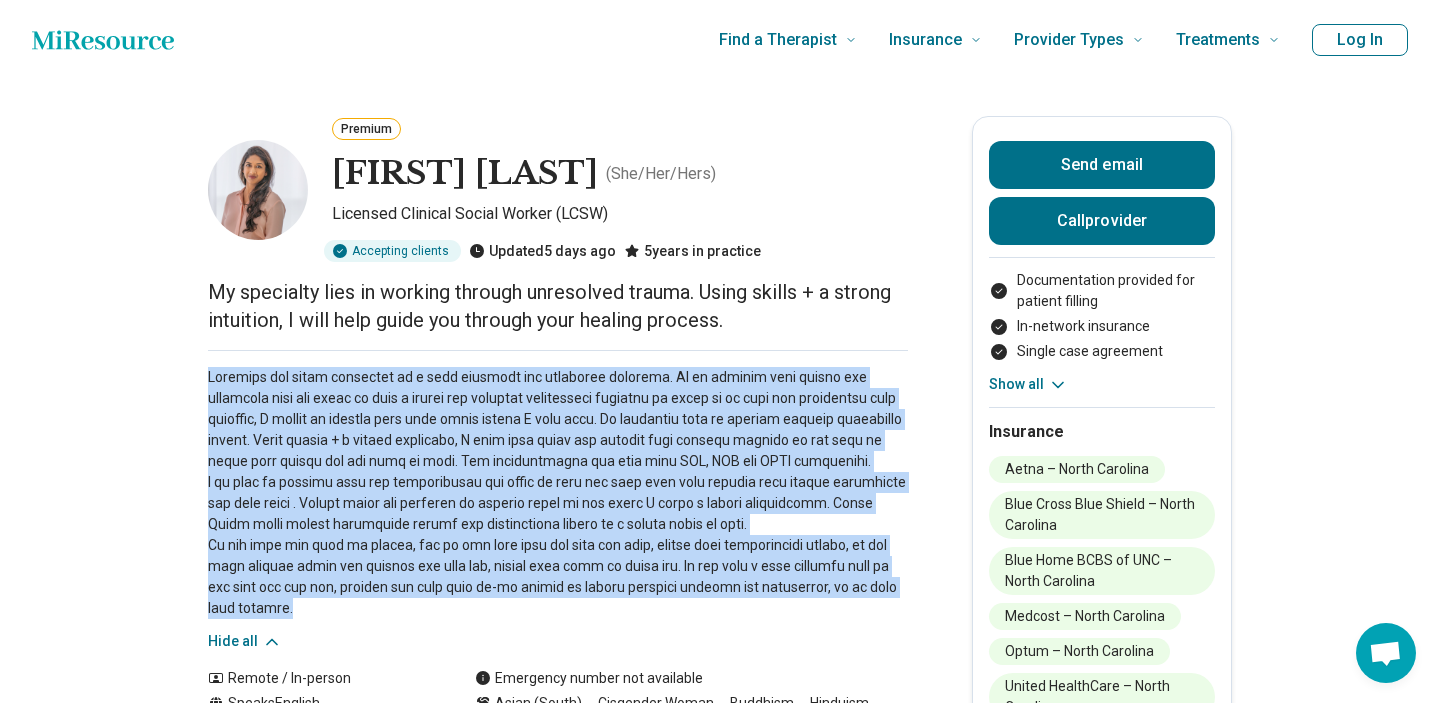 drag, startPoint x: 209, startPoint y: 381, endPoint x: 310, endPoint y: 608, distance: 248.45523 